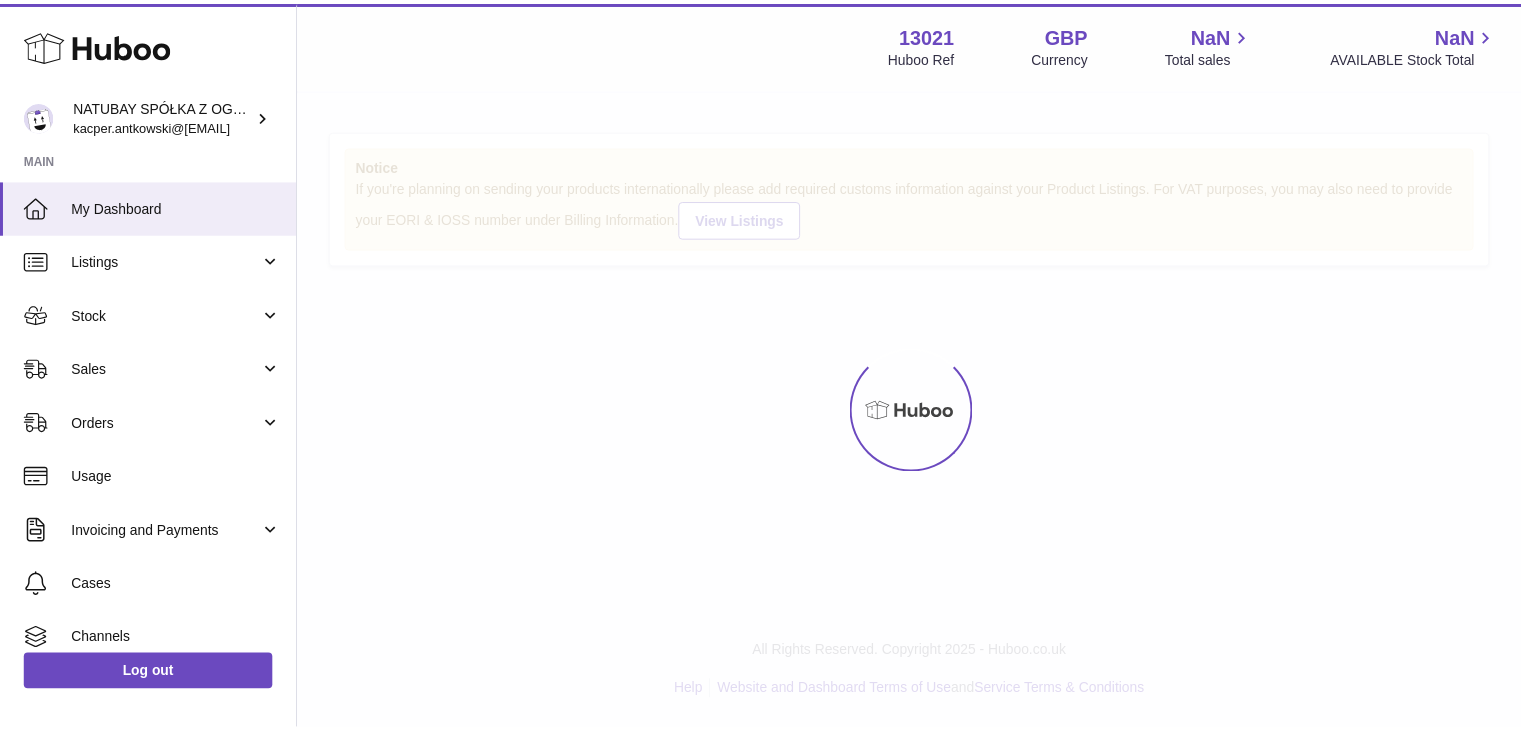 scroll, scrollTop: 0, scrollLeft: 0, axis: both 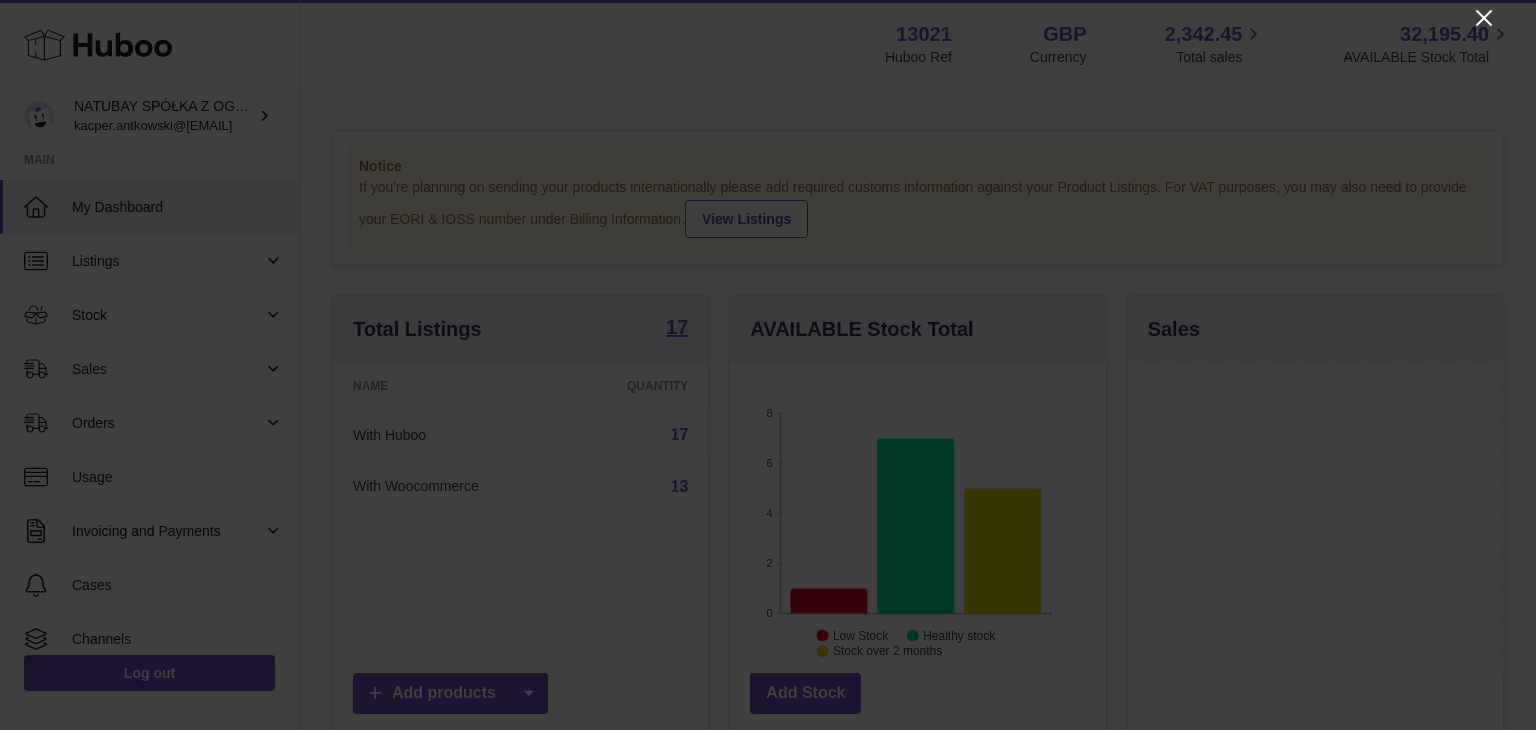 click 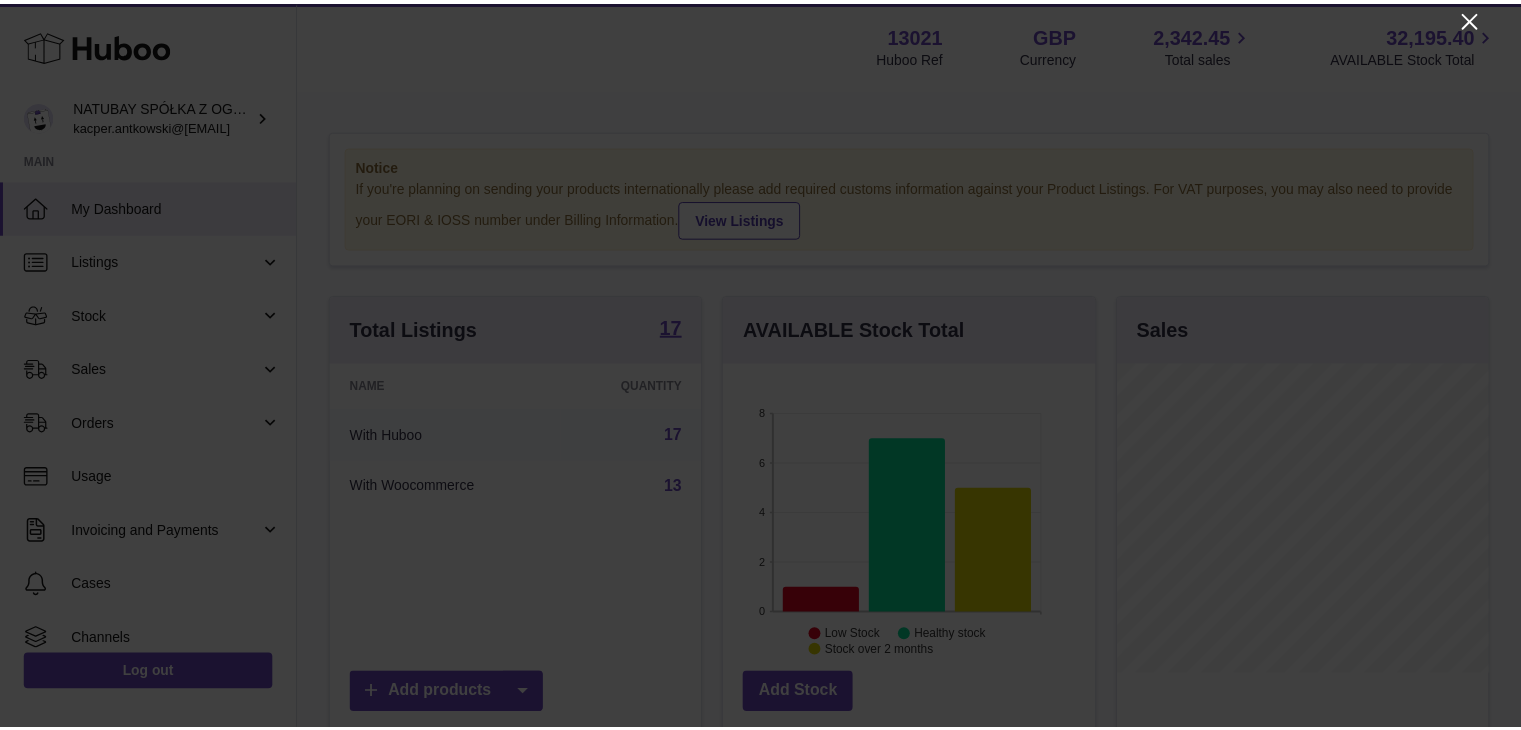scroll, scrollTop: 312, scrollLeft: 371, axis: both 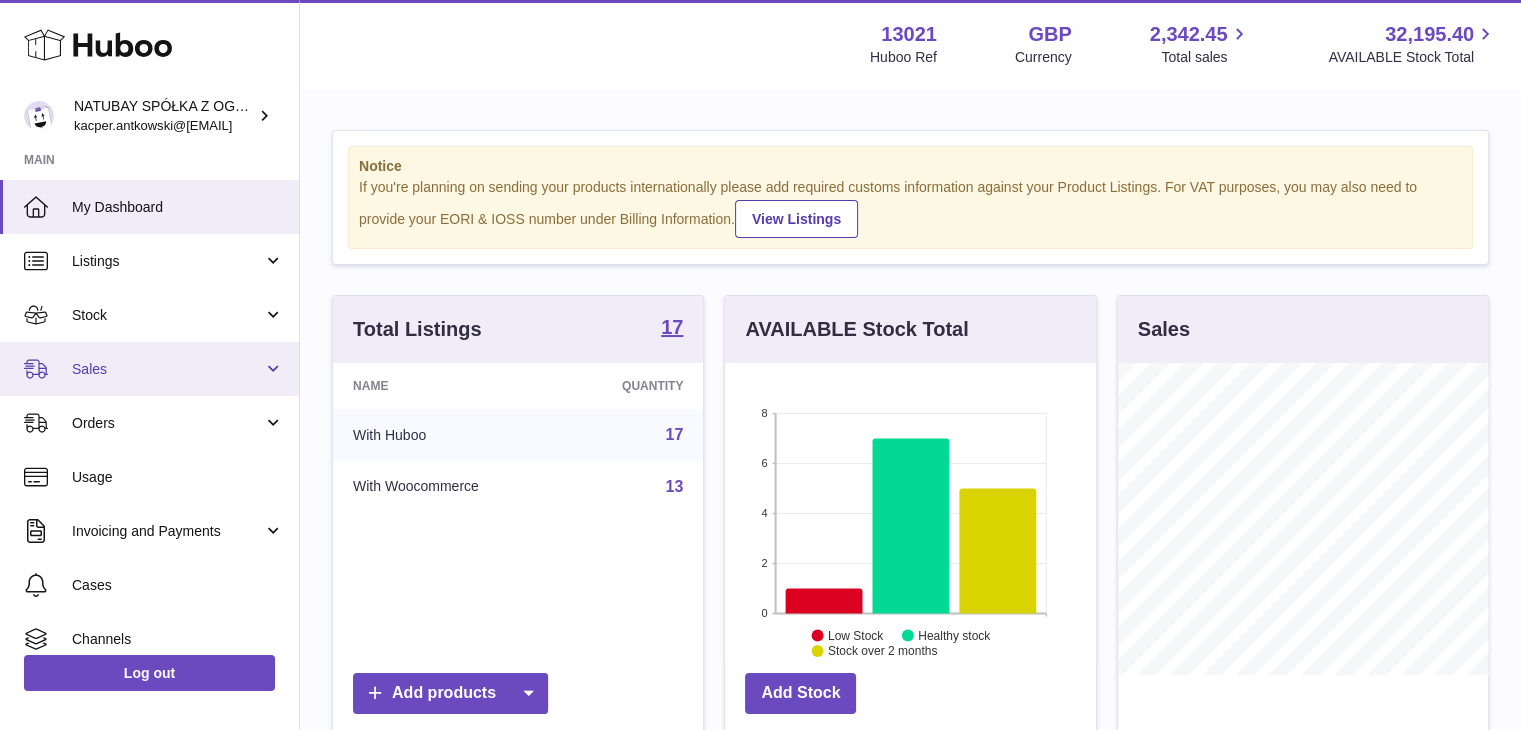 click on "Sales" at bounding box center (167, 369) 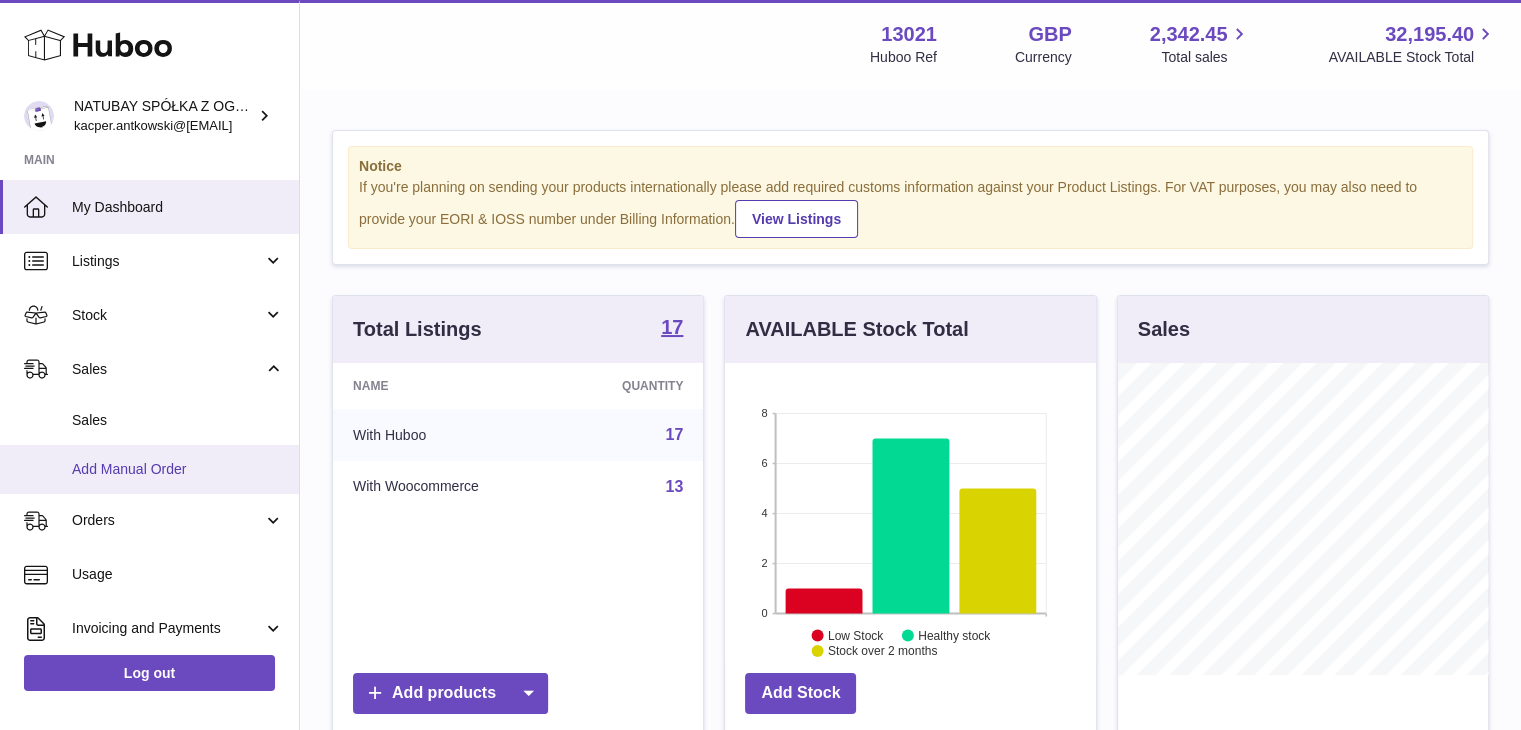 click on "Add Manual Order" at bounding box center (149, 469) 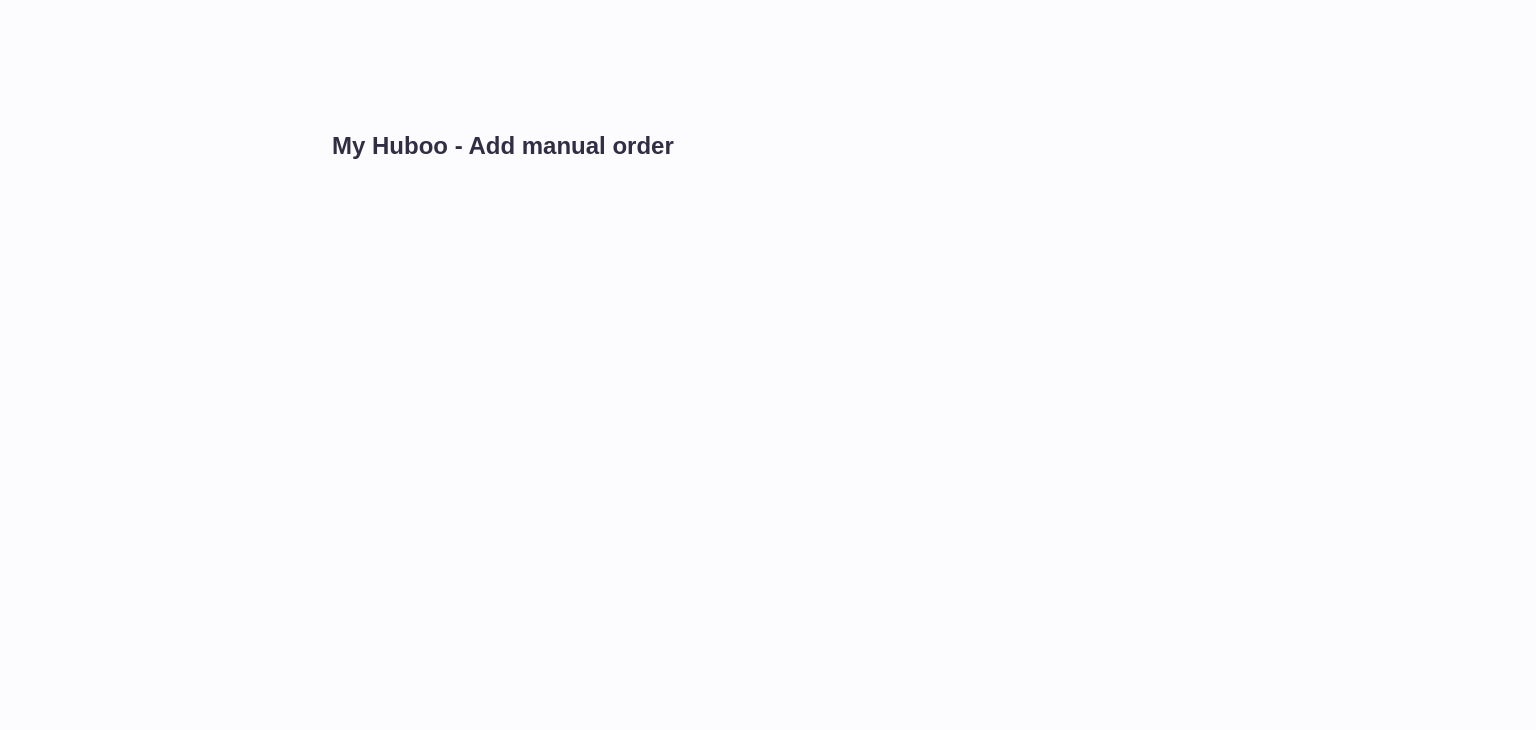 scroll, scrollTop: 0, scrollLeft: 0, axis: both 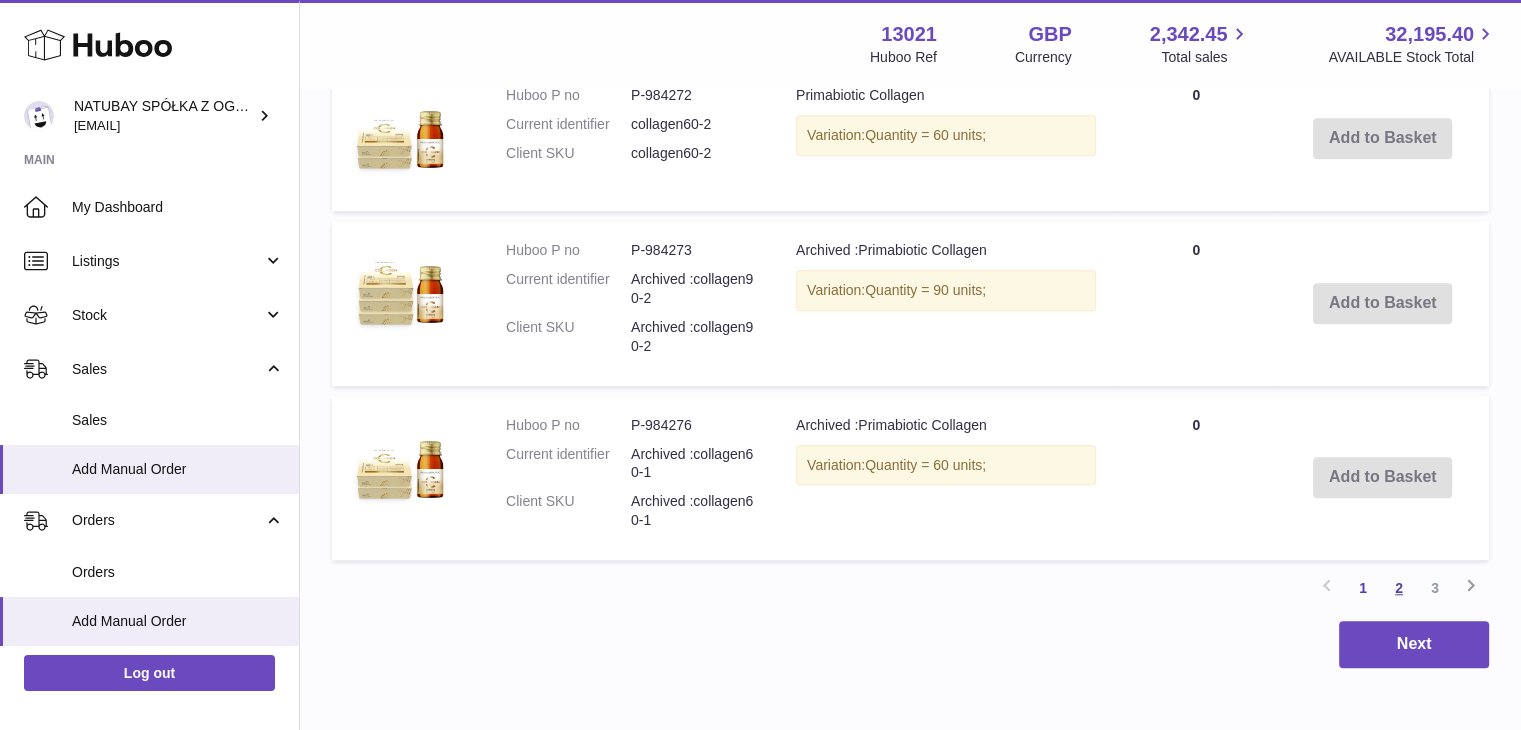 click on "2" at bounding box center [1399, 588] 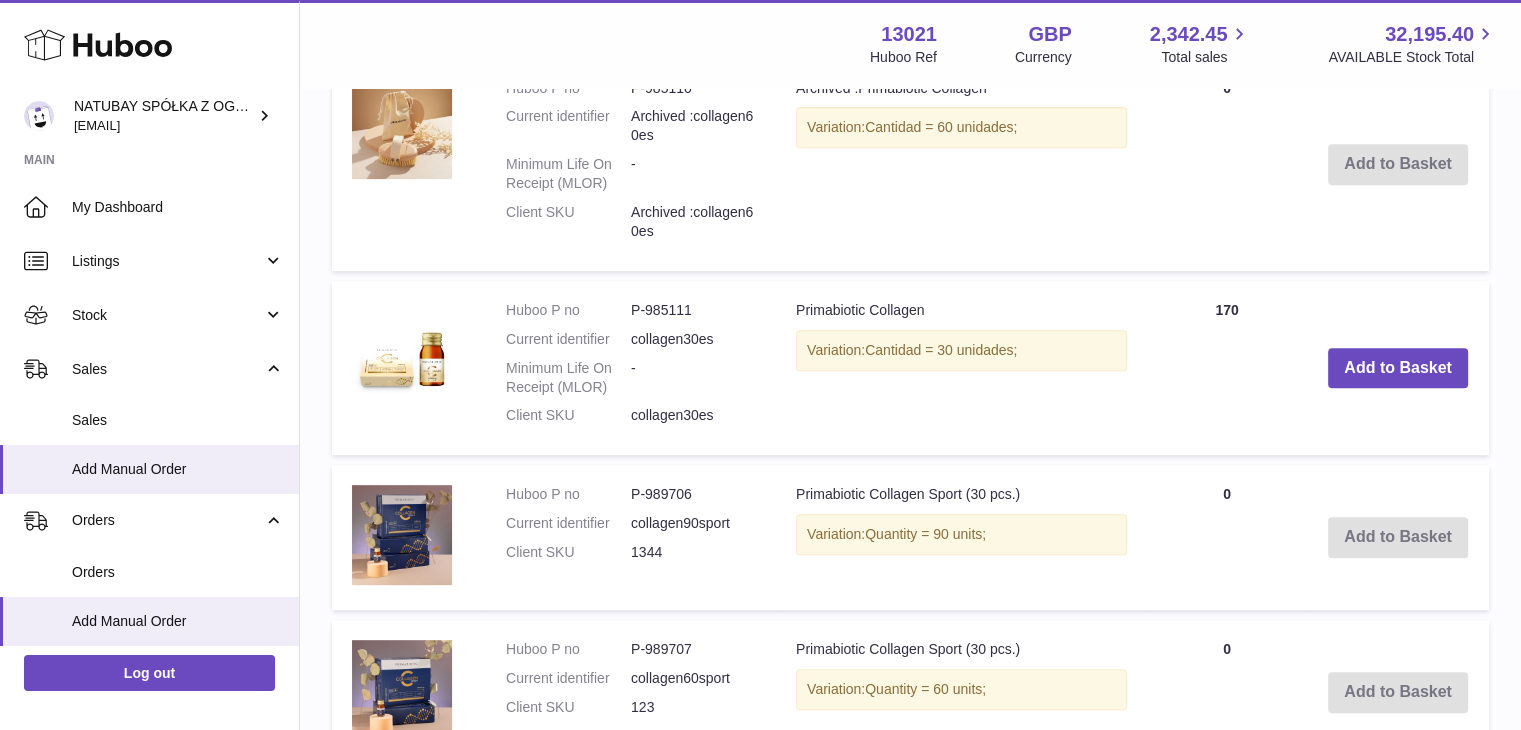 scroll, scrollTop: 890, scrollLeft: 0, axis: vertical 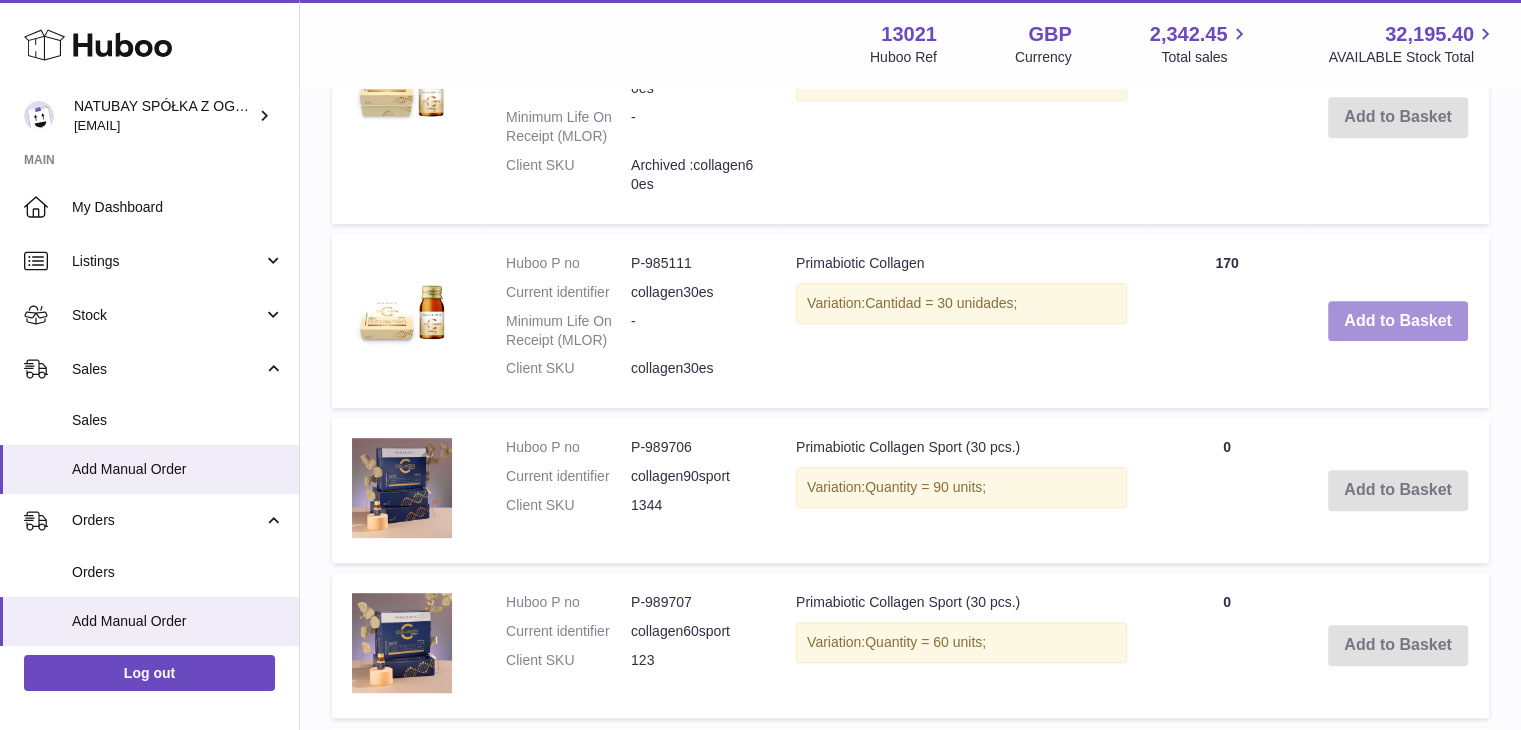 click on "Add to Basket" at bounding box center [1398, 321] 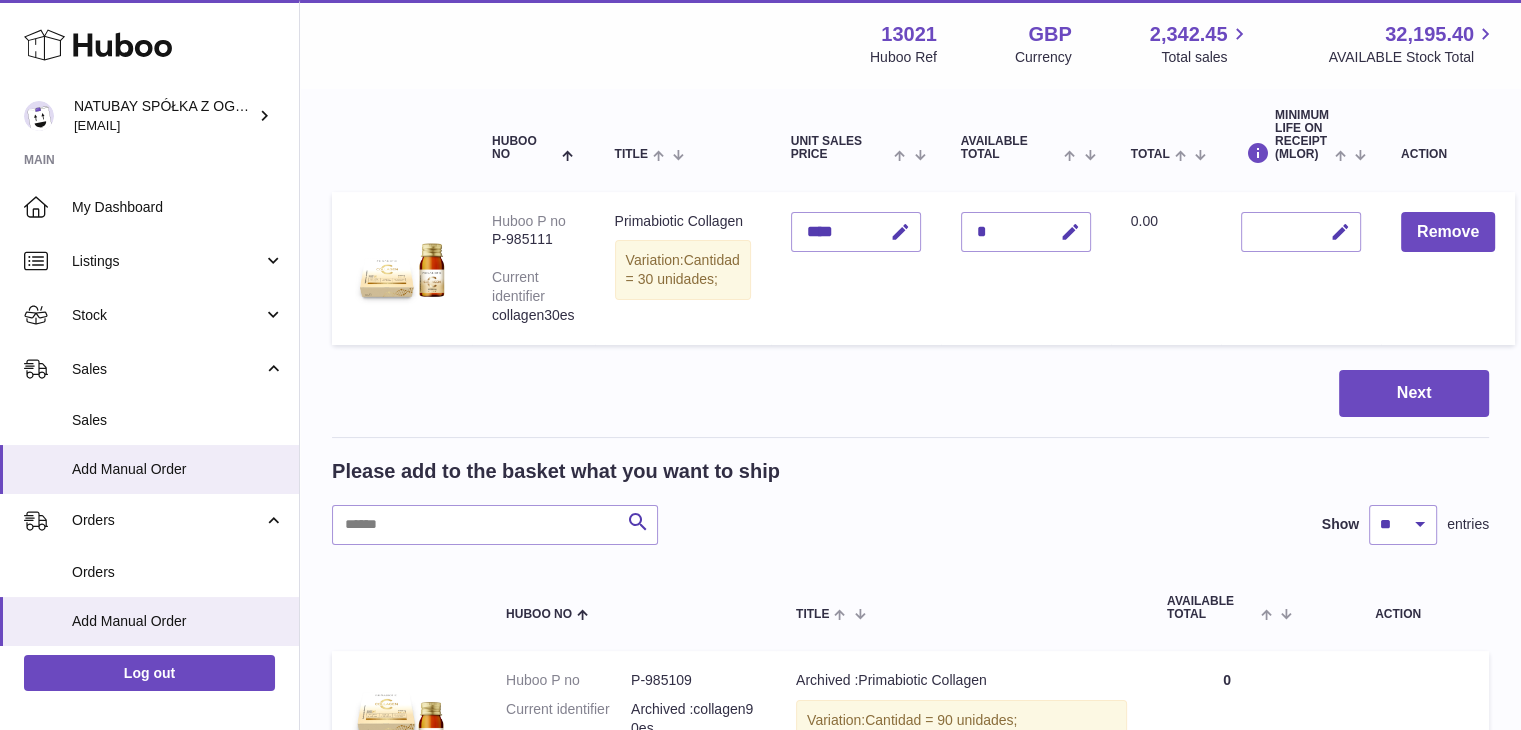 scroll, scrollTop: 0, scrollLeft: 0, axis: both 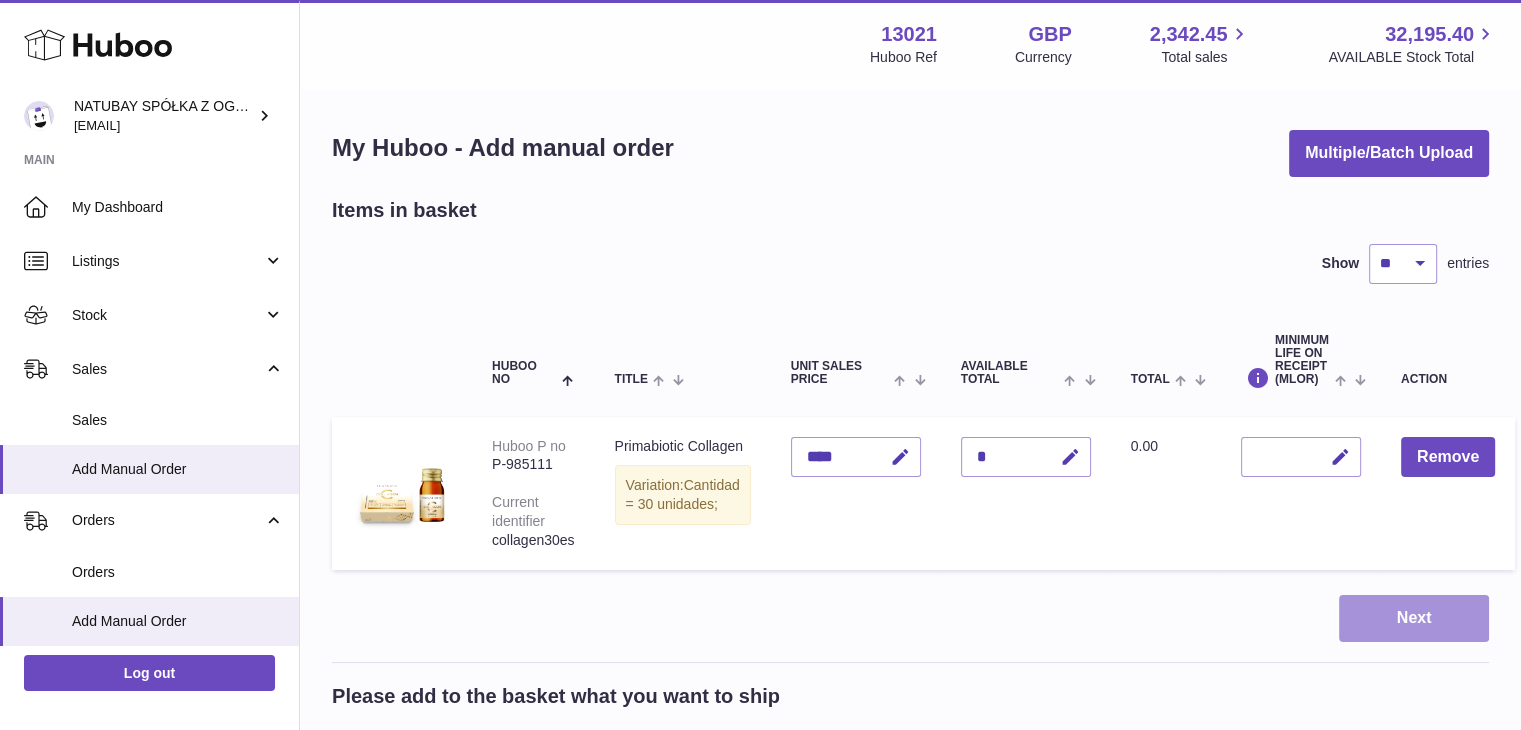 click on "Next" at bounding box center (1414, 618) 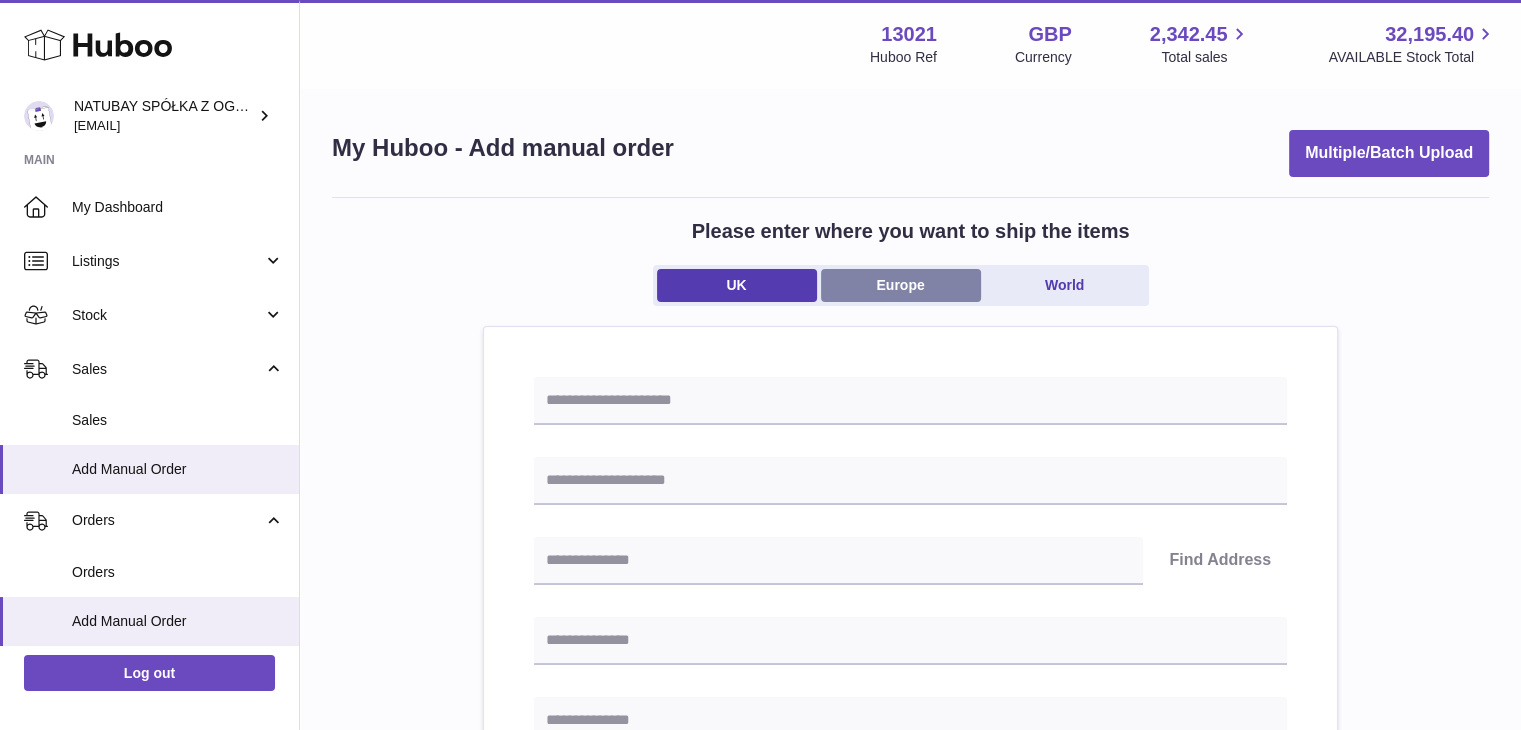 click on "Europe" at bounding box center [901, 285] 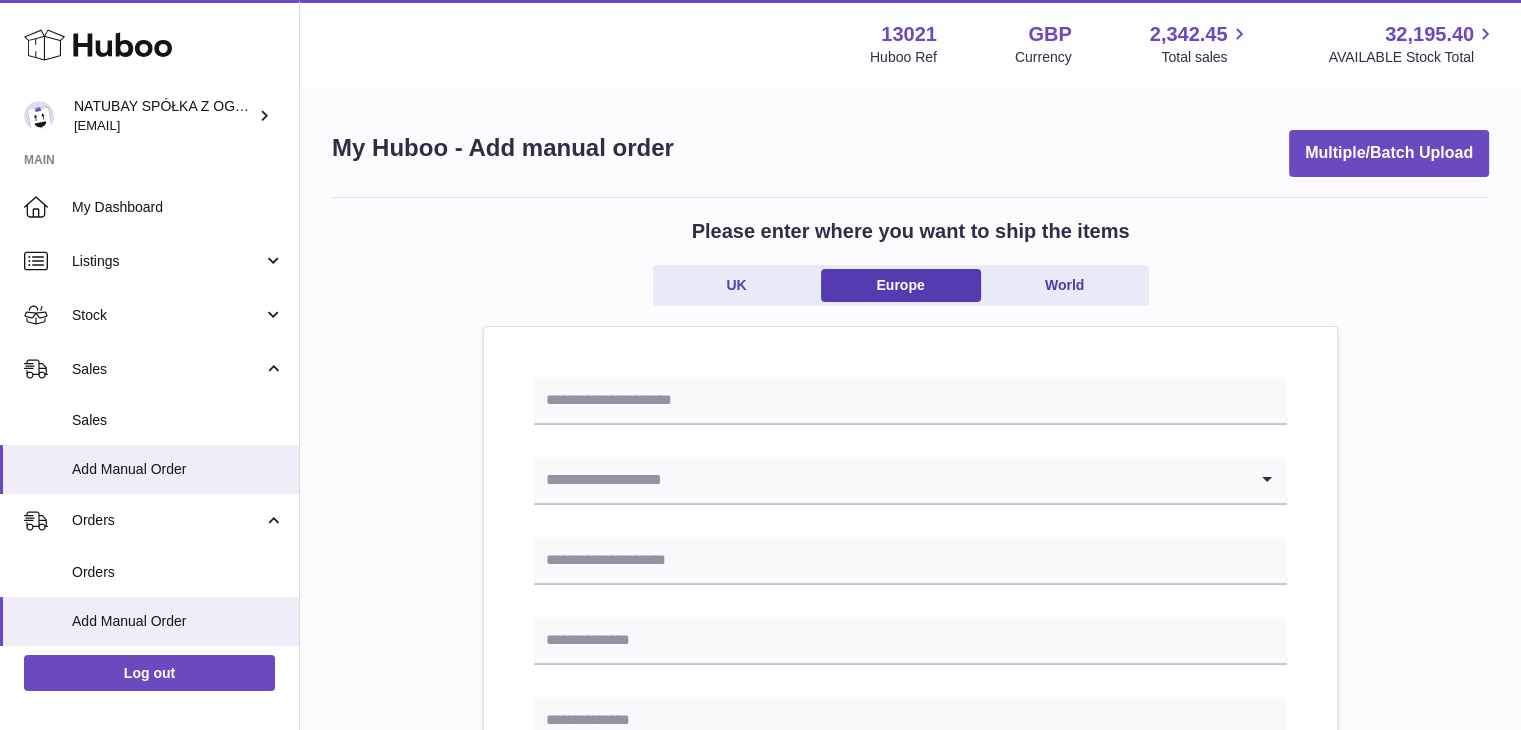 click at bounding box center [890, 480] 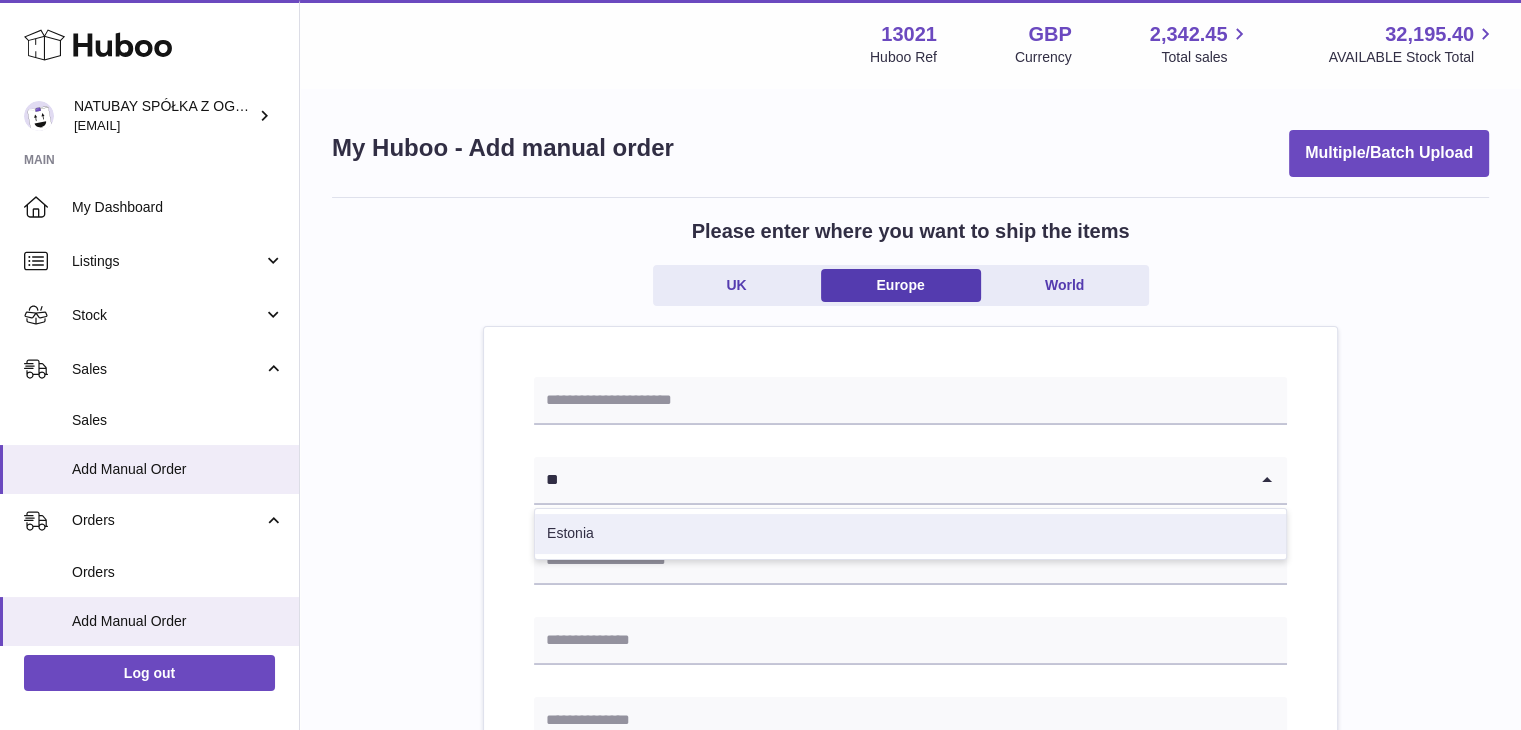 type on "*" 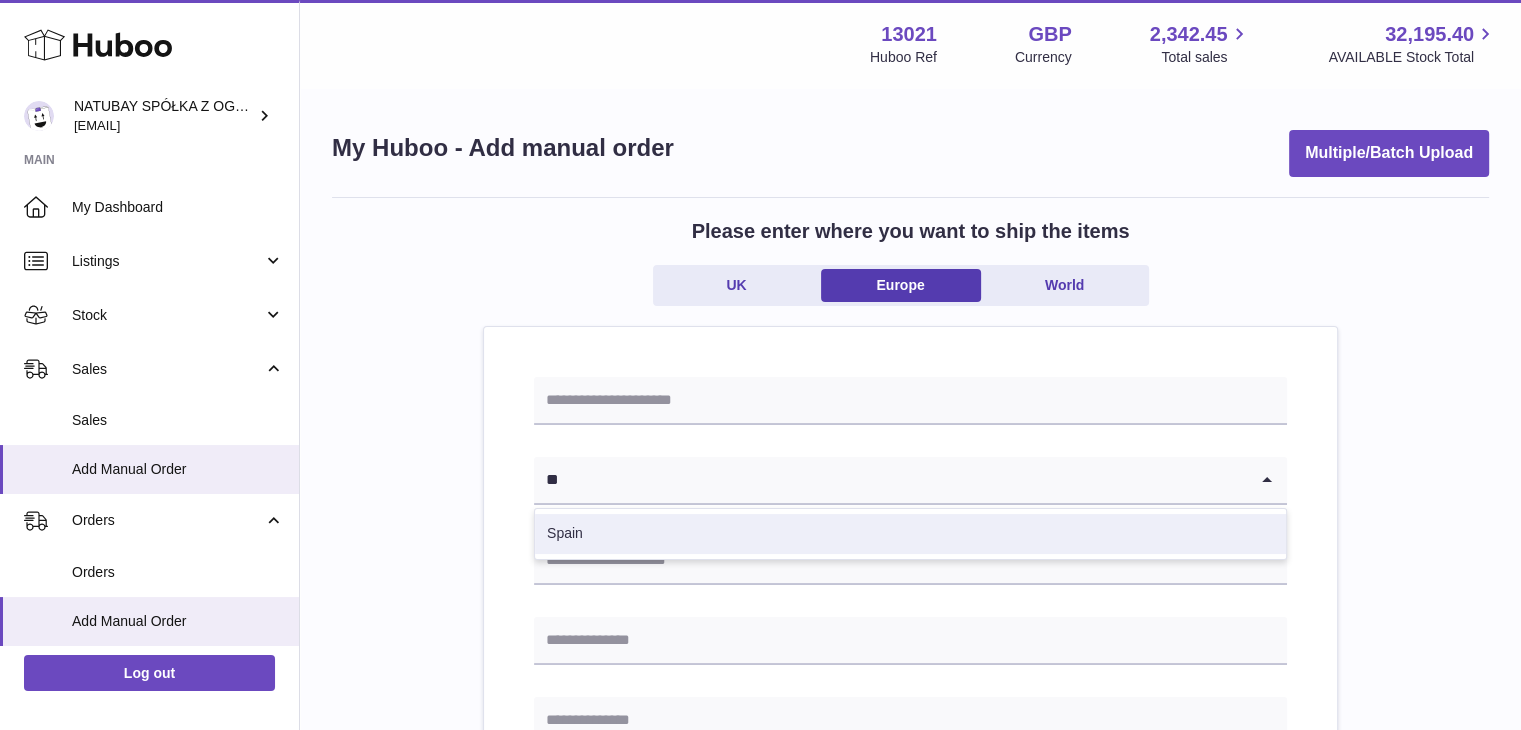 click on "Spain" at bounding box center (910, 534) 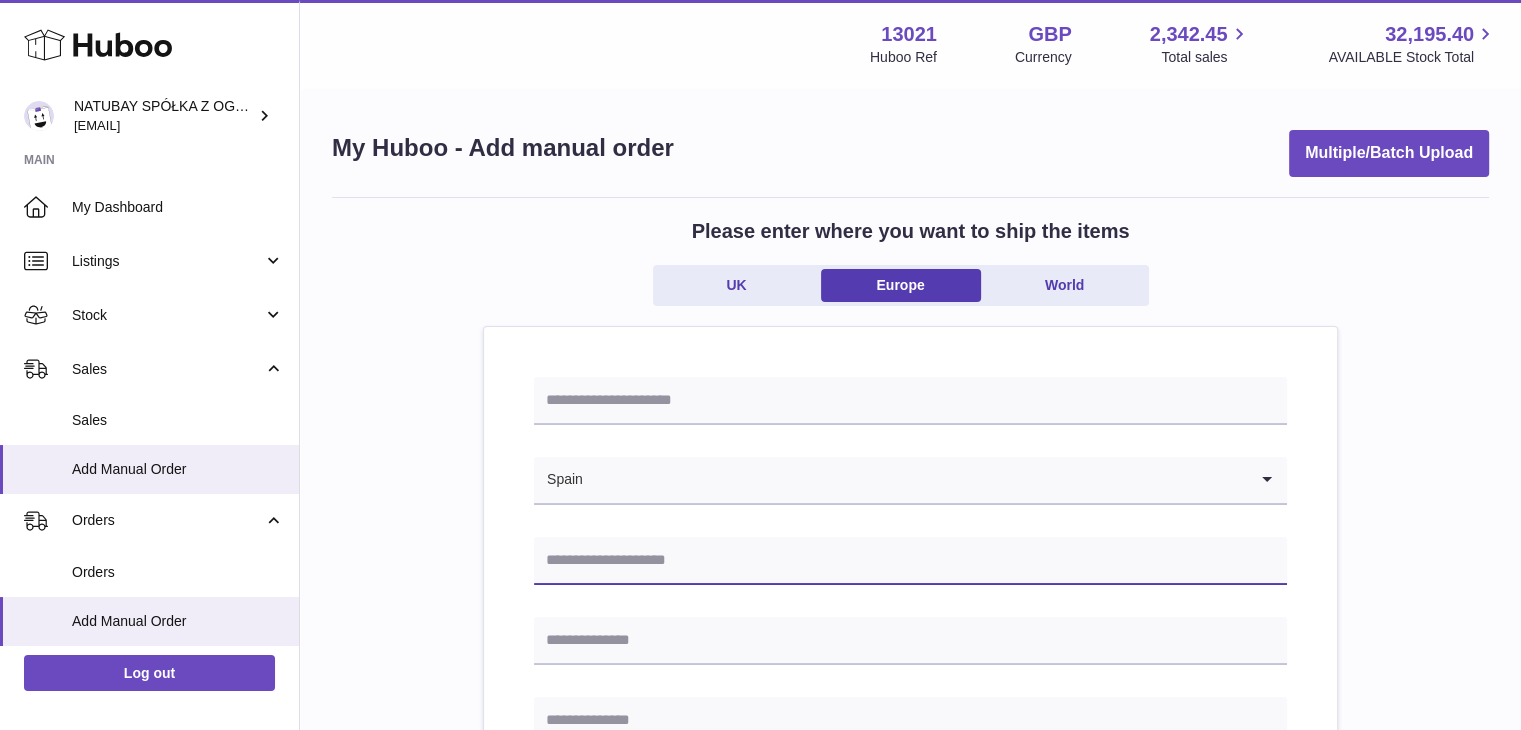click at bounding box center [910, 561] 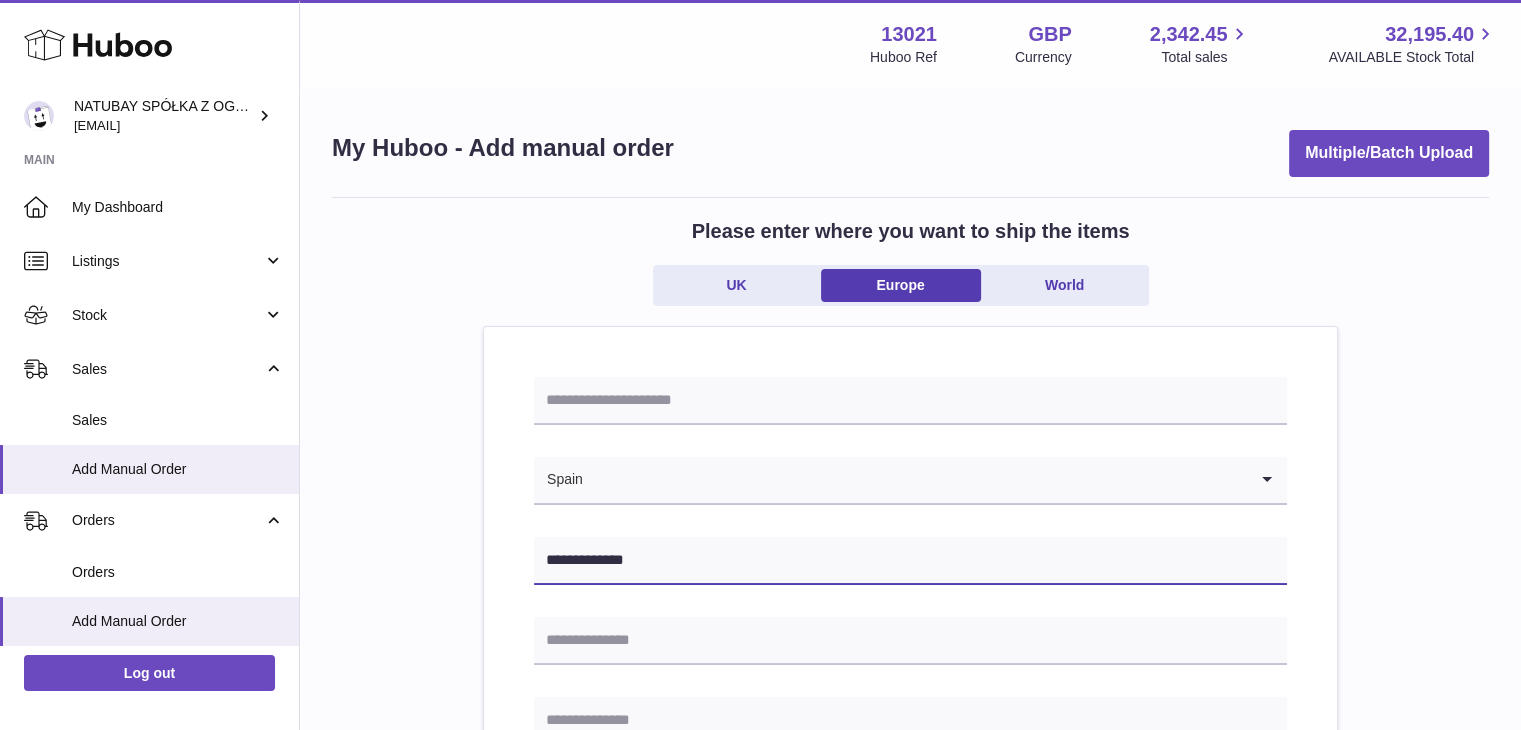 type on "**********" 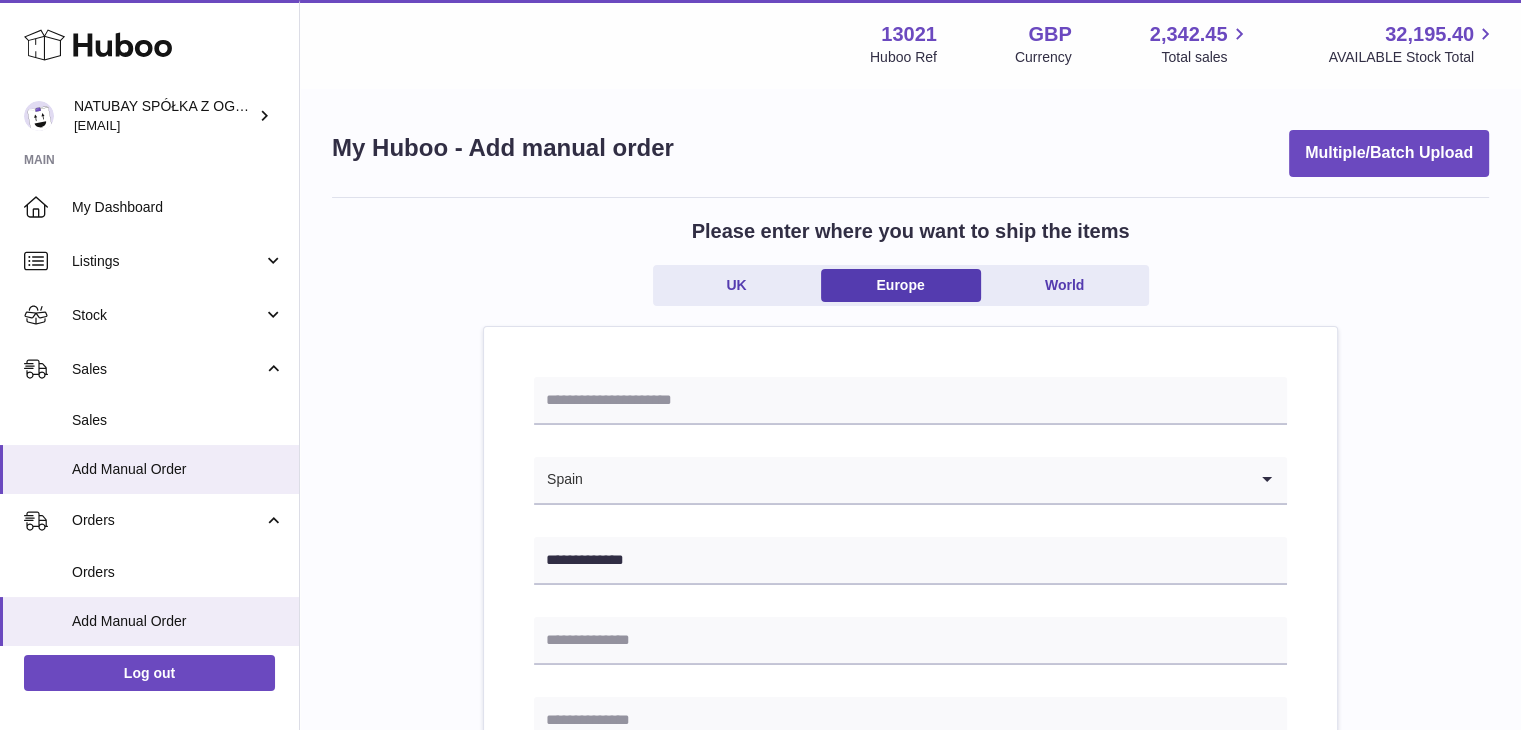 click on "**********" at bounding box center [910, 945] 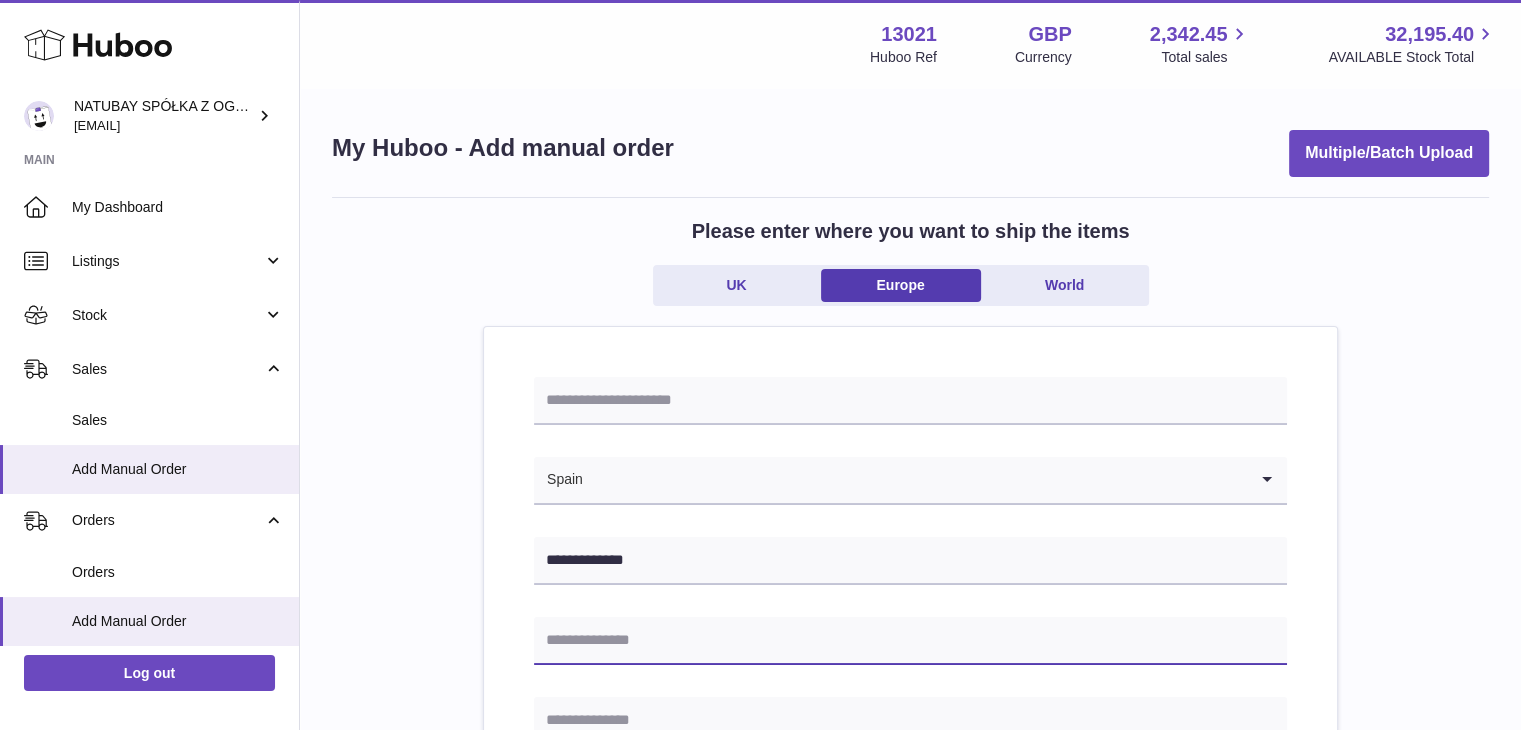 click at bounding box center (910, 641) 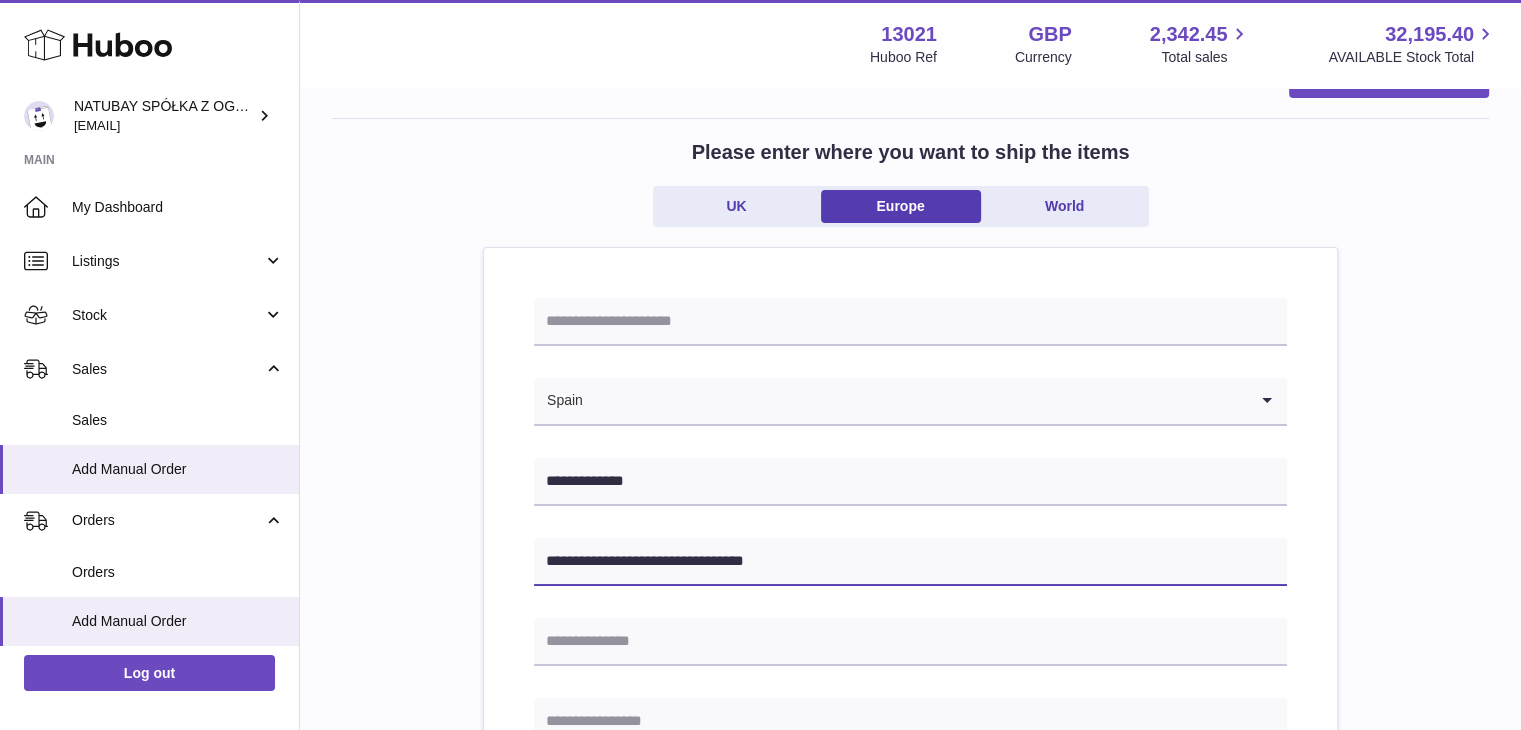 scroll, scrollTop: 84, scrollLeft: 0, axis: vertical 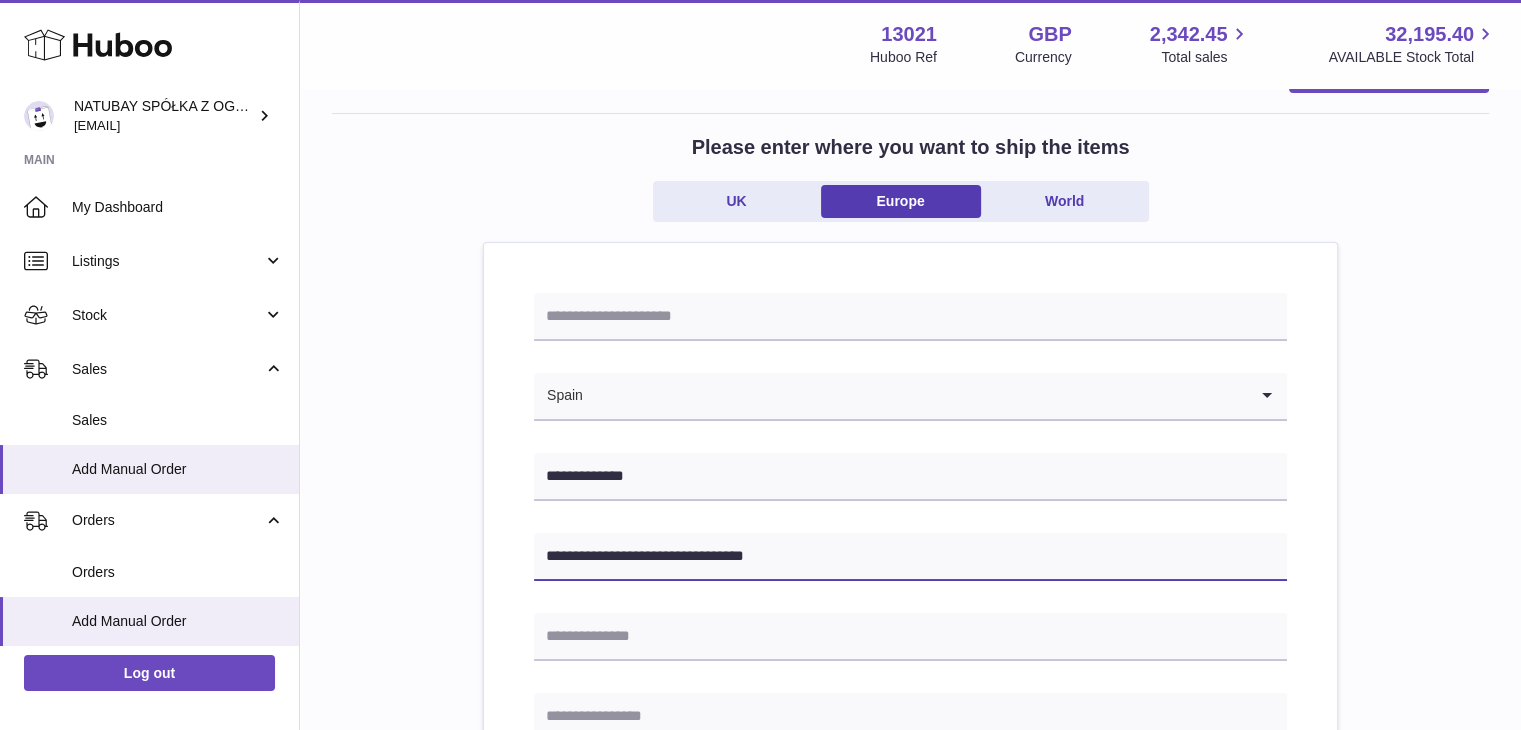 drag, startPoint x: 782, startPoint y: 554, endPoint x: 712, endPoint y: 549, distance: 70.178345 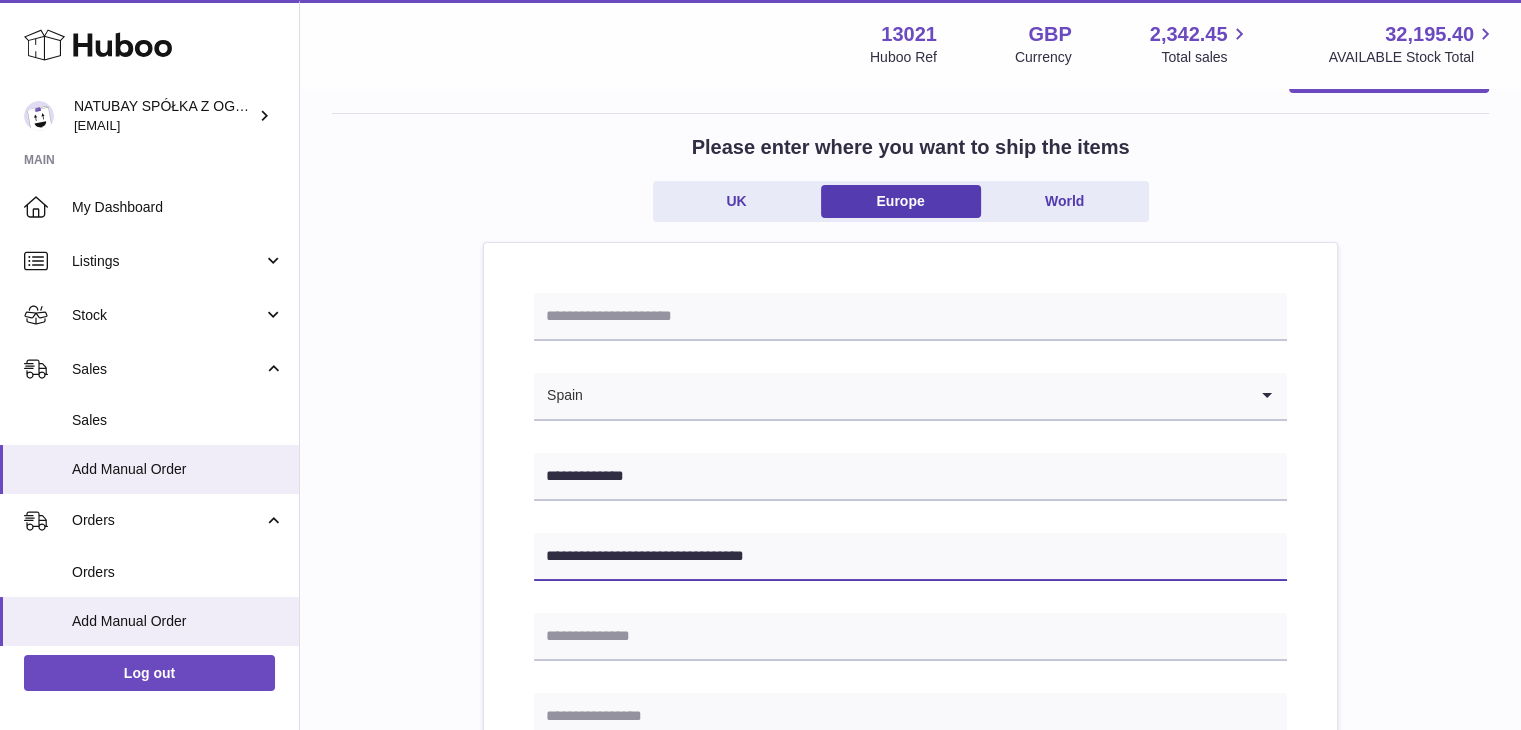 click on "**********" at bounding box center (910, 557) 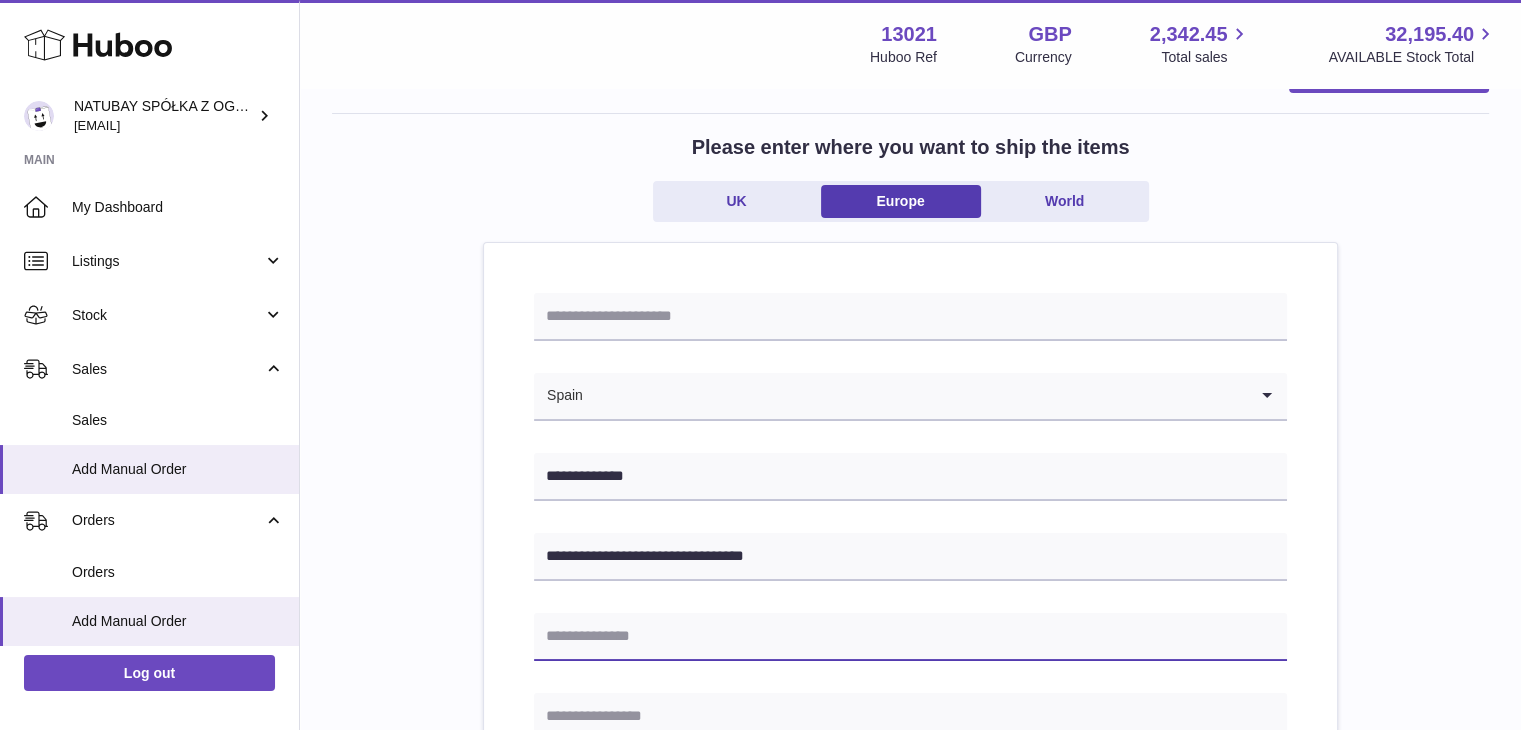 click at bounding box center [910, 637] 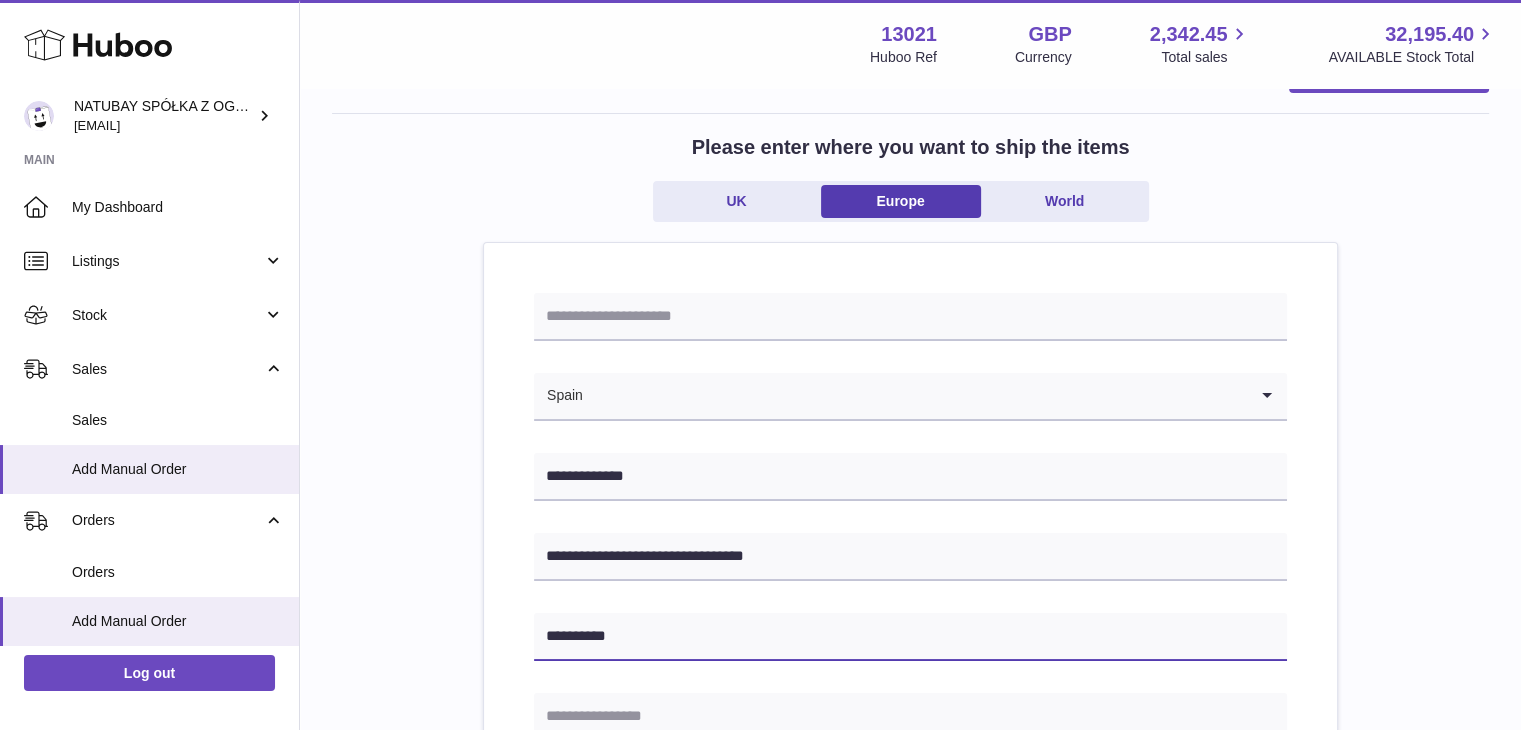type on "**********" 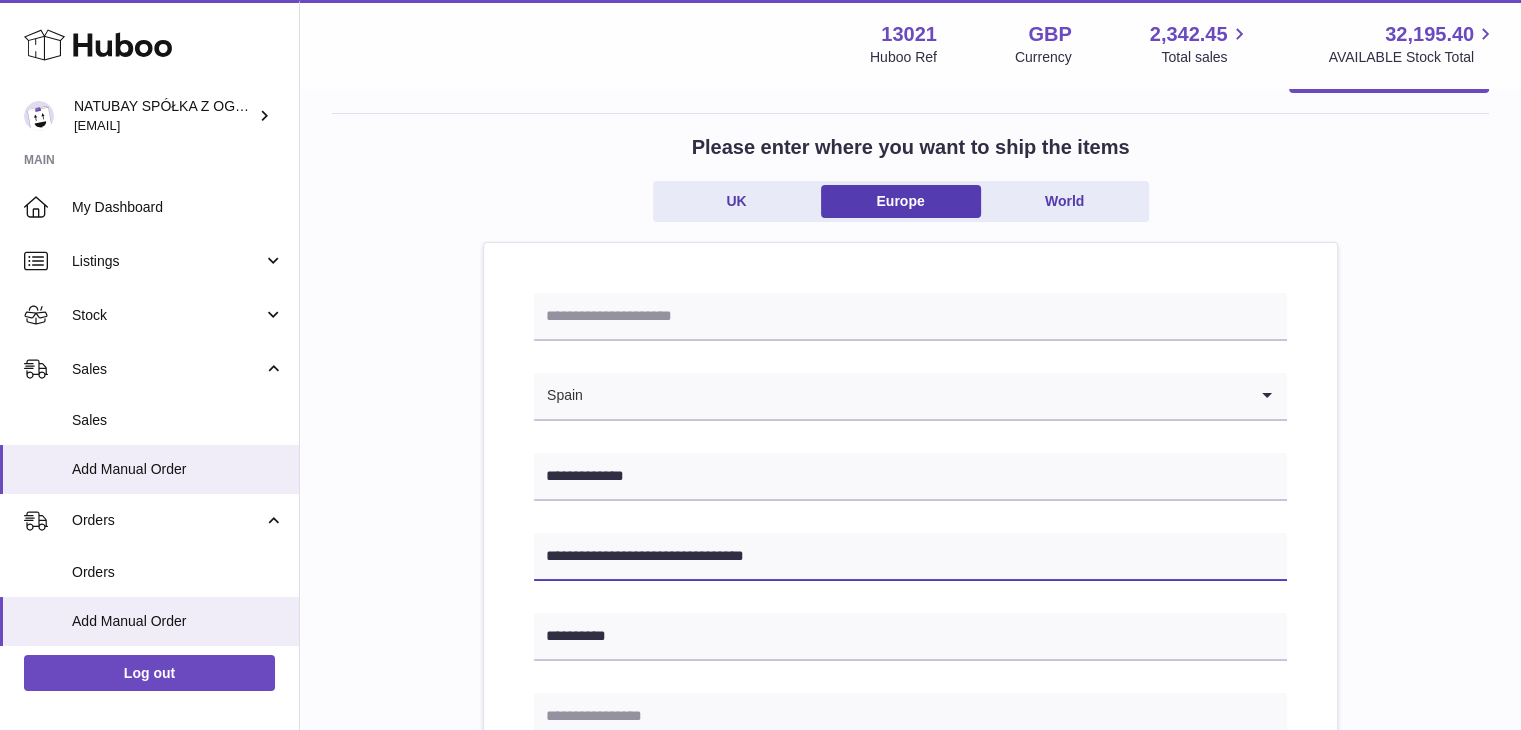 drag, startPoint x: 828, startPoint y: 557, endPoint x: 705, endPoint y: 555, distance: 123.01626 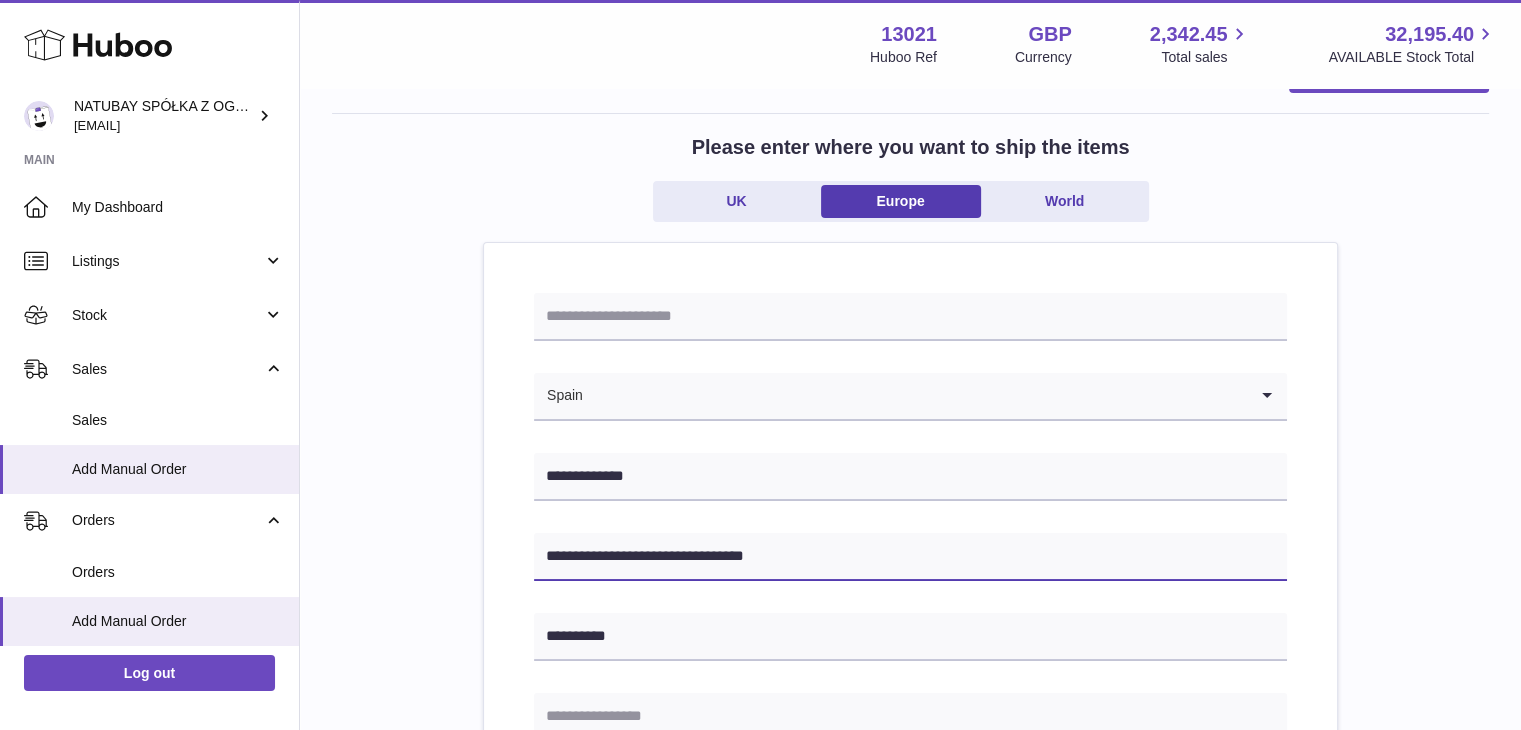 click on "**********" at bounding box center (910, 557) 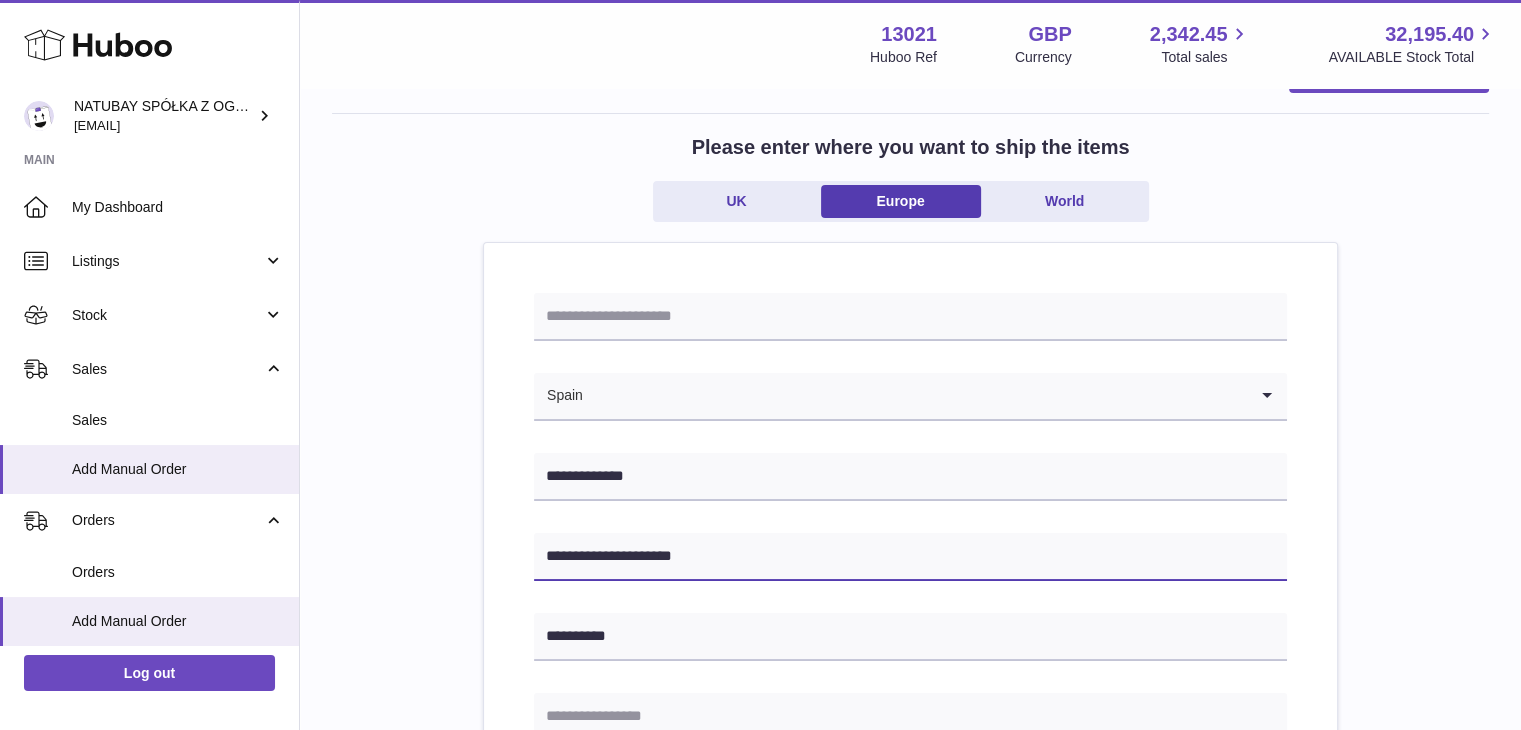 type on "**********" 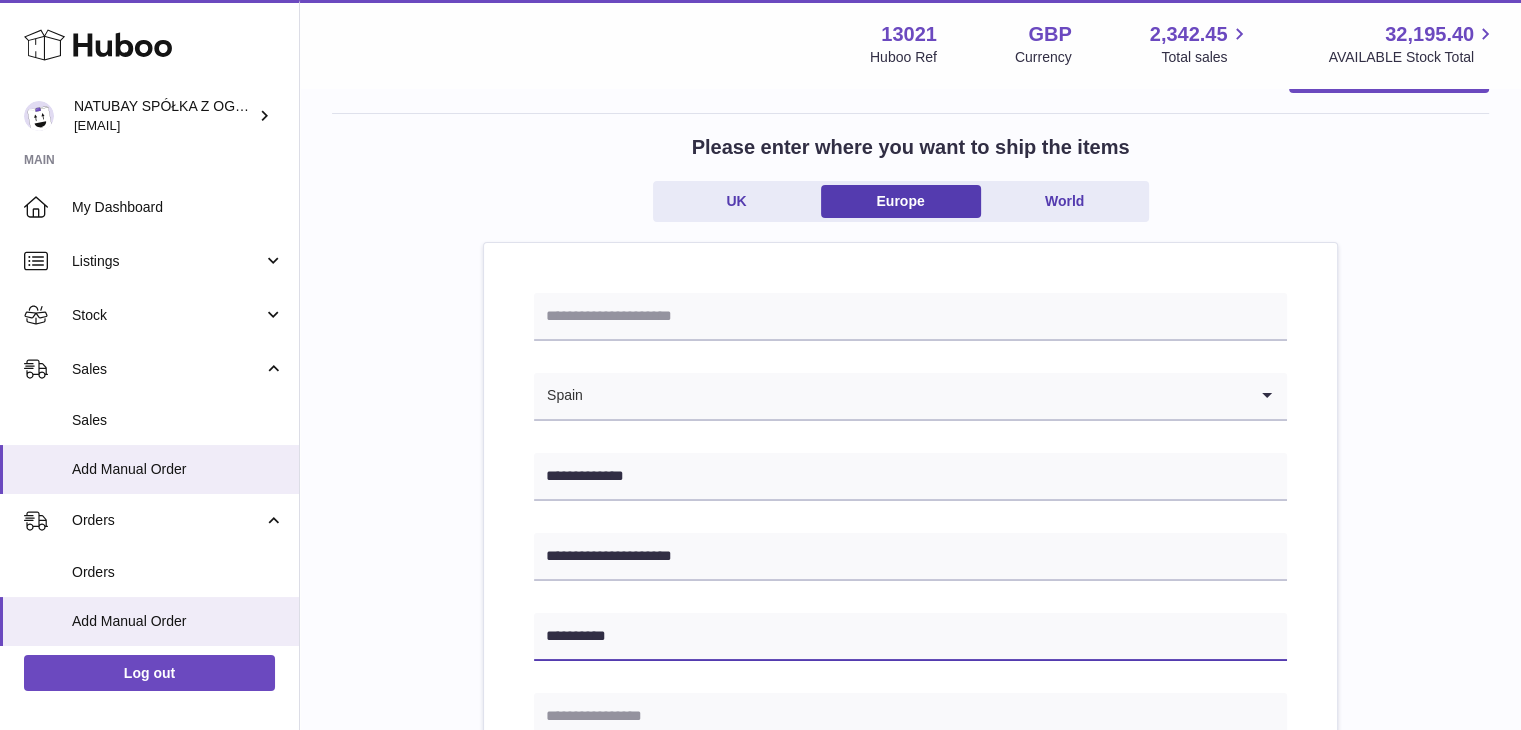 drag, startPoint x: 572, startPoint y: 633, endPoint x: 532, endPoint y: 629, distance: 40.1995 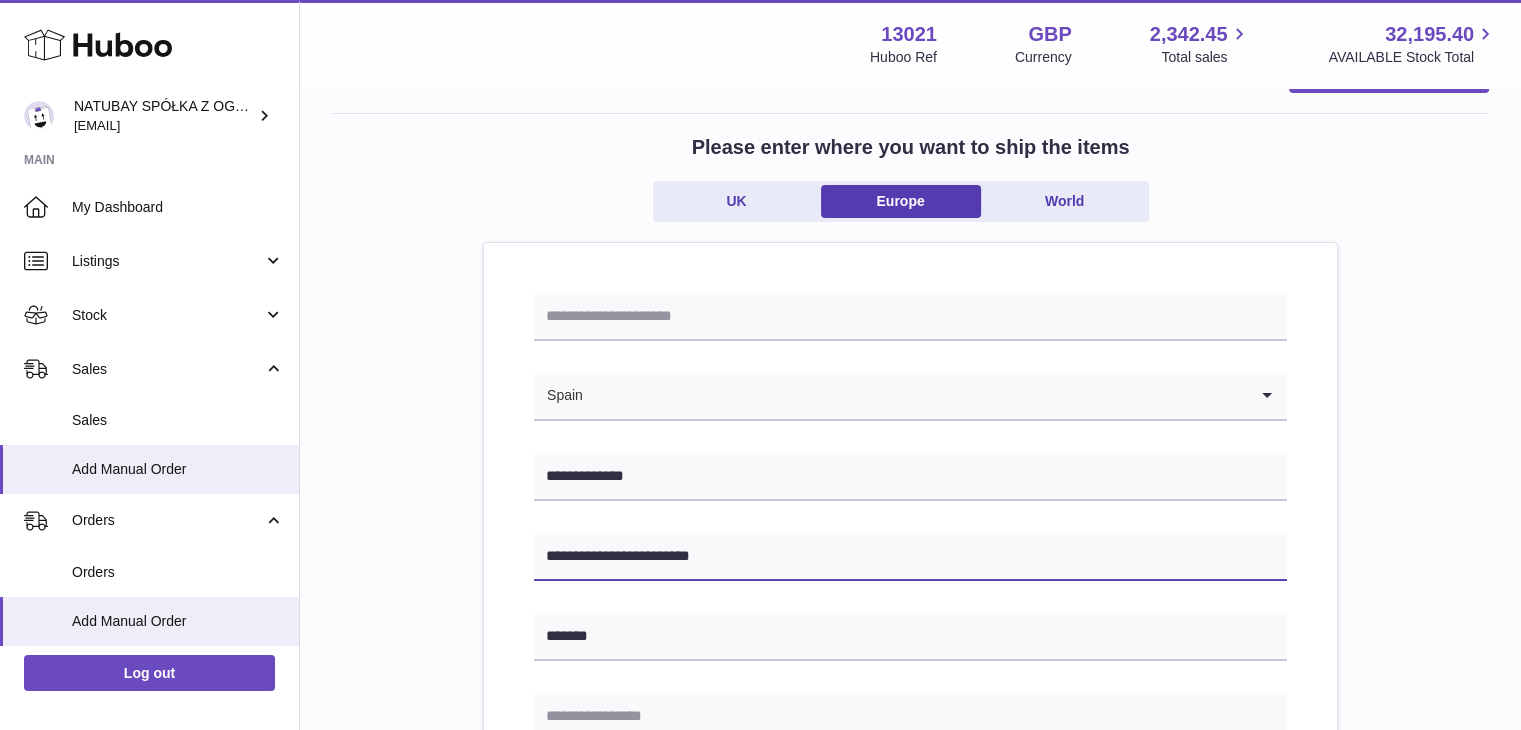 click on "**********" at bounding box center [910, 557] 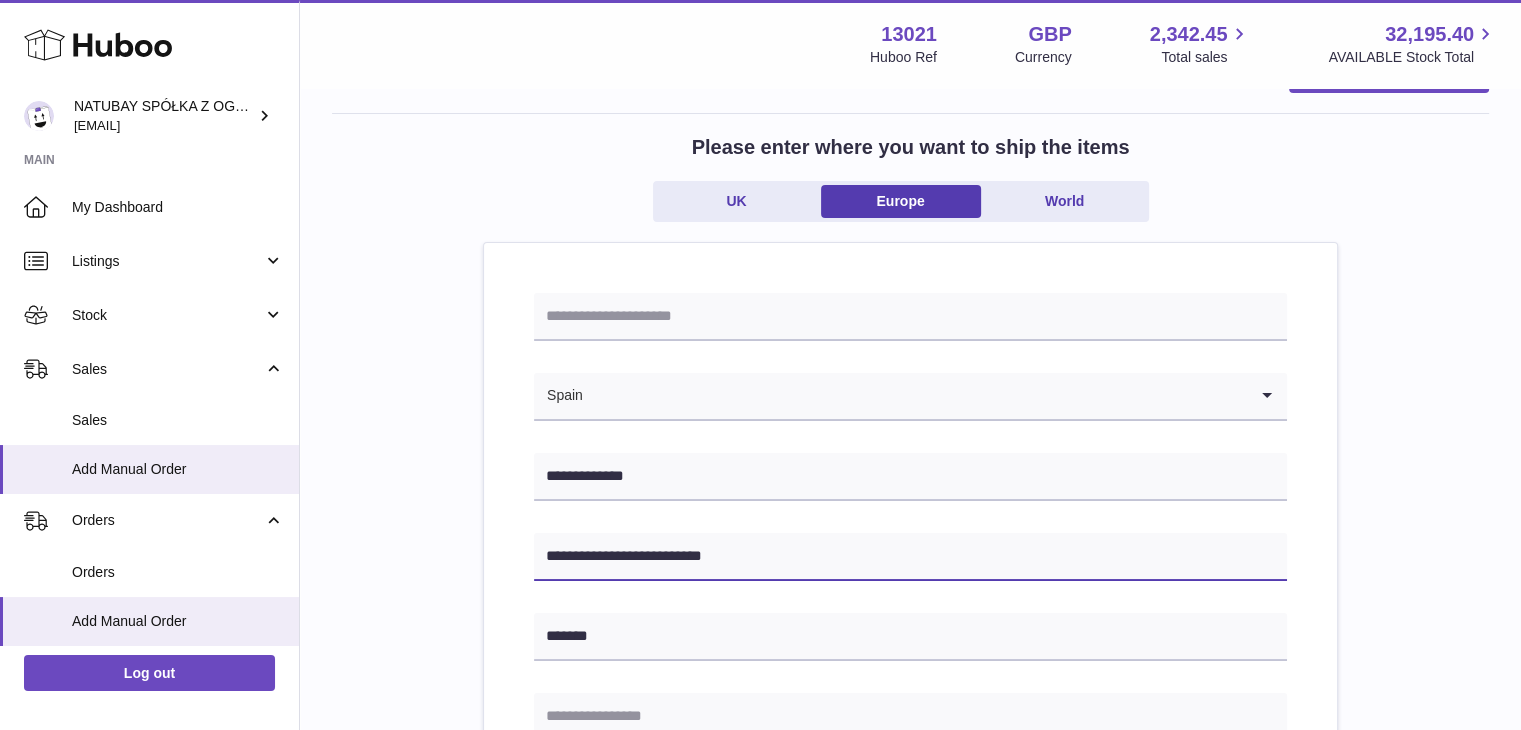 type on "**********" 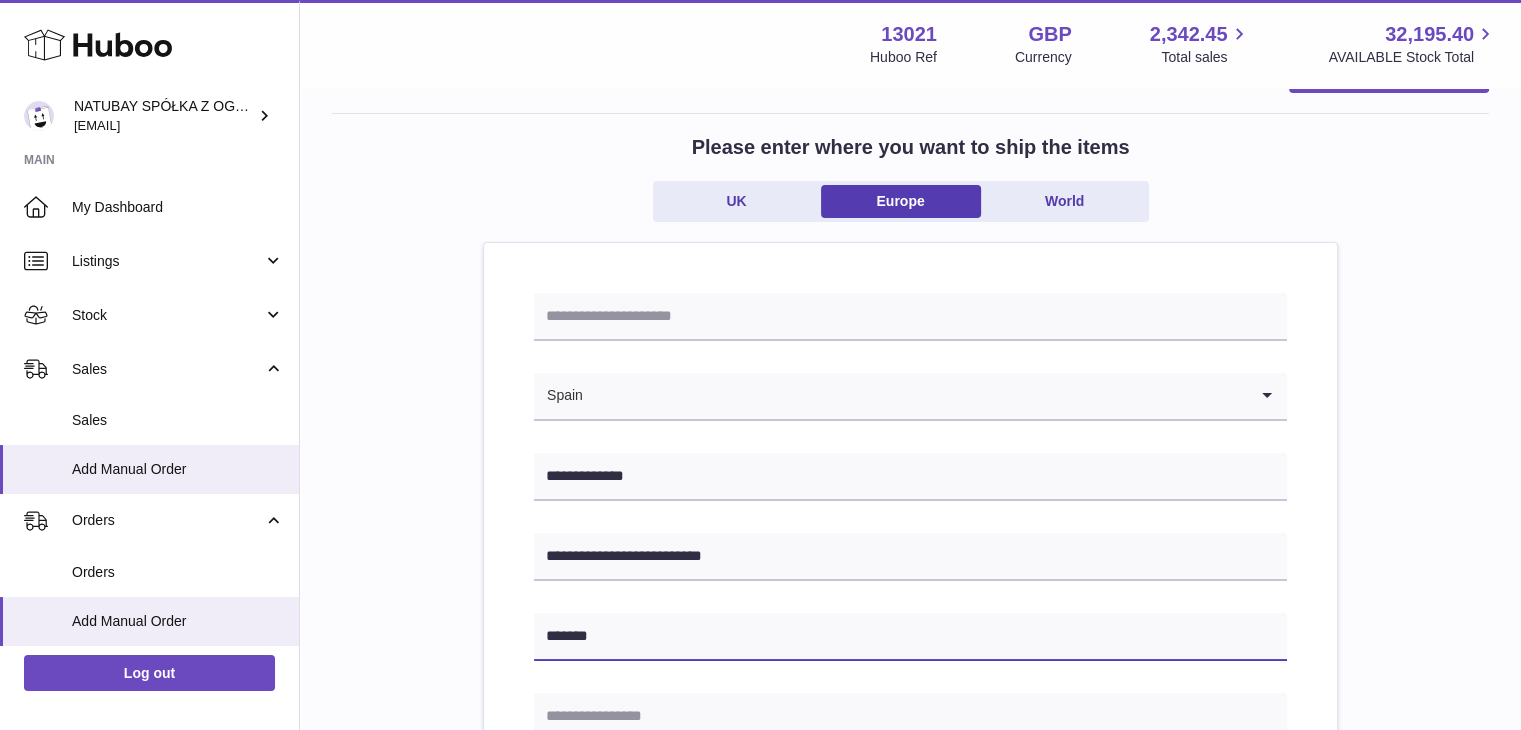 click on "******" at bounding box center (910, 637) 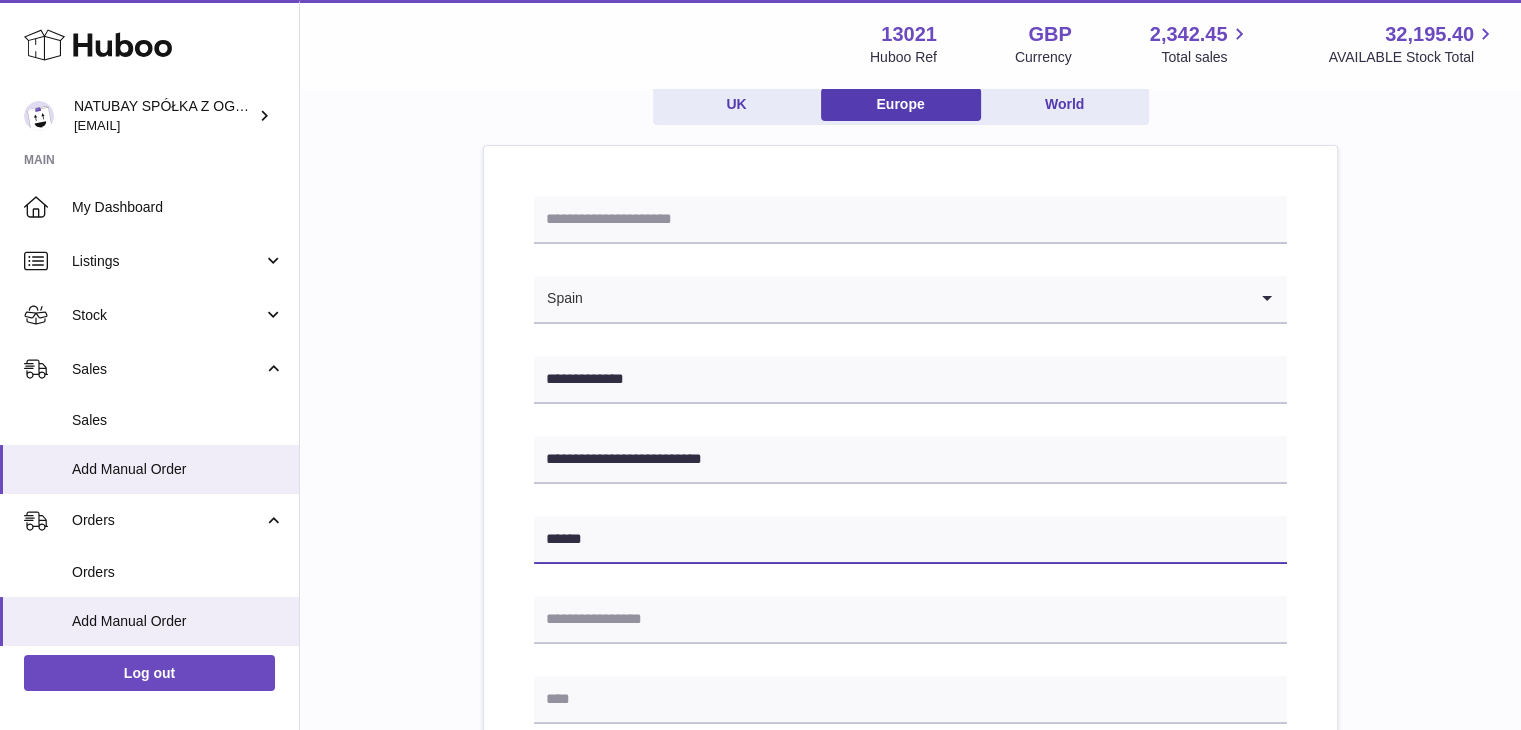 scroll, scrollTop: 284, scrollLeft: 0, axis: vertical 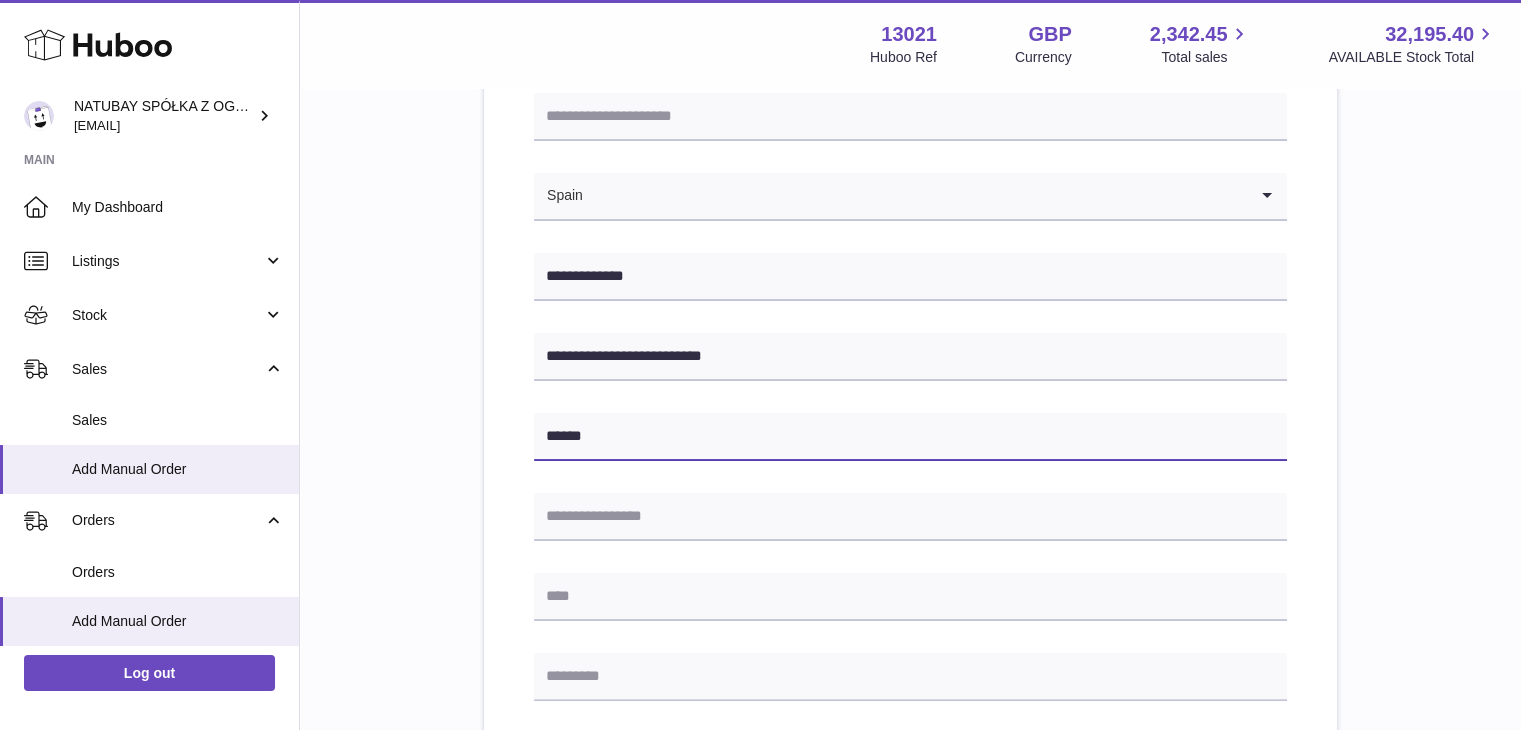type on "******" 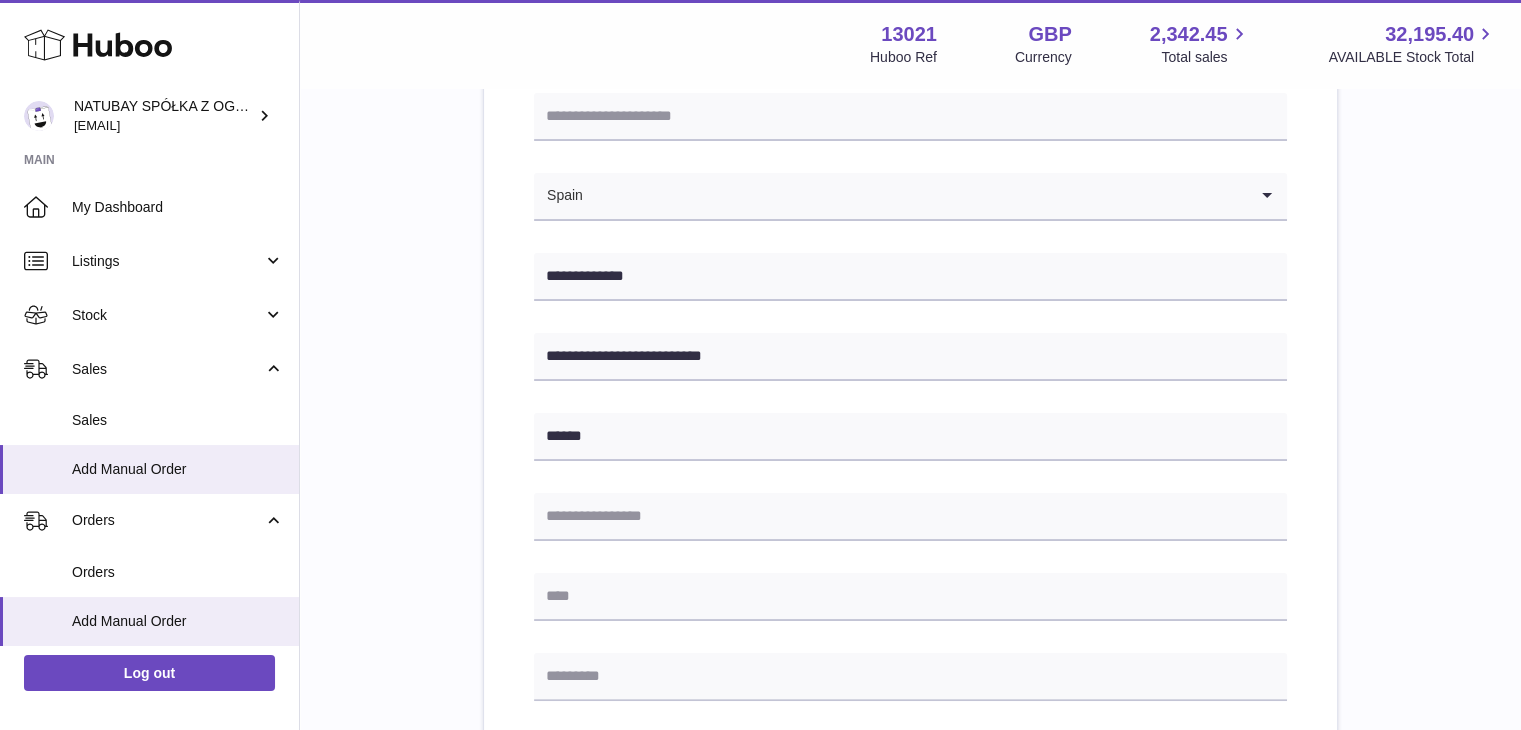 click on "**********" at bounding box center (910, 661) 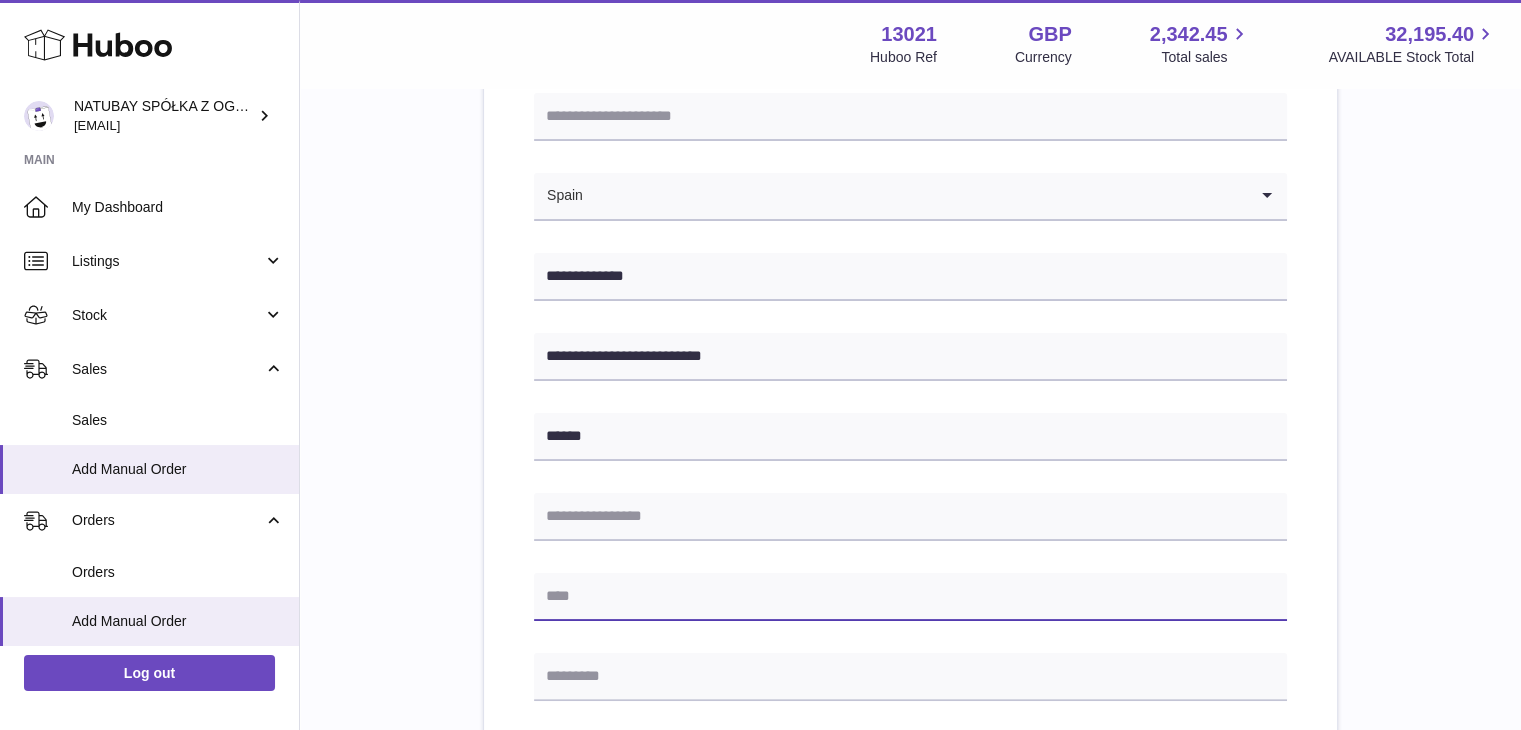 click at bounding box center [910, 597] 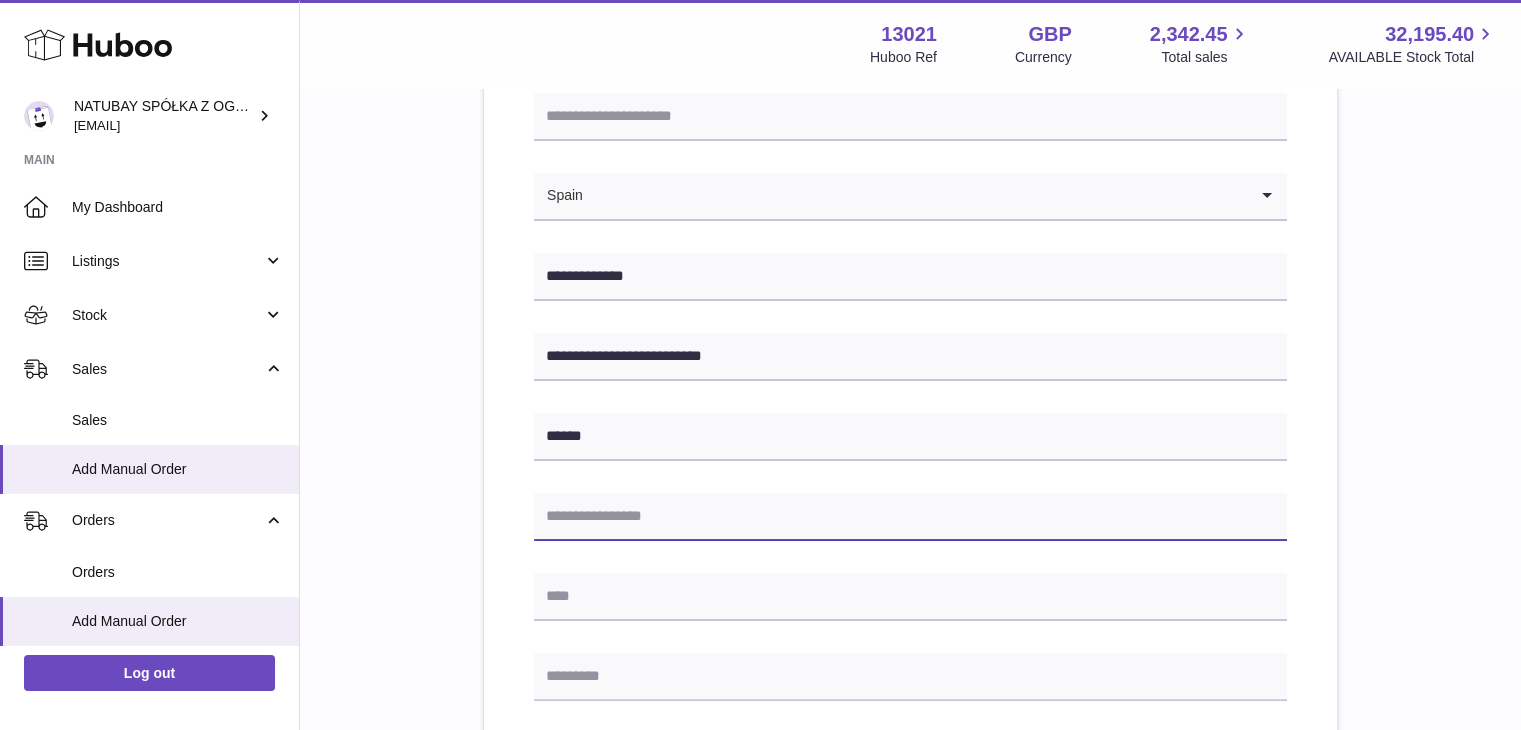 click at bounding box center [910, 517] 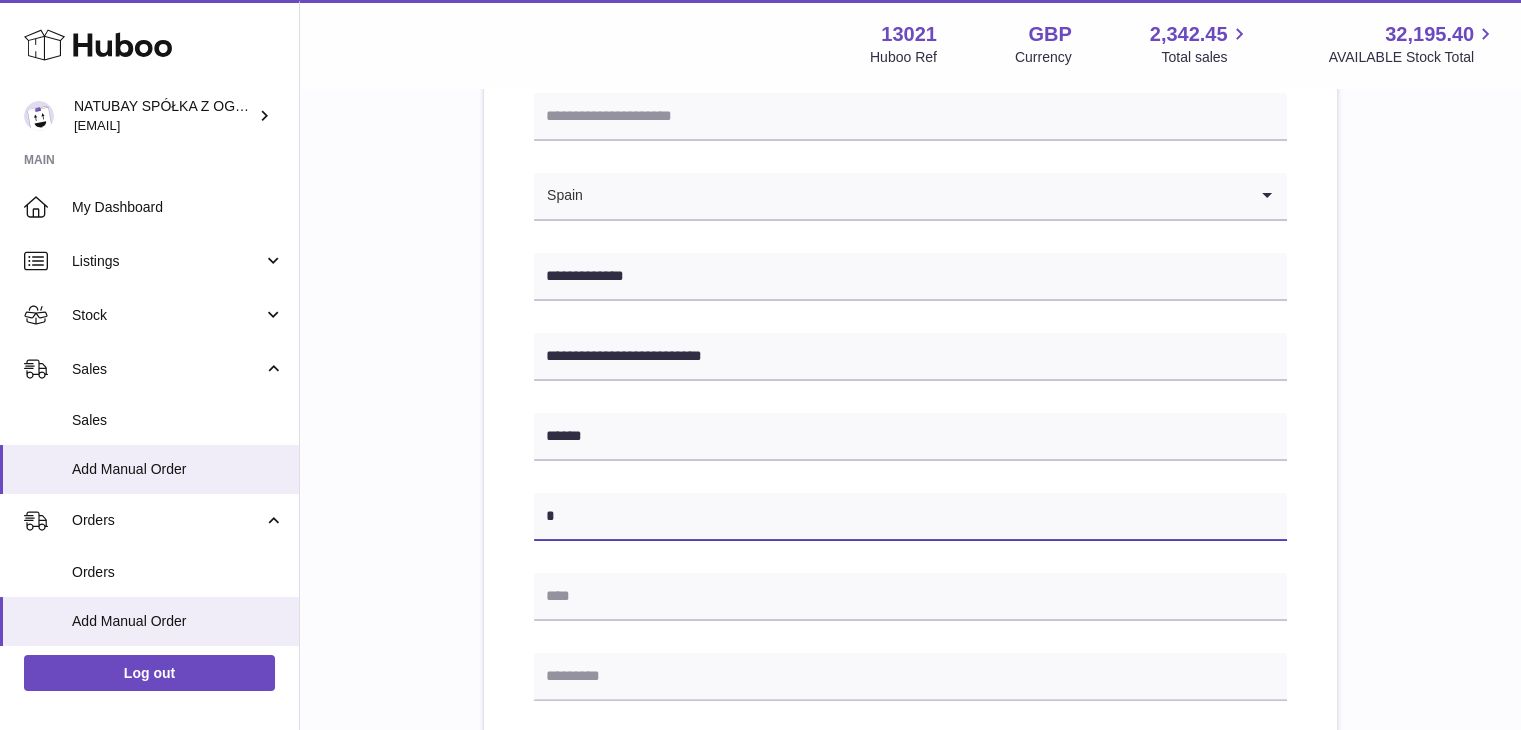type on "*********" 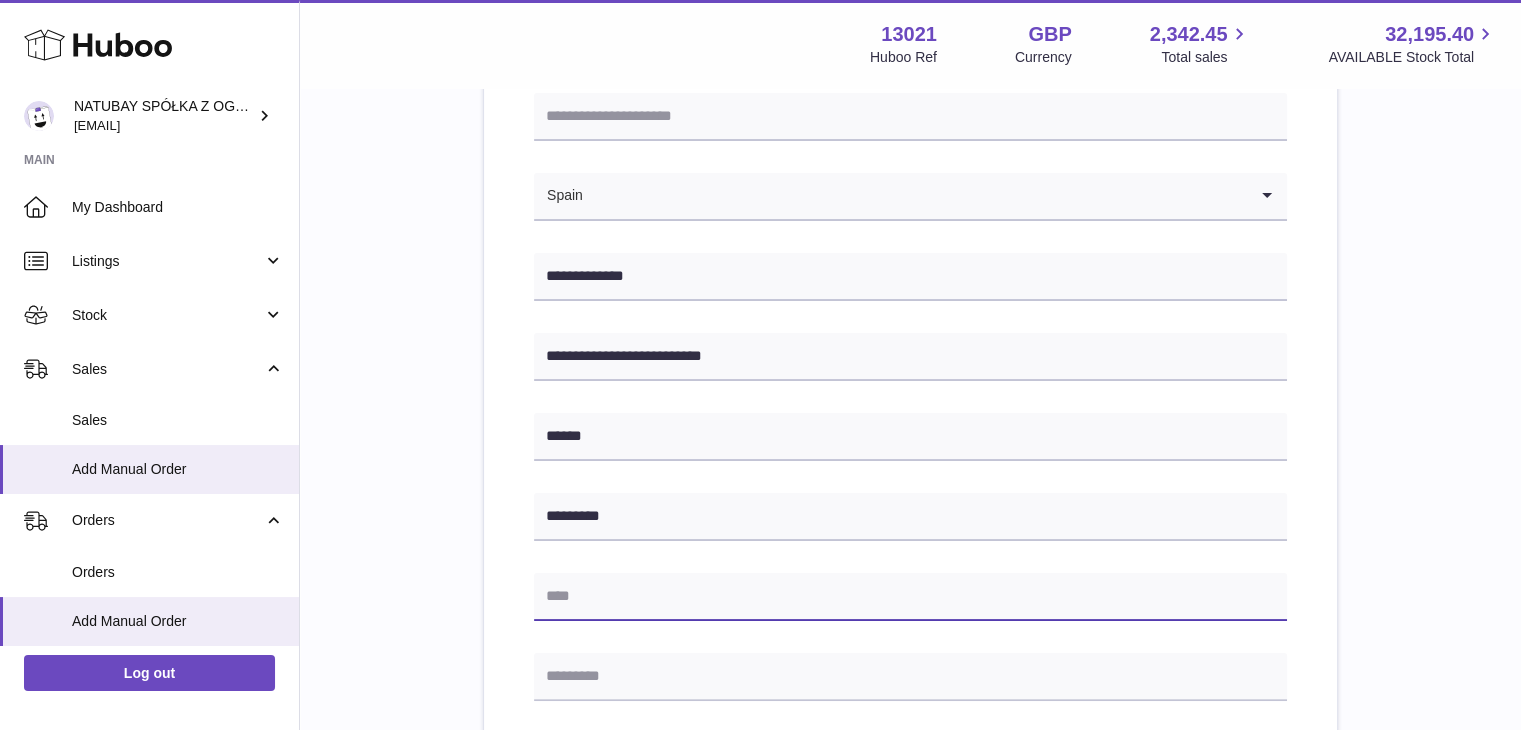 click at bounding box center [910, 597] 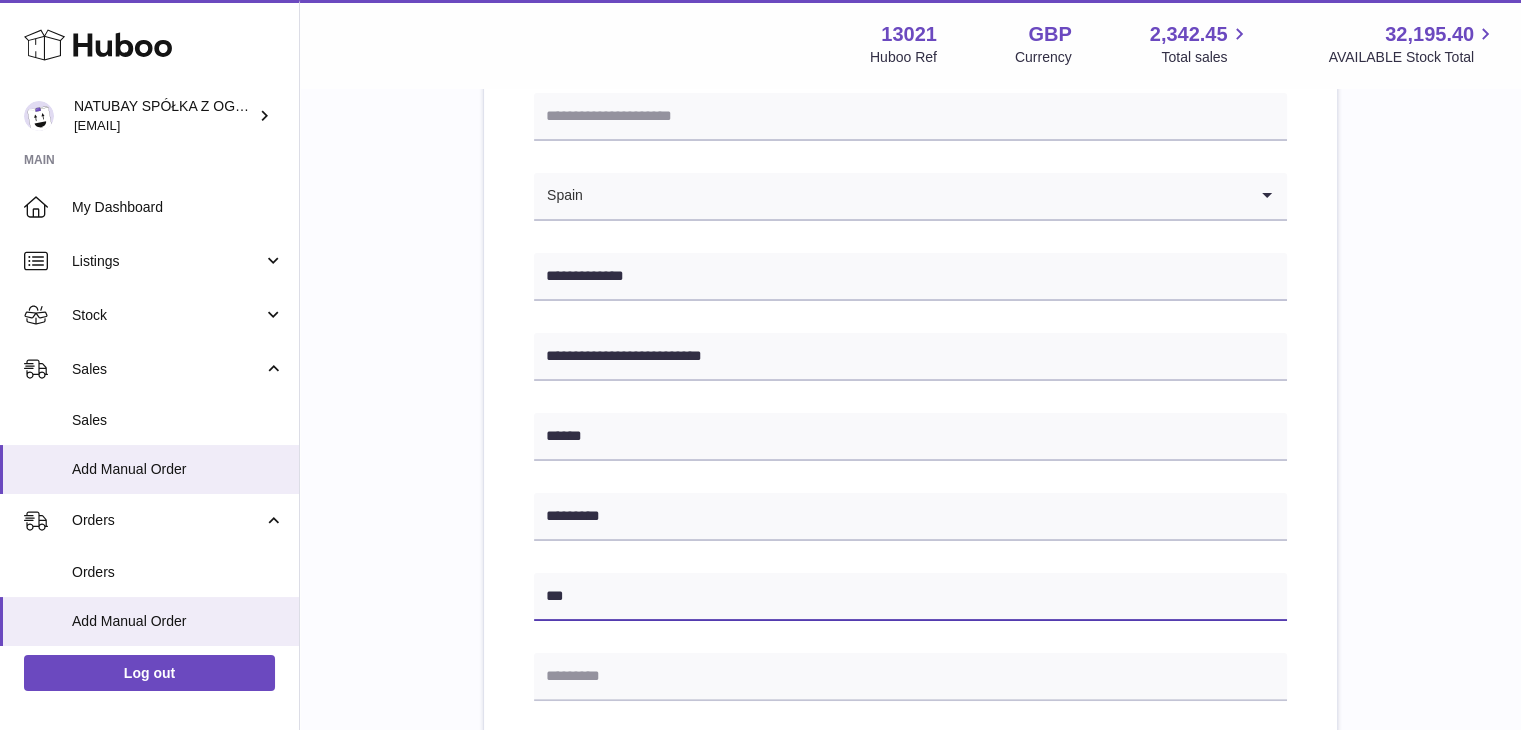 type on "*******" 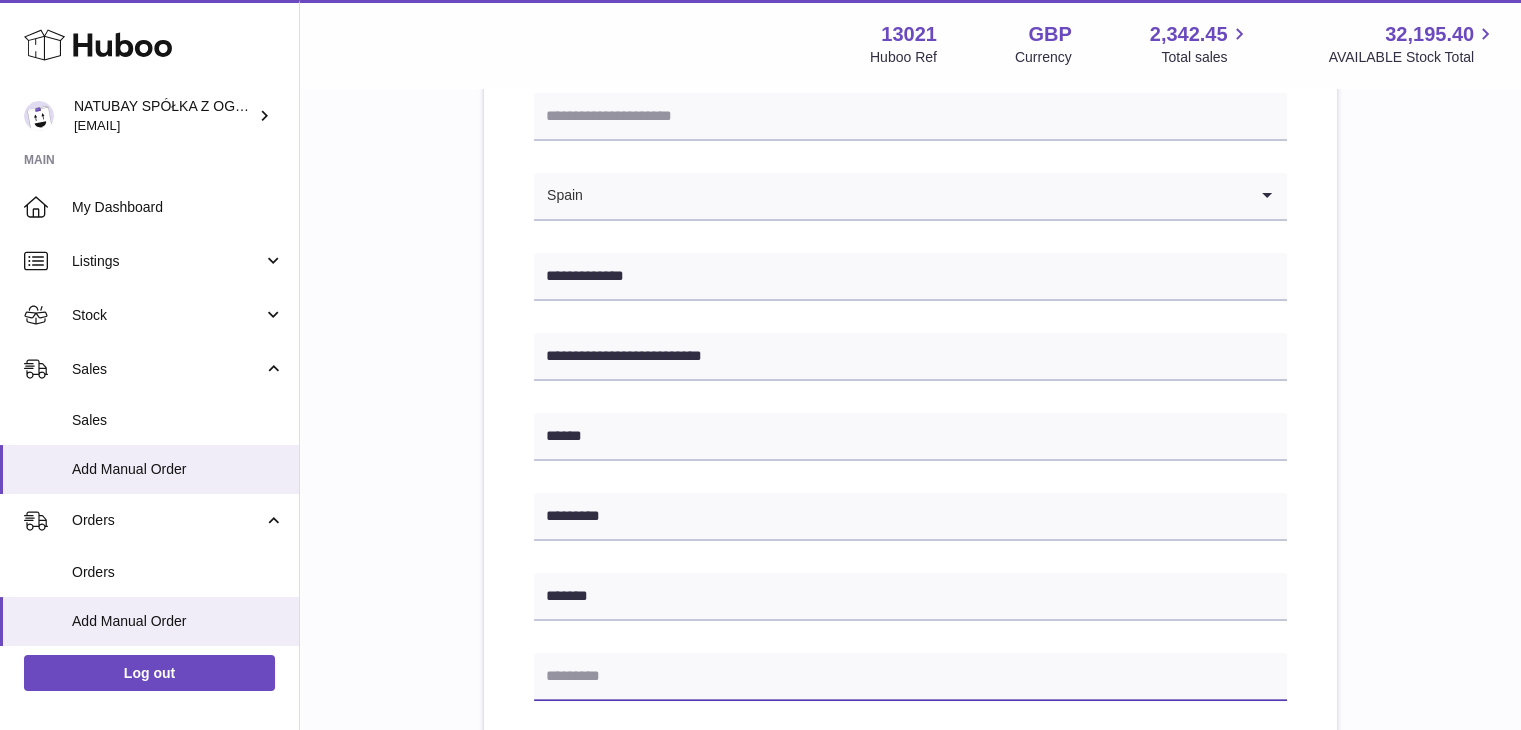 click at bounding box center [910, 677] 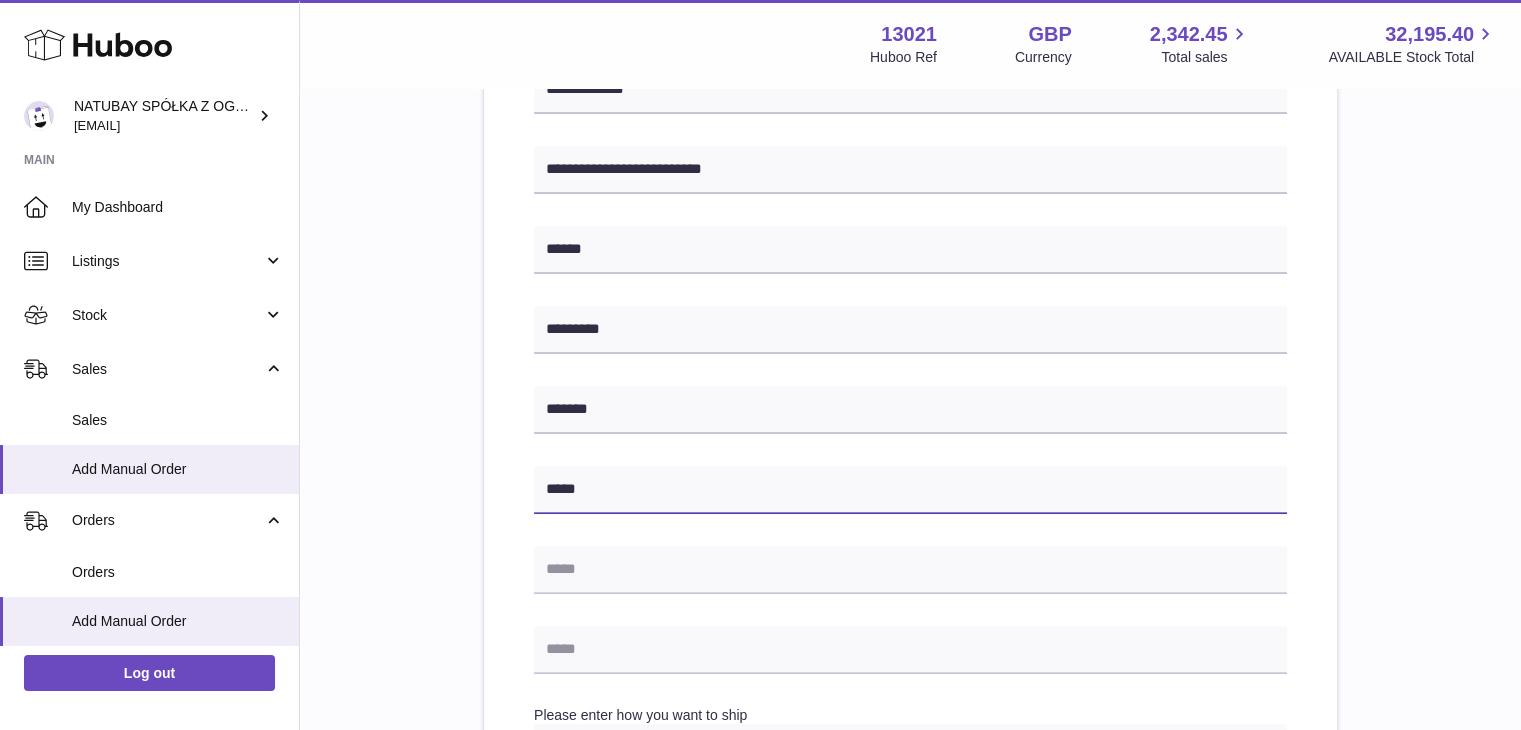 scroll, scrollTop: 476, scrollLeft: 0, axis: vertical 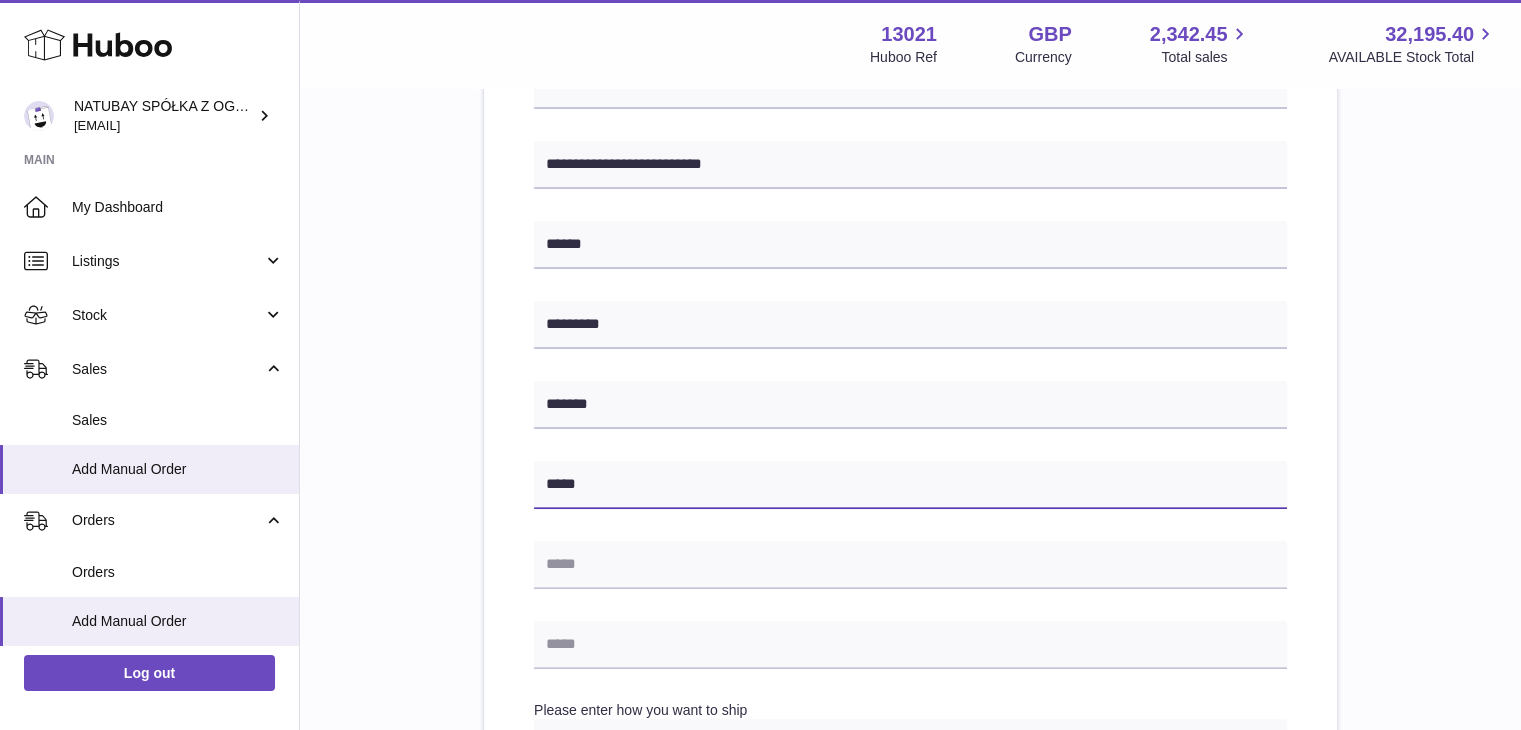 type on "*****" 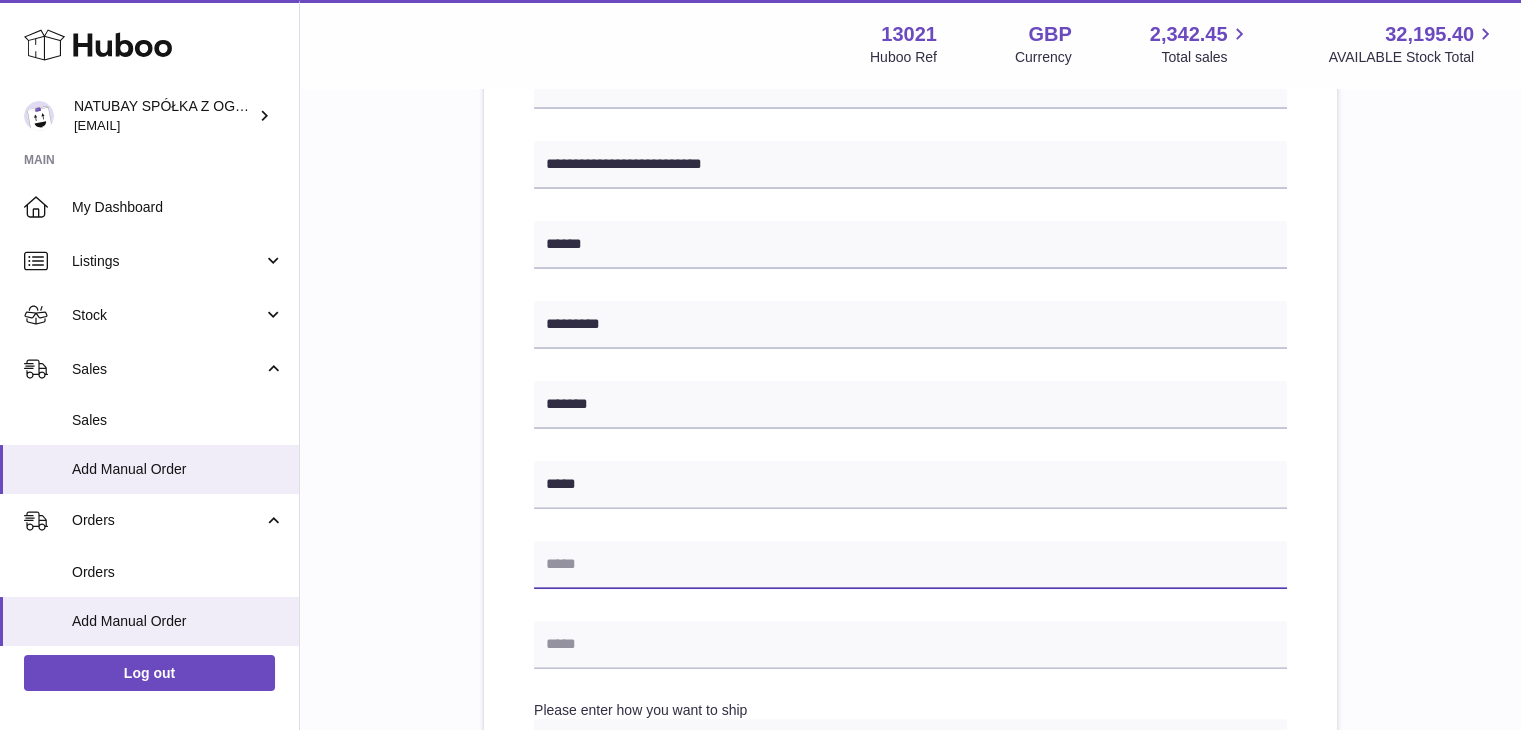click at bounding box center (910, 565) 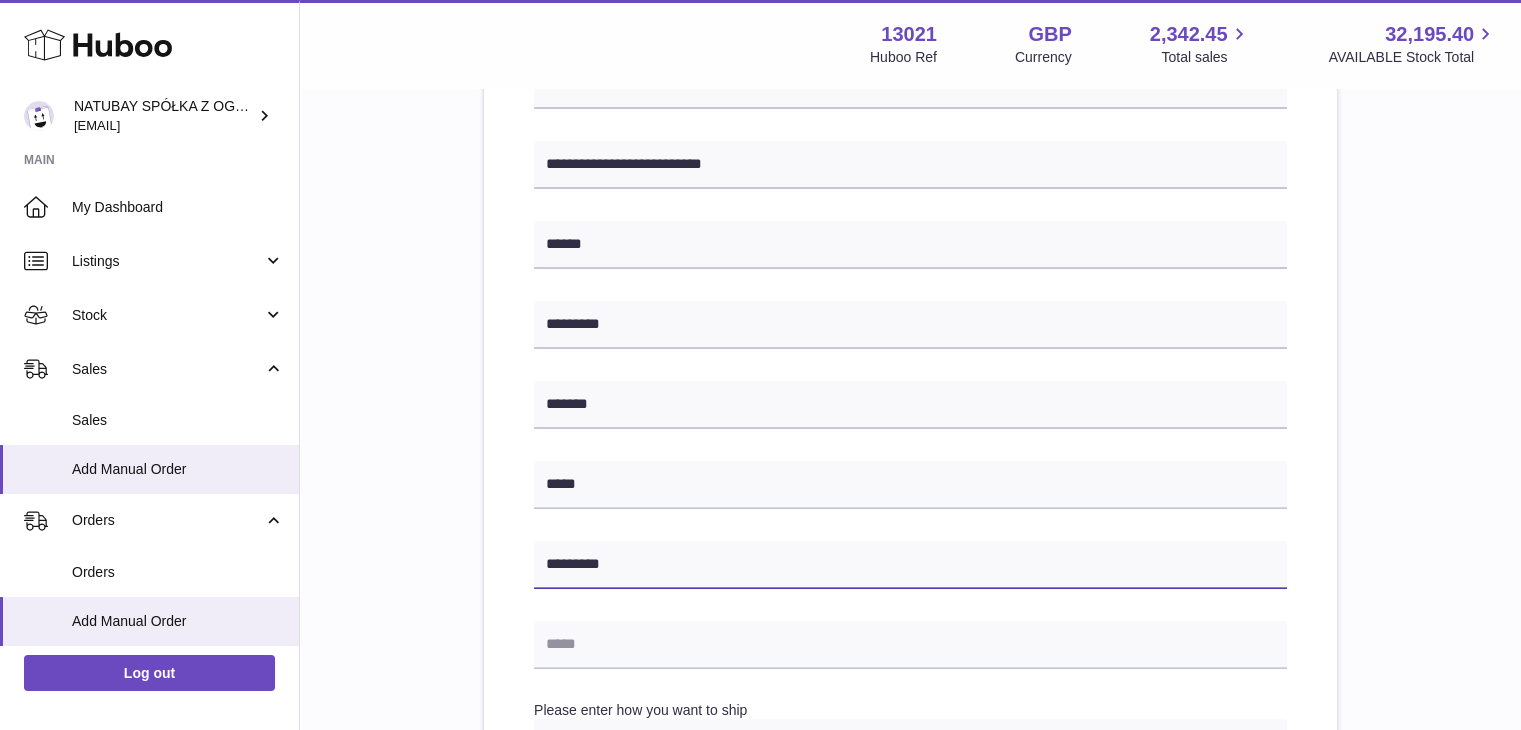 type on "*********" 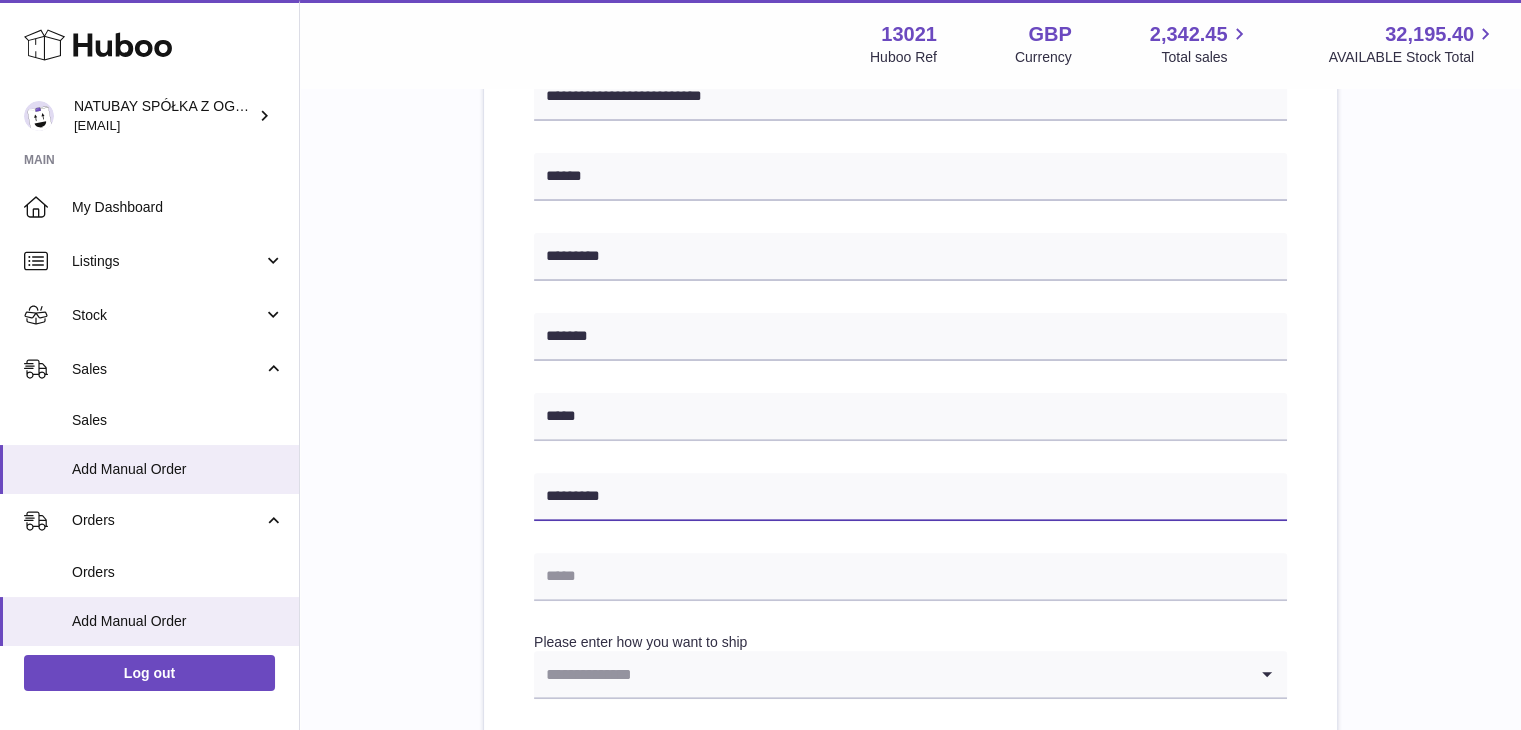 scroll, scrollTop: 576, scrollLeft: 0, axis: vertical 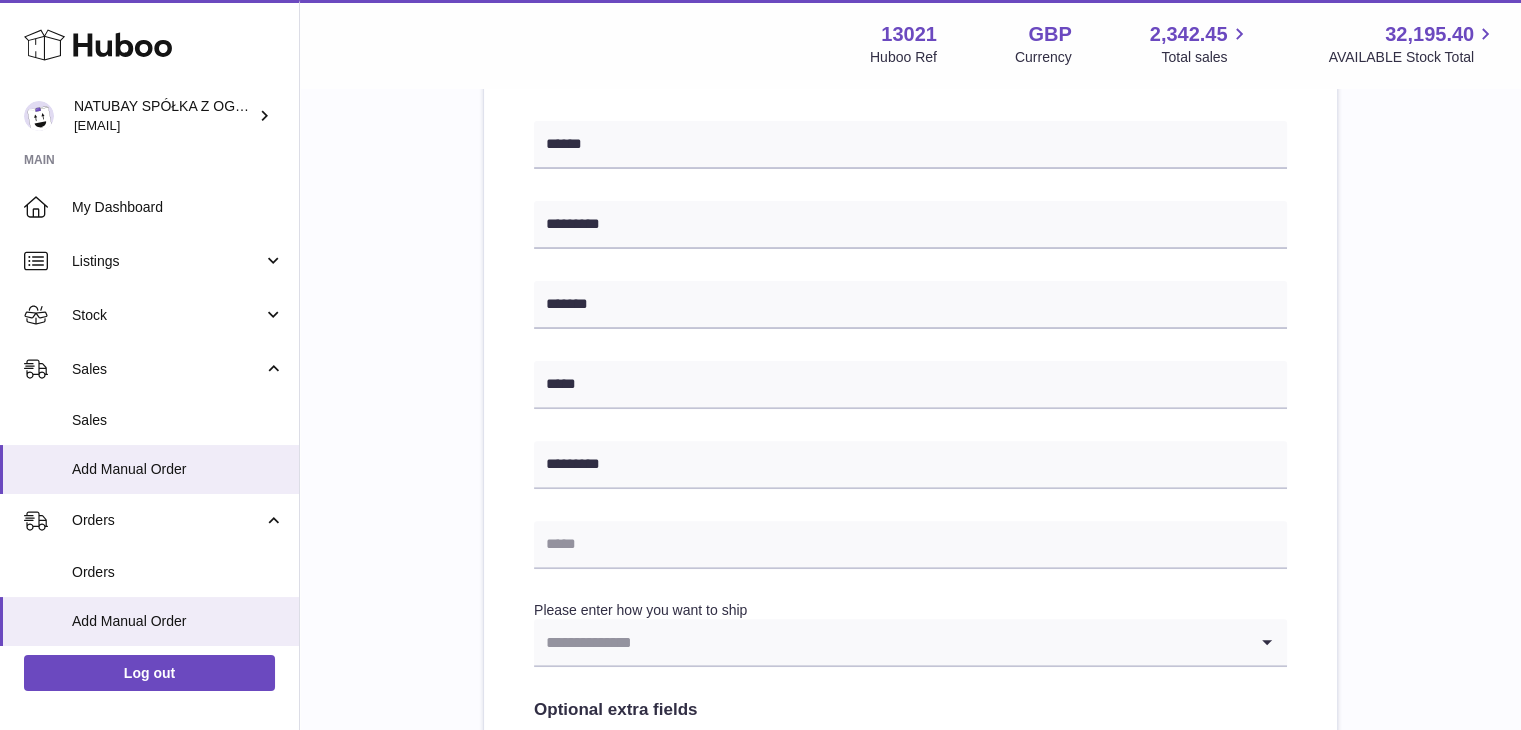 click on "**********" at bounding box center (910, 369) 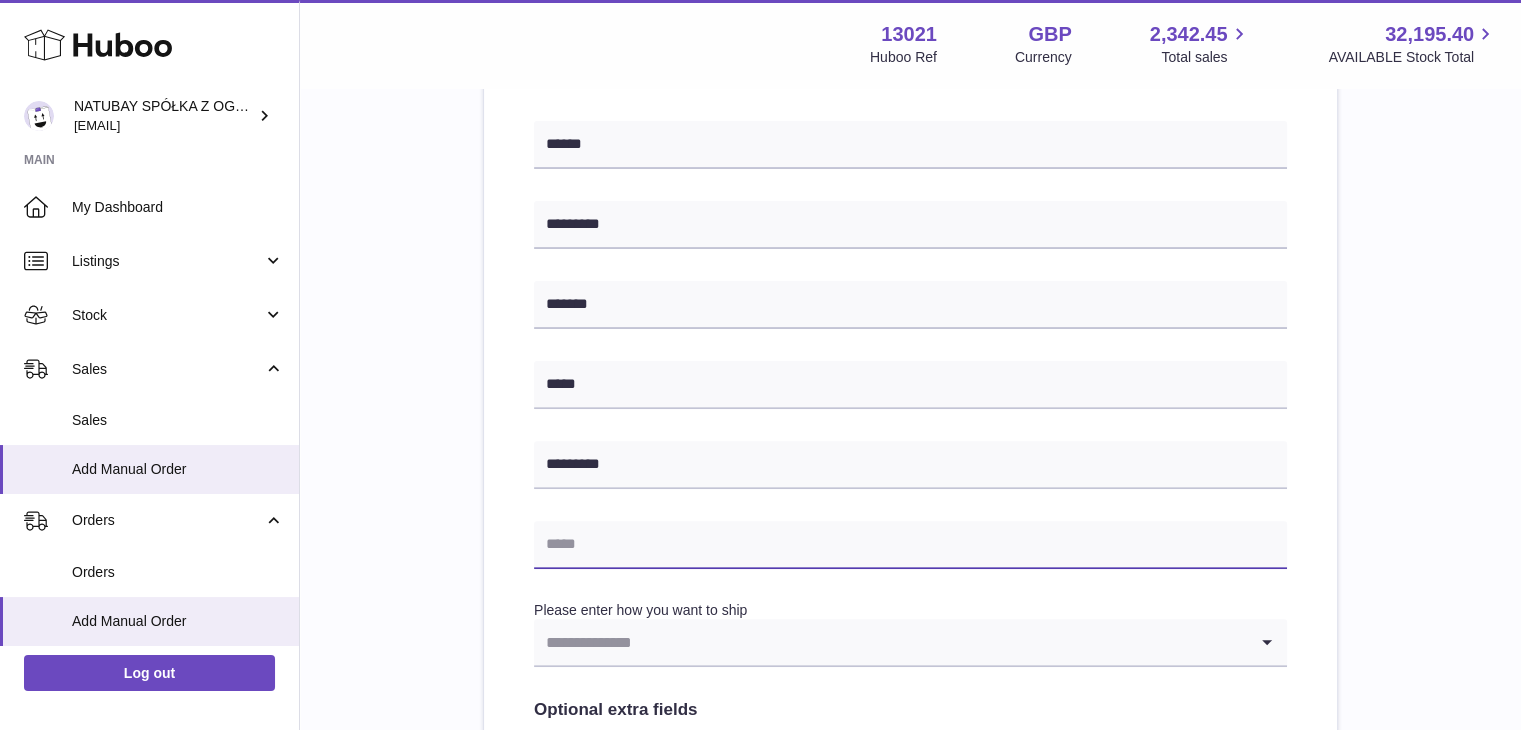 click at bounding box center [910, 545] 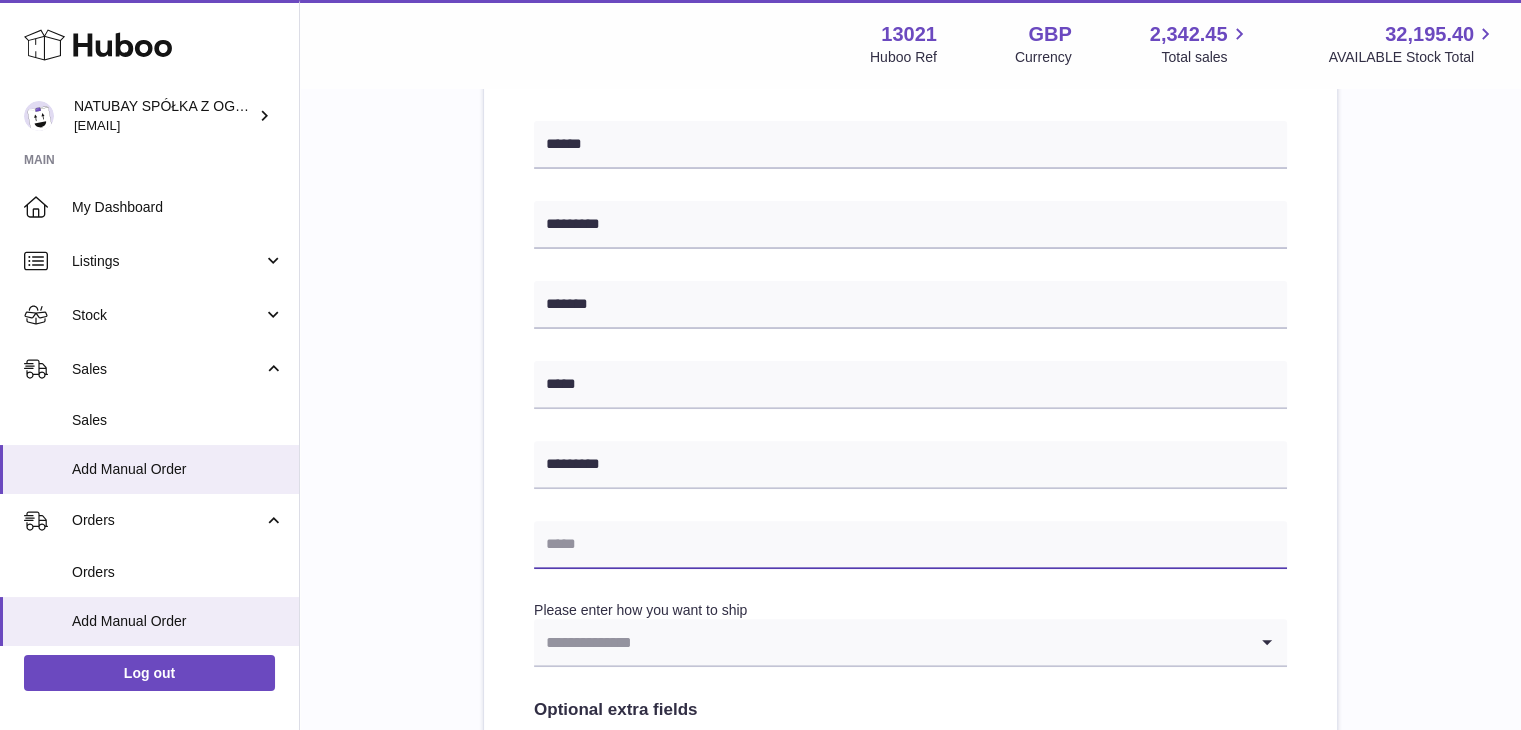 paste on "**********" 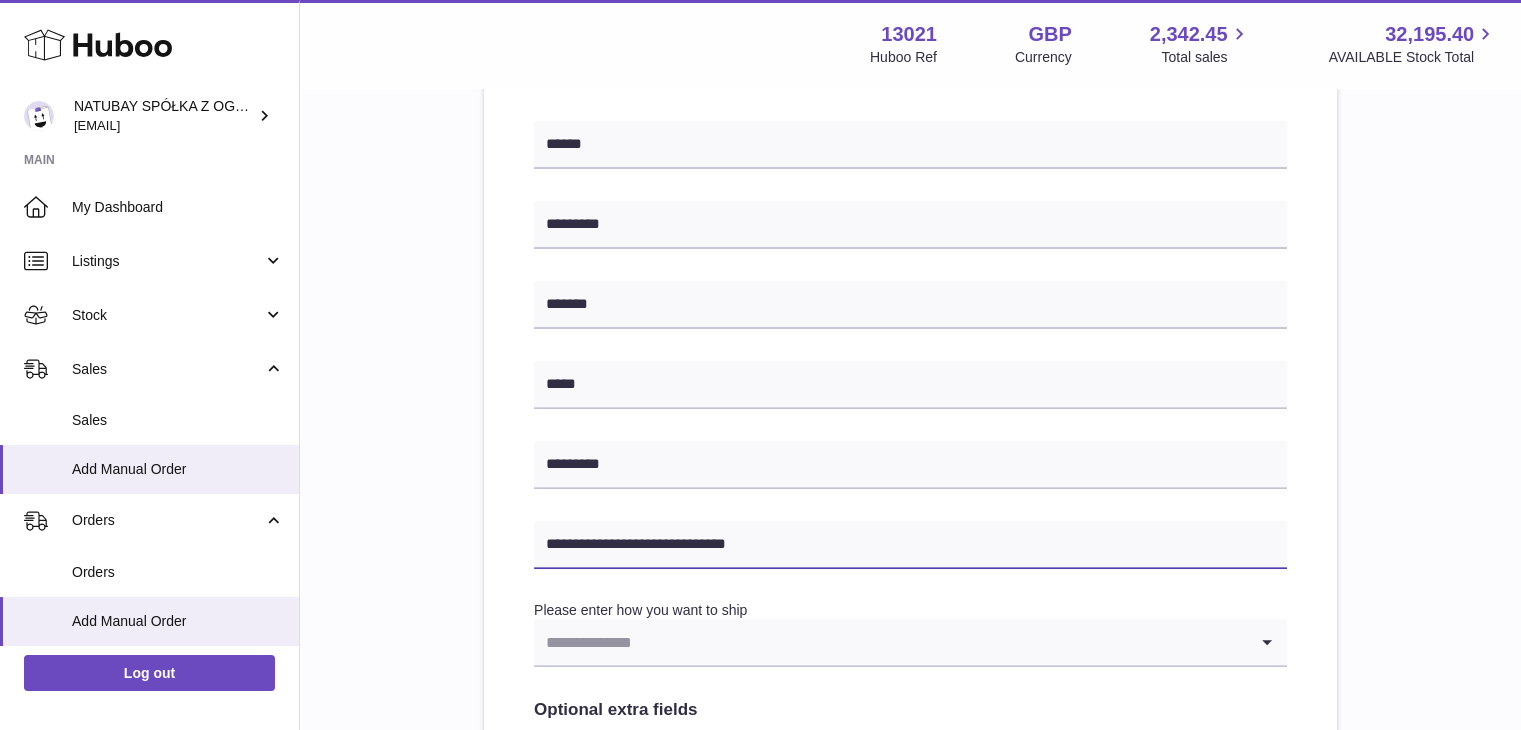 type on "**********" 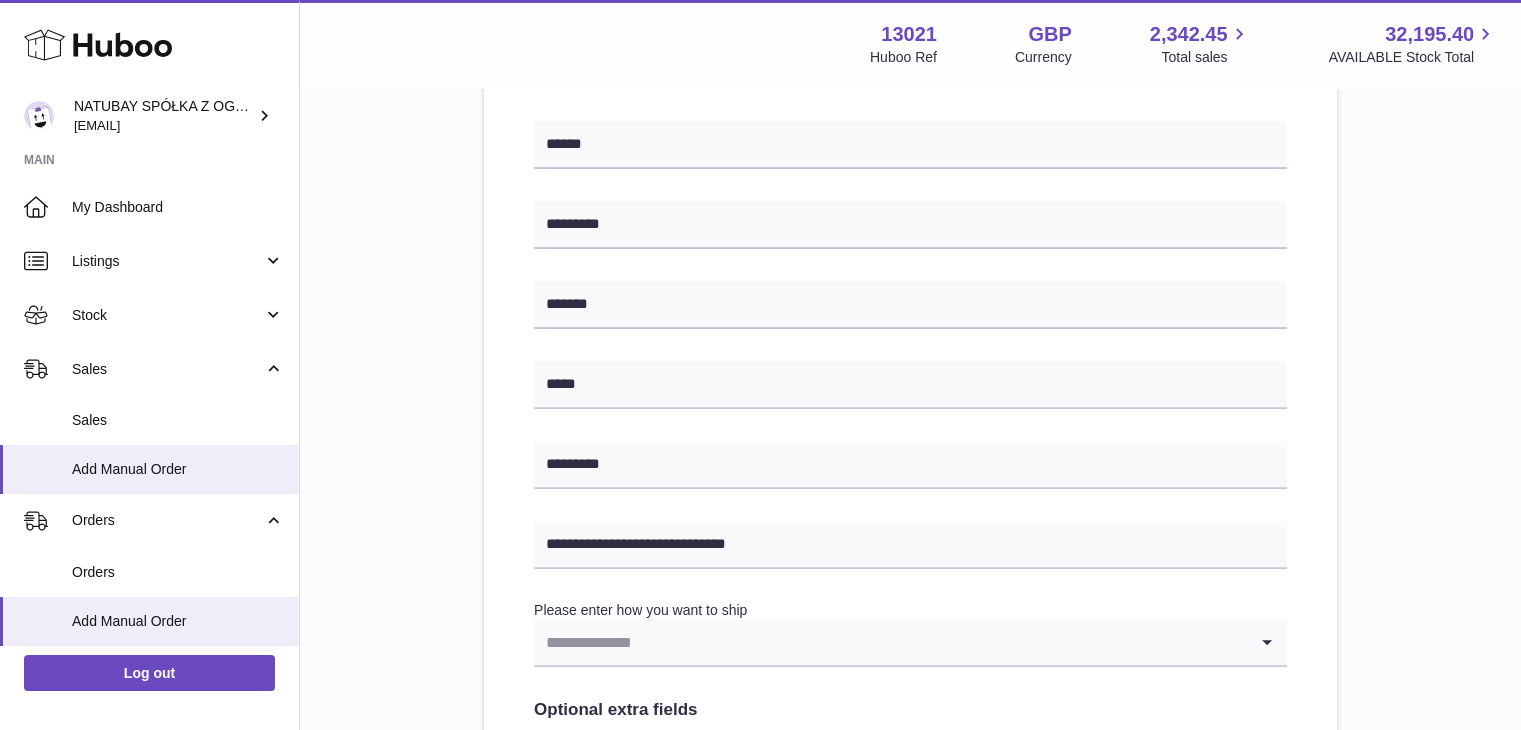 click on "**********" at bounding box center [910, 369] 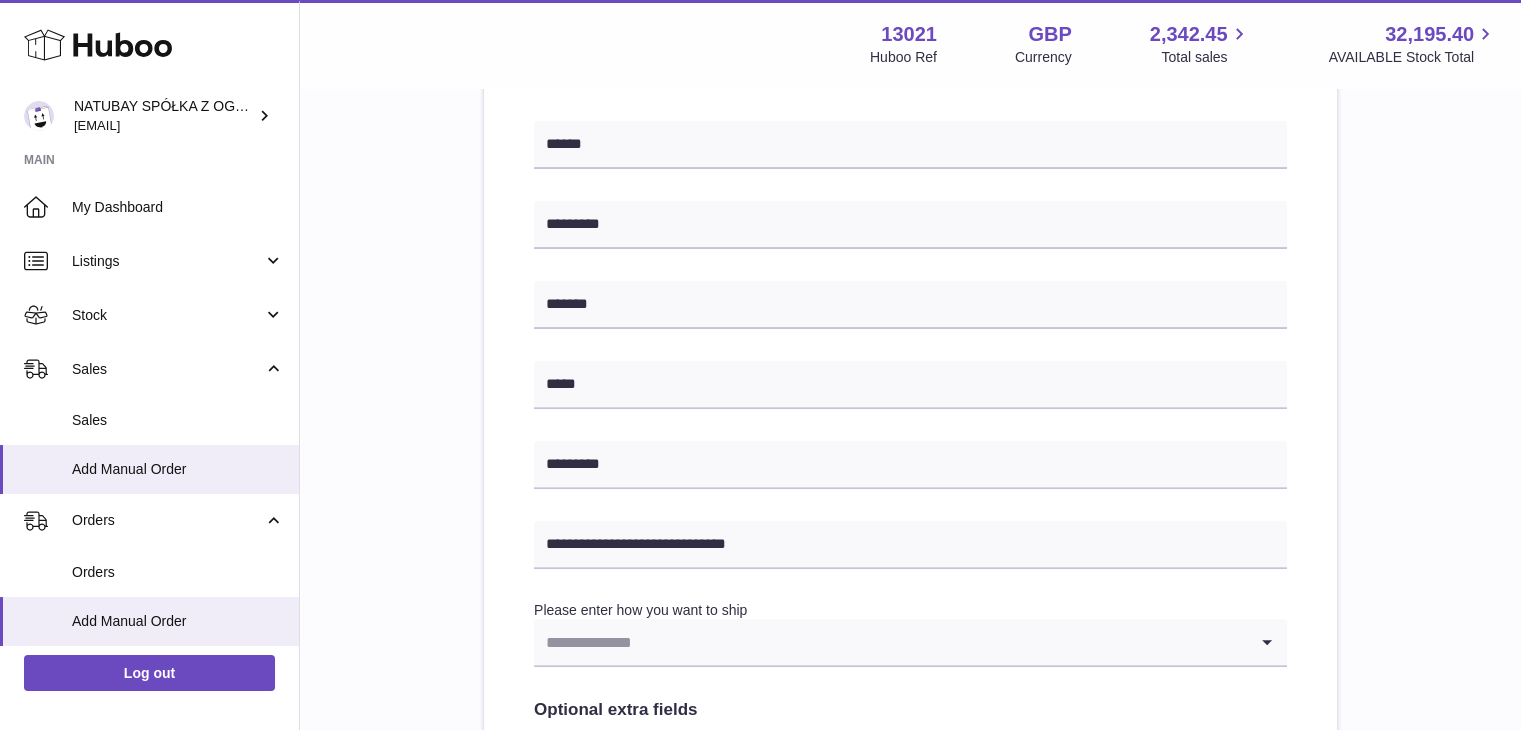 click at bounding box center [890, 642] 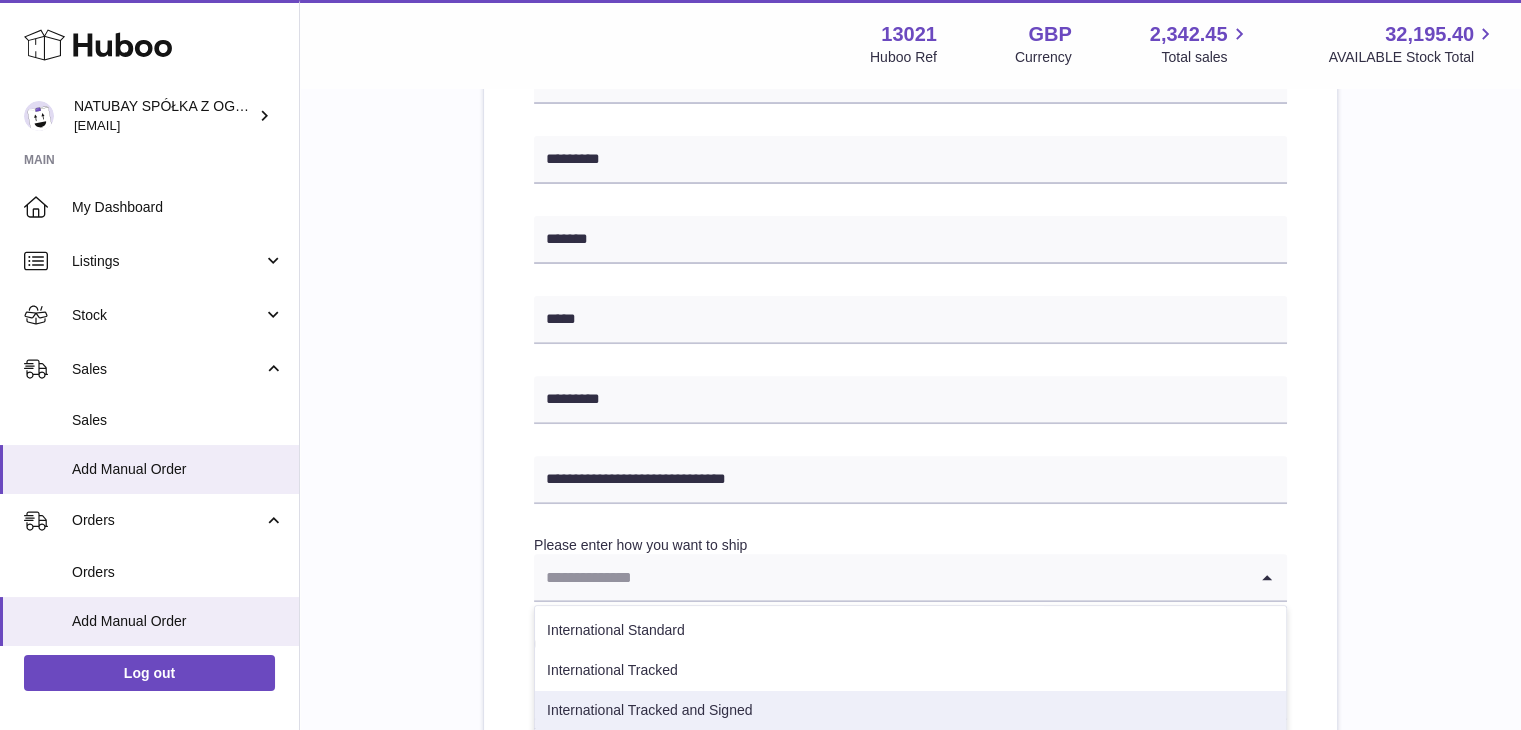 scroll, scrollTop: 776, scrollLeft: 0, axis: vertical 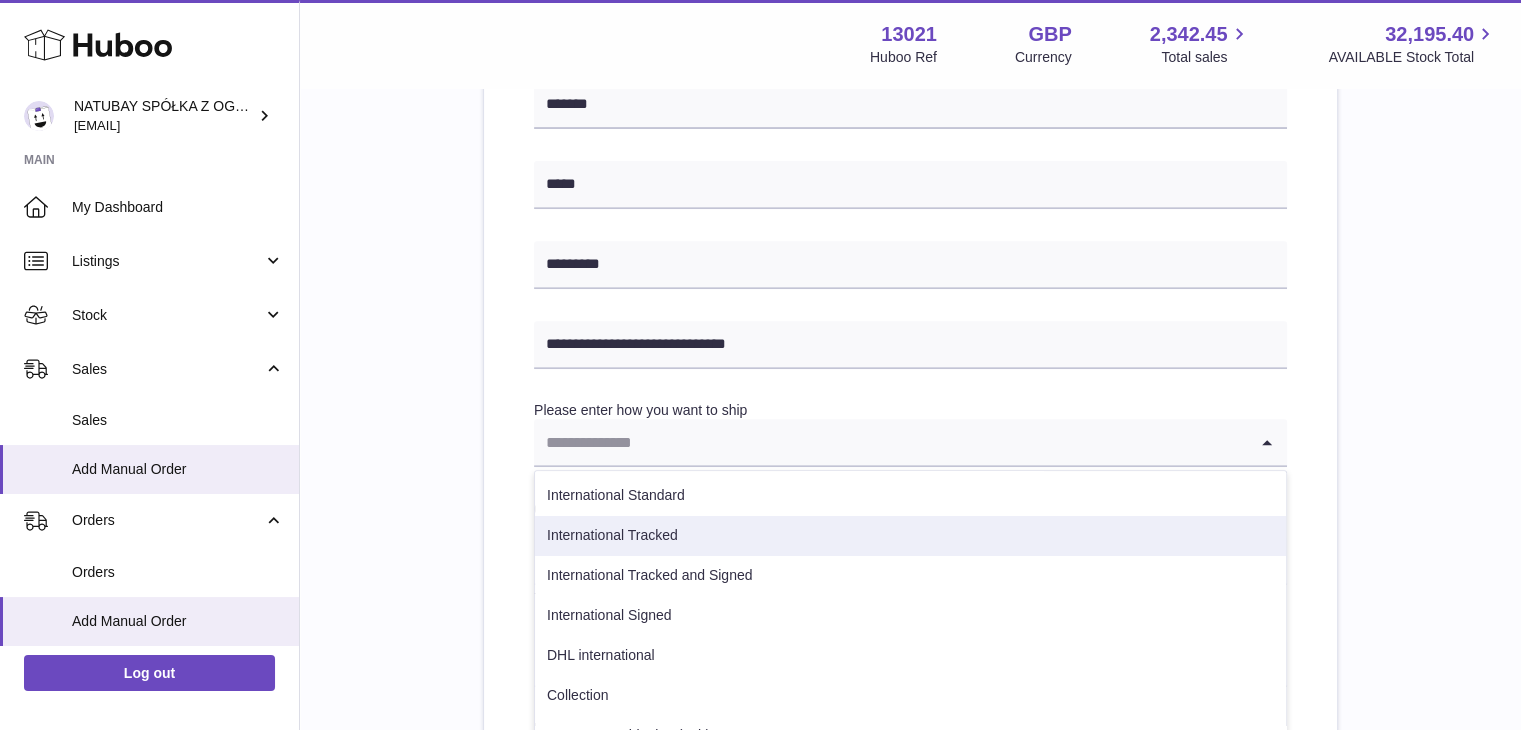 click on "International Tracked" at bounding box center [910, 536] 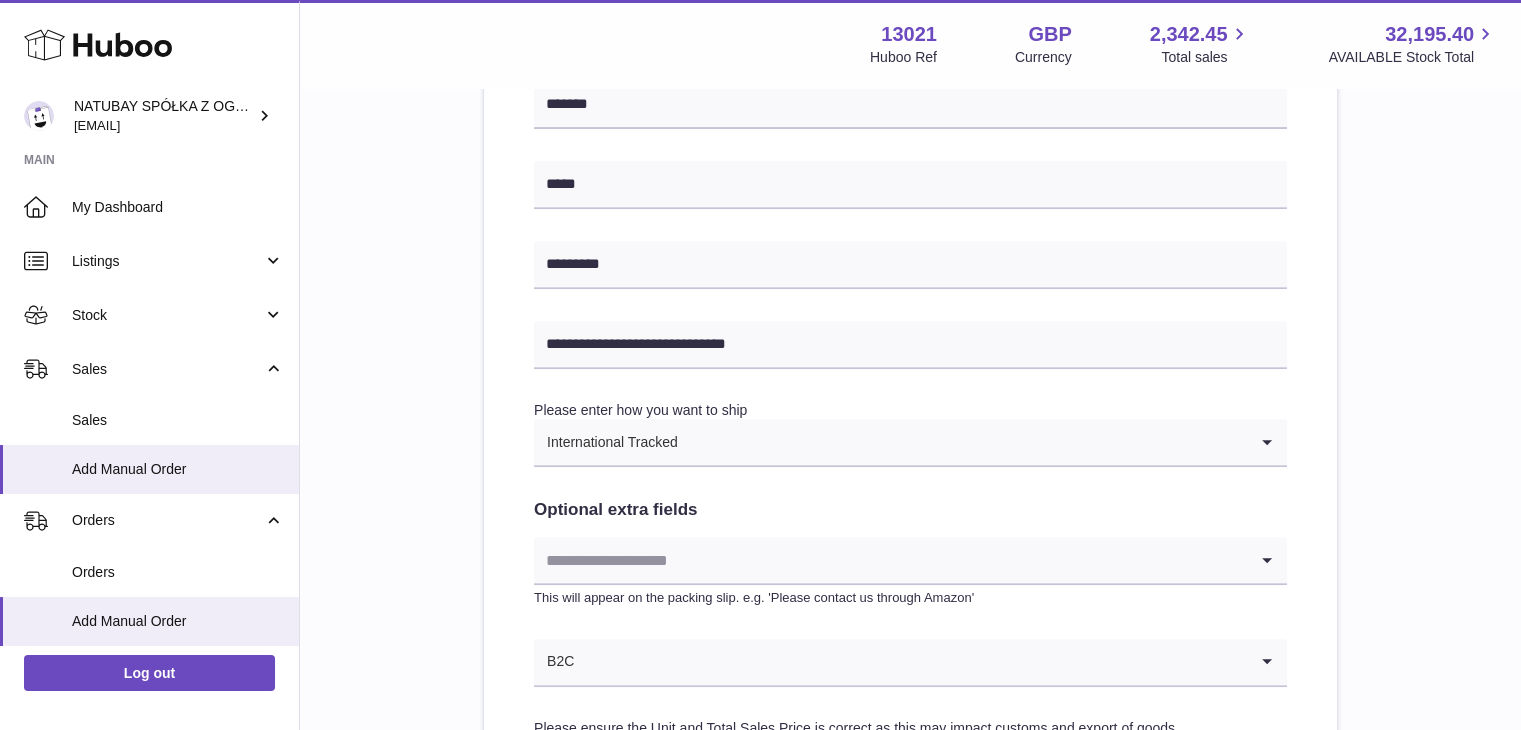 click on "**********" at bounding box center (910, 140) 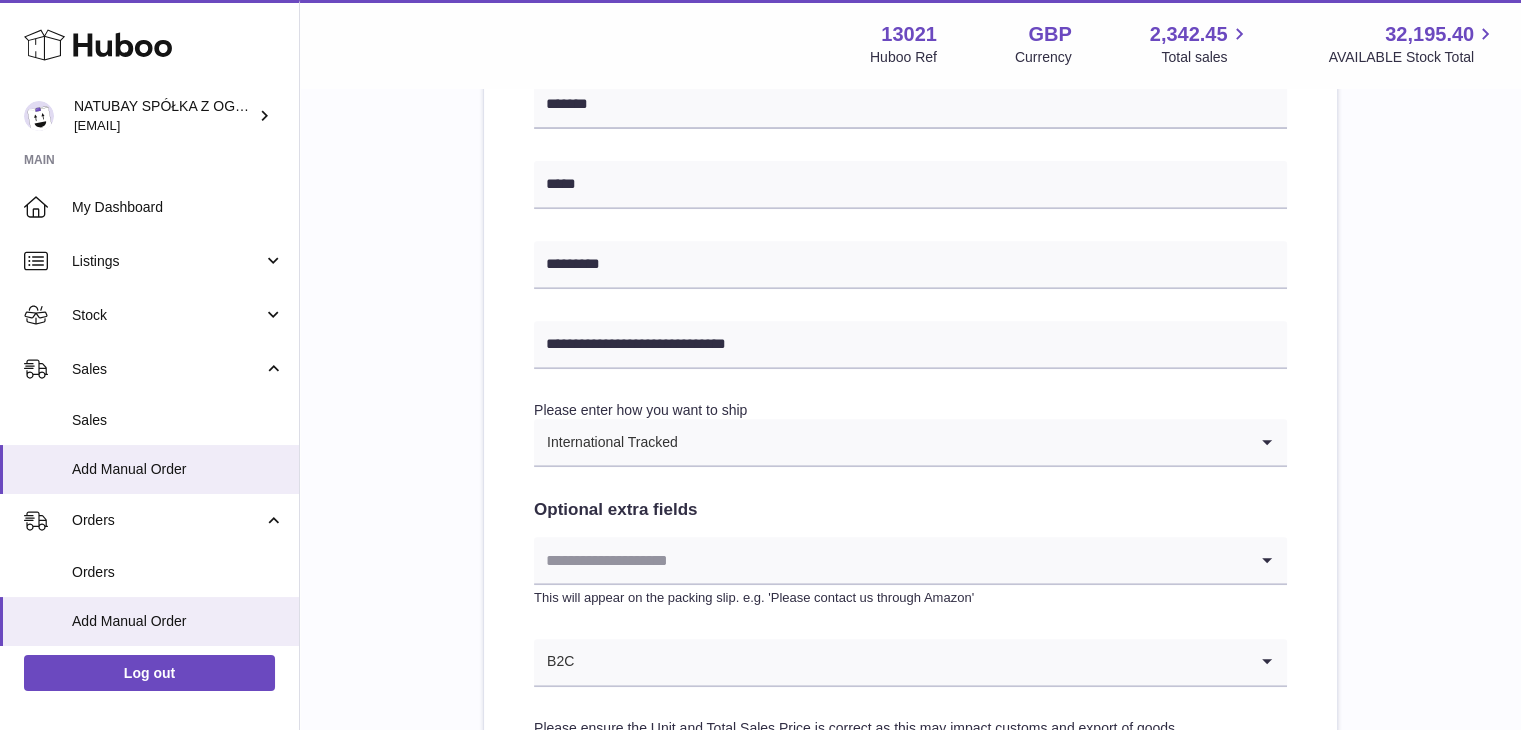 click at bounding box center [890, 560] 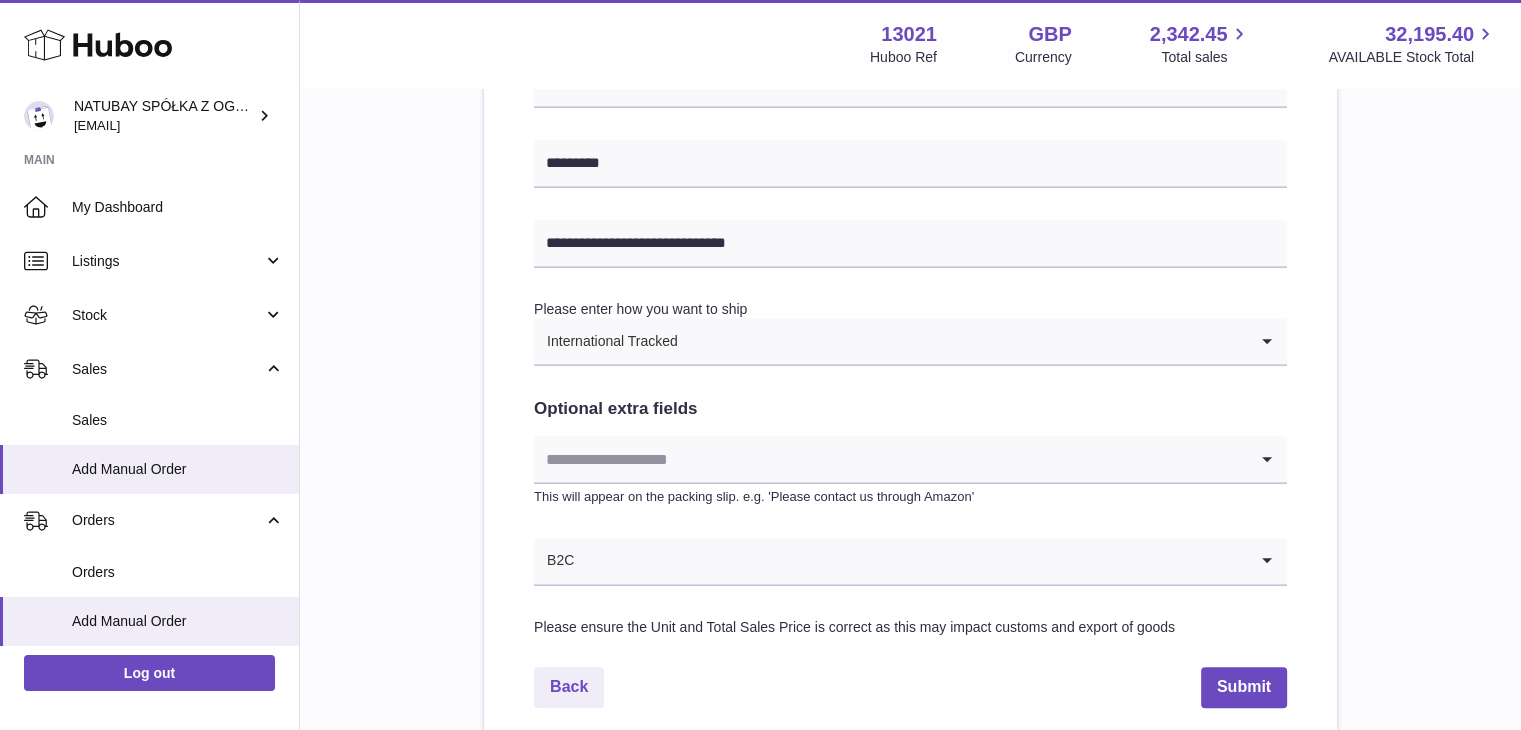 scroll, scrollTop: 963, scrollLeft: 0, axis: vertical 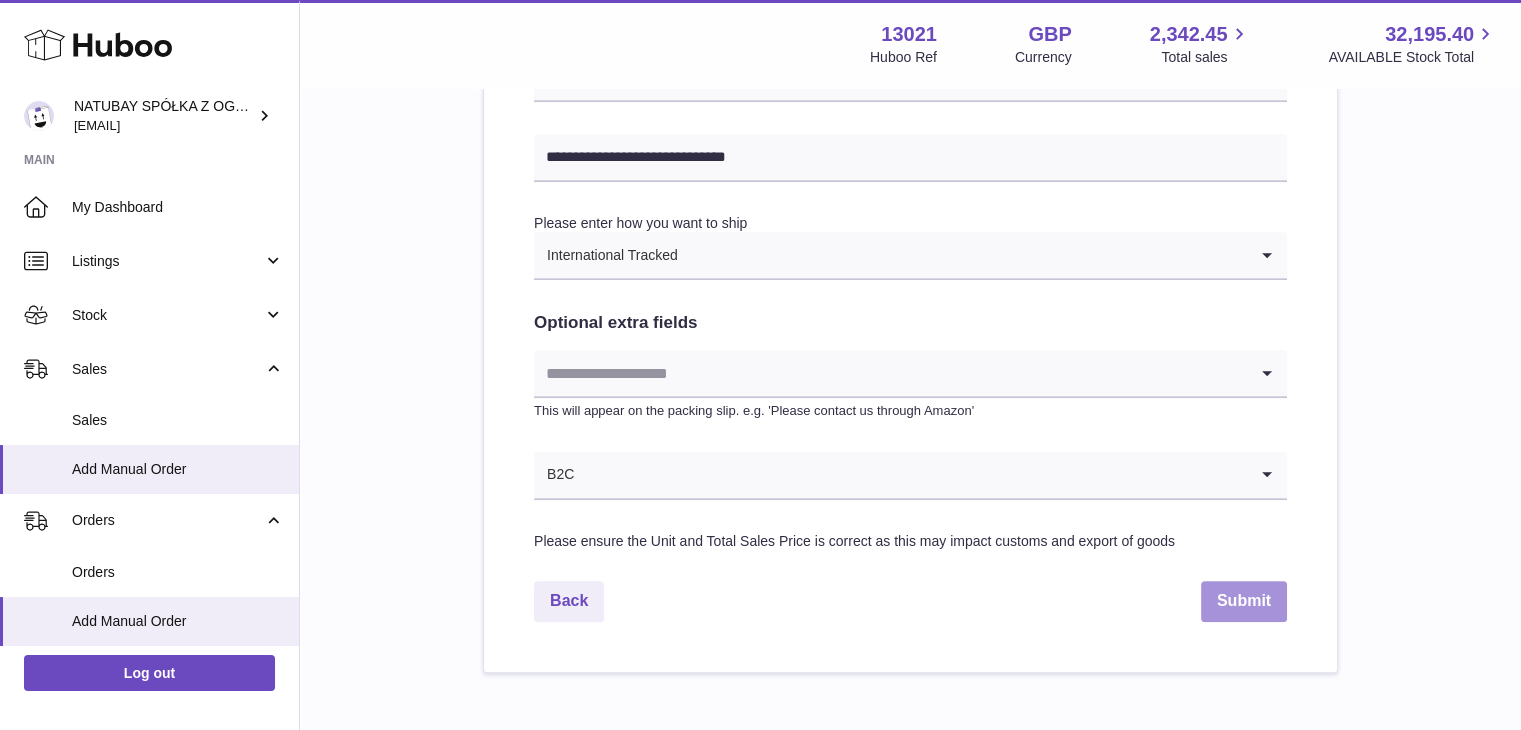 click on "Submit" at bounding box center [1244, 601] 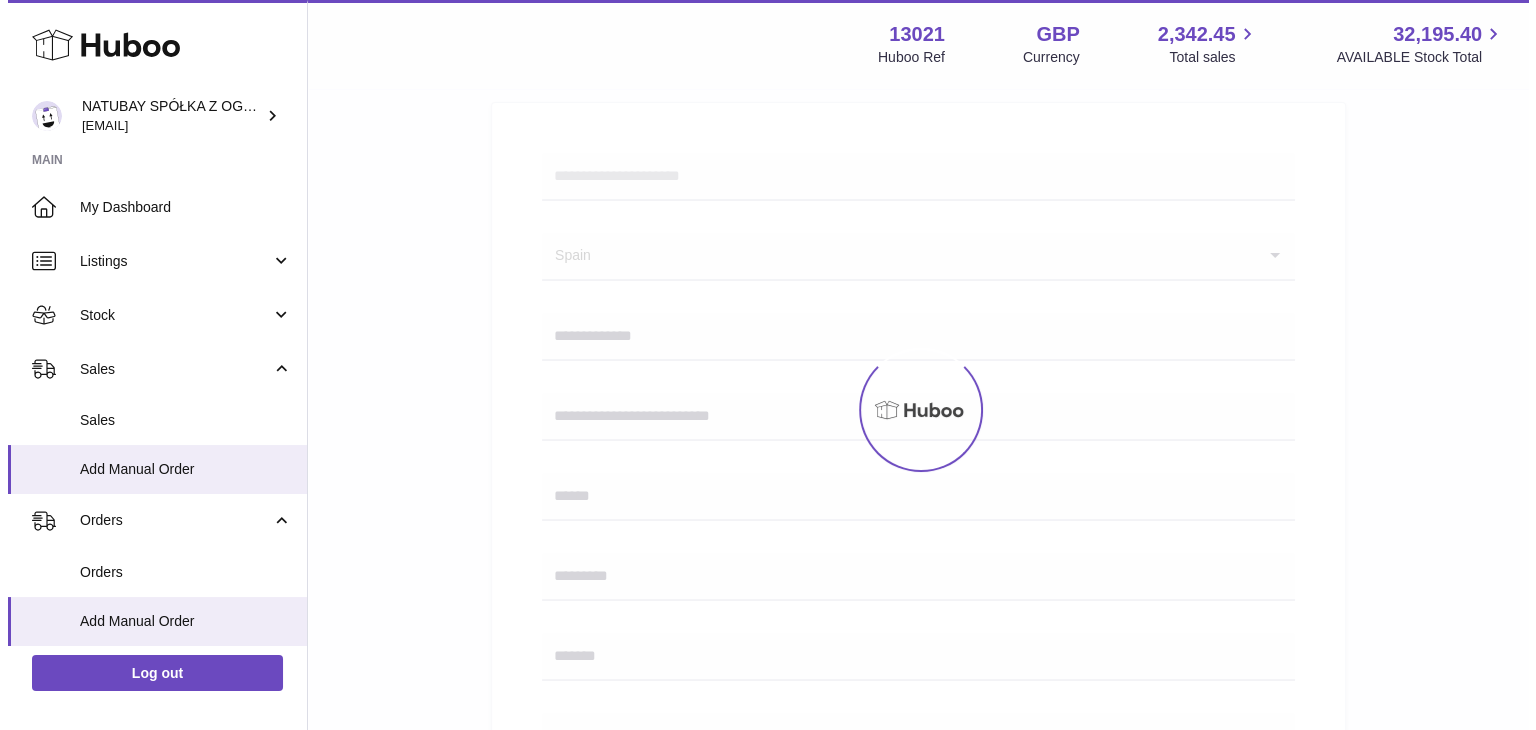 scroll, scrollTop: 0, scrollLeft: 0, axis: both 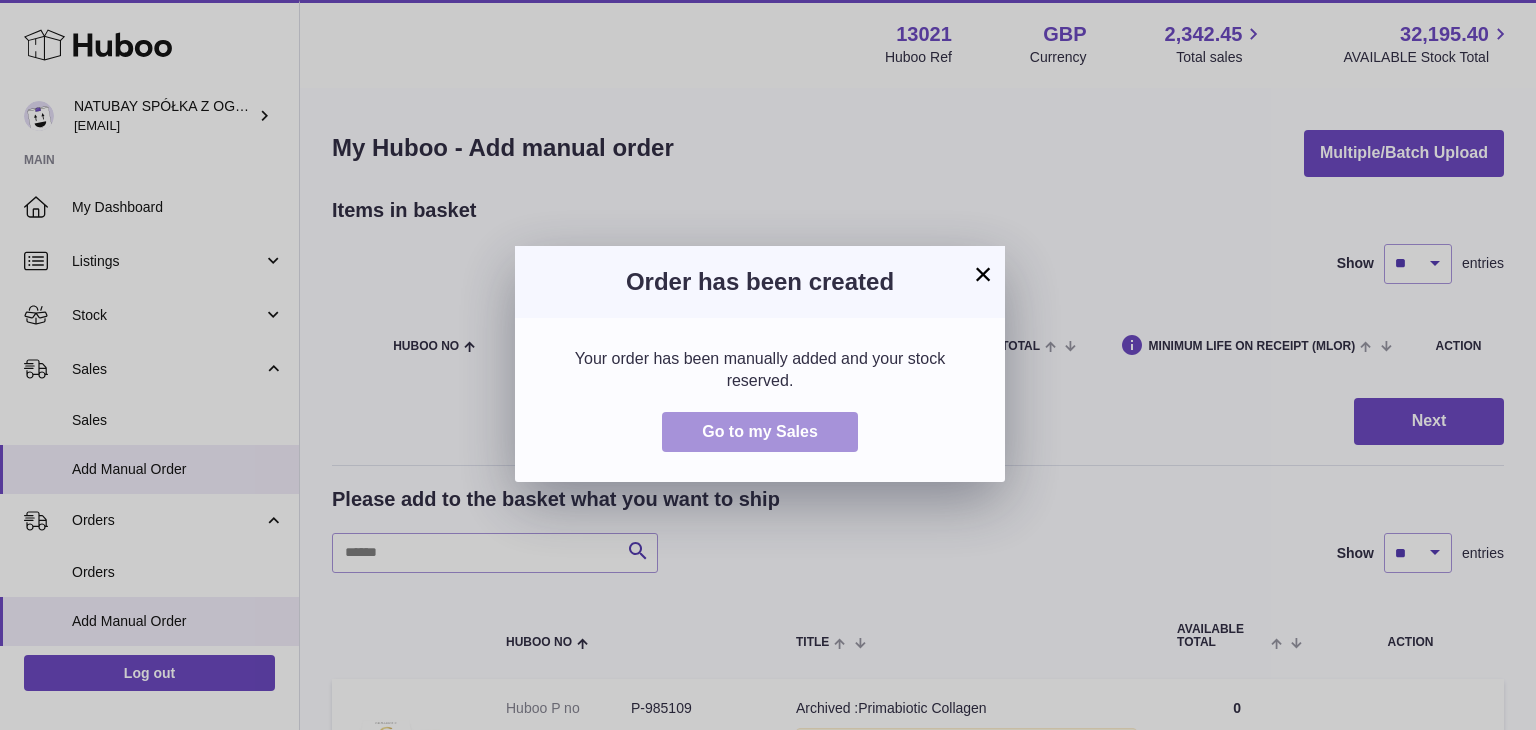 click on "Go to my Sales" at bounding box center [760, 432] 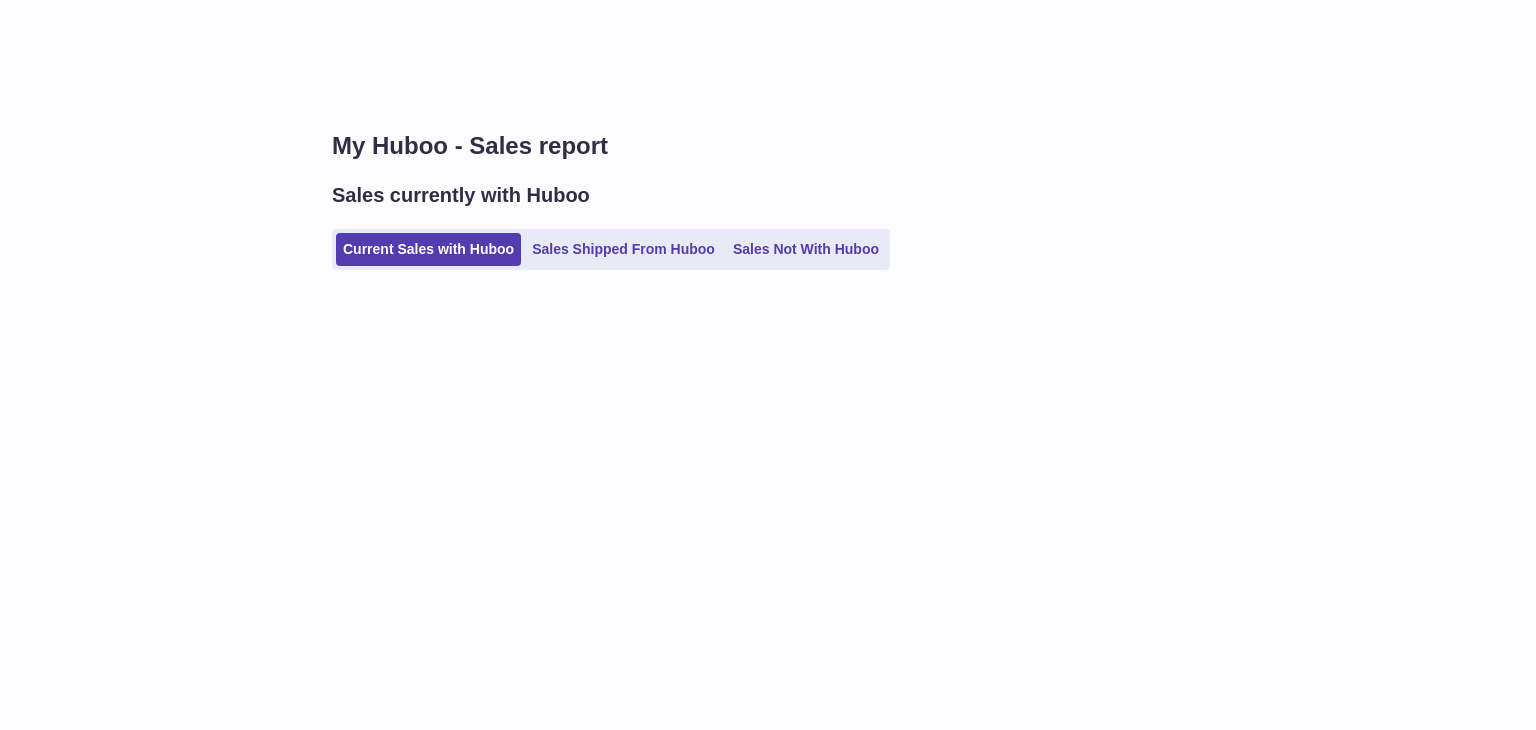 scroll, scrollTop: 0, scrollLeft: 0, axis: both 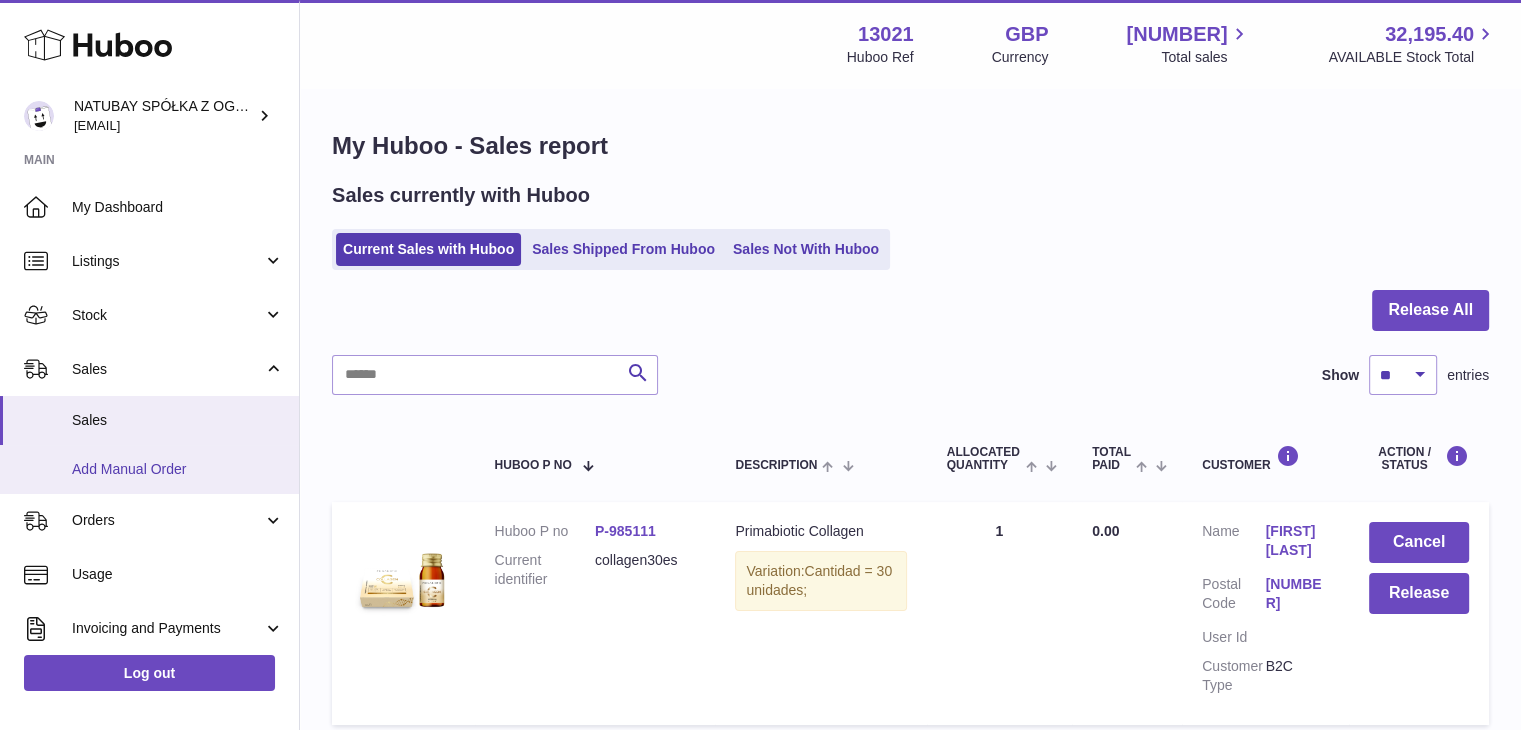 click on "Add Manual Order" at bounding box center (178, 469) 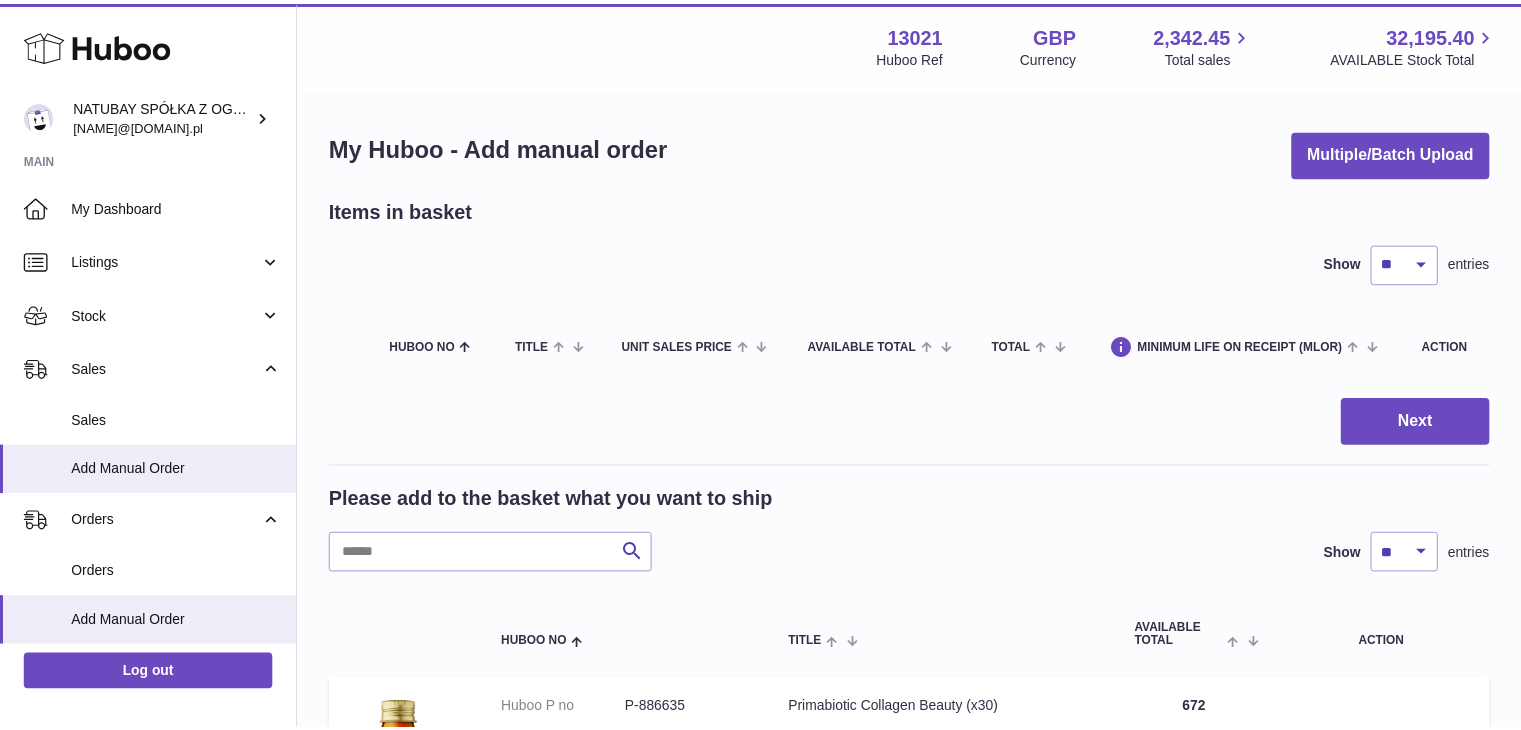scroll, scrollTop: 0, scrollLeft: 0, axis: both 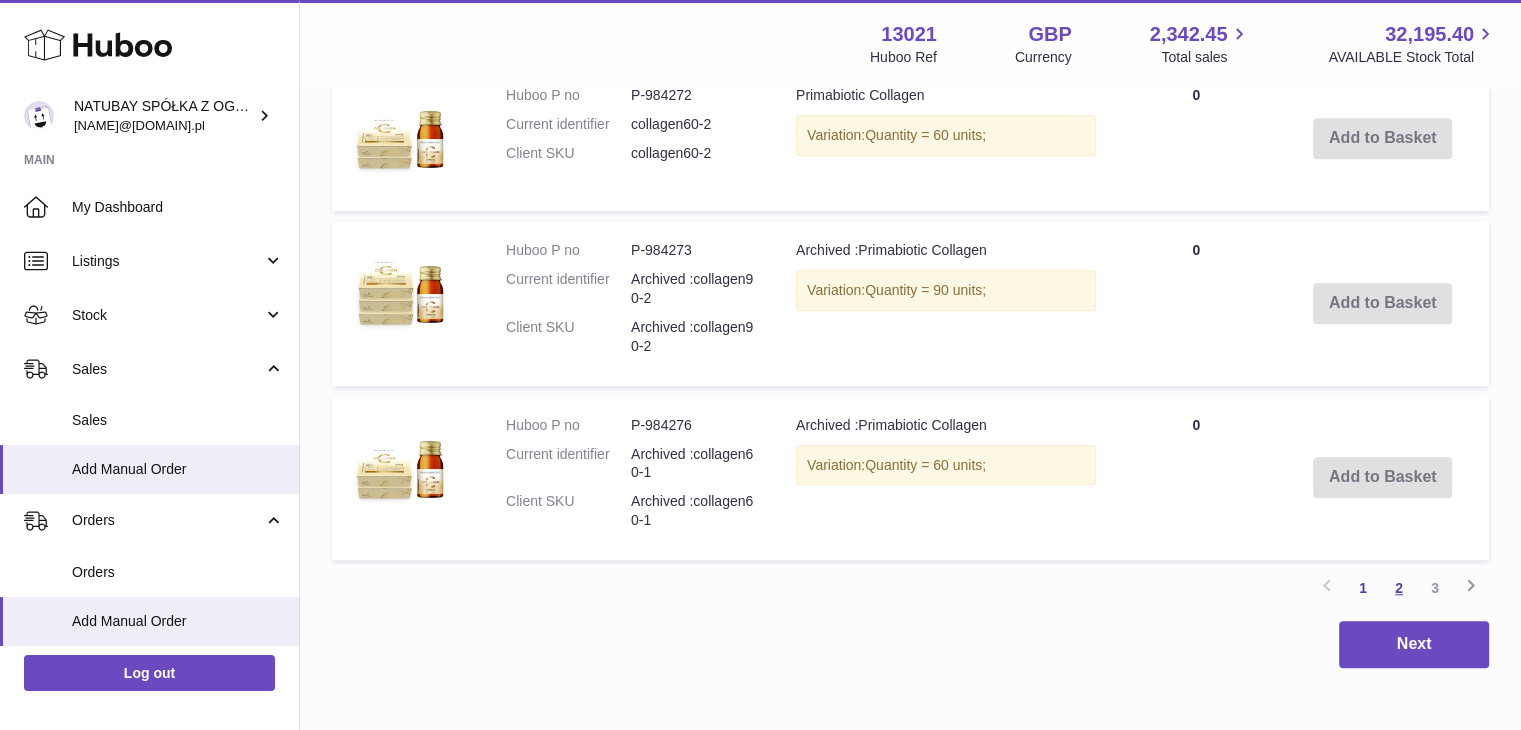 click on "2" at bounding box center [1399, 588] 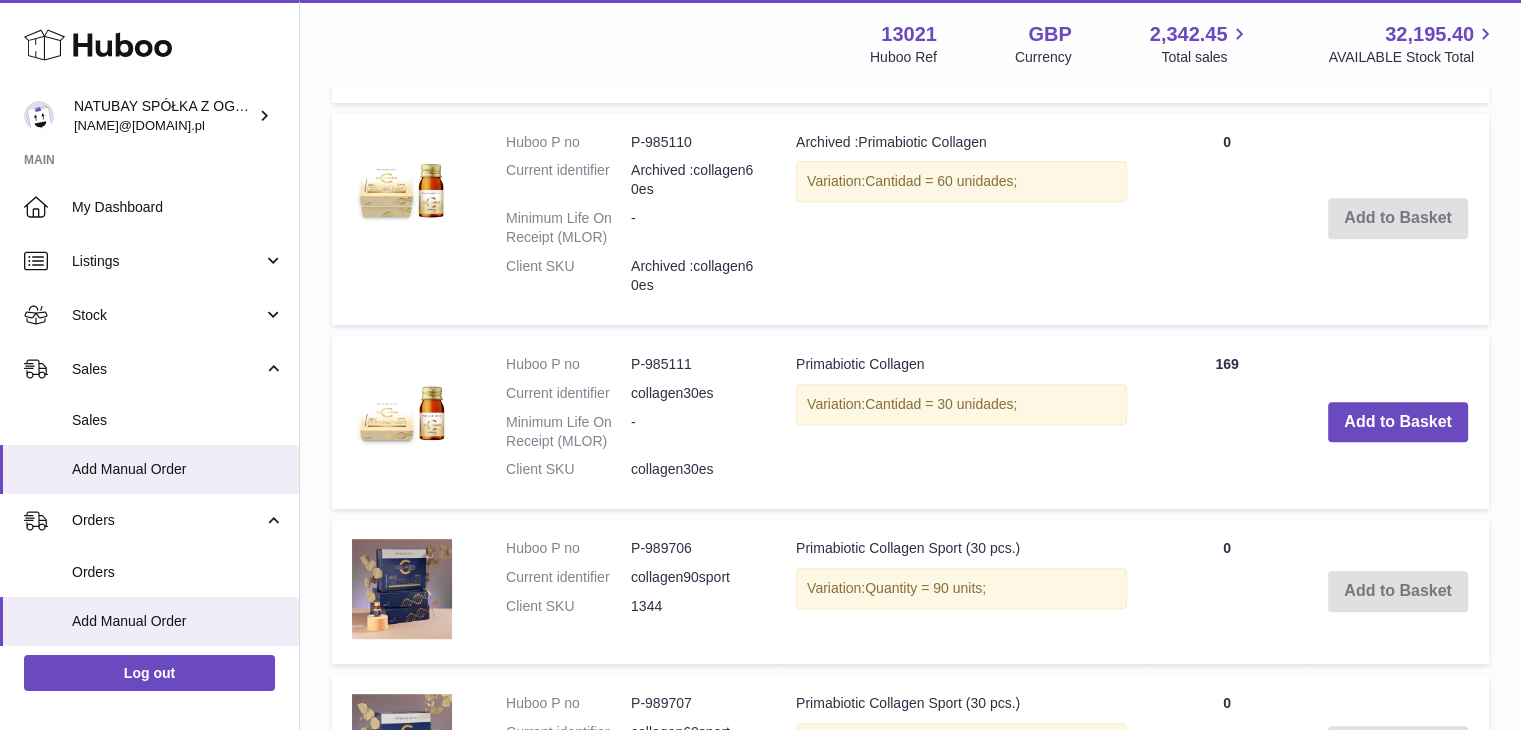 scroll, scrollTop: 790, scrollLeft: 0, axis: vertical 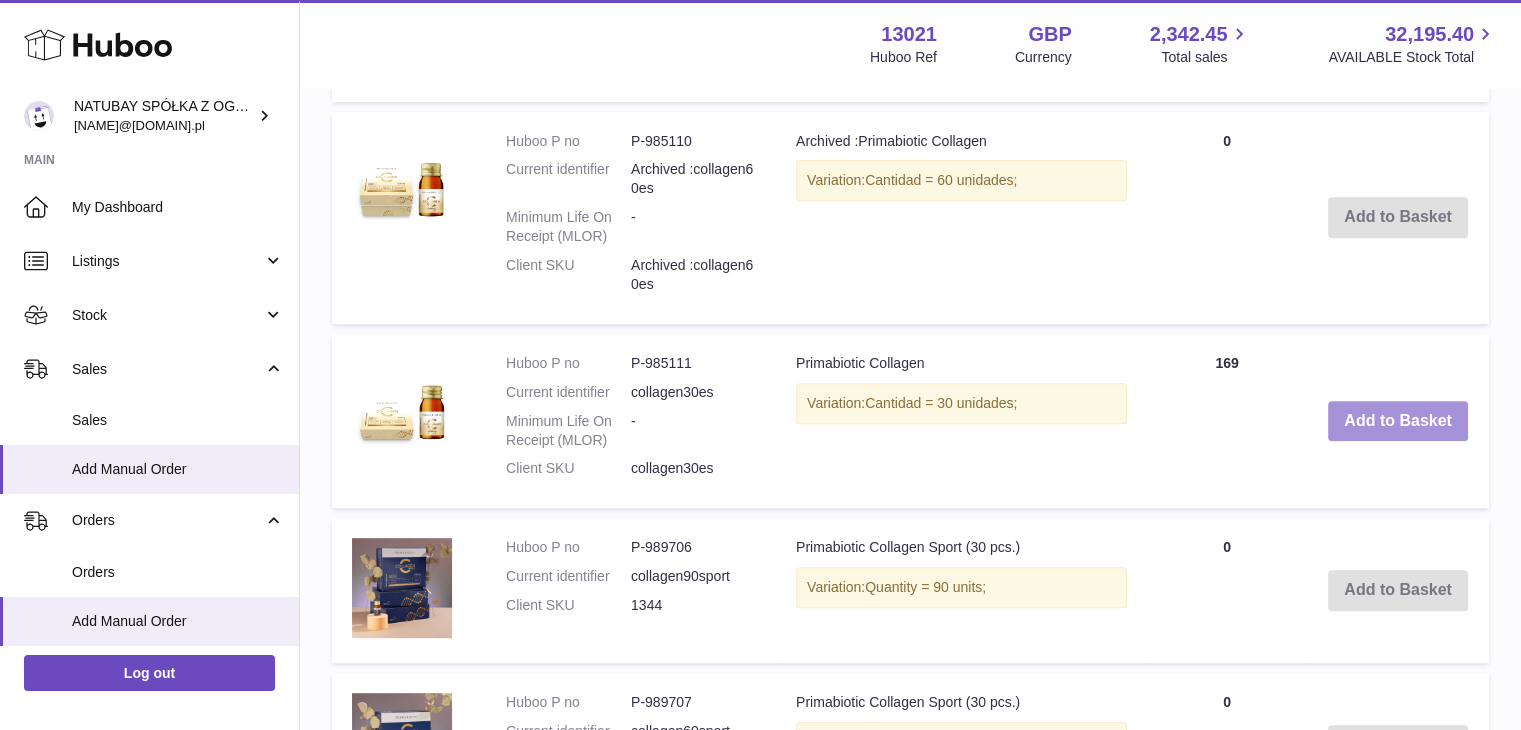click on "Add to Basket" at bounding box center [1398, 421] 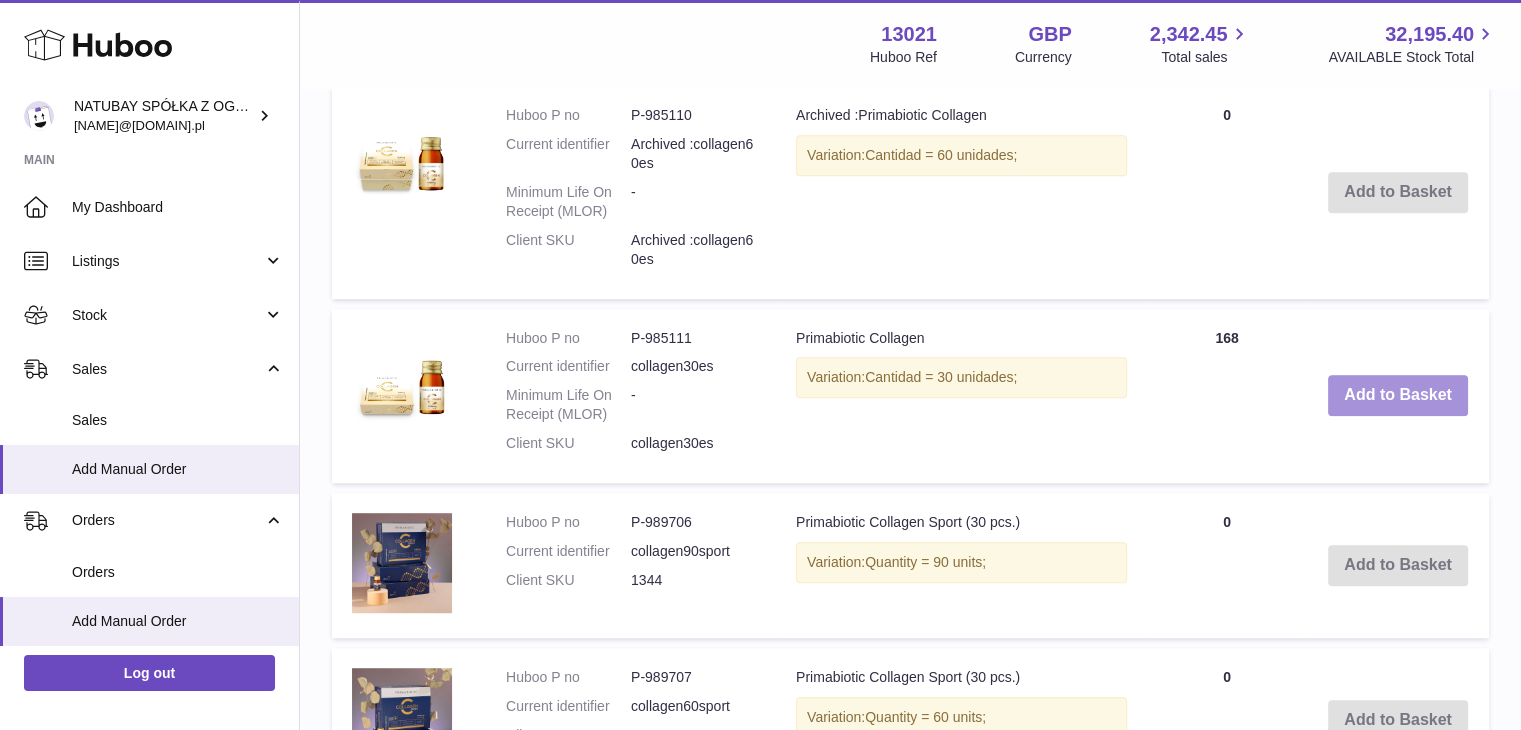 scroll, scrollTop: 928, scrollLeft: 0, axis: vertical 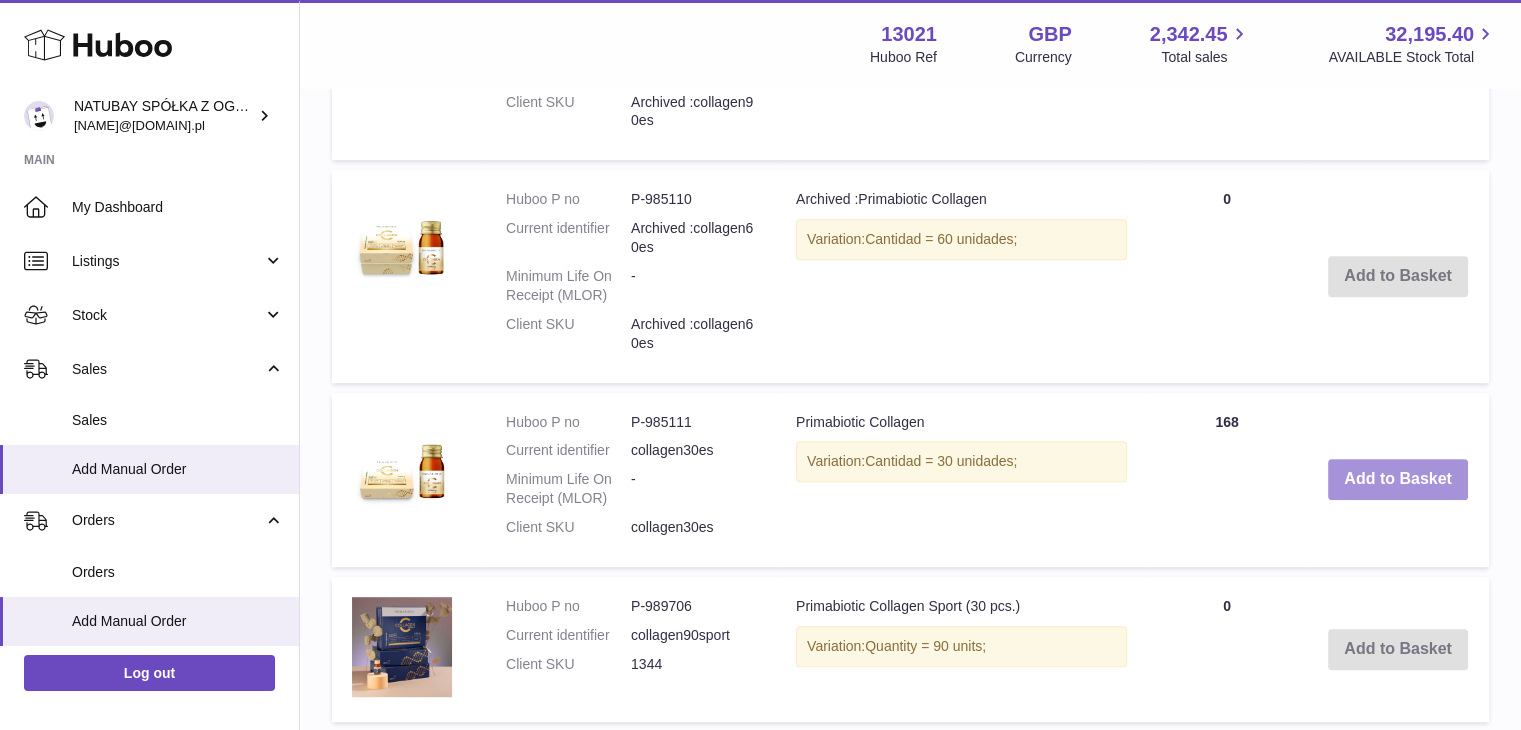 click on "Add to Basket" at bounding box center (1398, 479) 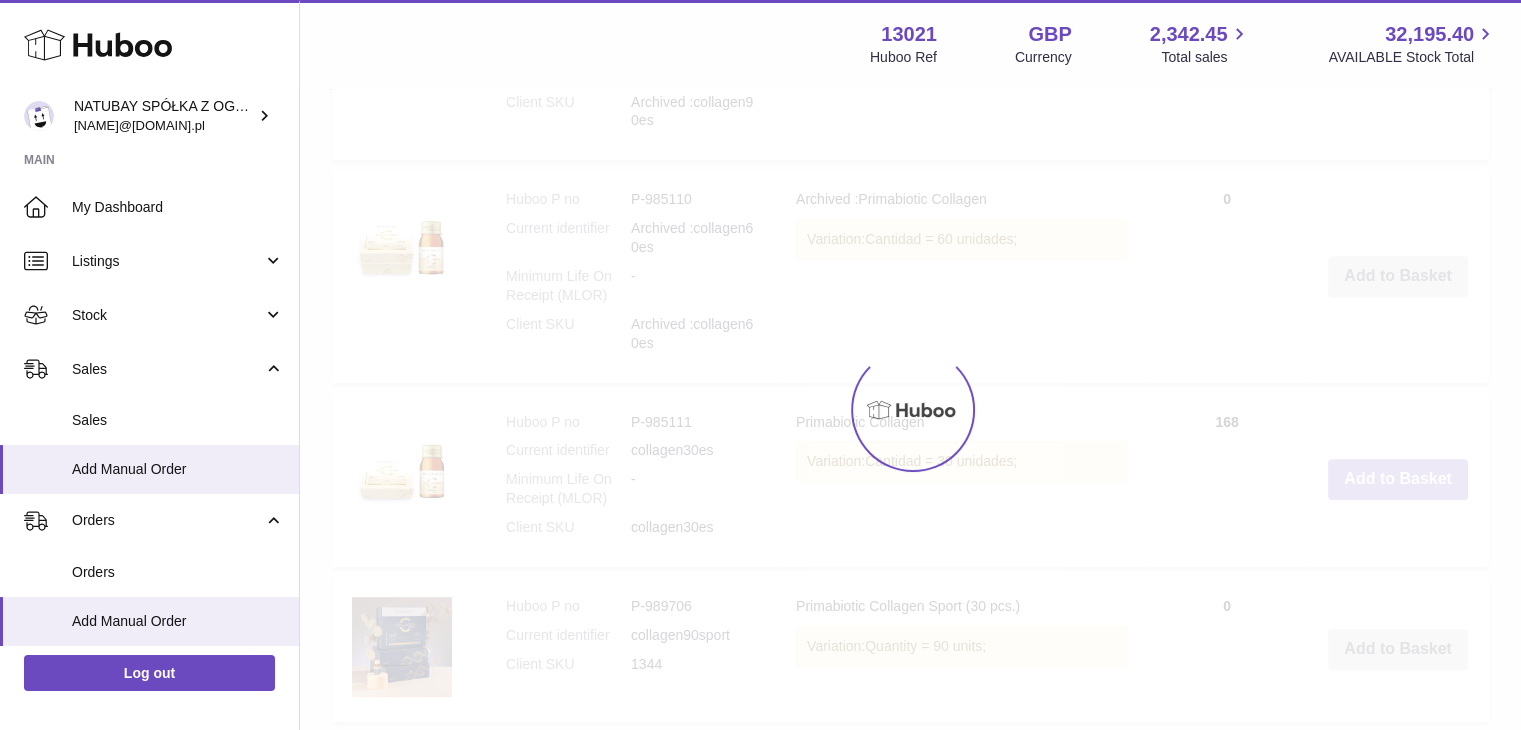 type on "*" 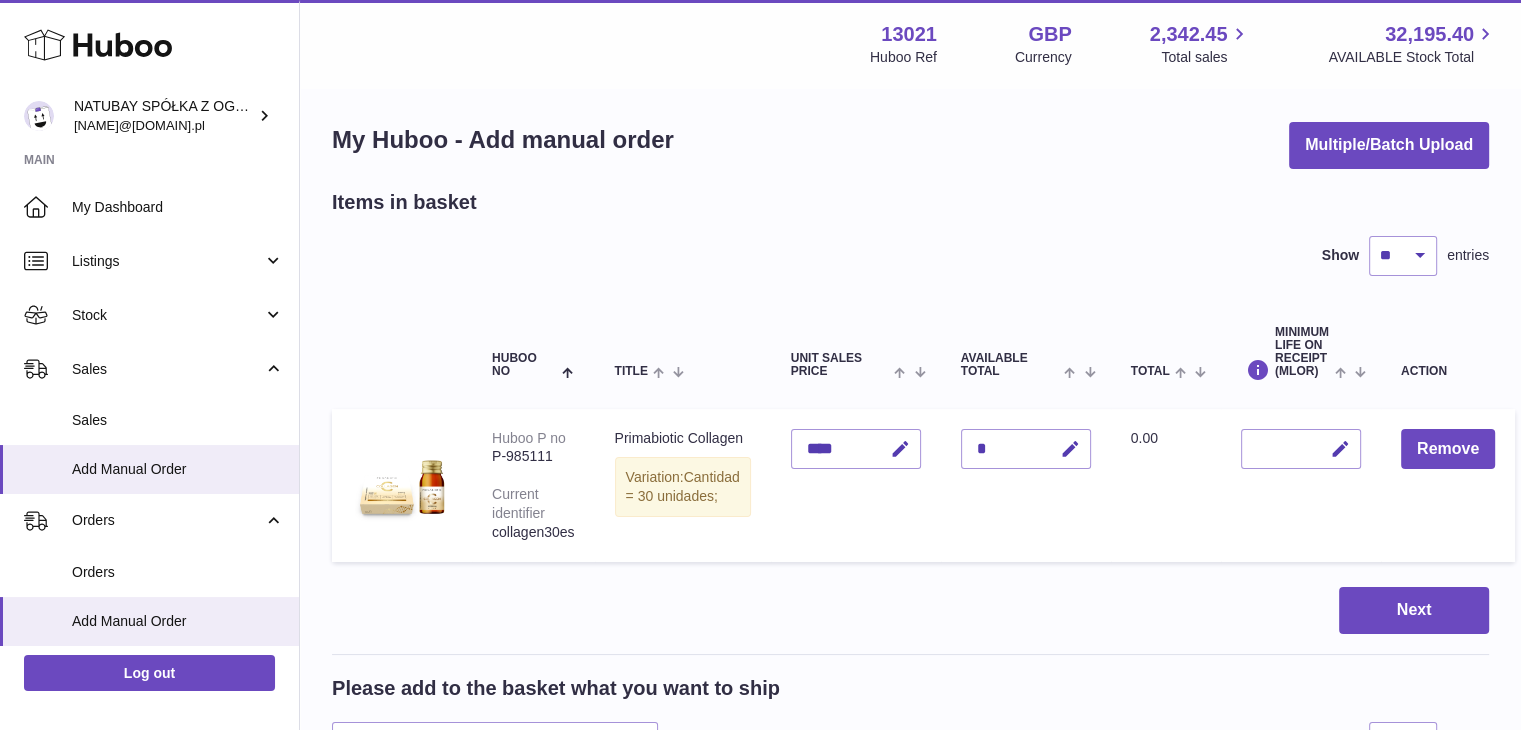 scroll, scrollTop: 0, scrollLeft: 0, axis: both 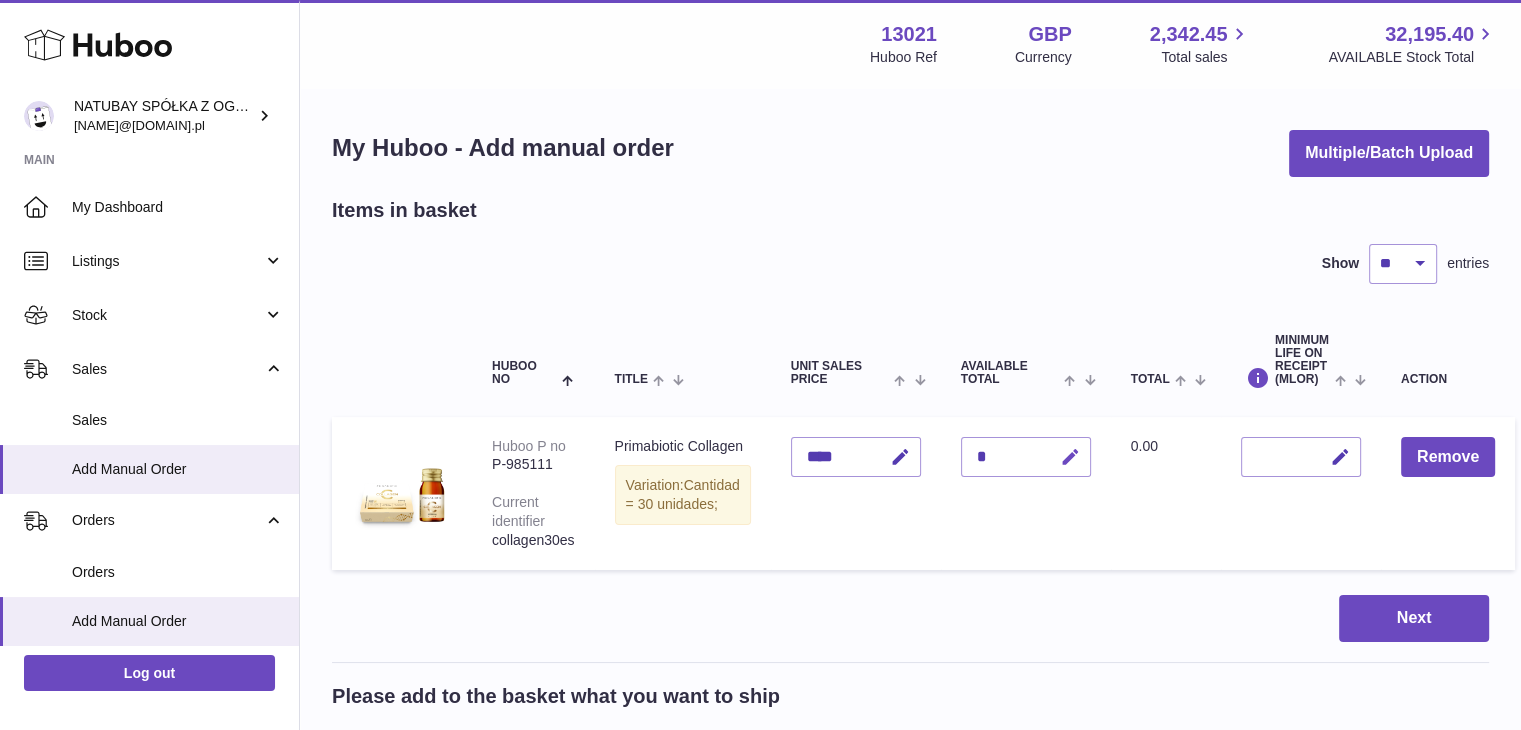 click at bounding box center [1070, 457] 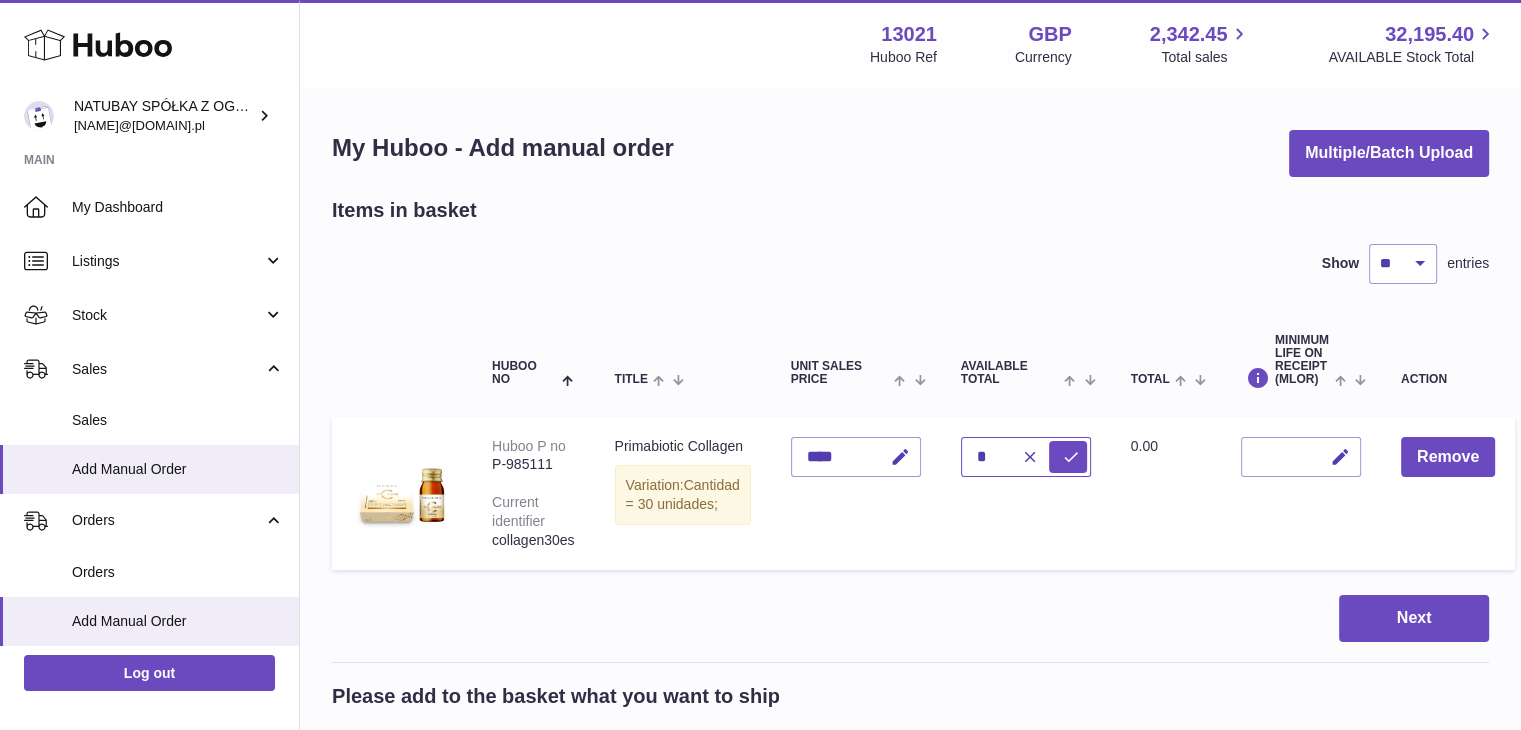 type on "*" 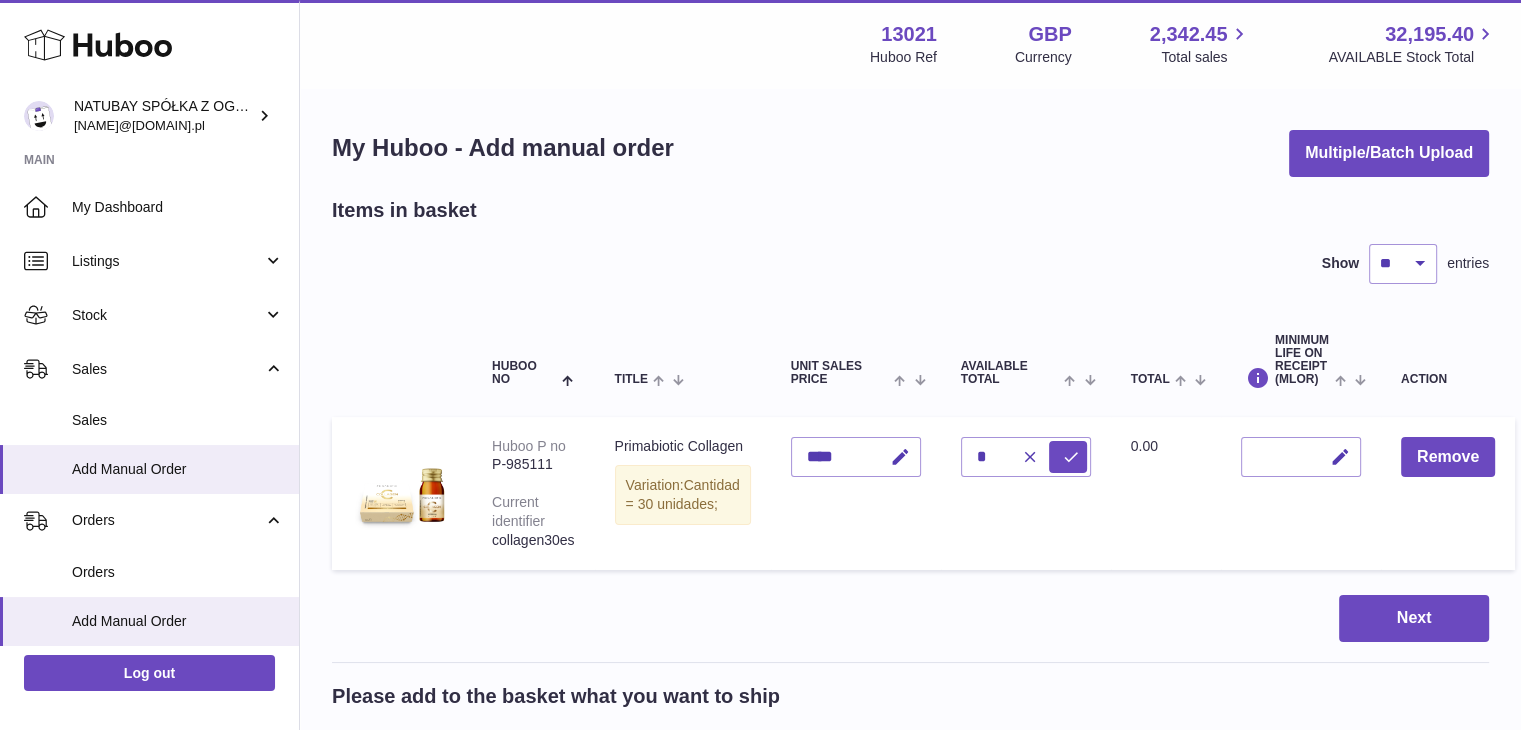 click on "Quantity
*" at bounding box center (1026, 493) 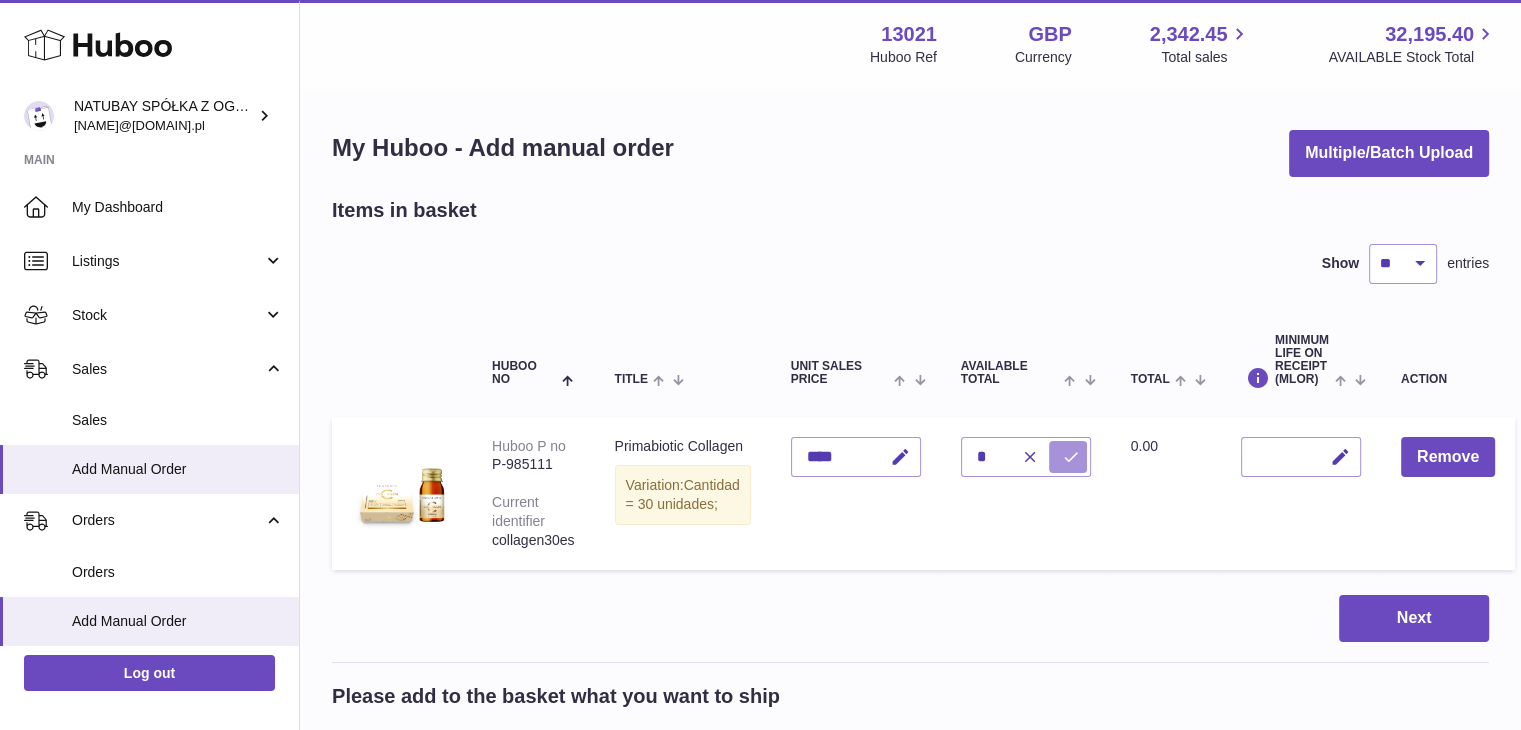 click at bounding box center [1071, 457] 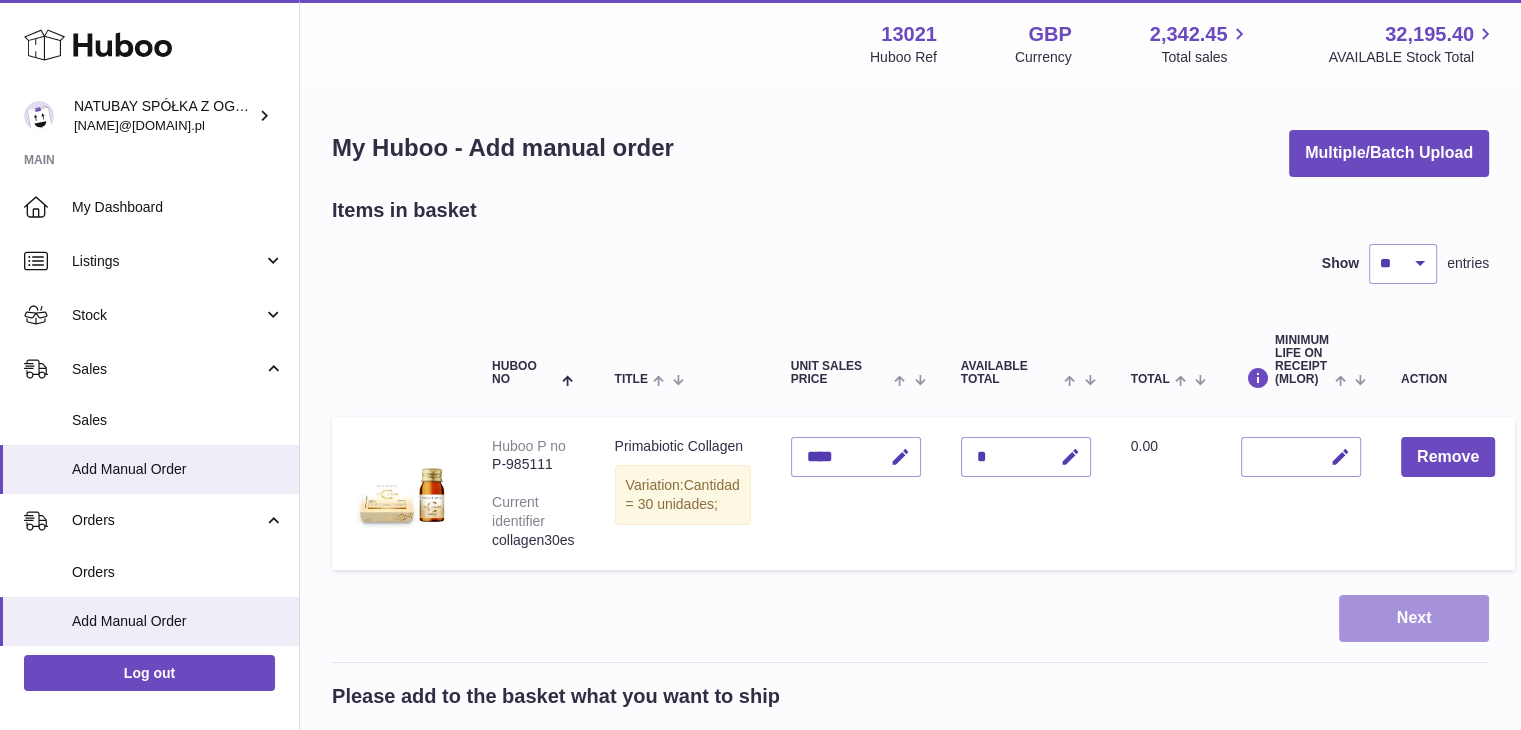 click on "Next" at bounding box center [1414, 618] 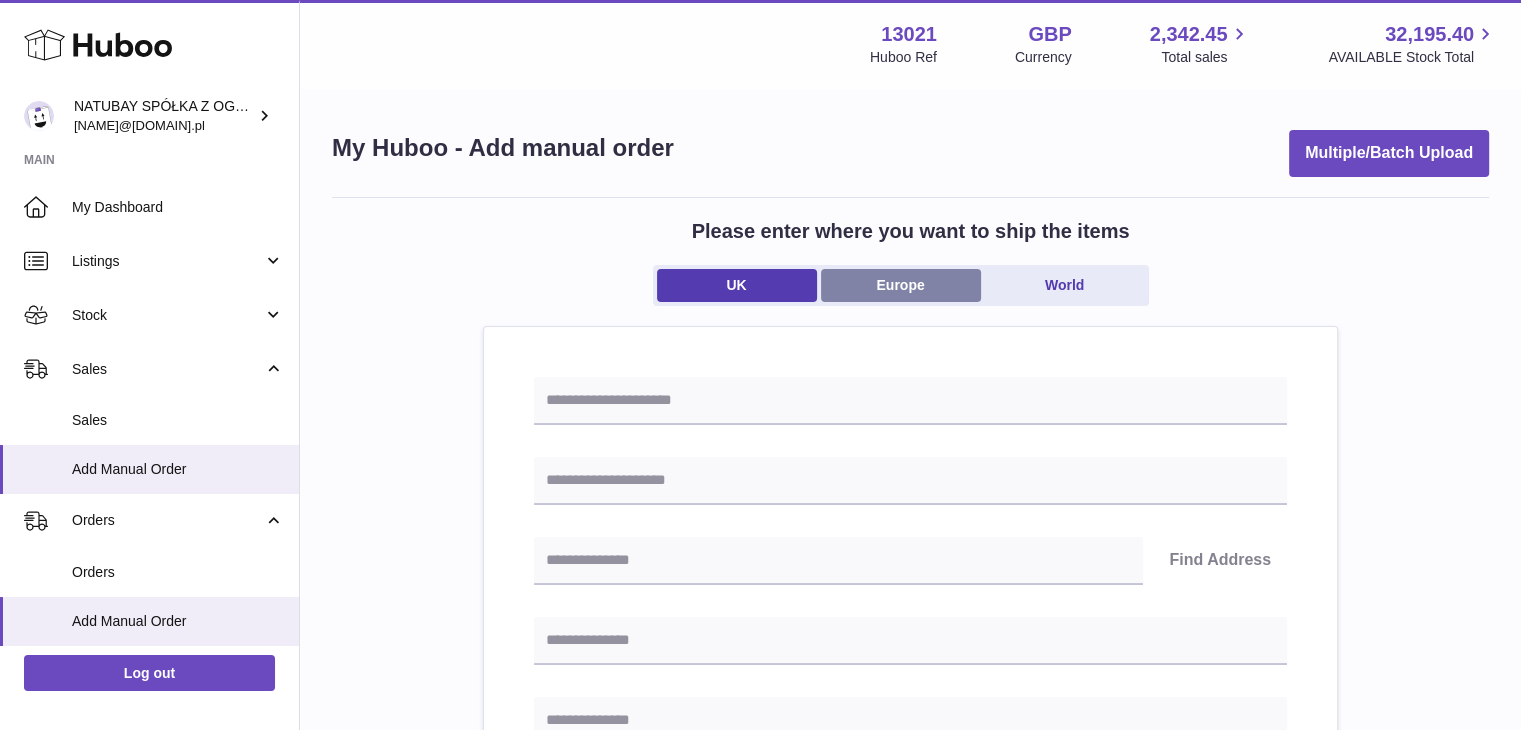click on "Europe" at bounding box center [901, 285] 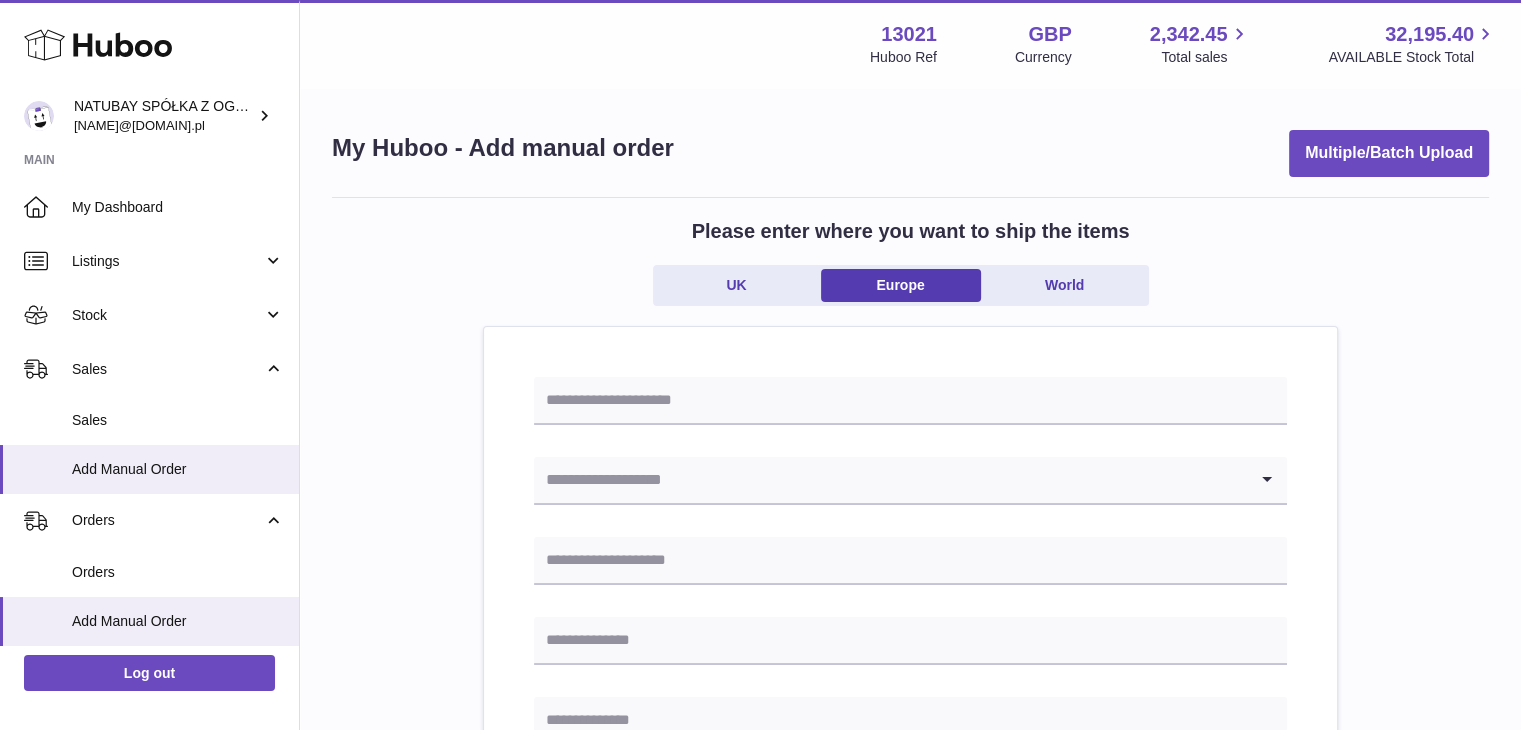 click at bounding box center [890, 480] 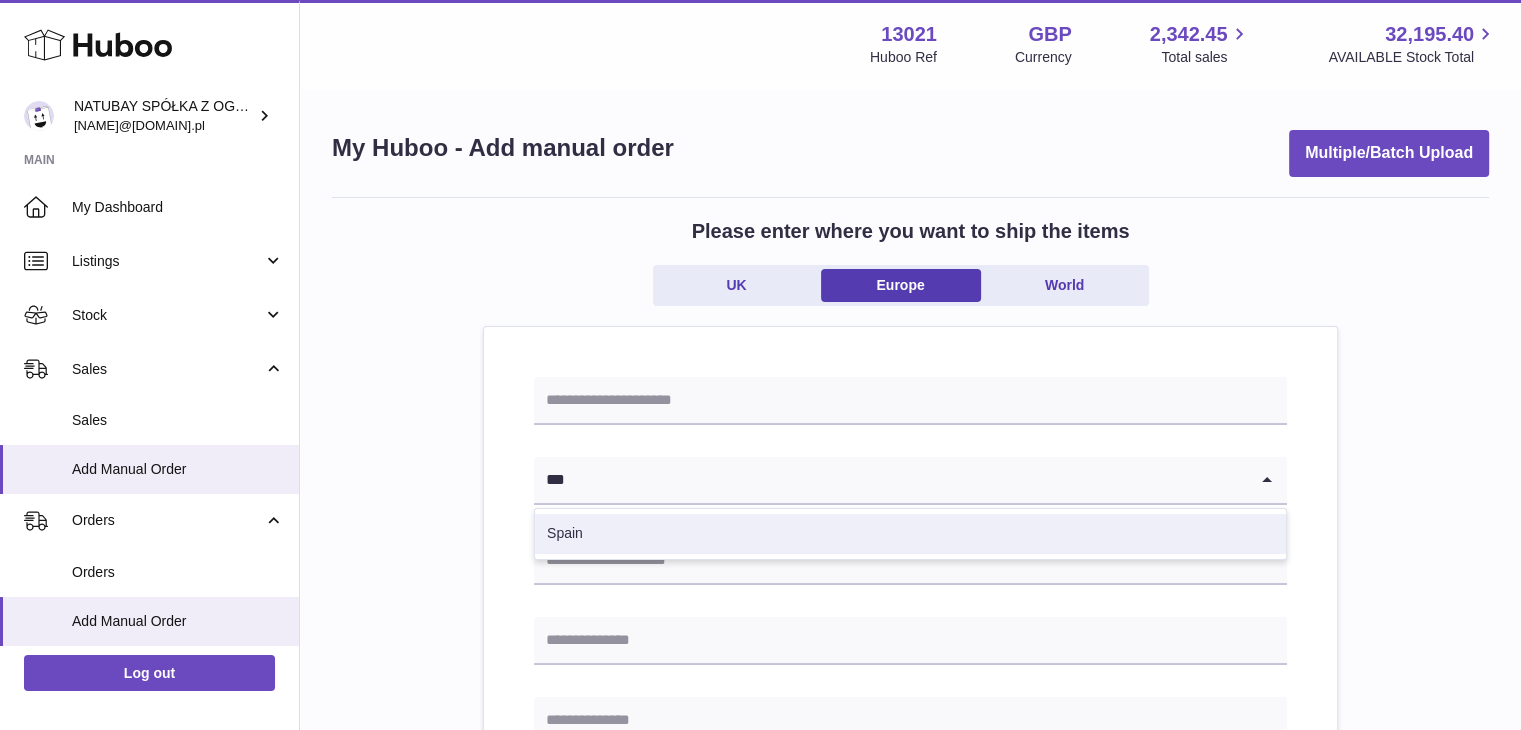 click on "Spain" at bounding box center [910, 534] 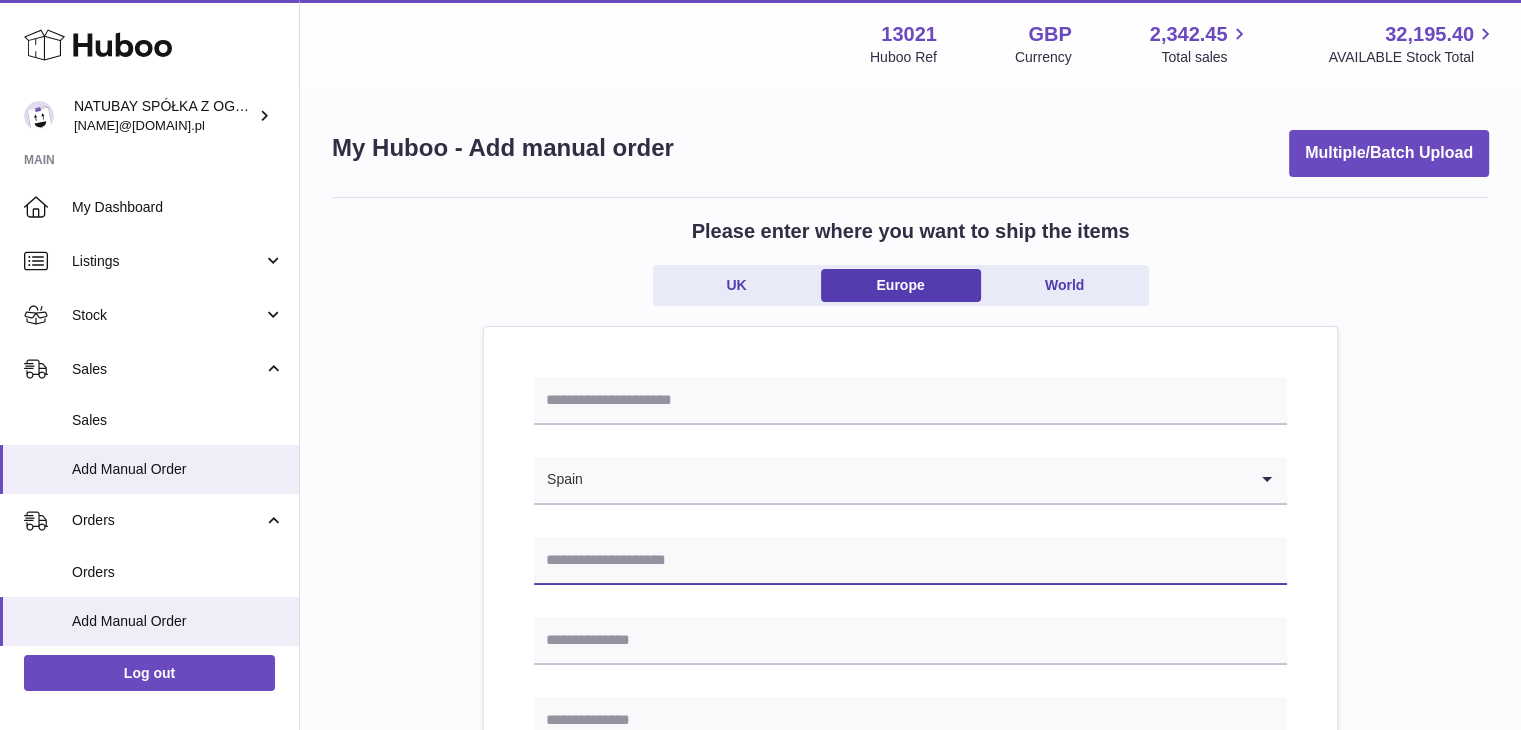 click at bounding box center [910, 561] 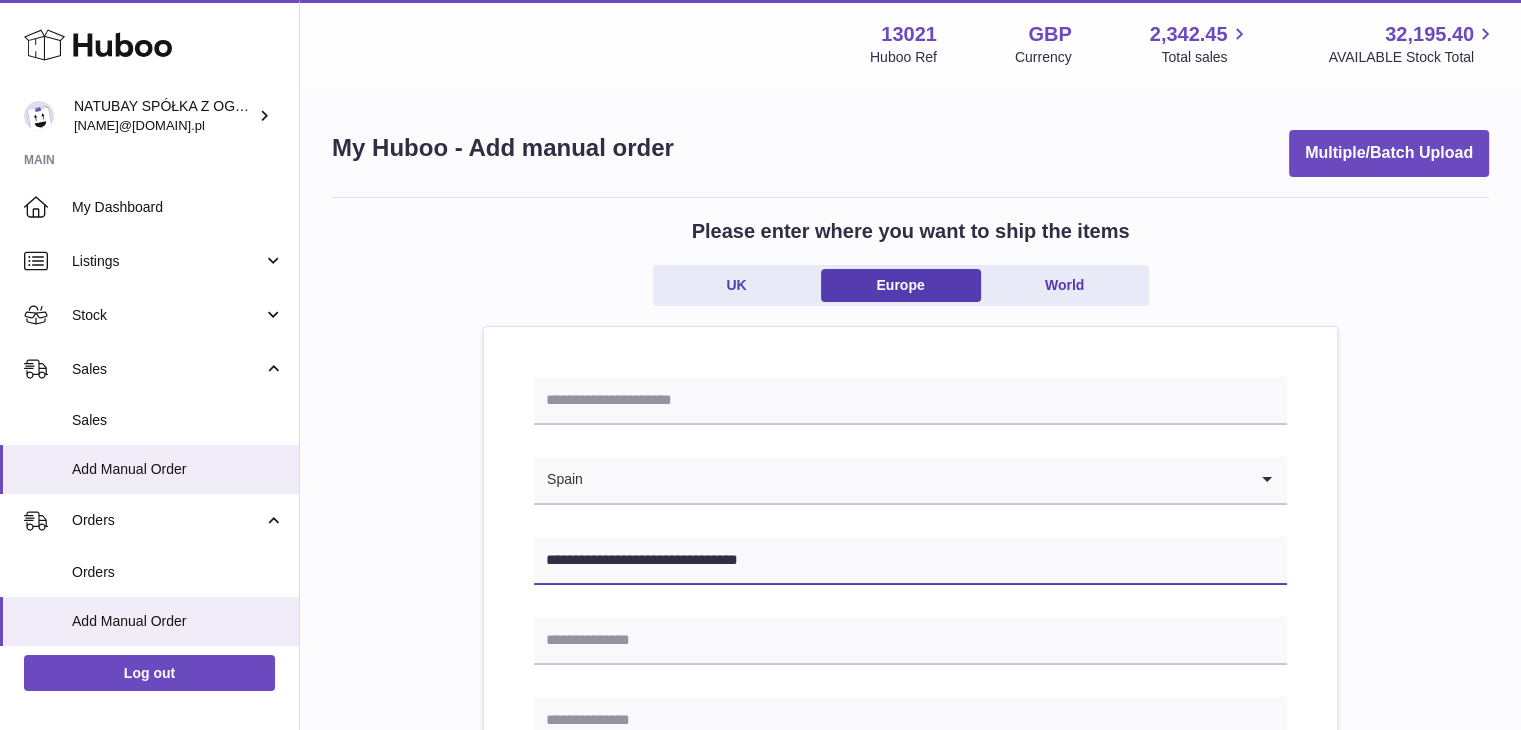 type on "**********" 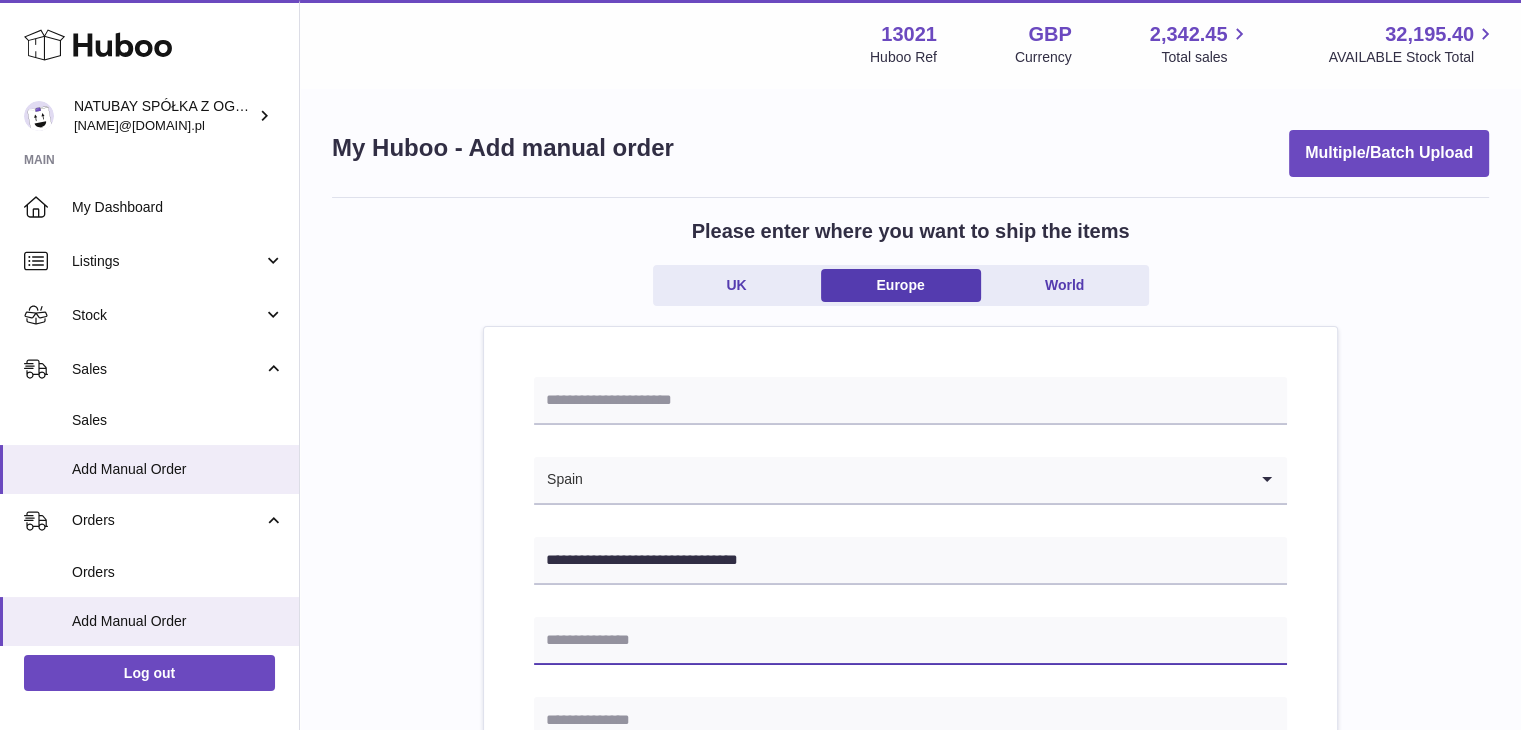 click at bounding box center [910, 641] 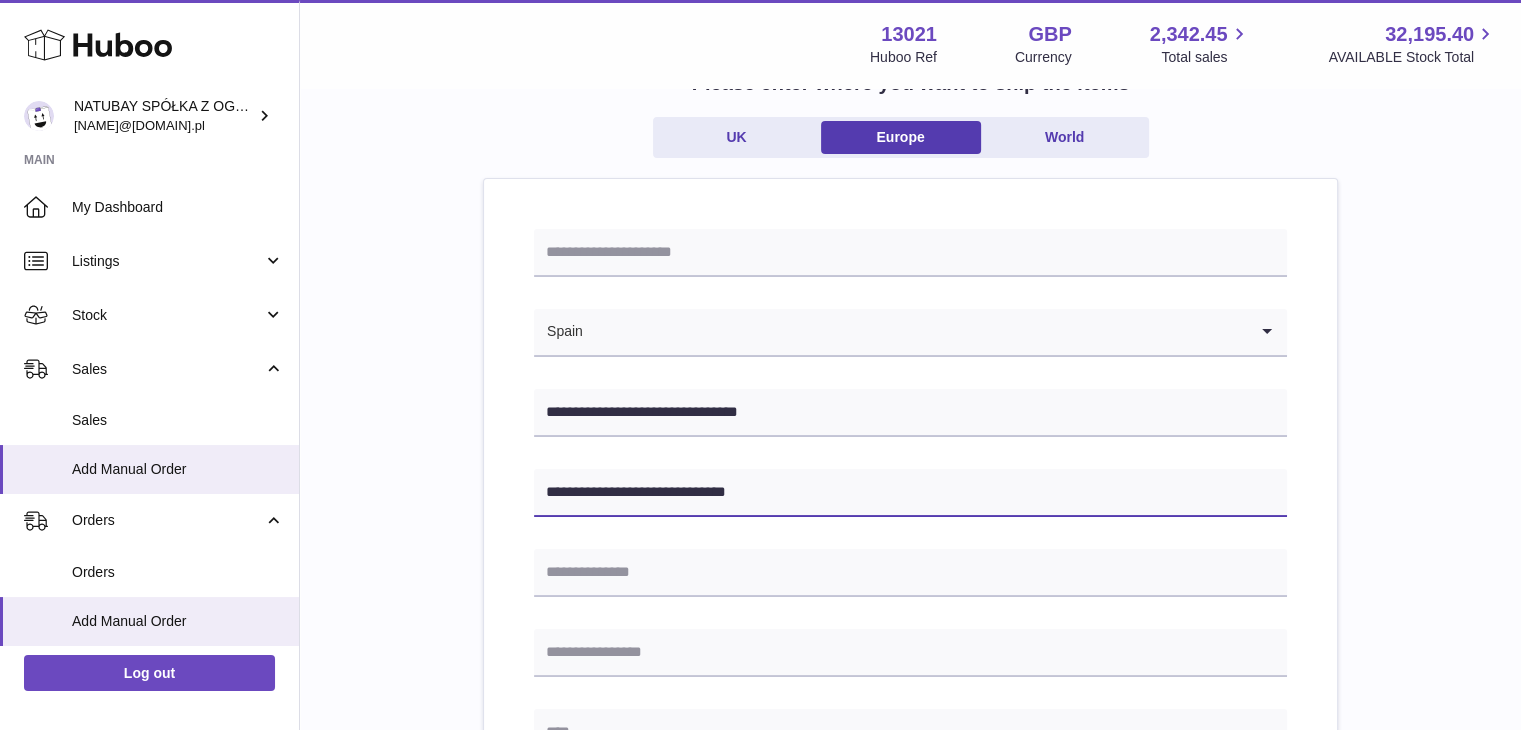 scroll, scrollTop: 148, scrollLeft: 0, axis: vertical 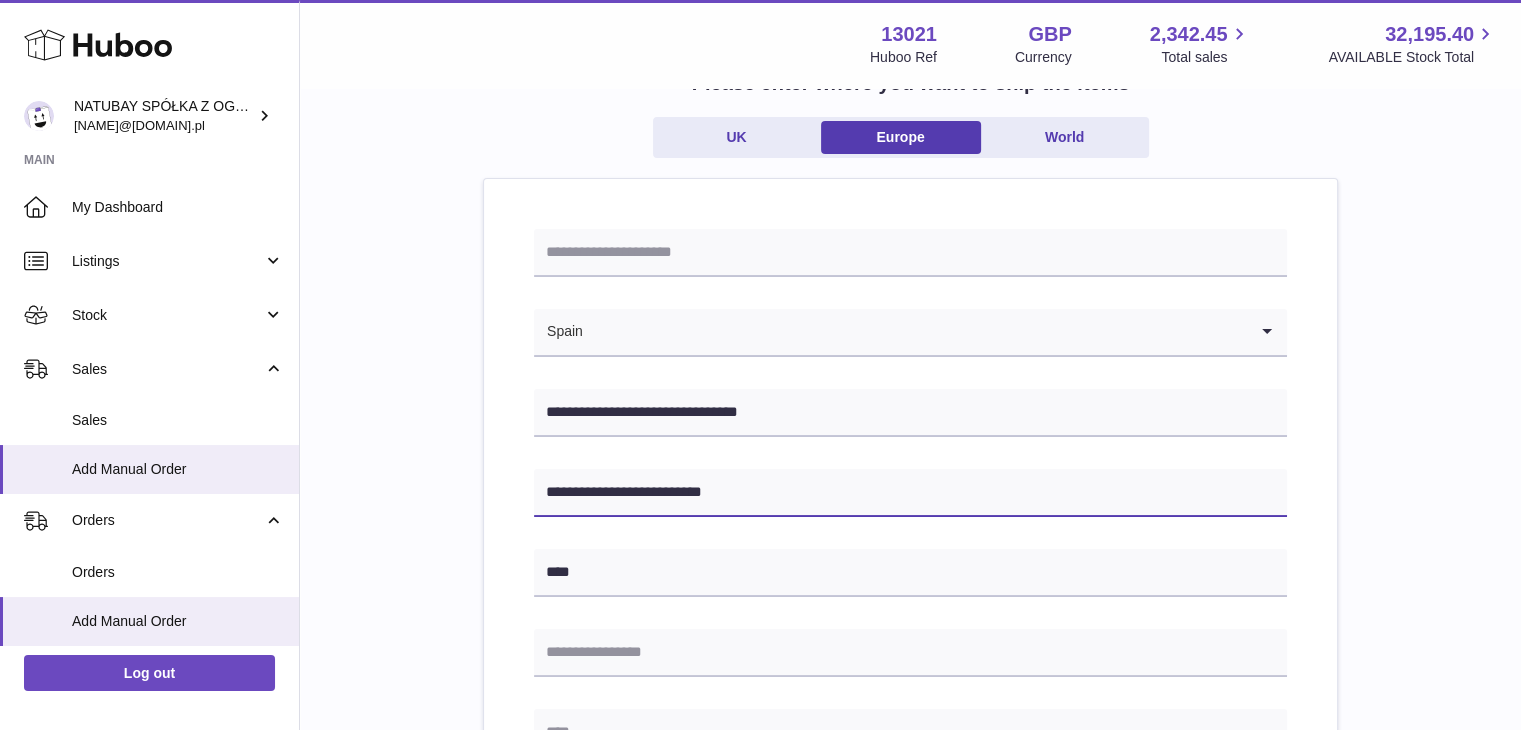 click on "**********" at bounding box center (910, 493) 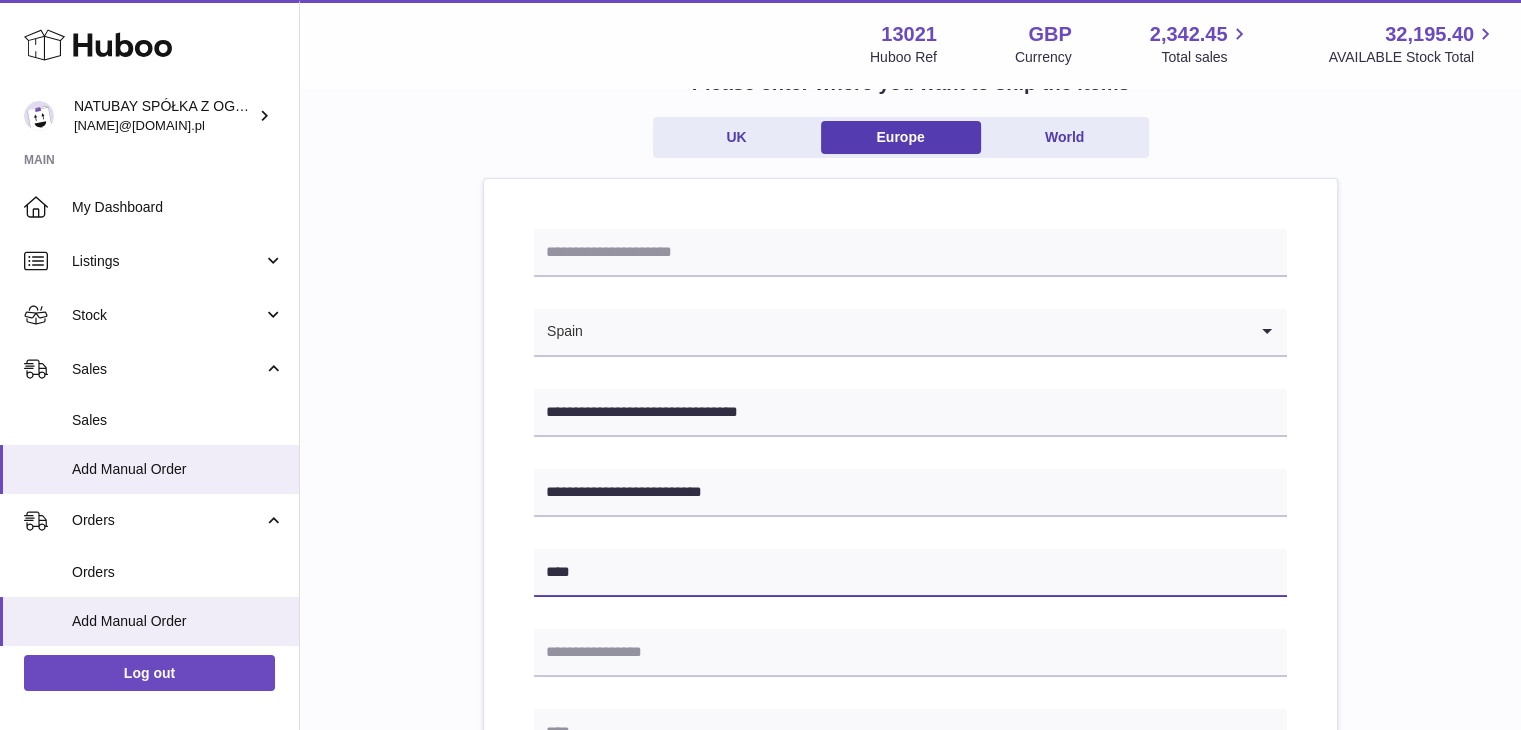 click on "****" at bounding box center (910, 573) 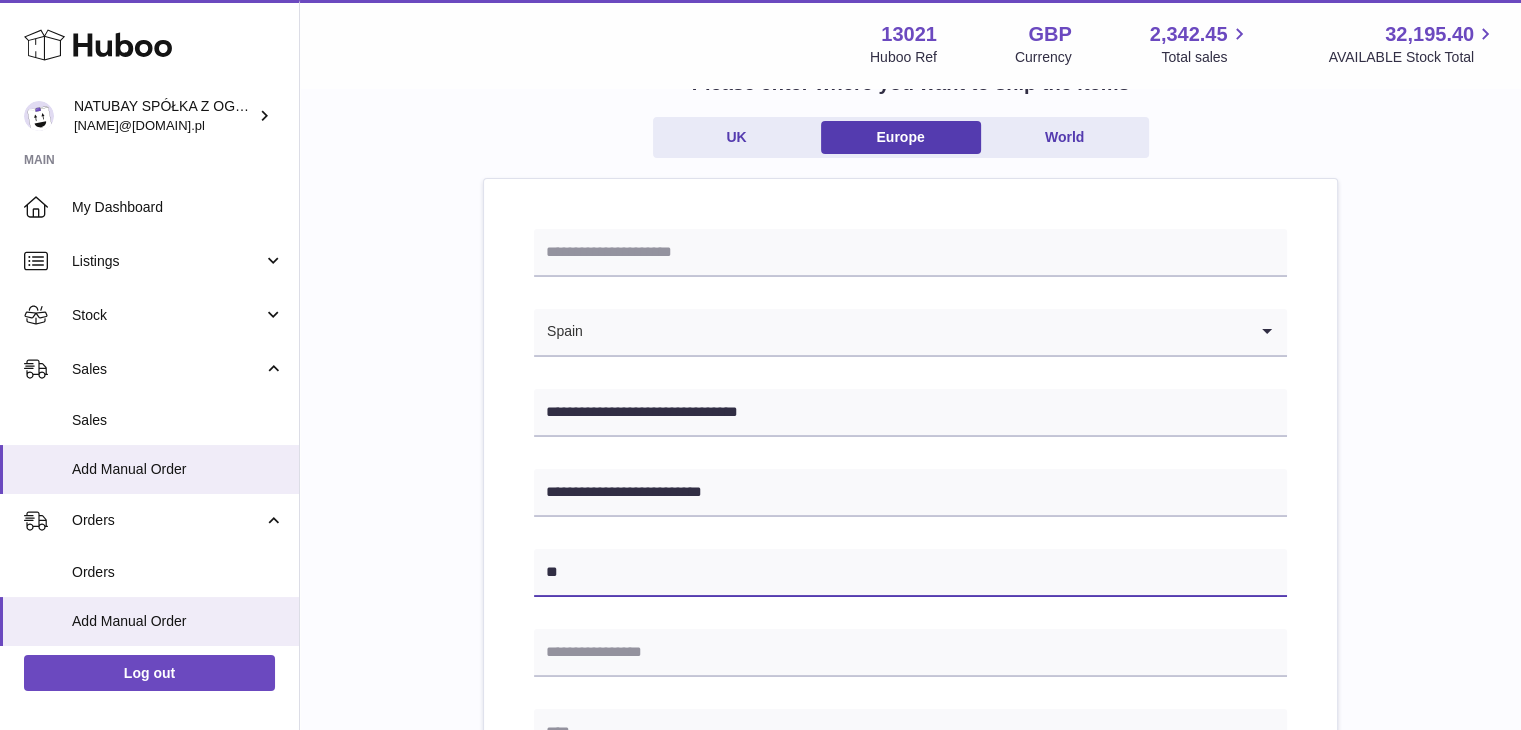 type on "**" 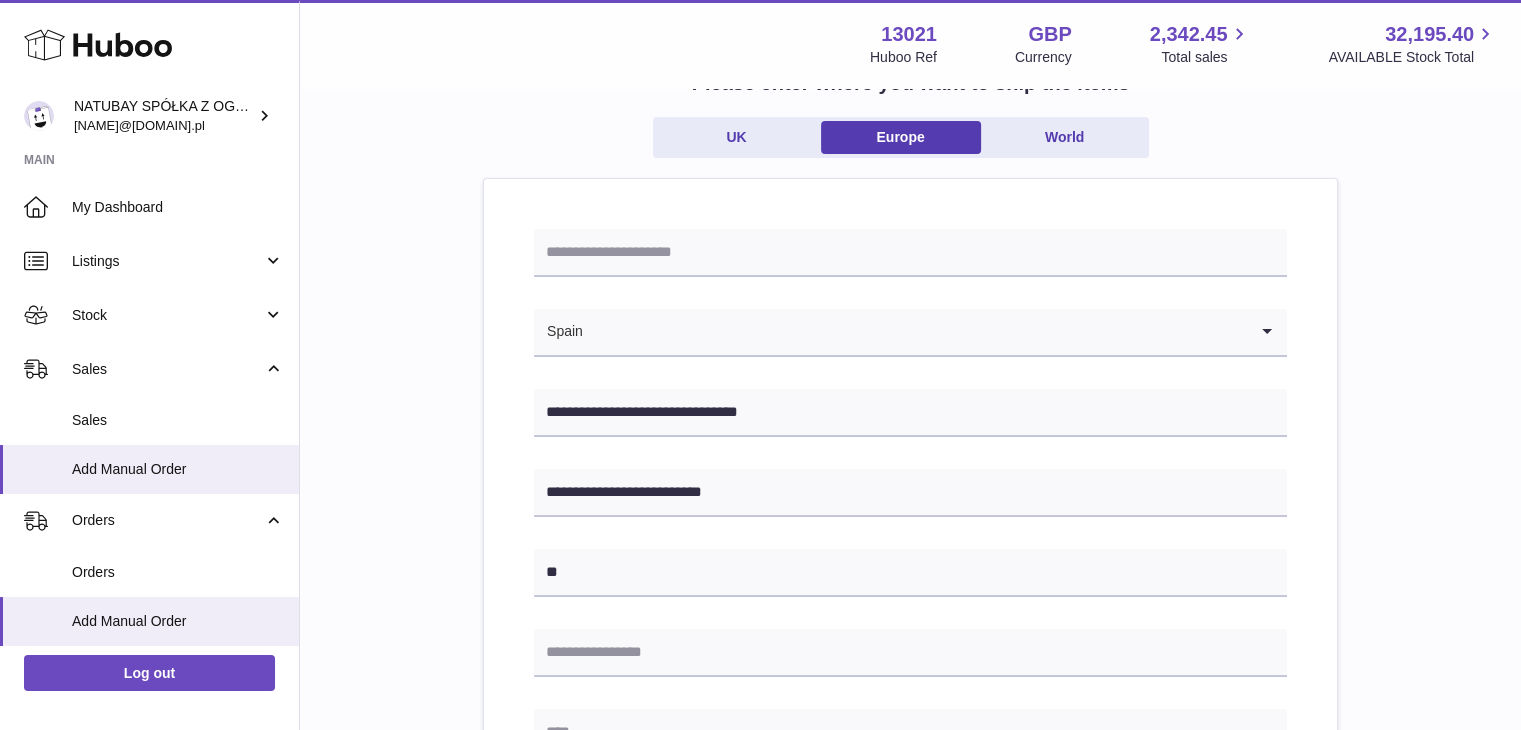 click on "**********" at bounding box center [910, 797] 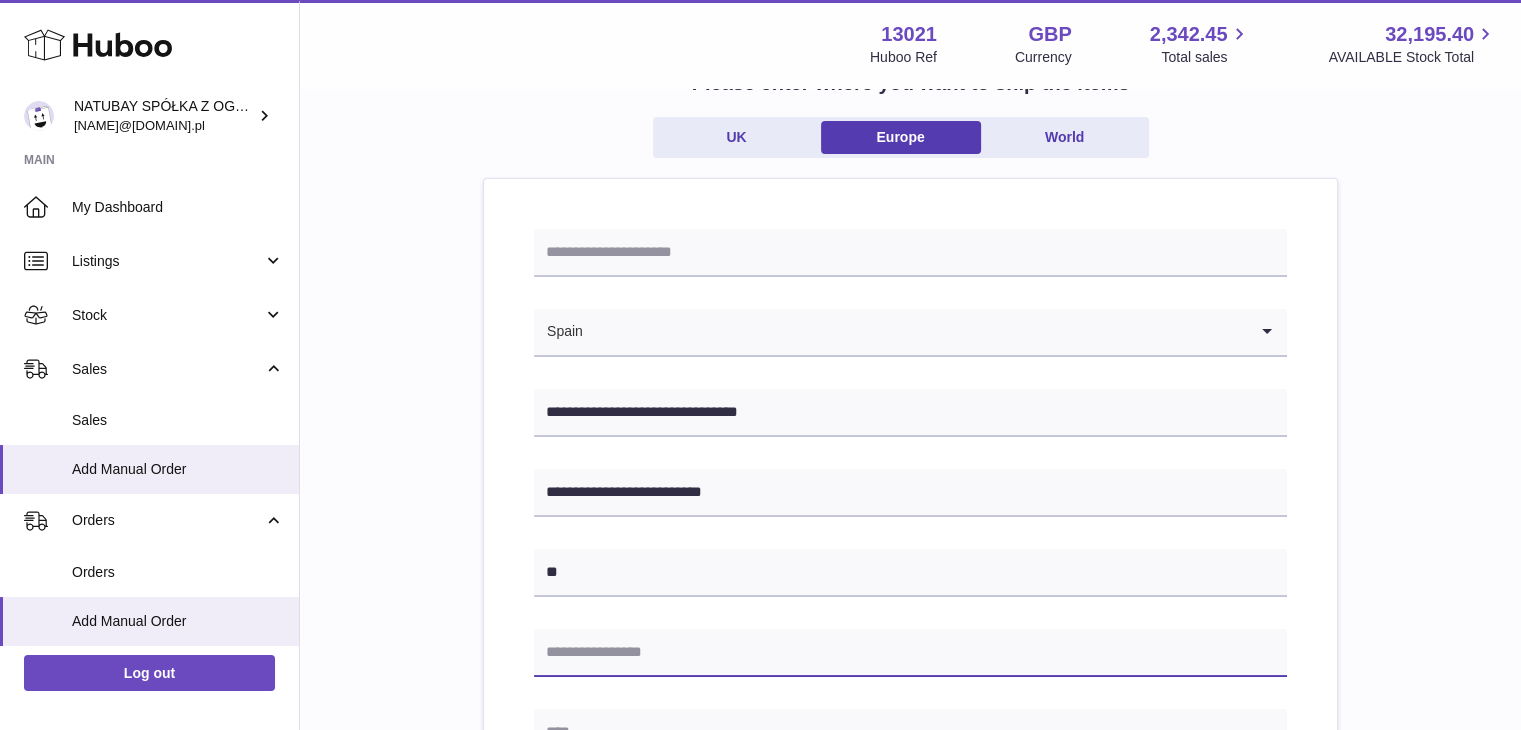click at bounding box center [910, 653] 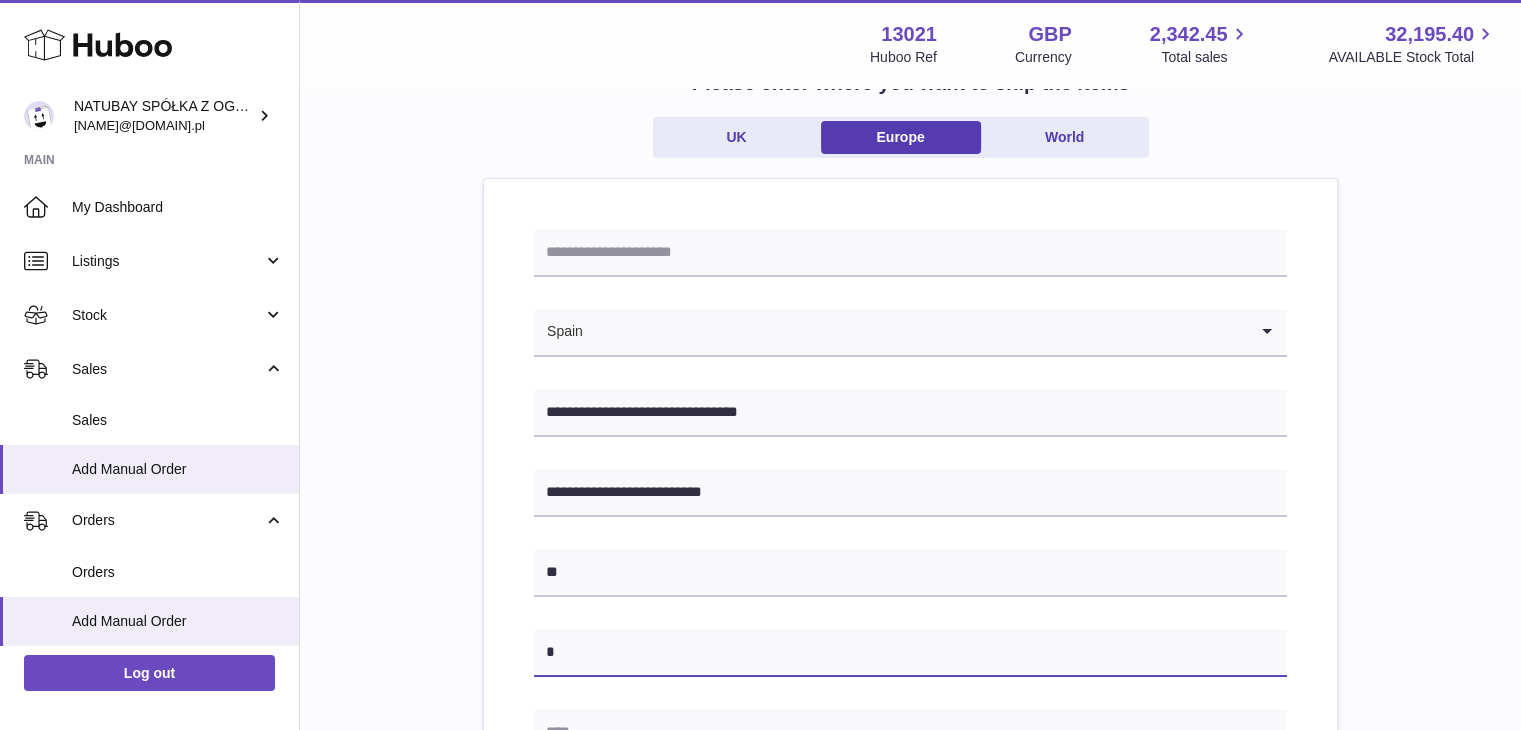 type on "******" 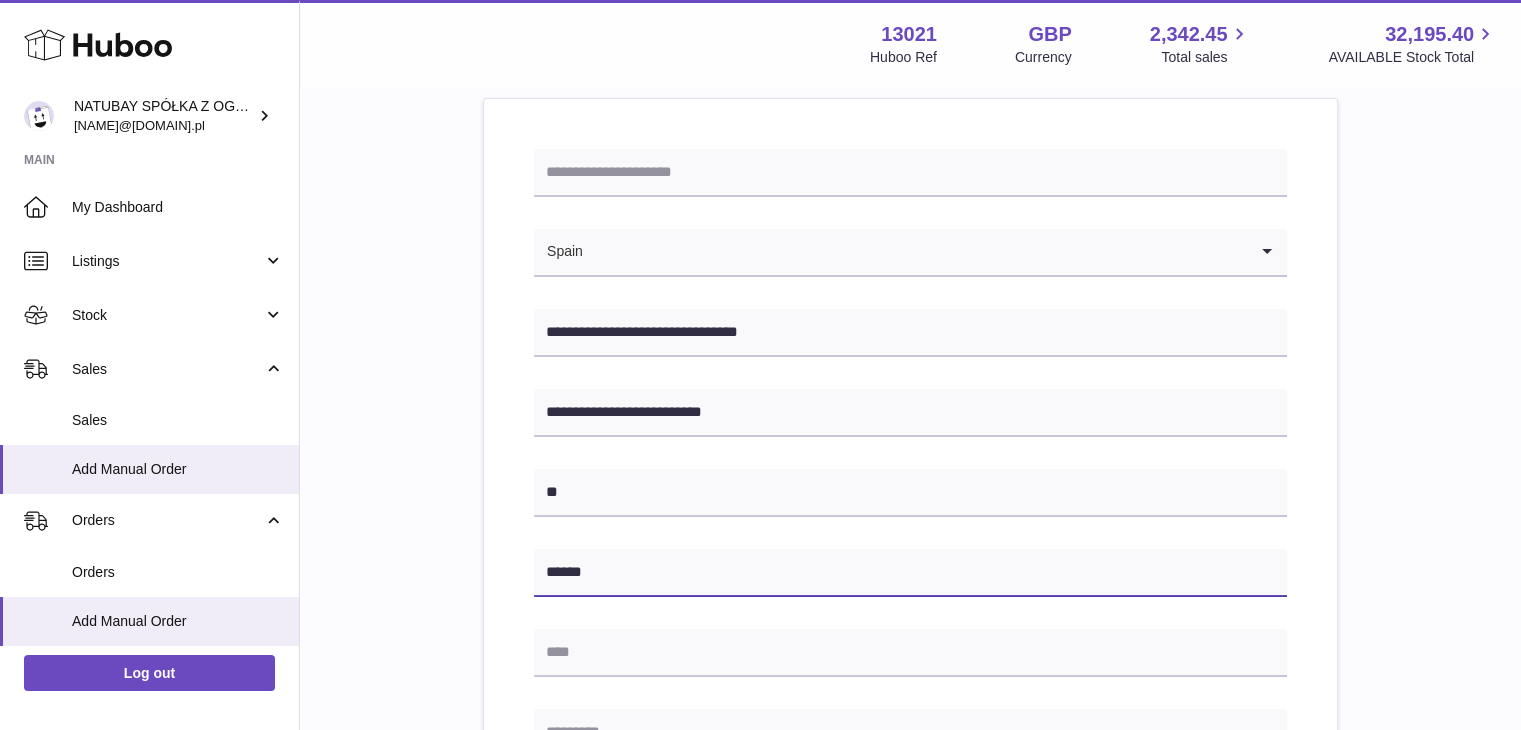 scroll, scrollTop: 348, scrollLeft: 0, axis: vertical 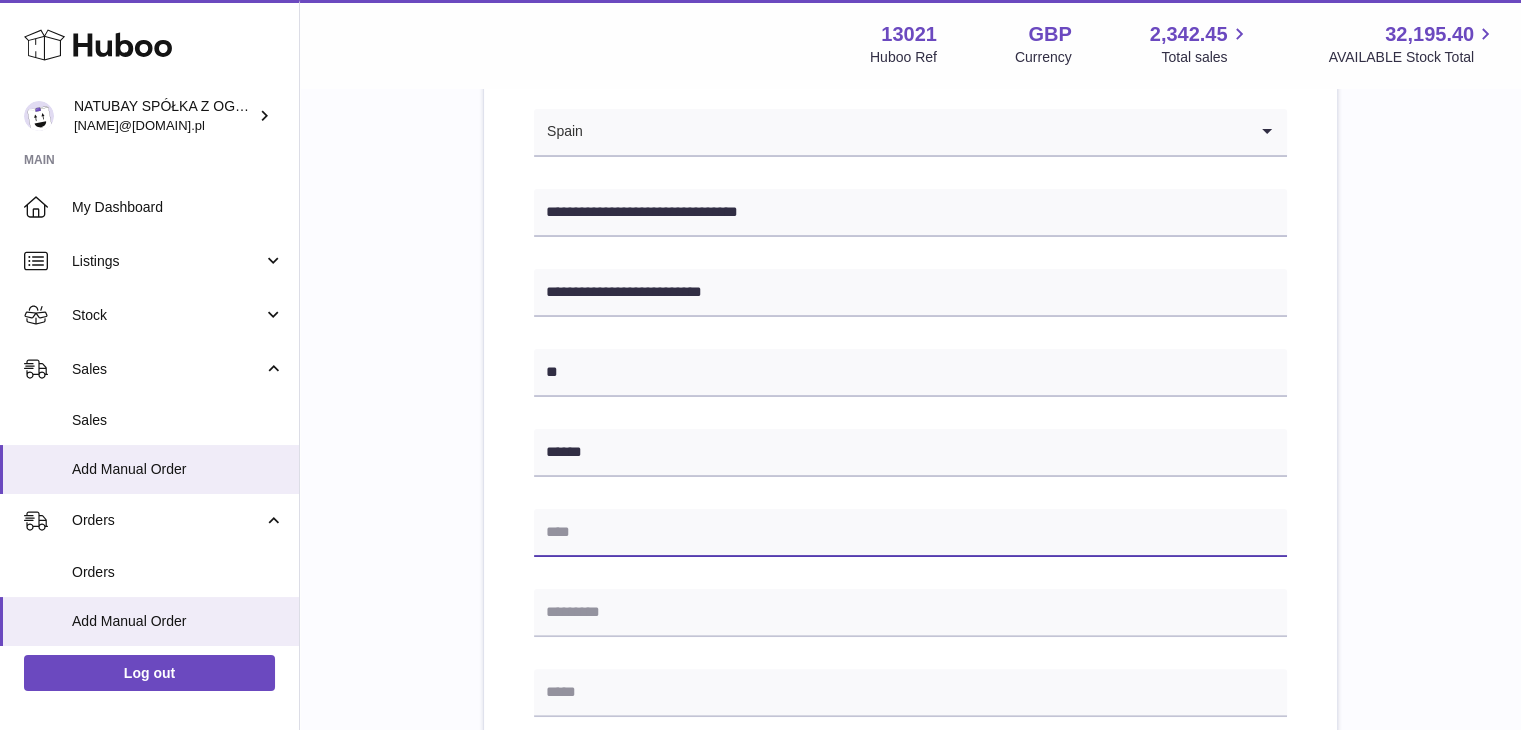 click at bounding box center (910, 533) 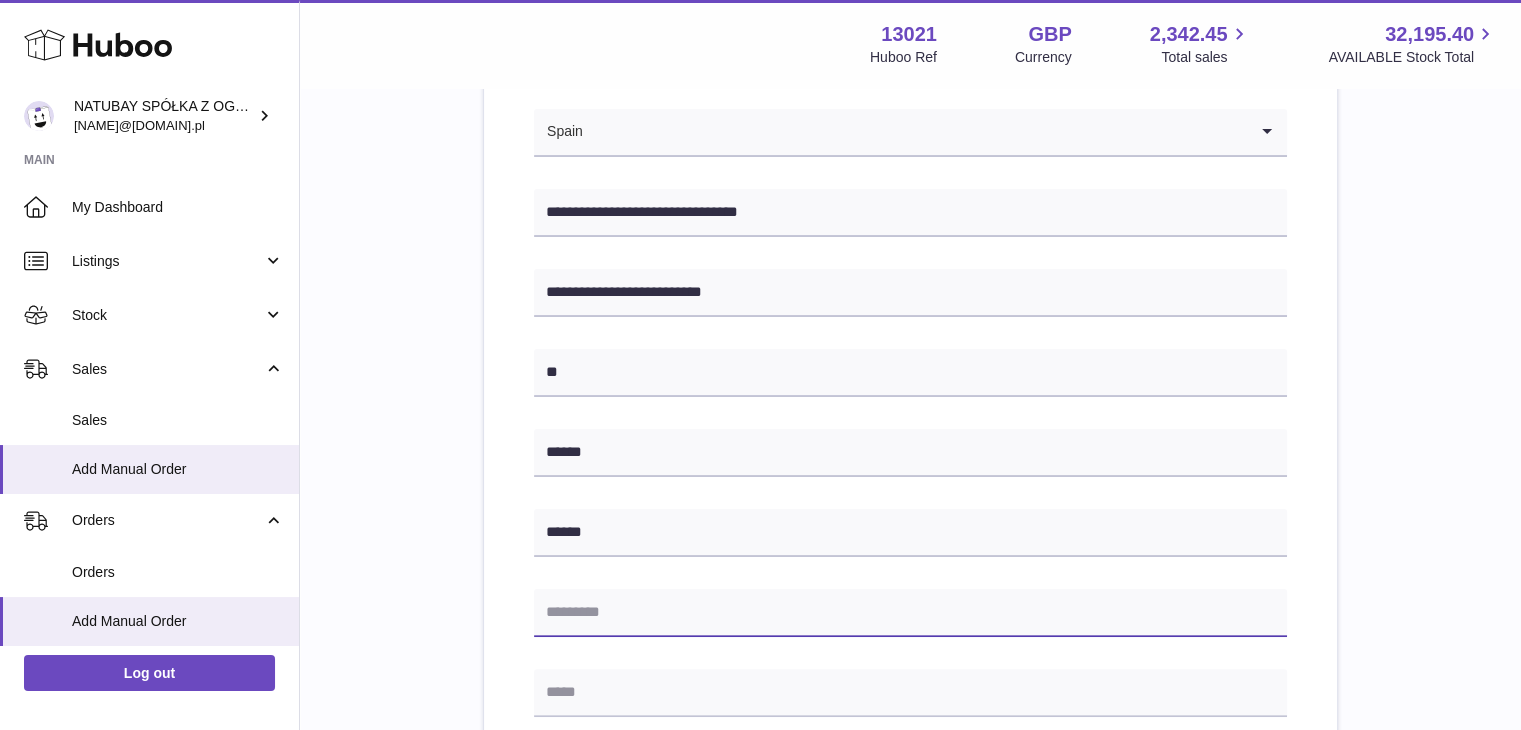click at bounding box center [910, 613] 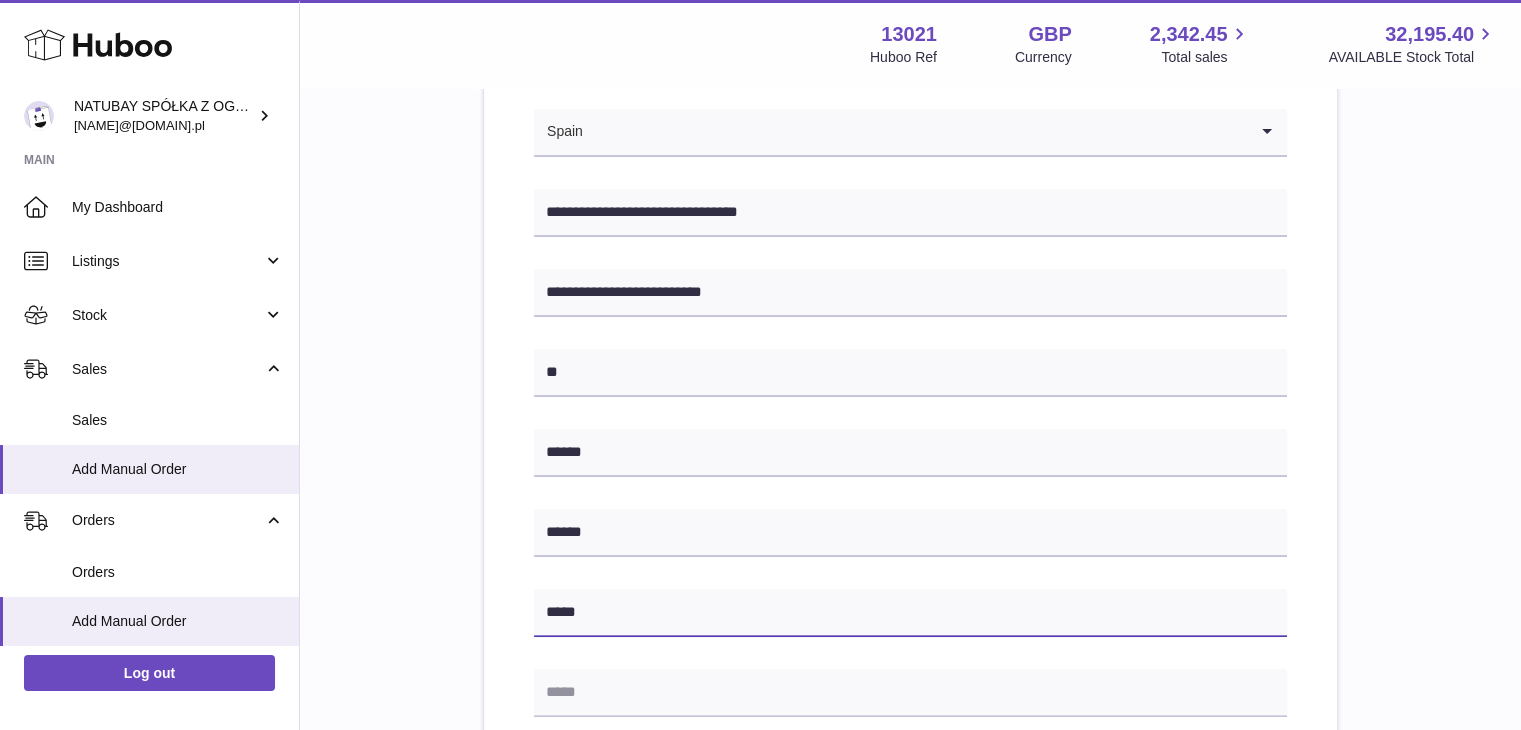 type on "*****" 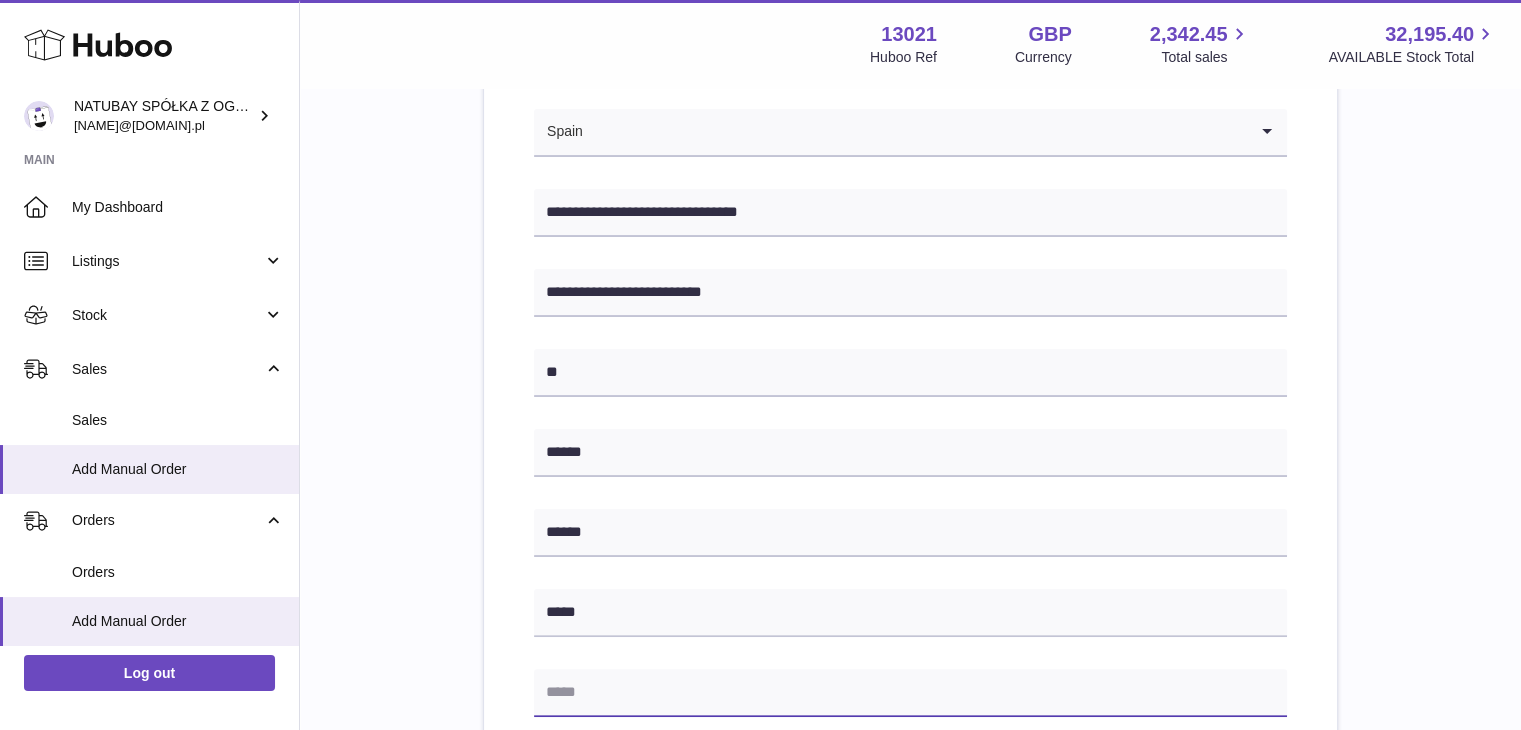 click at bounding box center [910, 693] 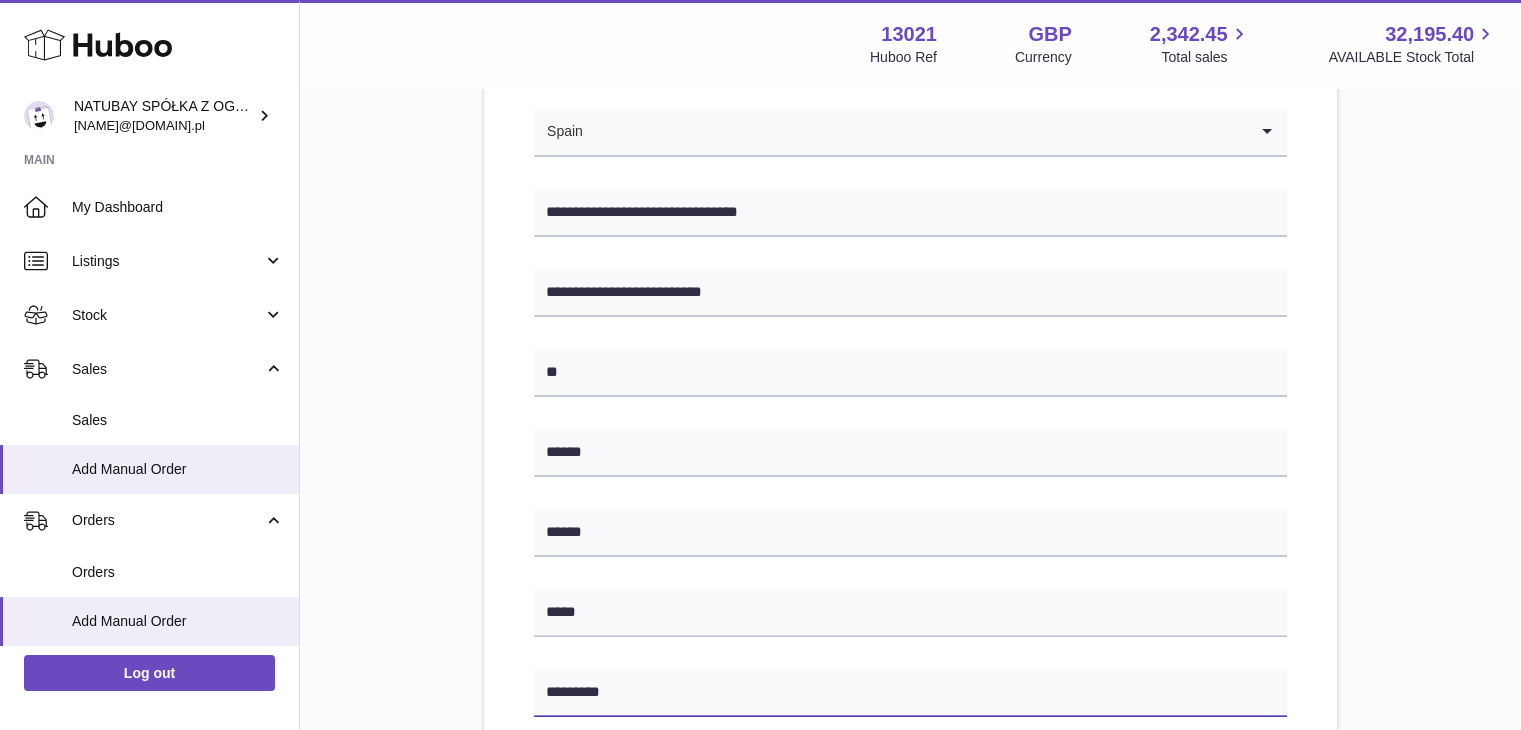 type on "*********" 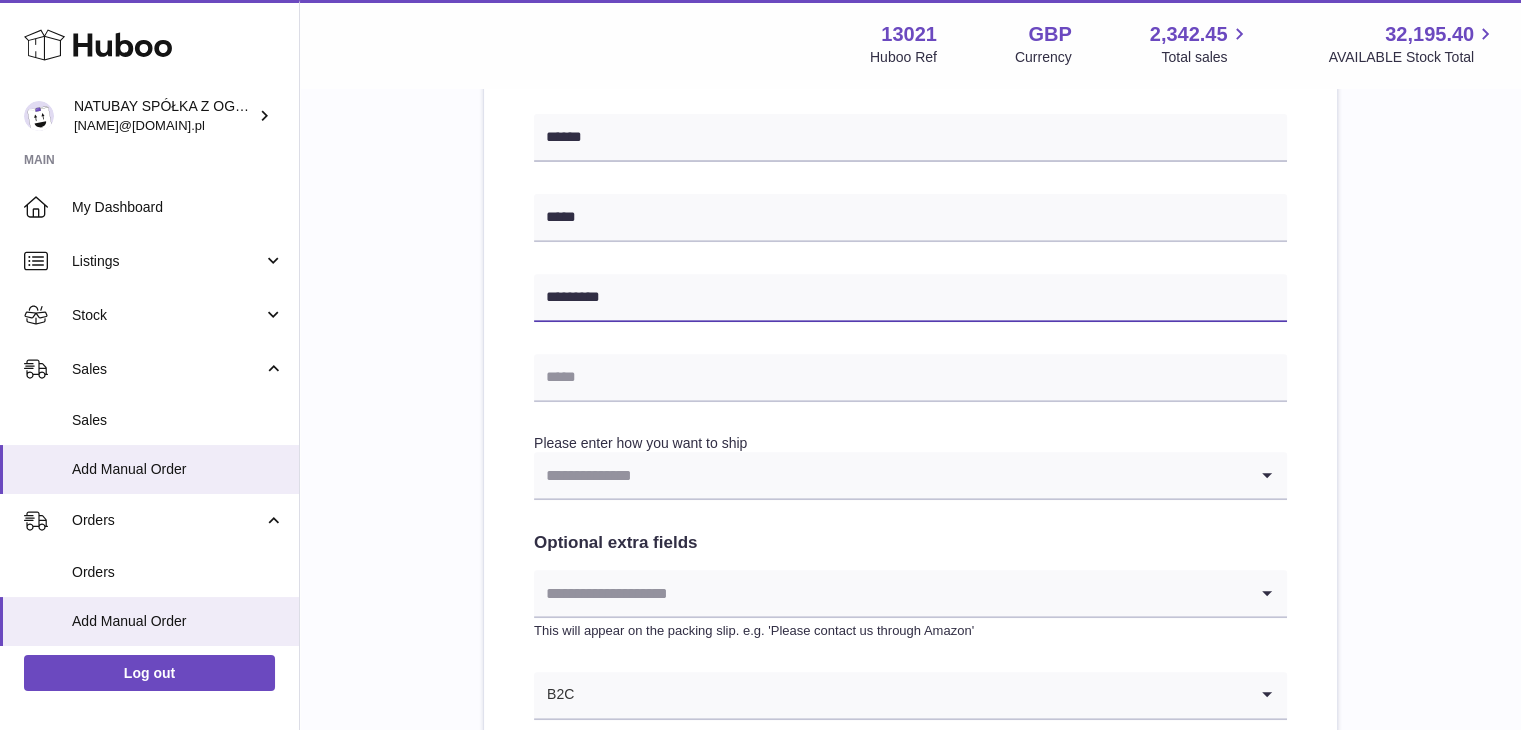 scroll, scrollTop: 748, scrollLeft: 0, axis: vertical 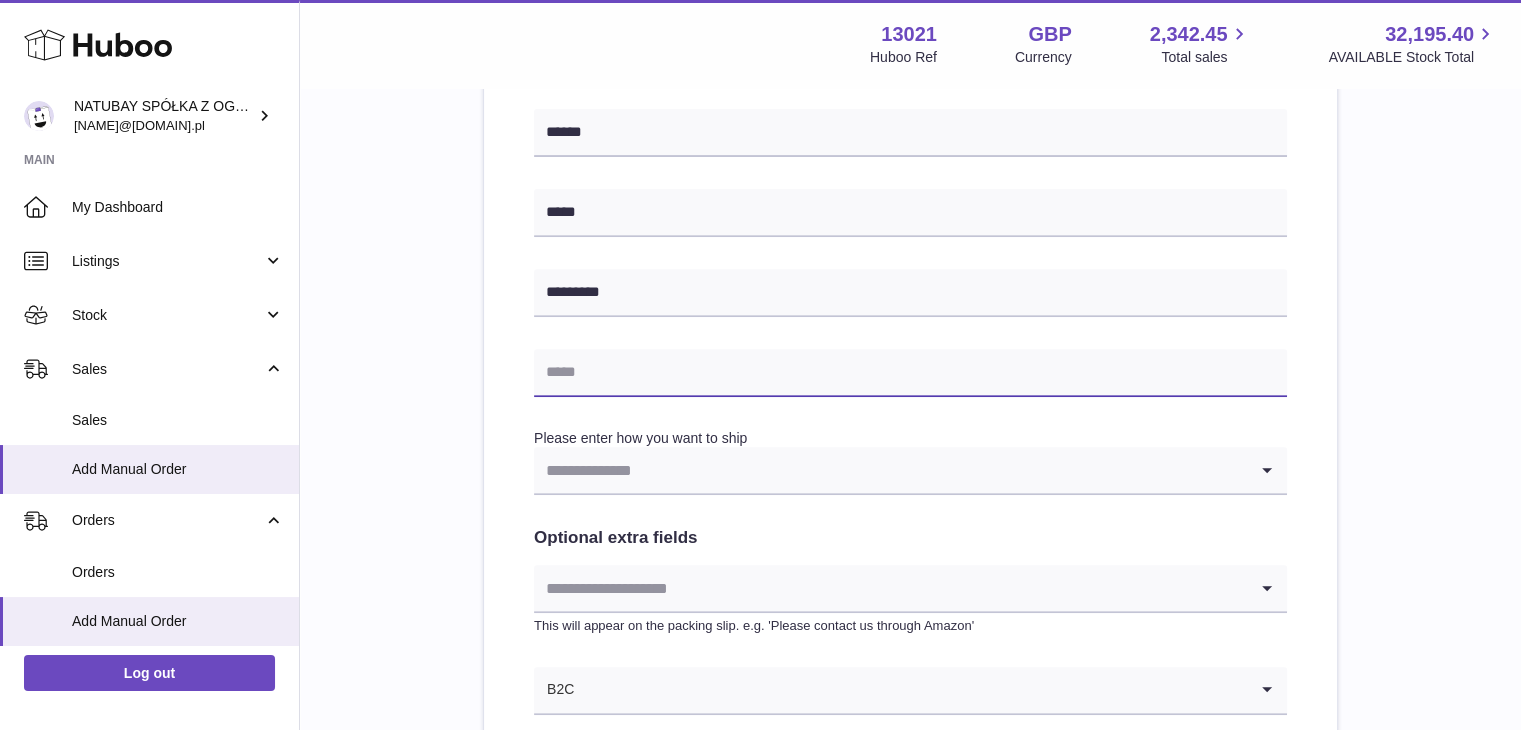 click at bounding box center (910, 373) 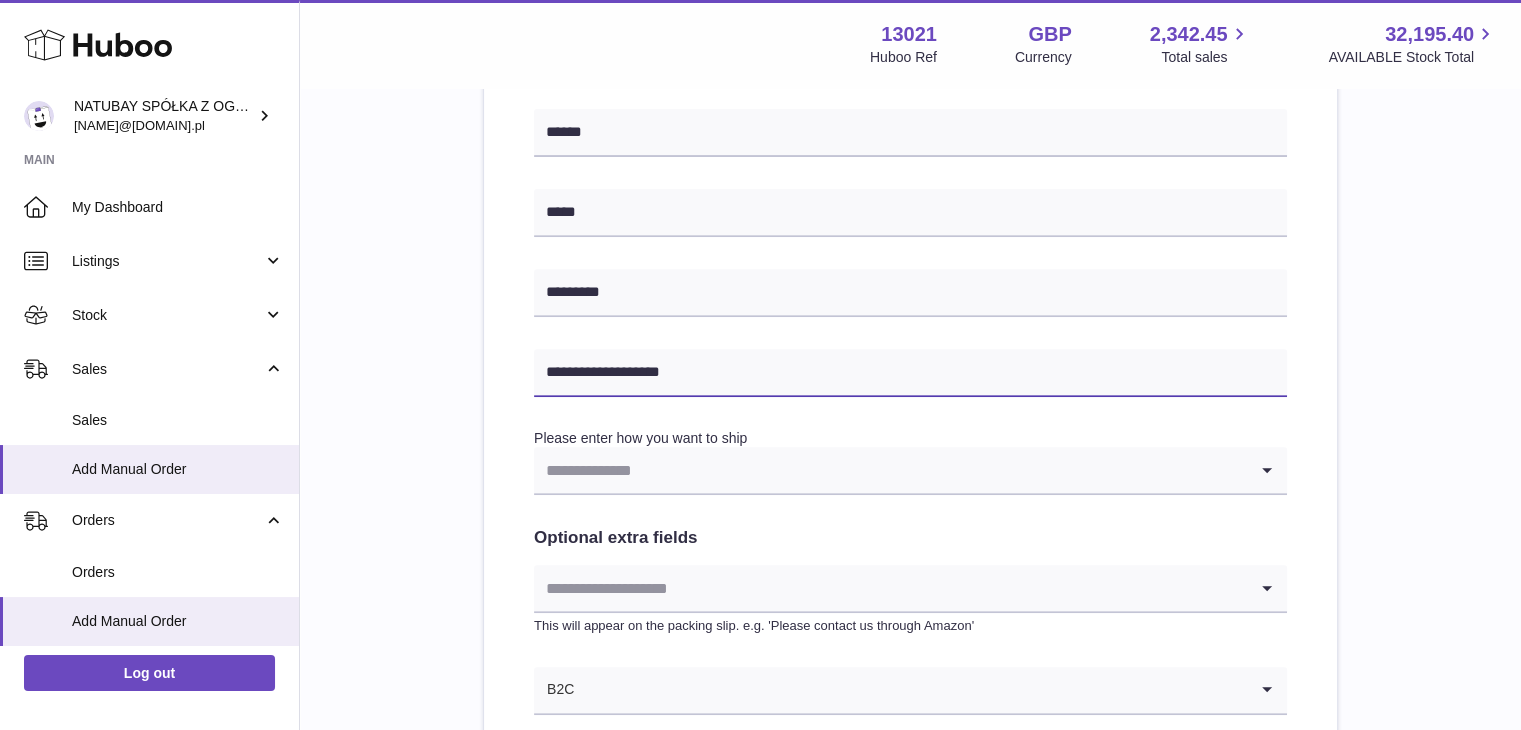 type on "**********" 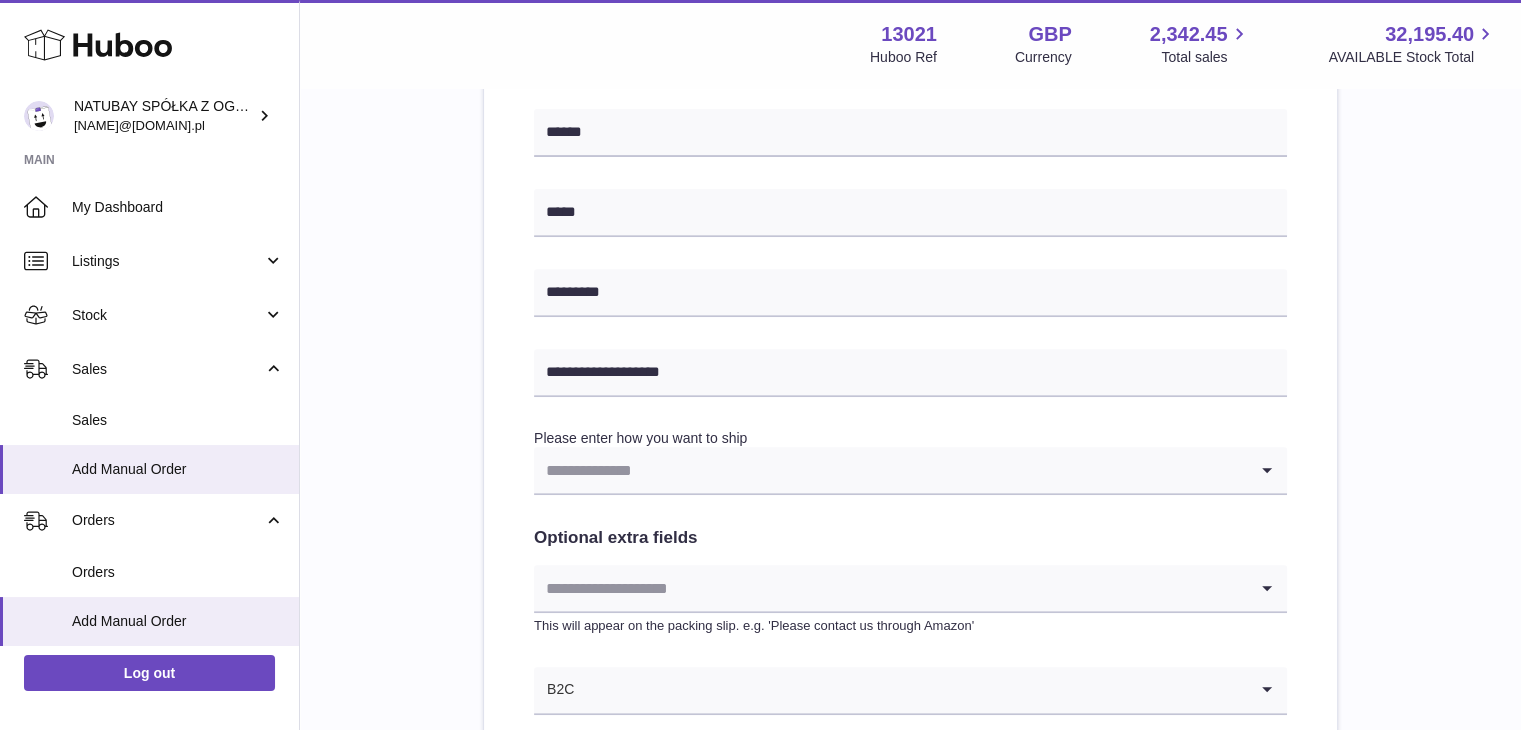 click on "**********" at bounding box center [910, 197] 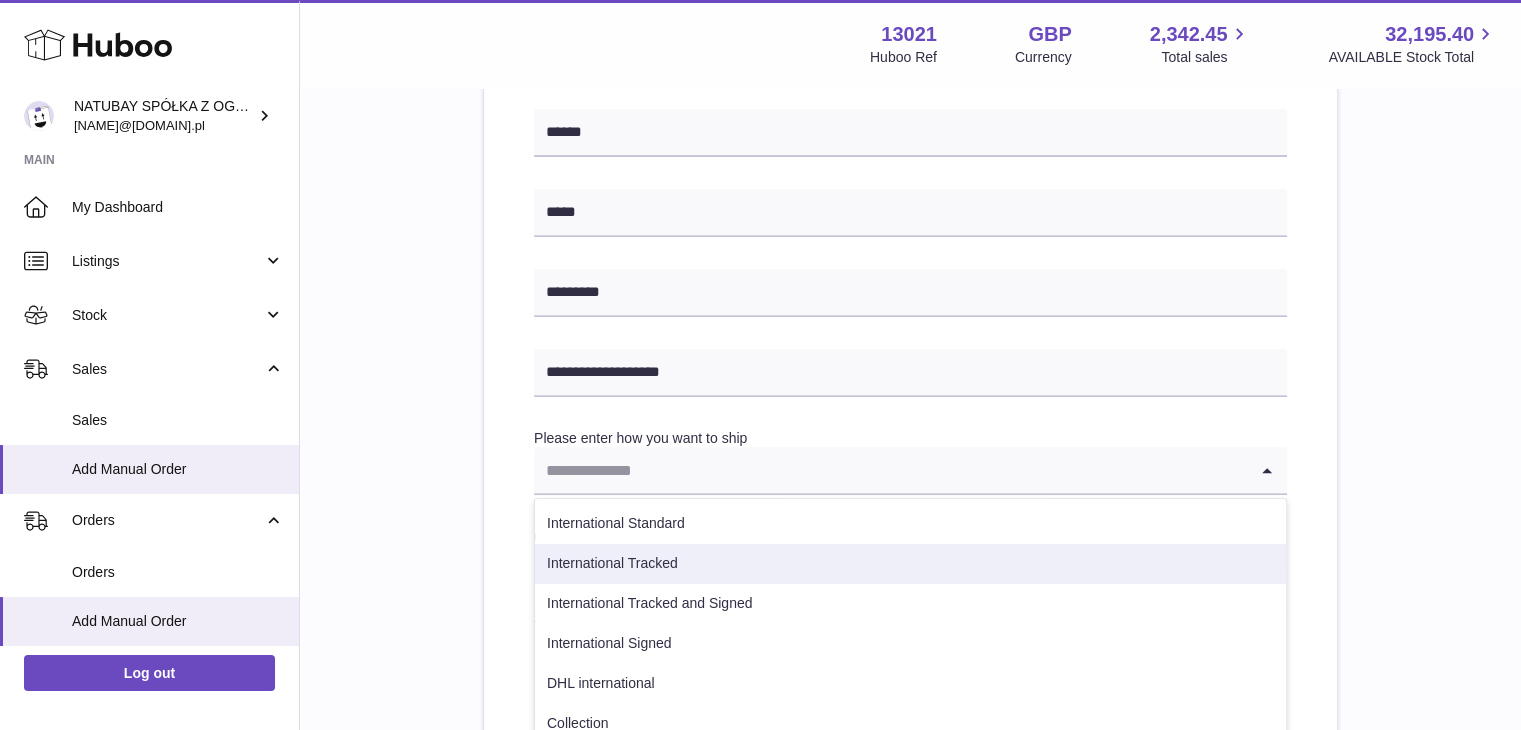 click on "International Tracked" at bounding box center [910, 564] 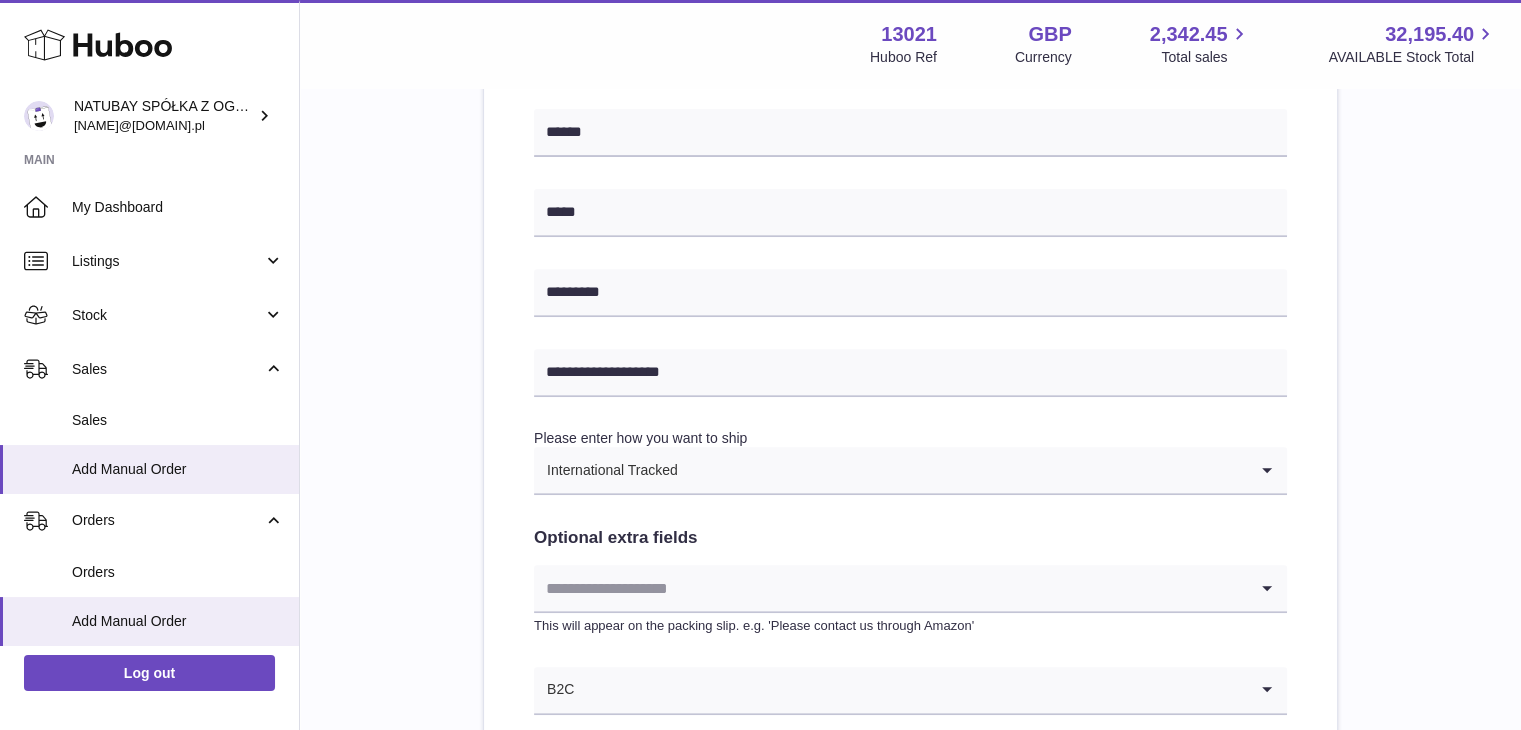 click on "**********" at bounding box center (910, 168) 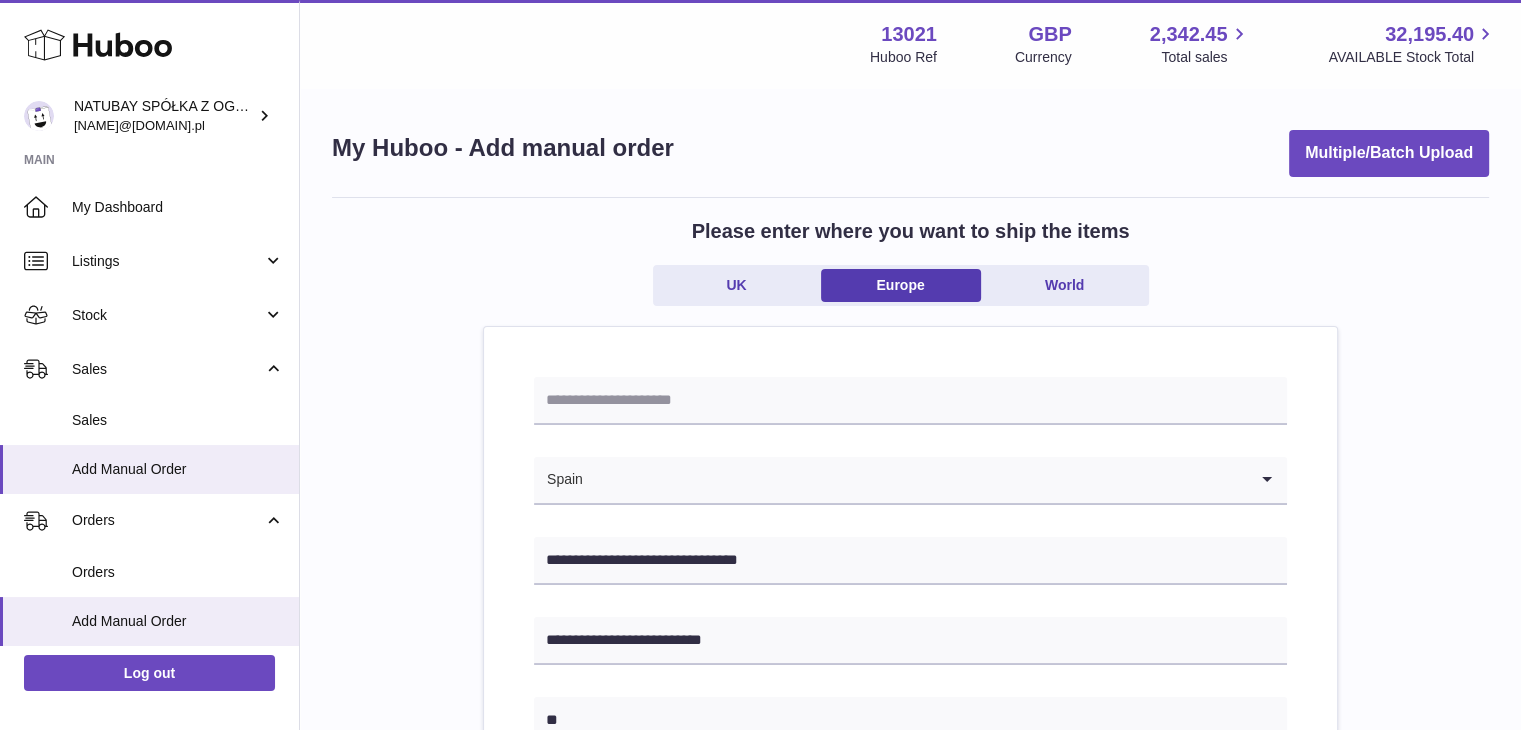 scroll, scrollTop: 100, scrollLeft: 0, axis: vertical 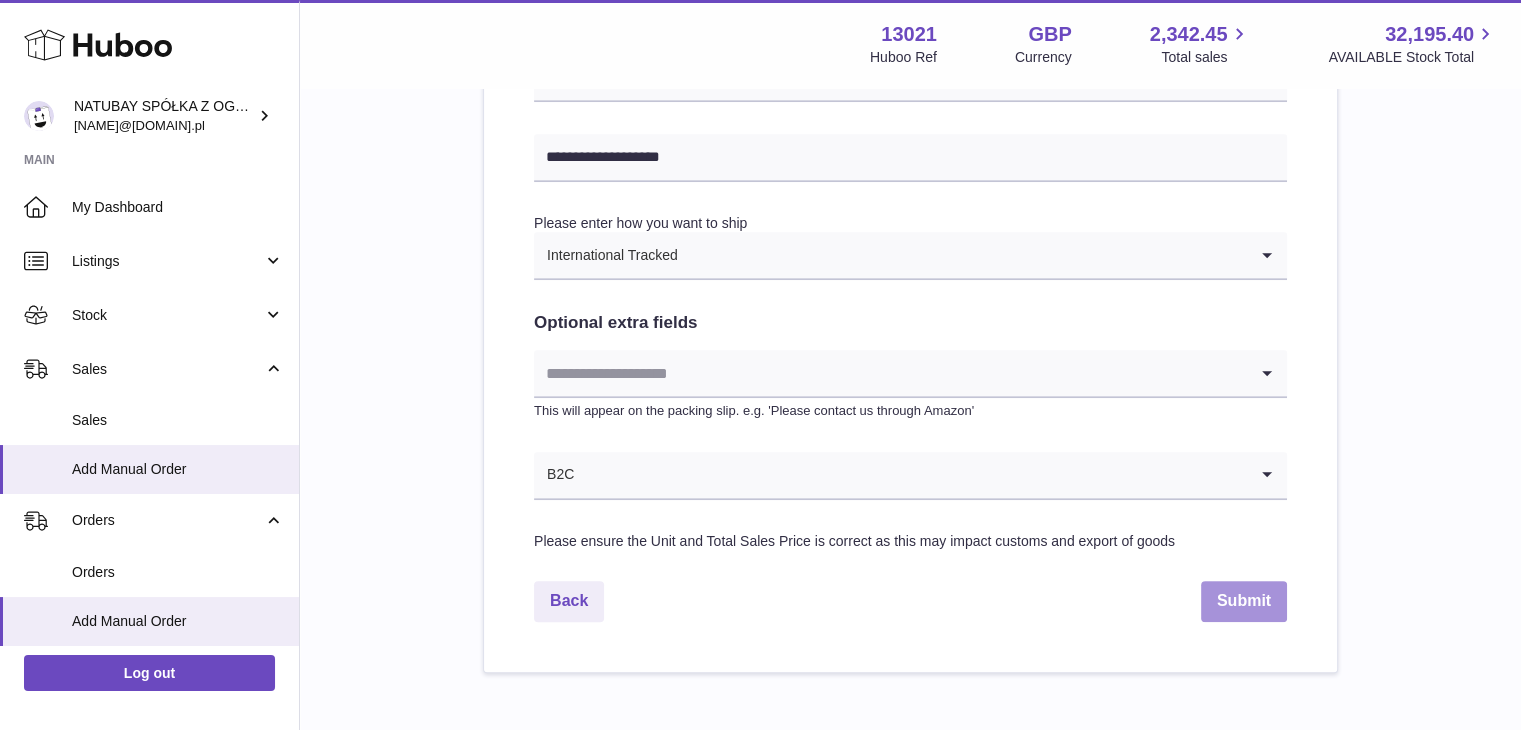 click on "Submit" at bounding box center (1244, 601) 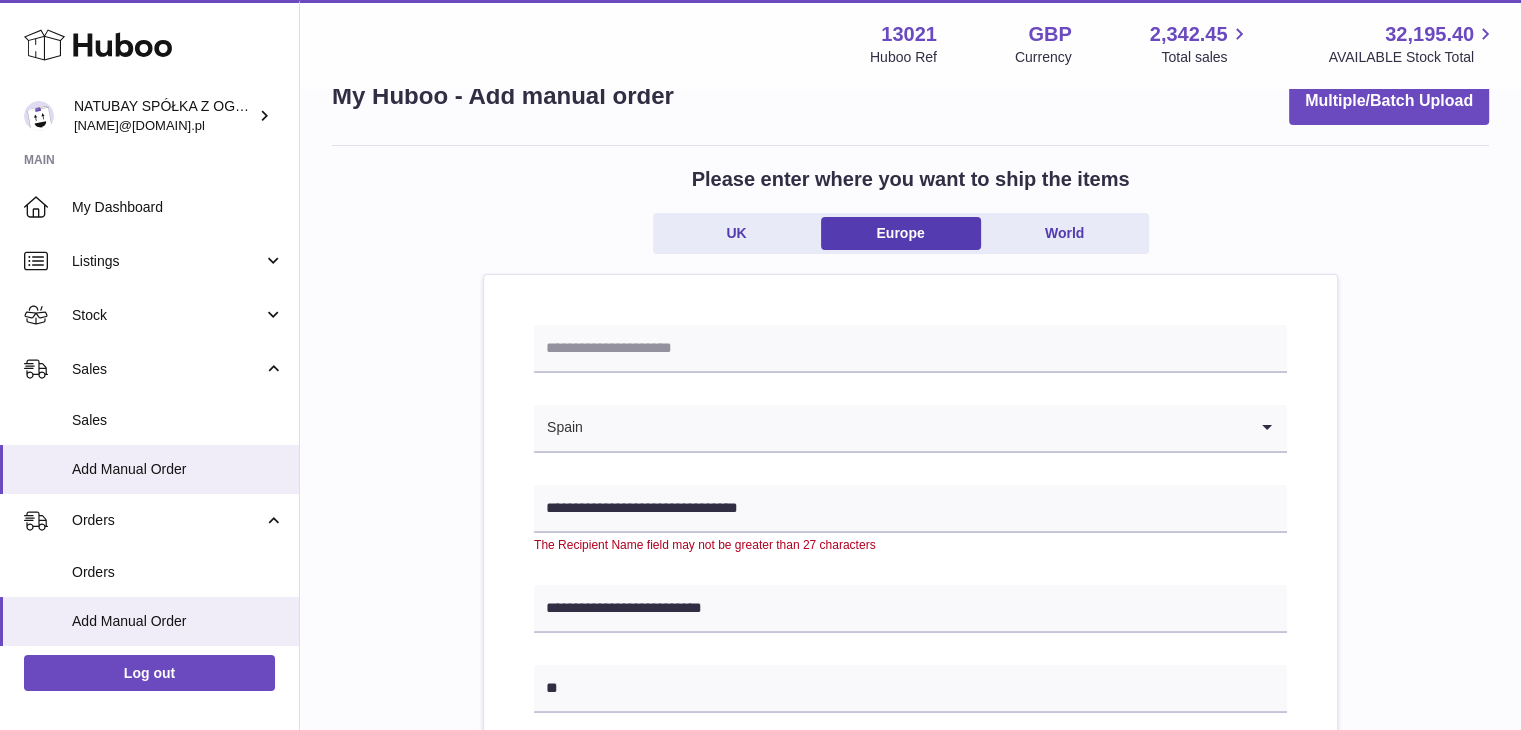 scroll, scrollTop: 100, scrollLeft: 0, axis: vertical 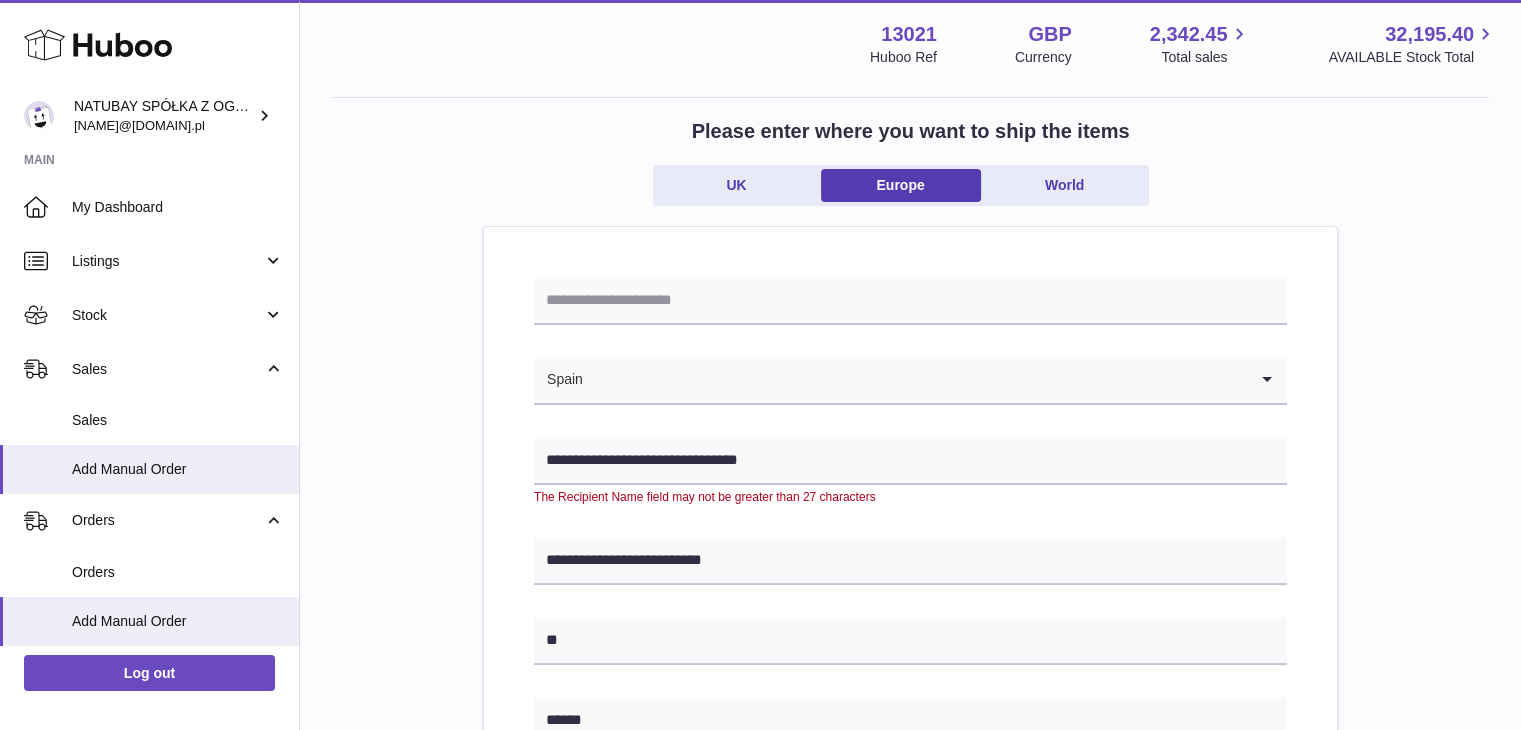 click on "**********" at bounding box center [910, 855] 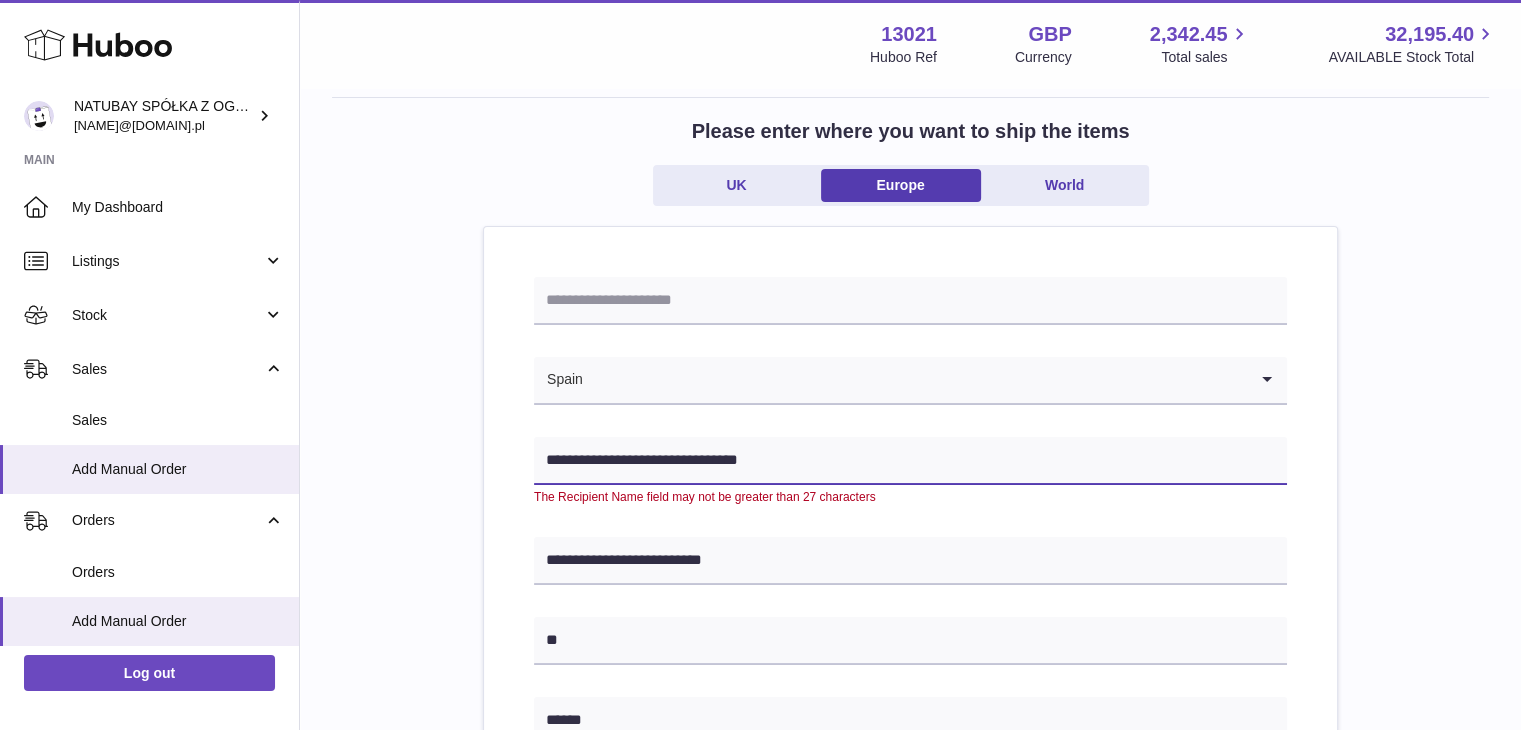 click on "**********" at bounding box center (910, 461) 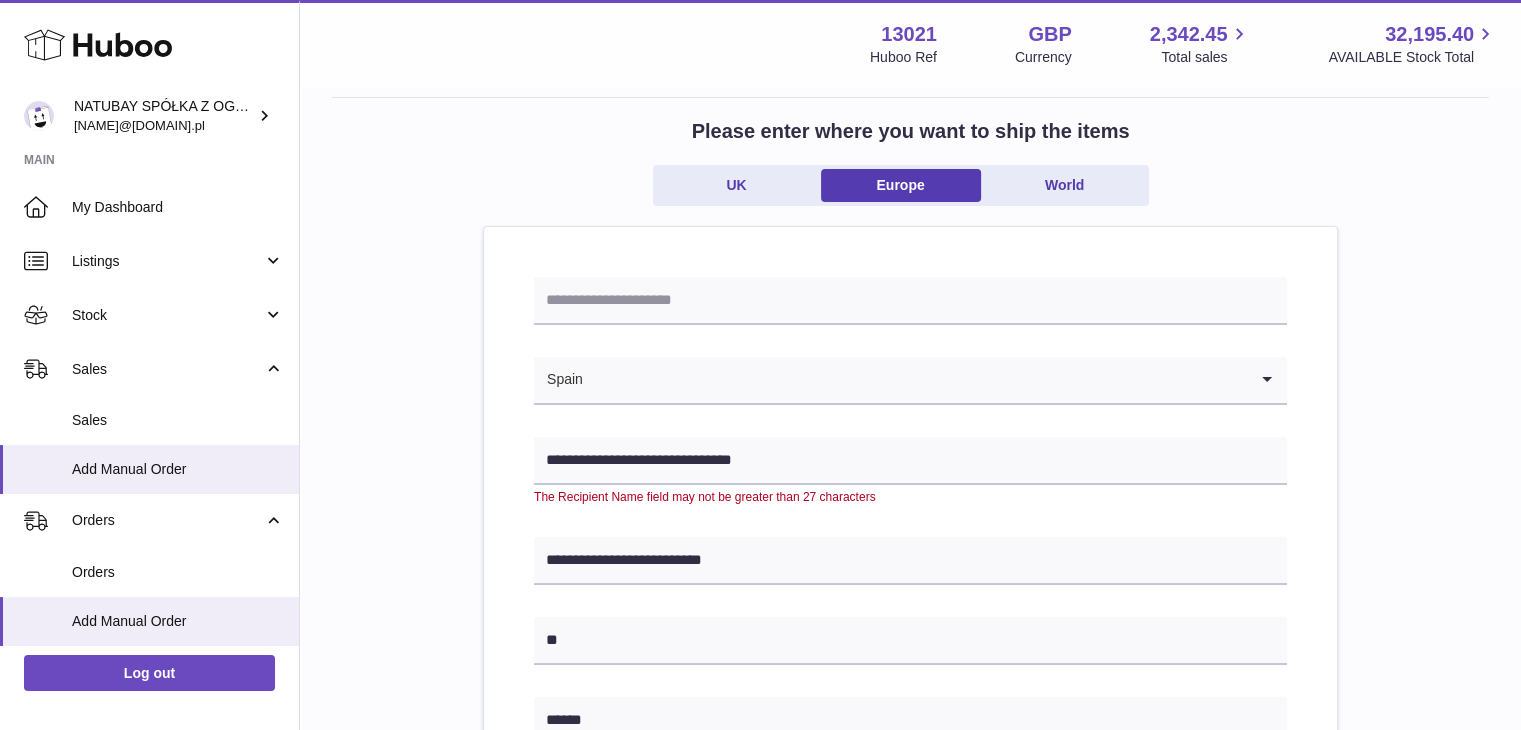 click on "**********" at bounding box center [910, 855] 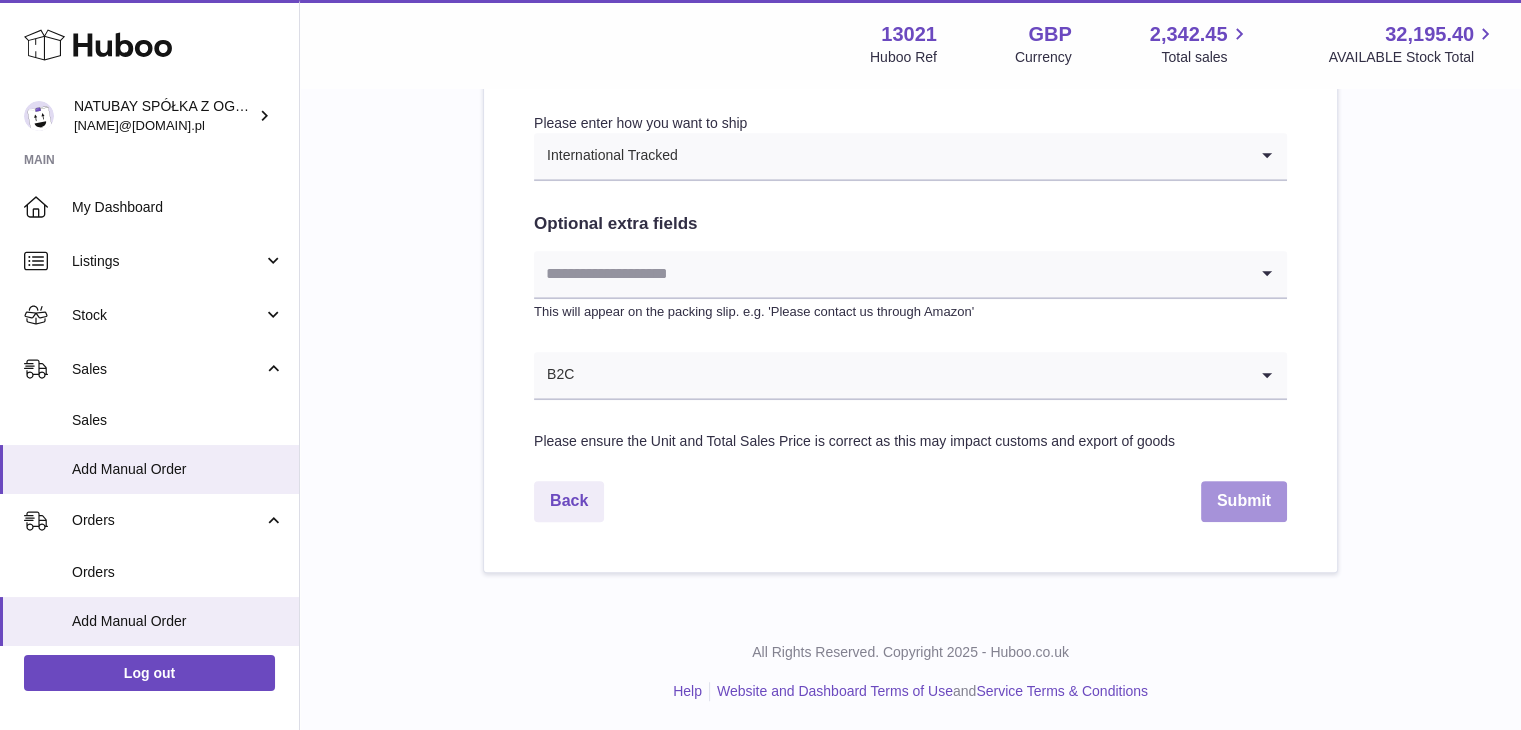 click on "Submit" at bounding box center [1244, 501] 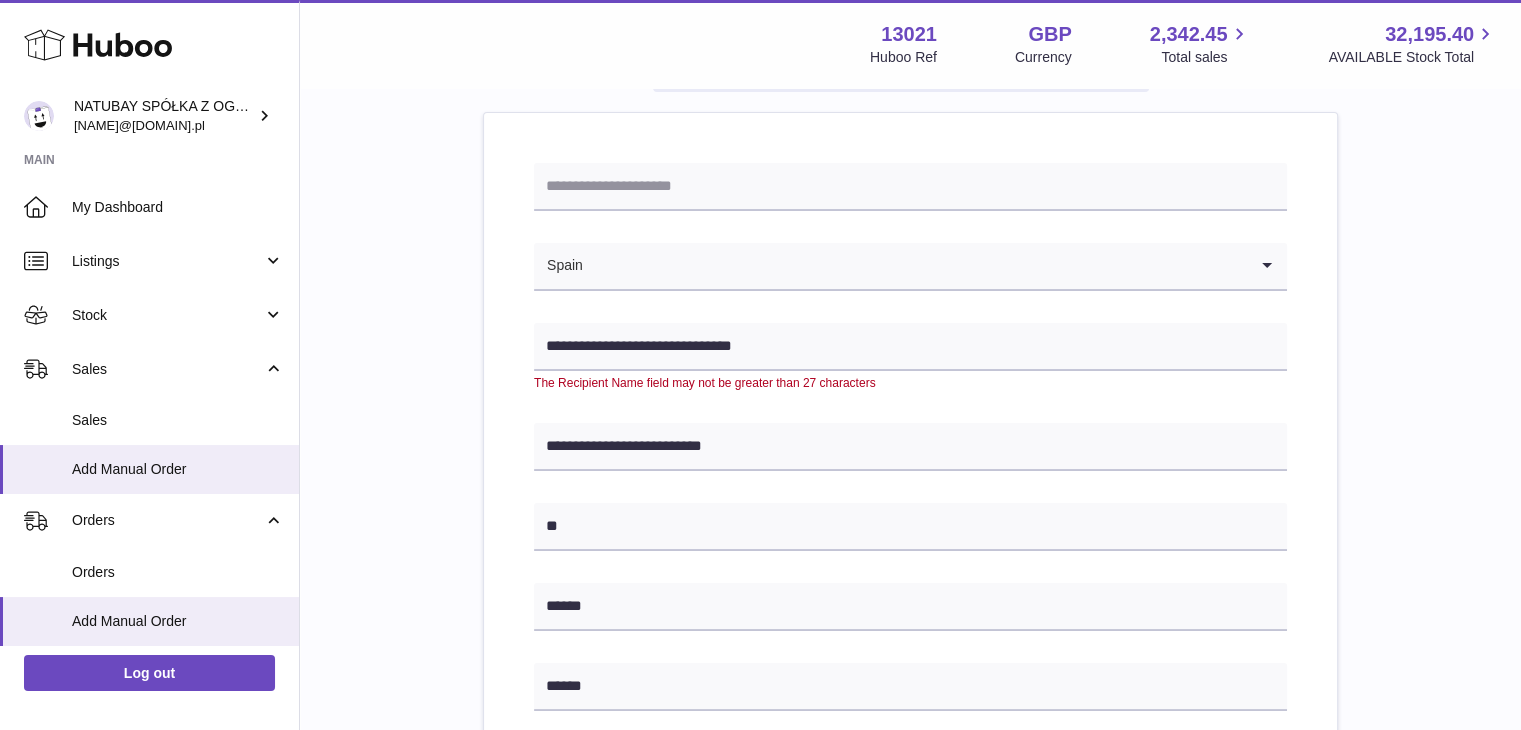 scroll, scrollTop: 183, scrollLeft: 0, axis: vertical 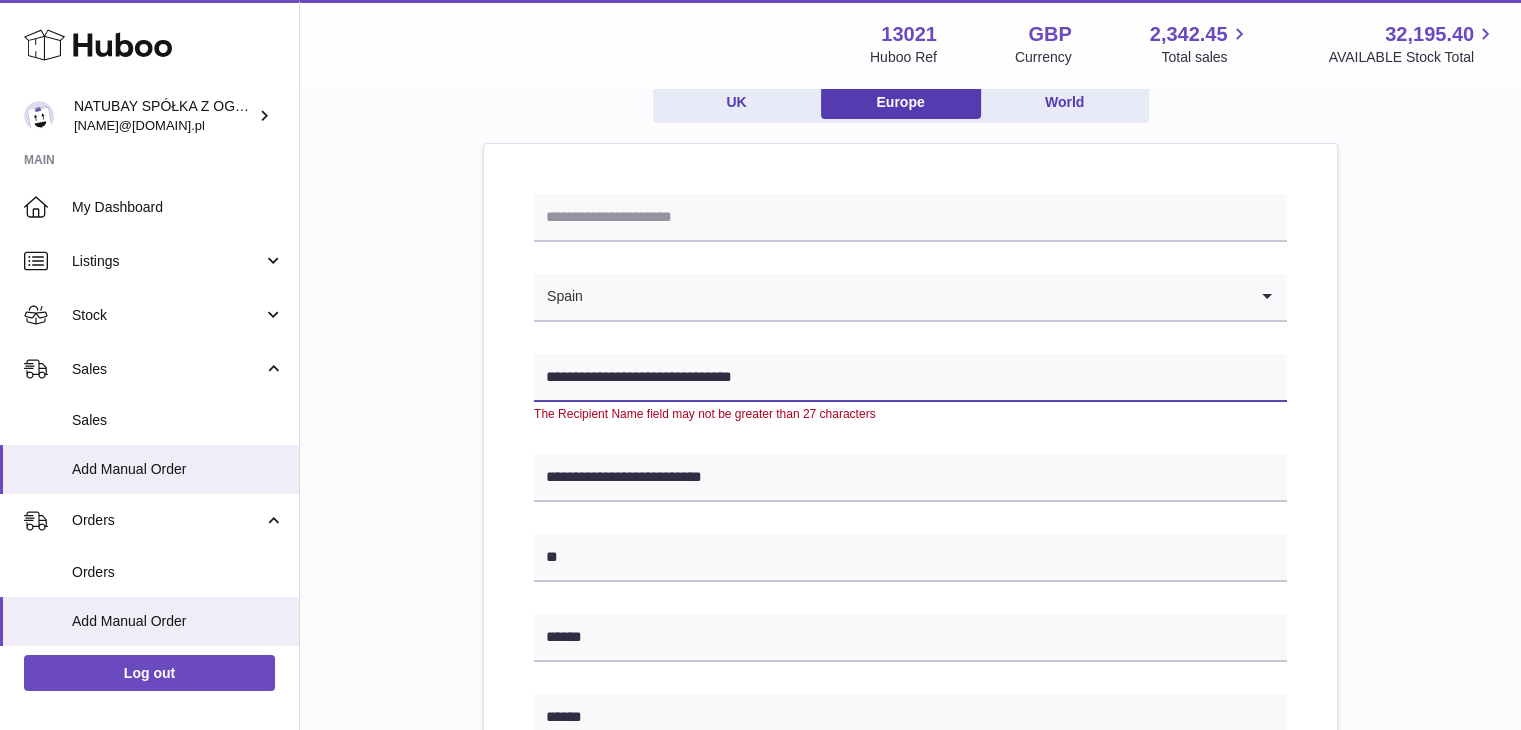 click on "**********" at bounding box center [910, 378] 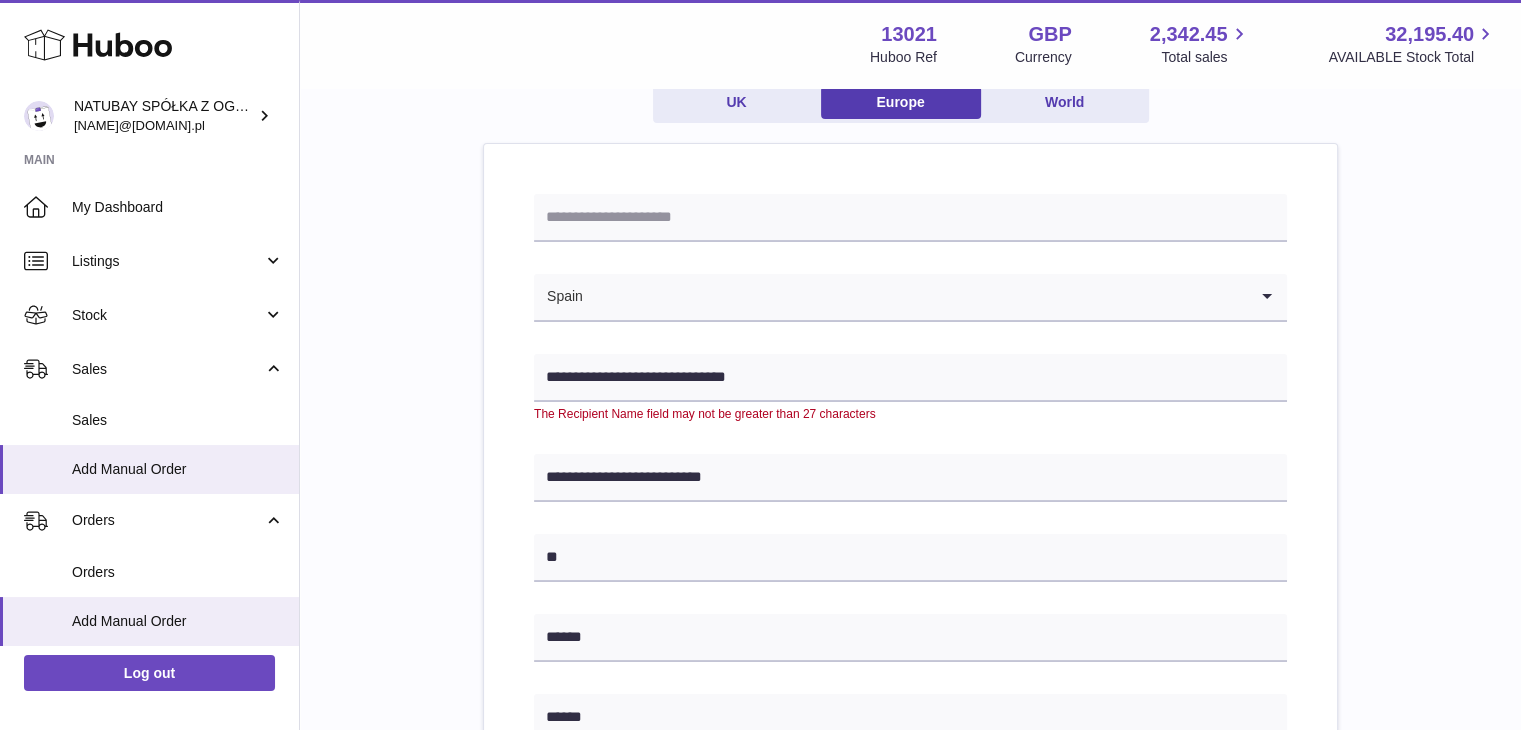 click on "**********" at bounding box center (910, 772) 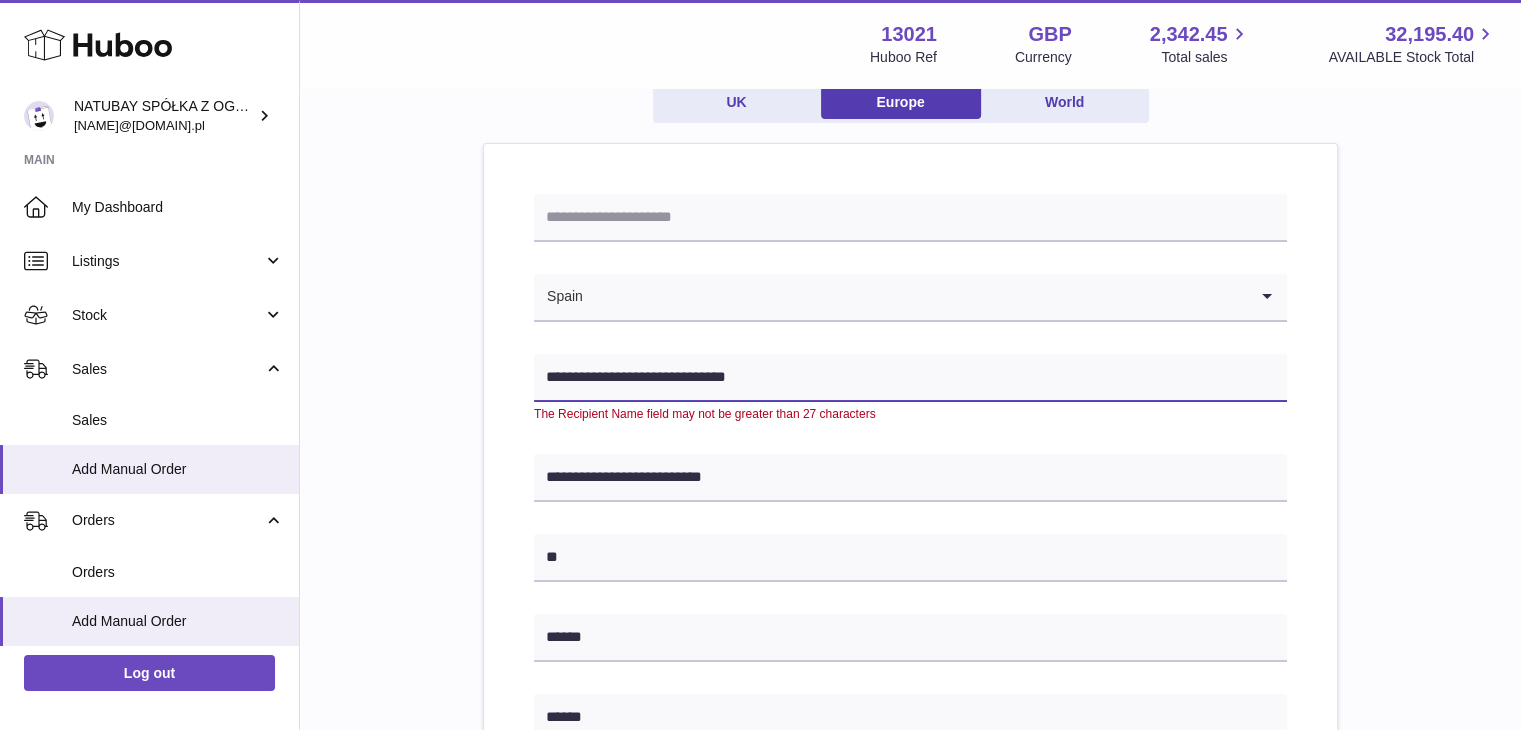 click on "**********" at bounding box center (910, 378) 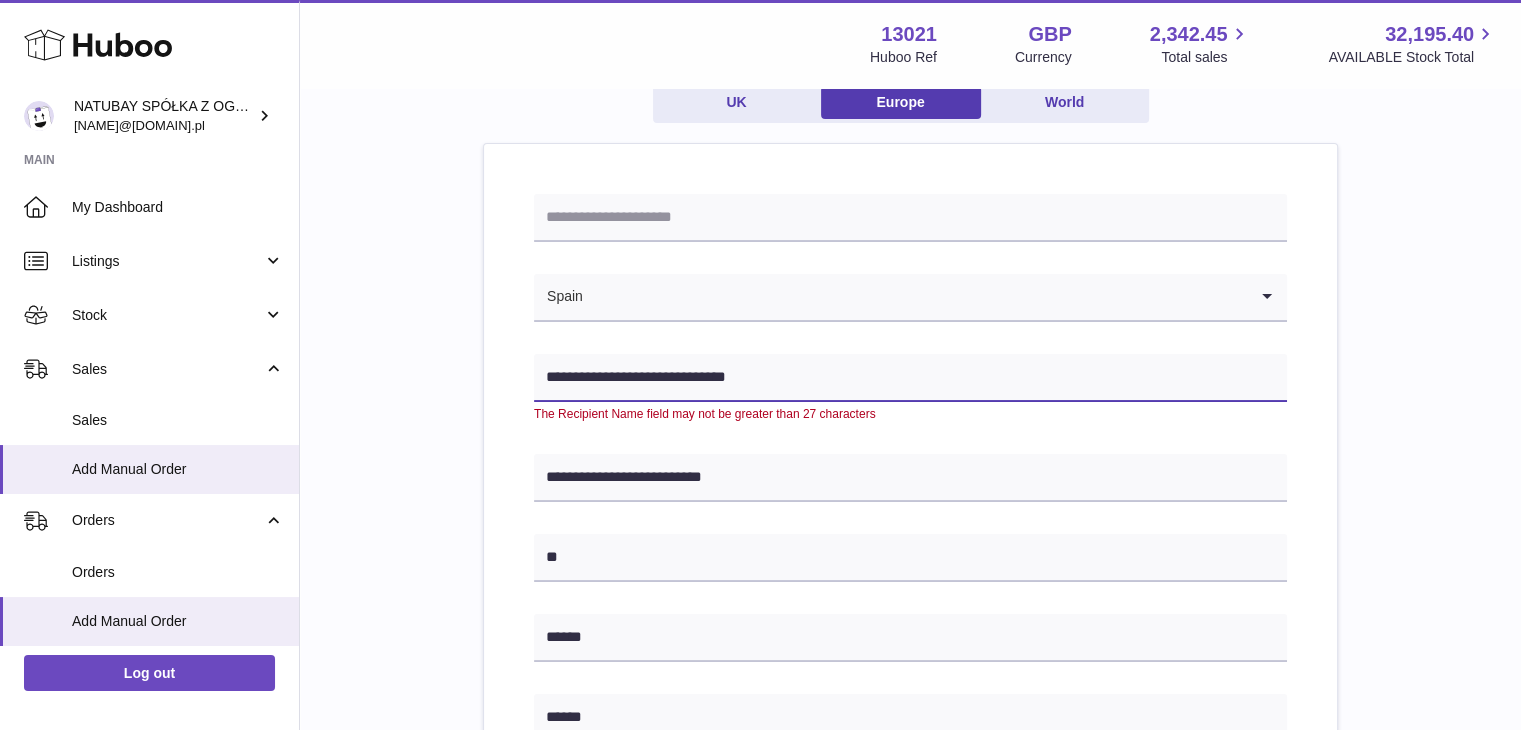 drag, startPoint x: 761, startPoint y: 376, endPoint x: 671, endPoint y: 374, distance: 90.02222 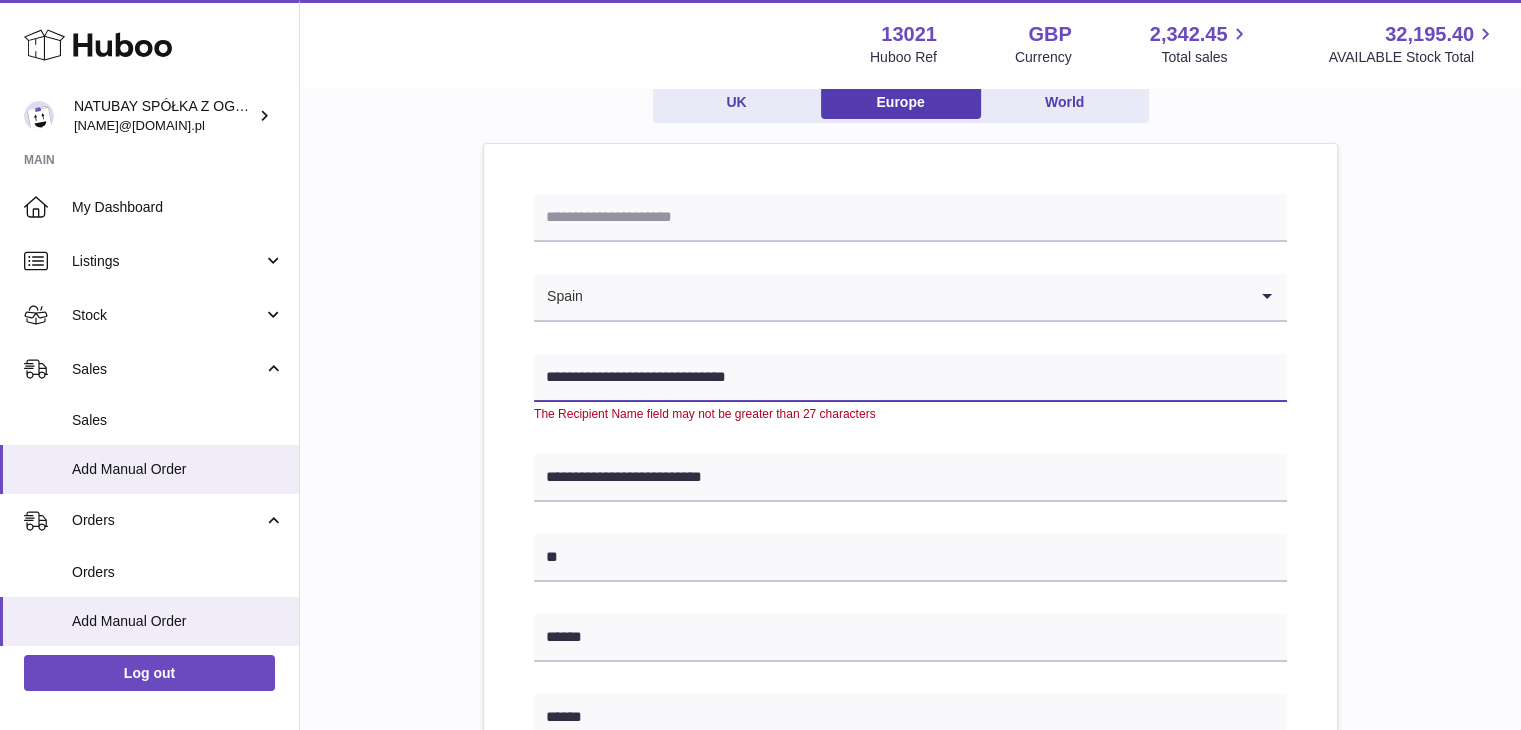click on "**********" at bounding box center [910, 378] 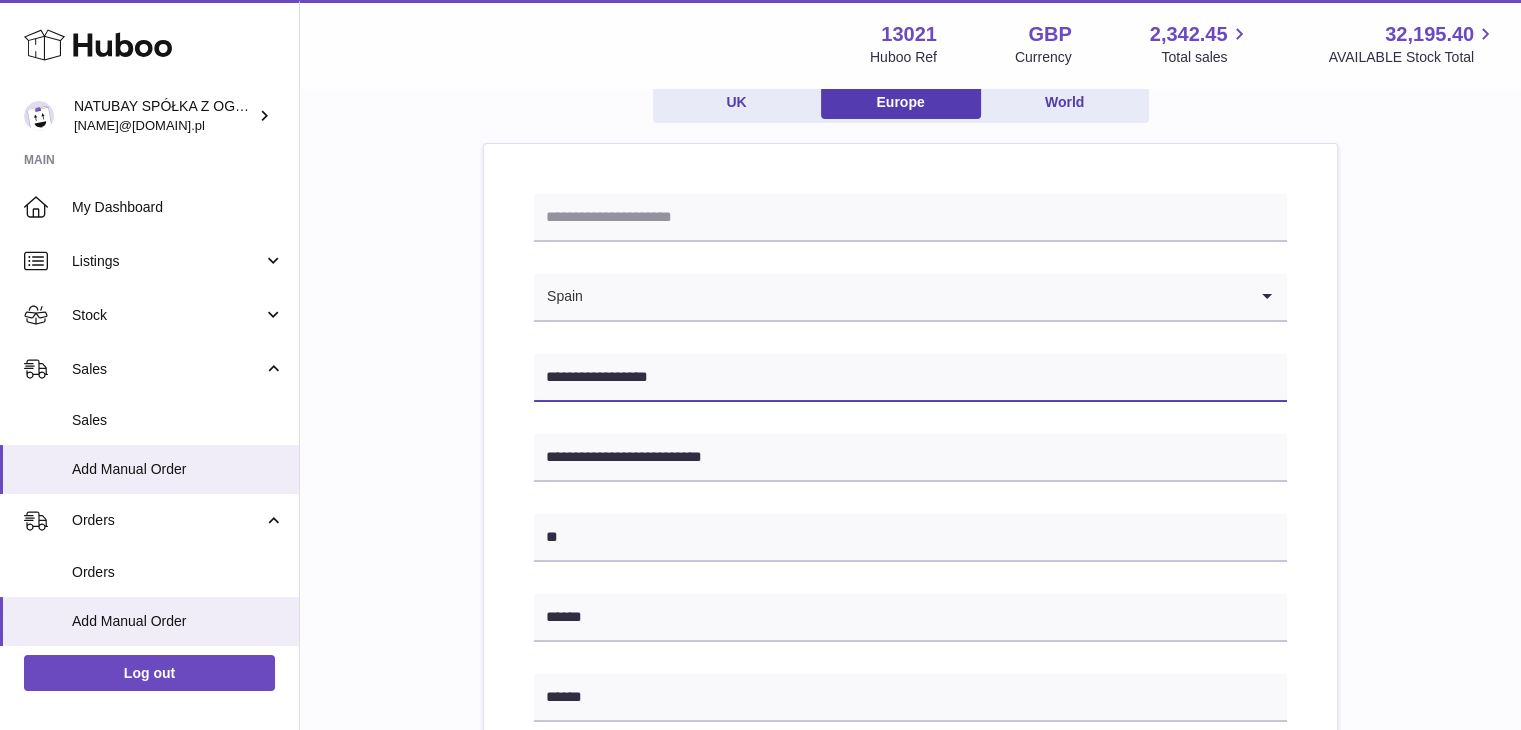 type on "**********" 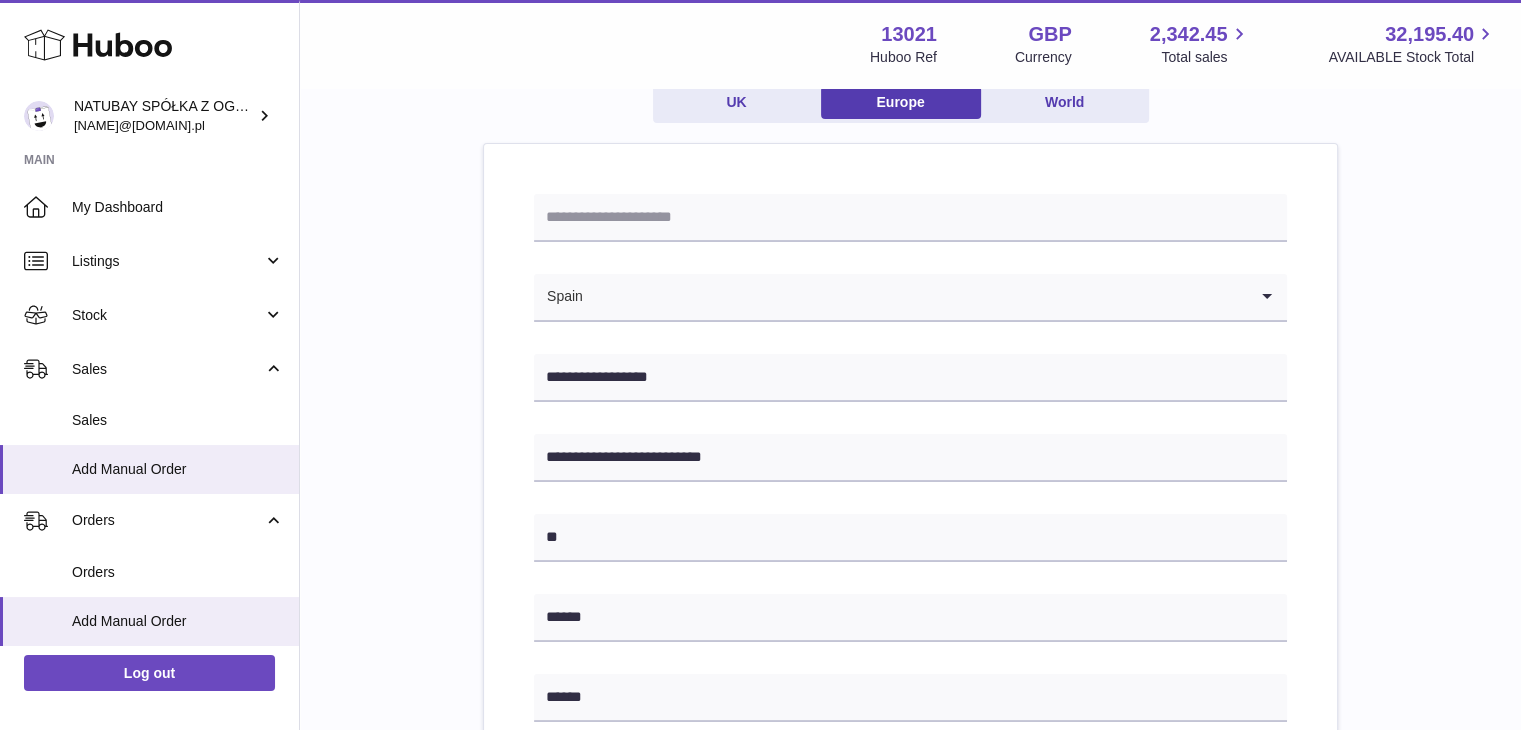 click on "**********" at bounding box center (910, 762) 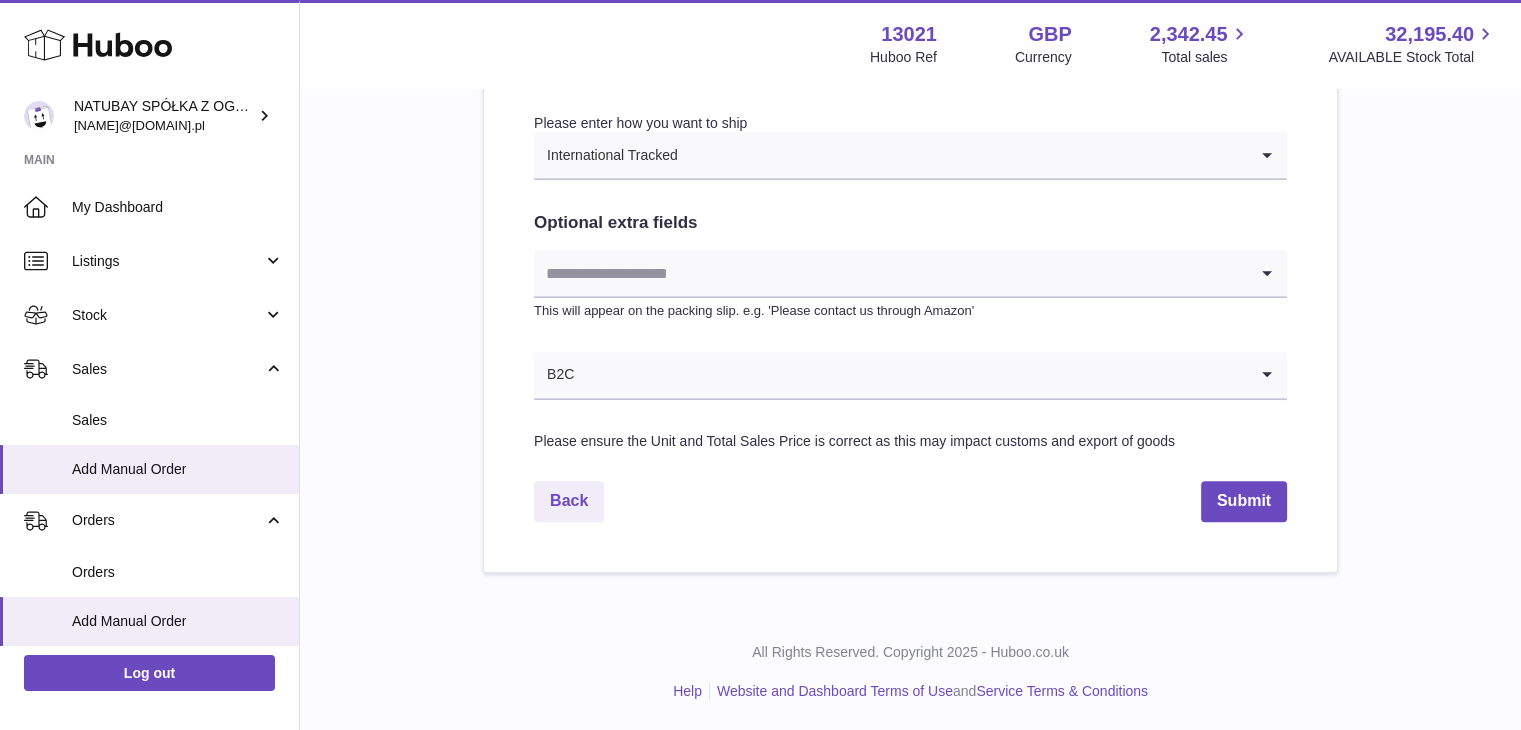 scroll, scrollTop: 1062, scrollLeft: 0, axis: vertical 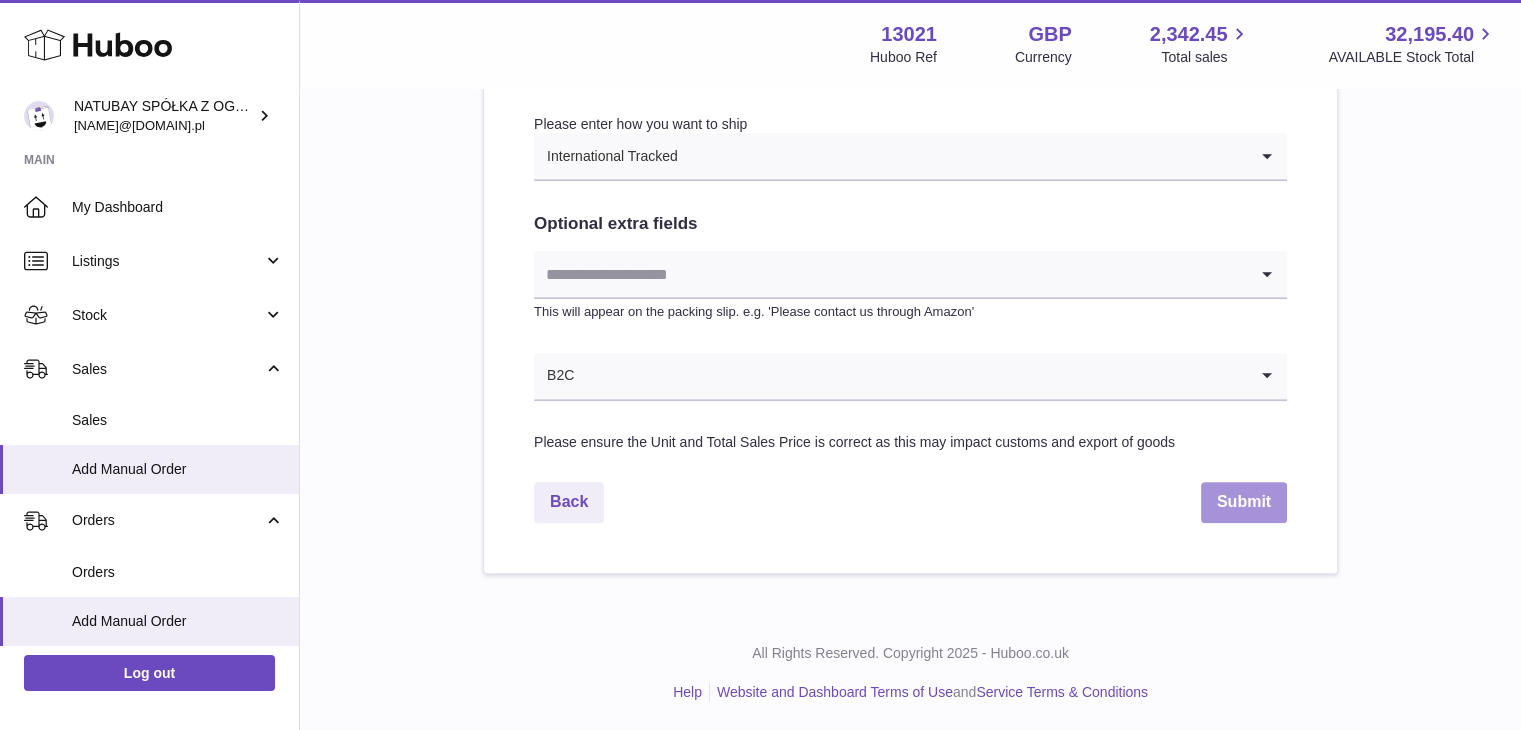 click on "Submit" at bounding box center [1244, 502] 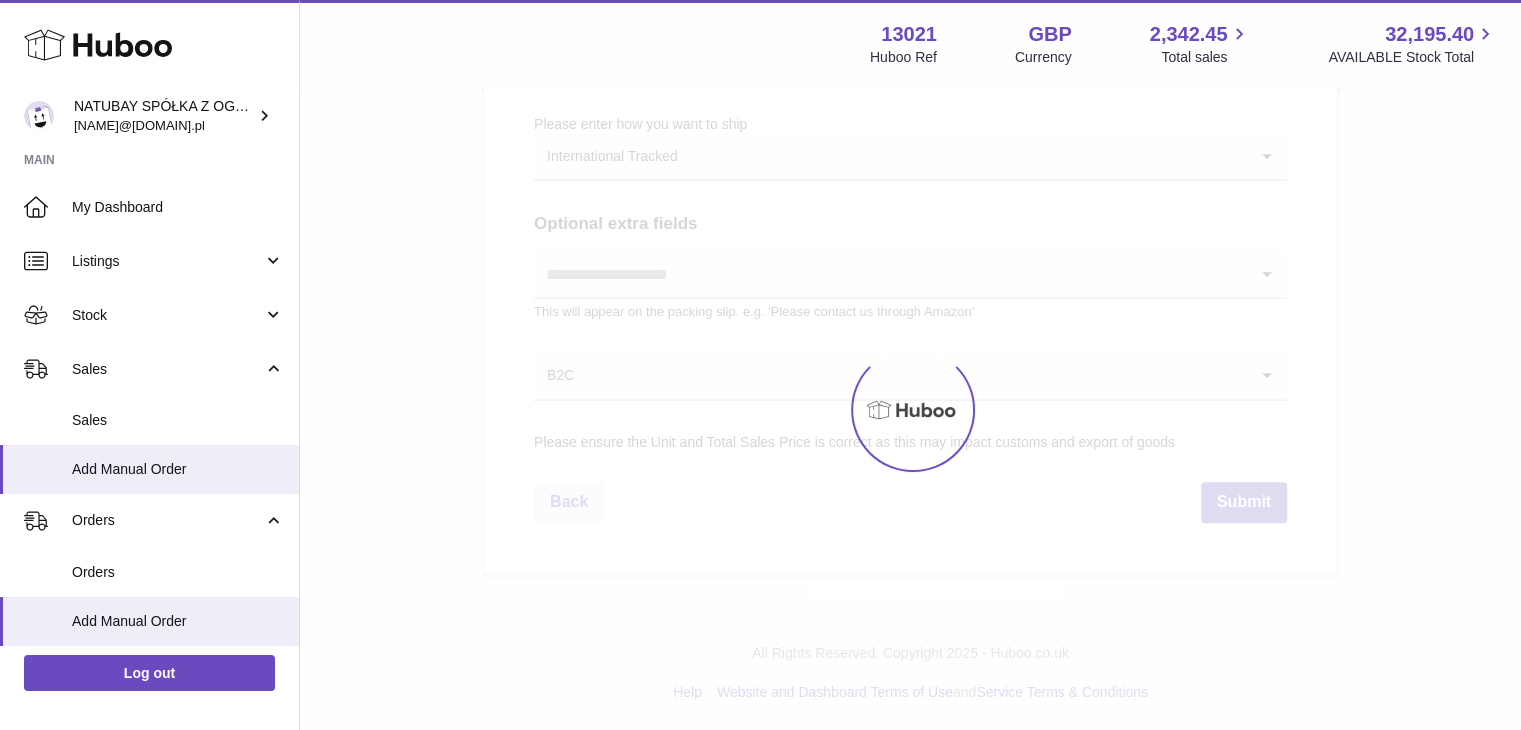 scroll, scrollTop: 0, scrollLeft: 0, axis: both 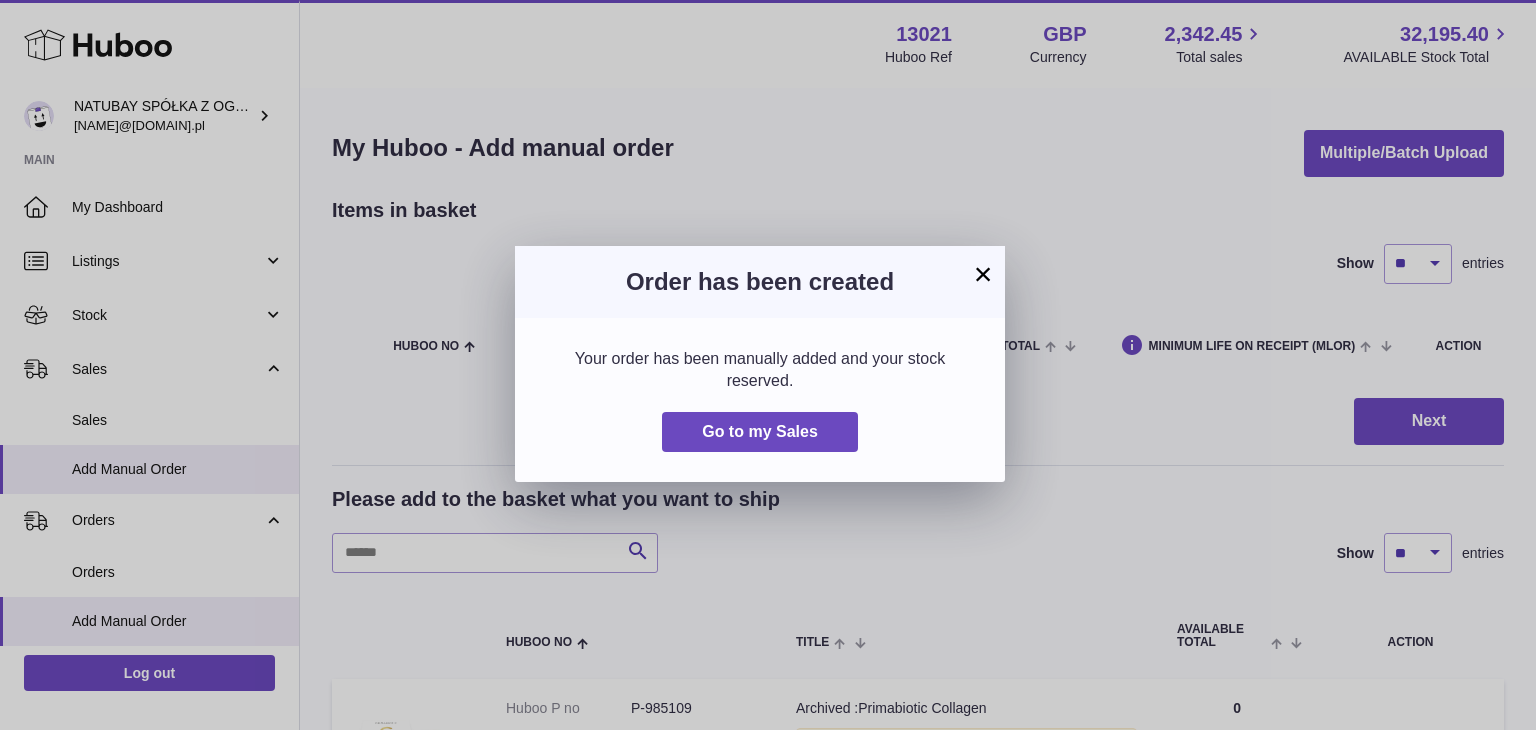 click on "×" at bounding box center (983, 274) 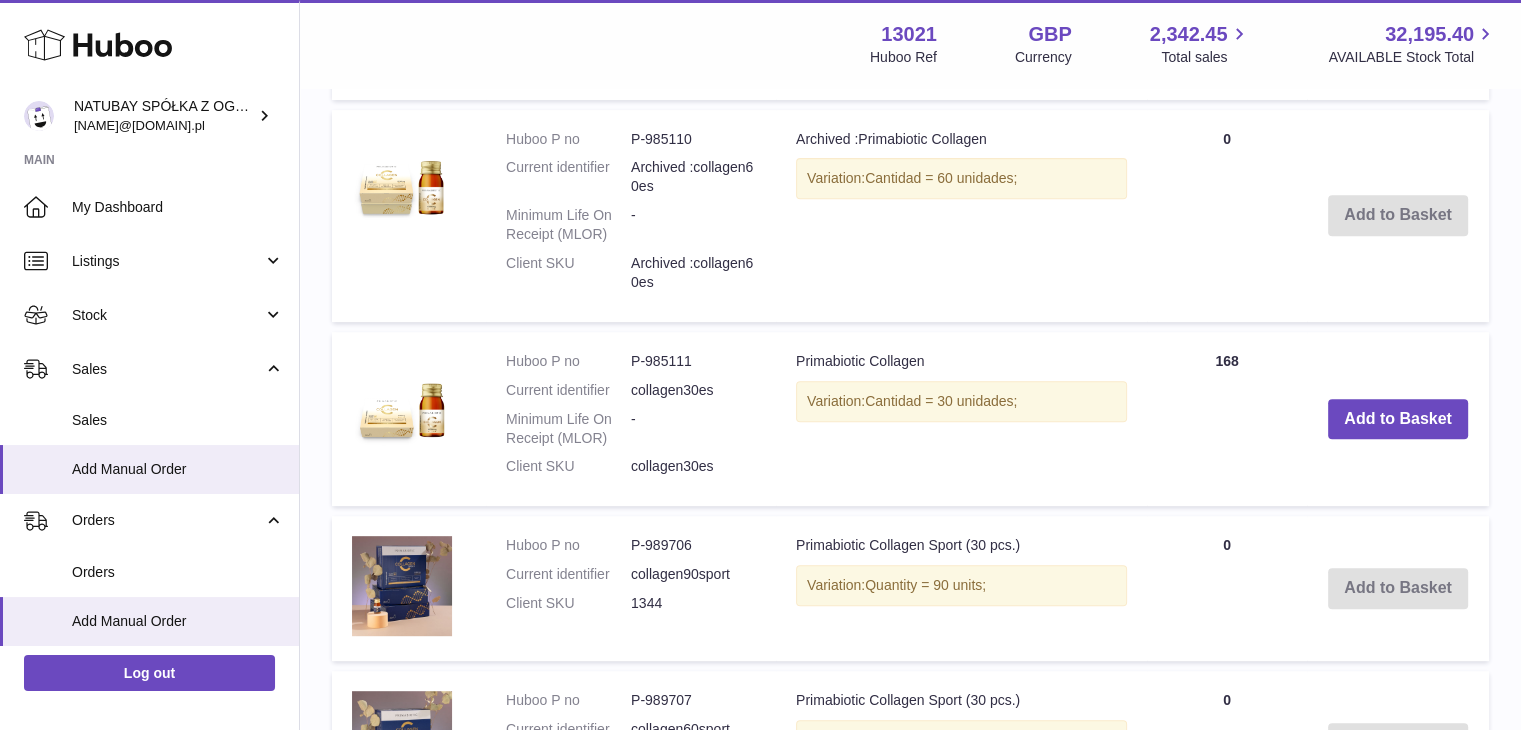 scroll, scrollTop: 754, scrollLeft: 0, axis: vertical 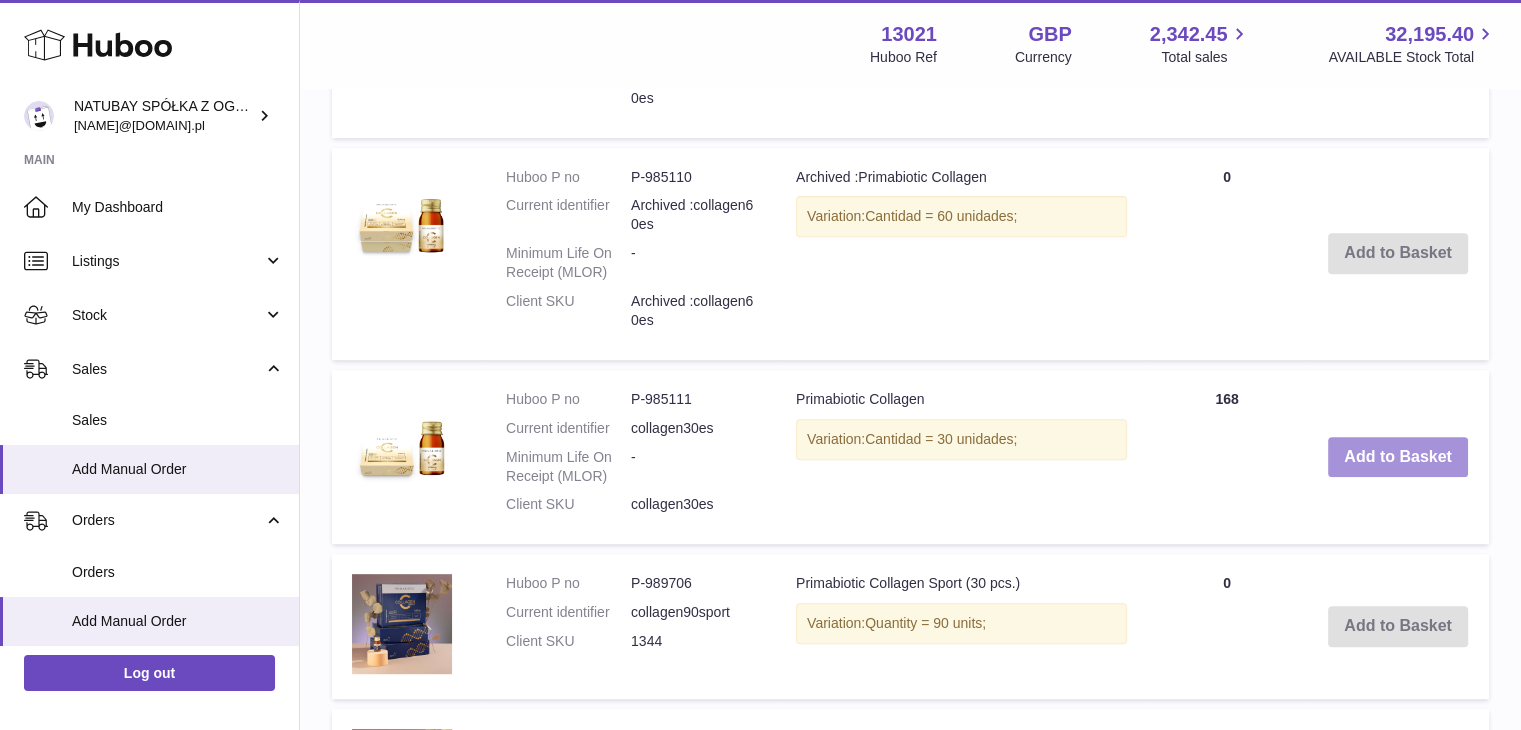 click on "Add to Basket" at bounding box center [1398, 457] 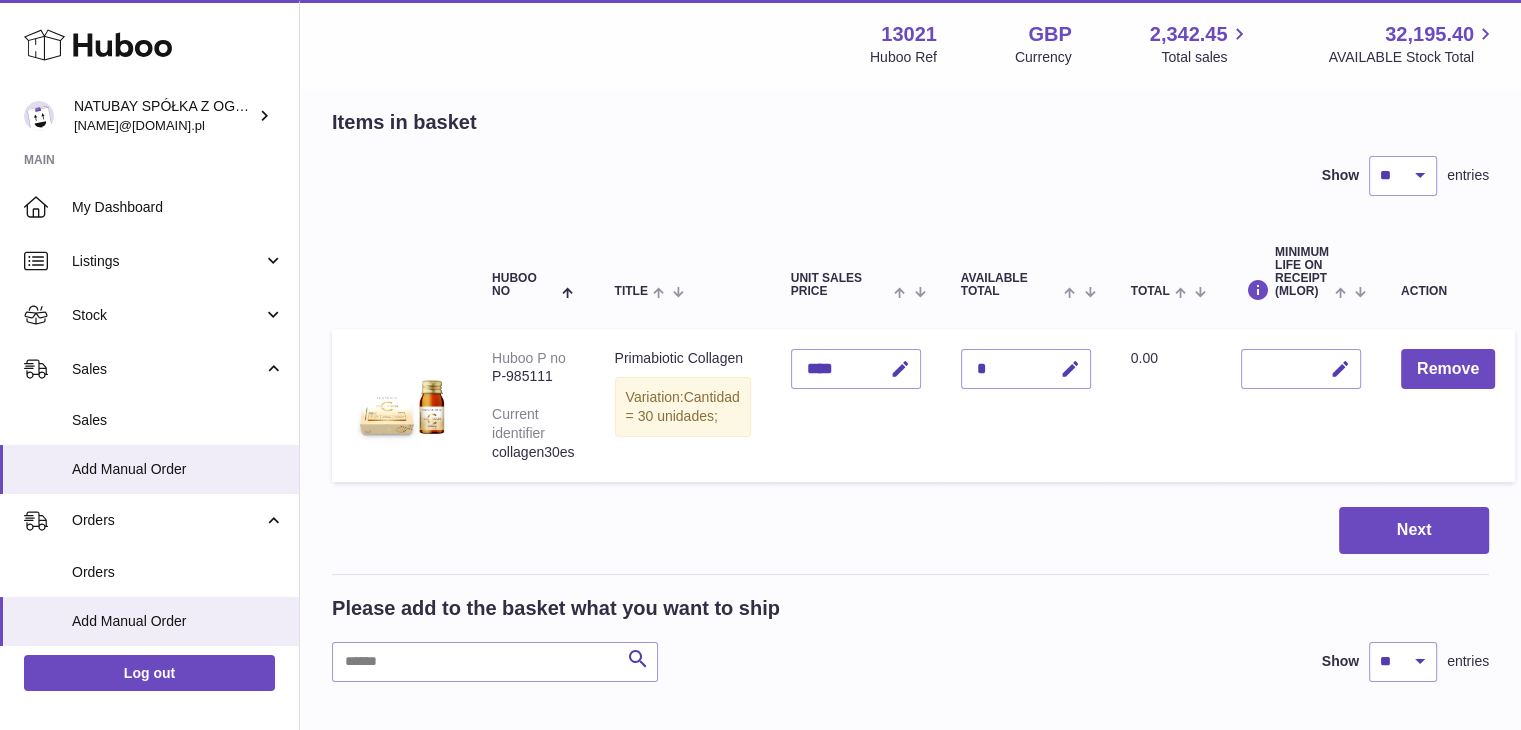 scroll, scrollTop: 0, scrollLeft: 0, axis: both 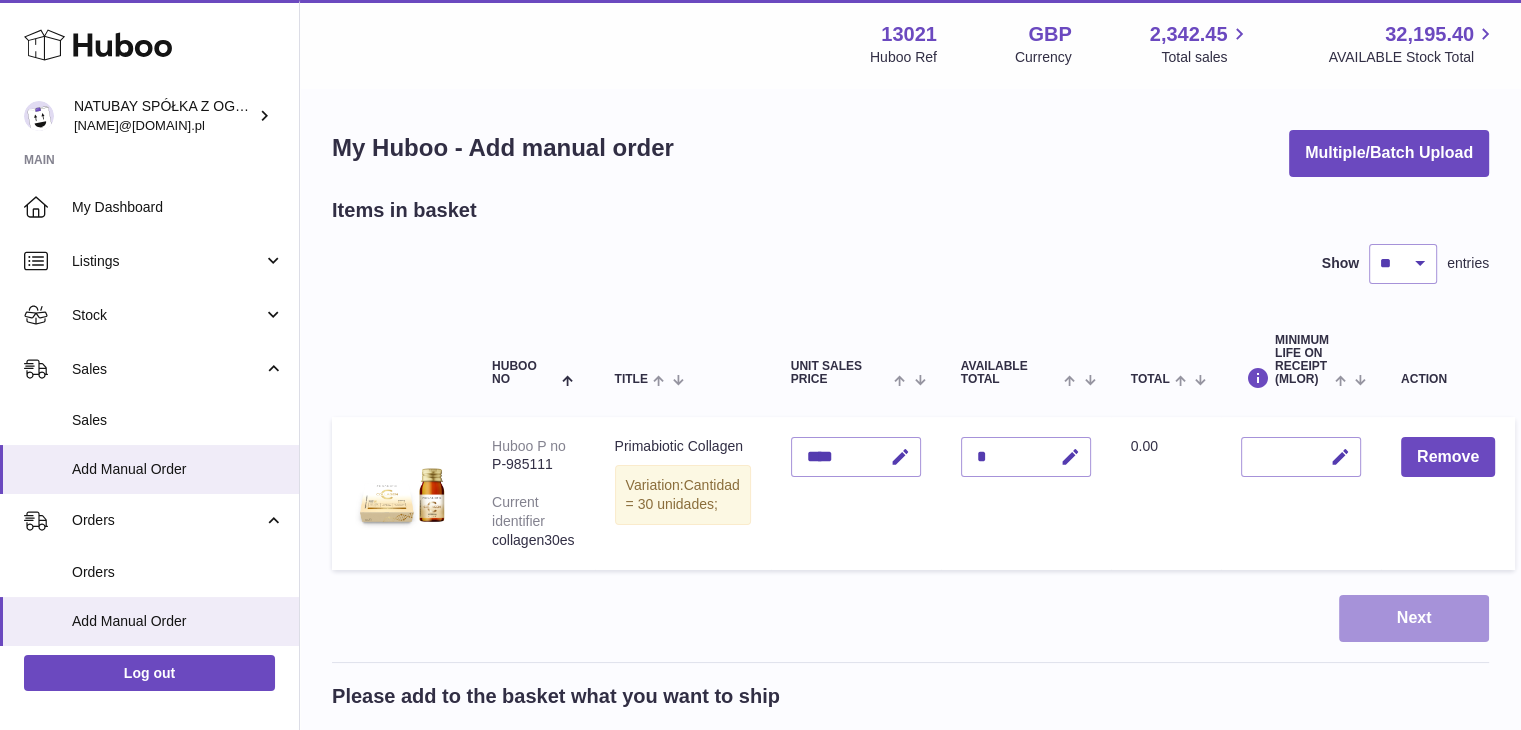 click on "Next" at bounding box center [1414, 618] 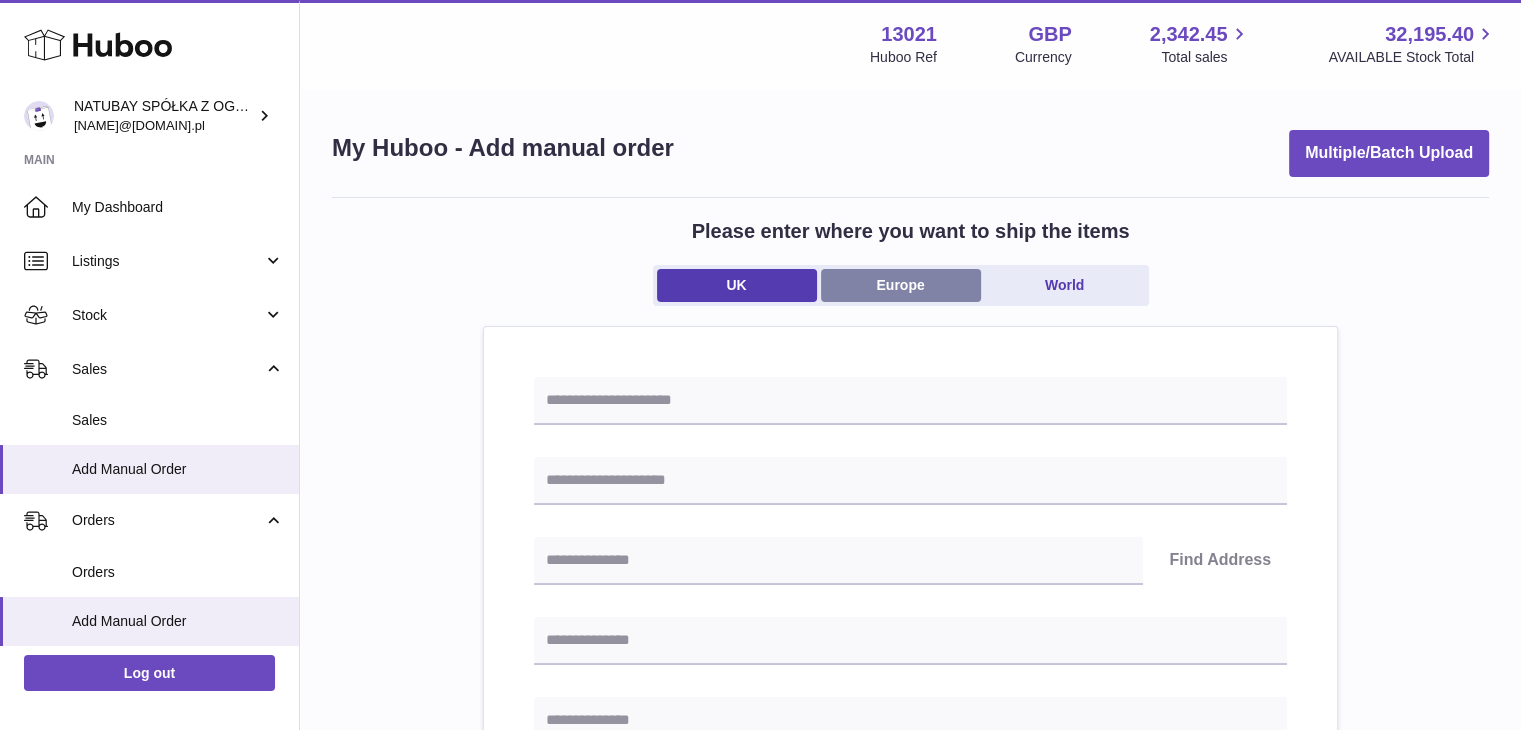 click on "Europe" at bounding box center (901, 285) 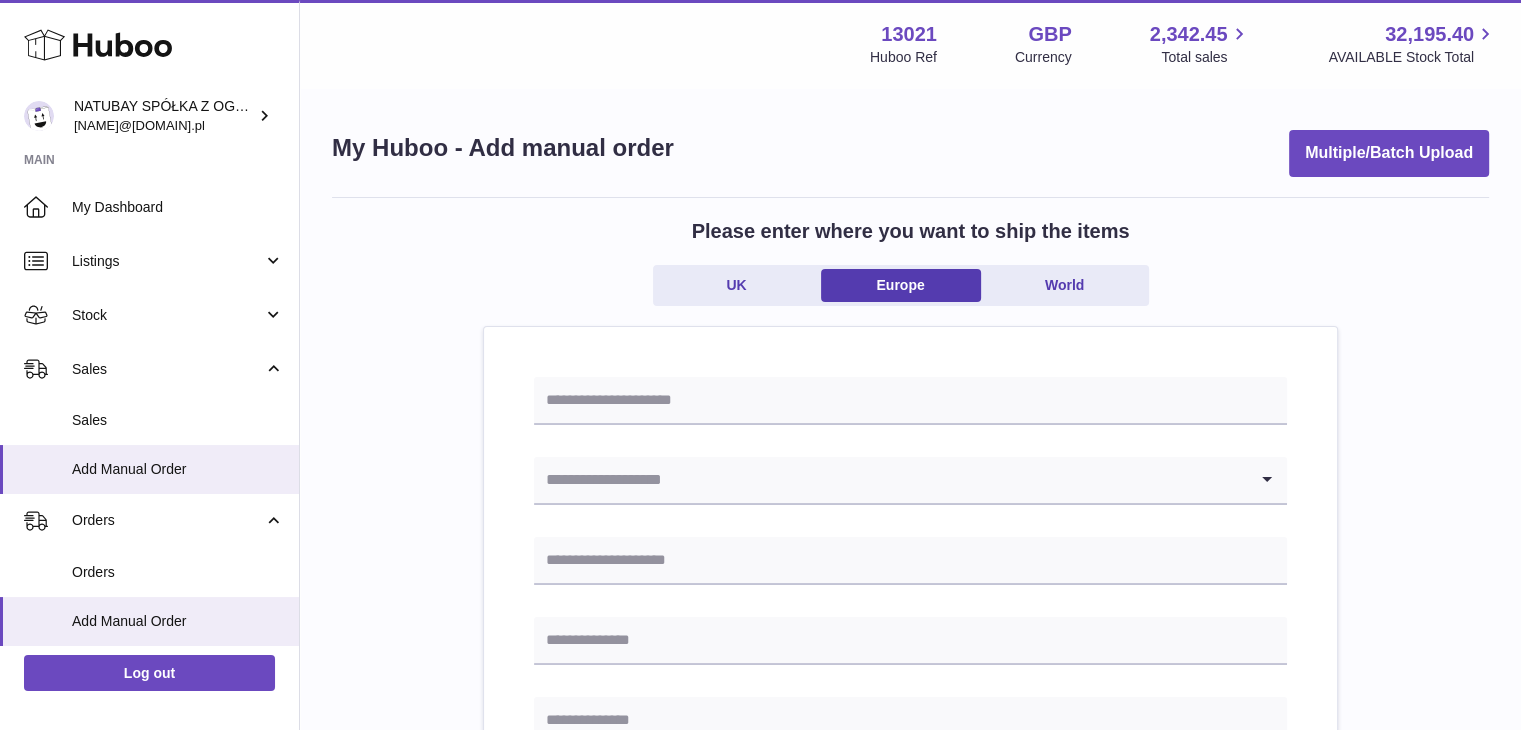 click at bounding box center [890, 480] 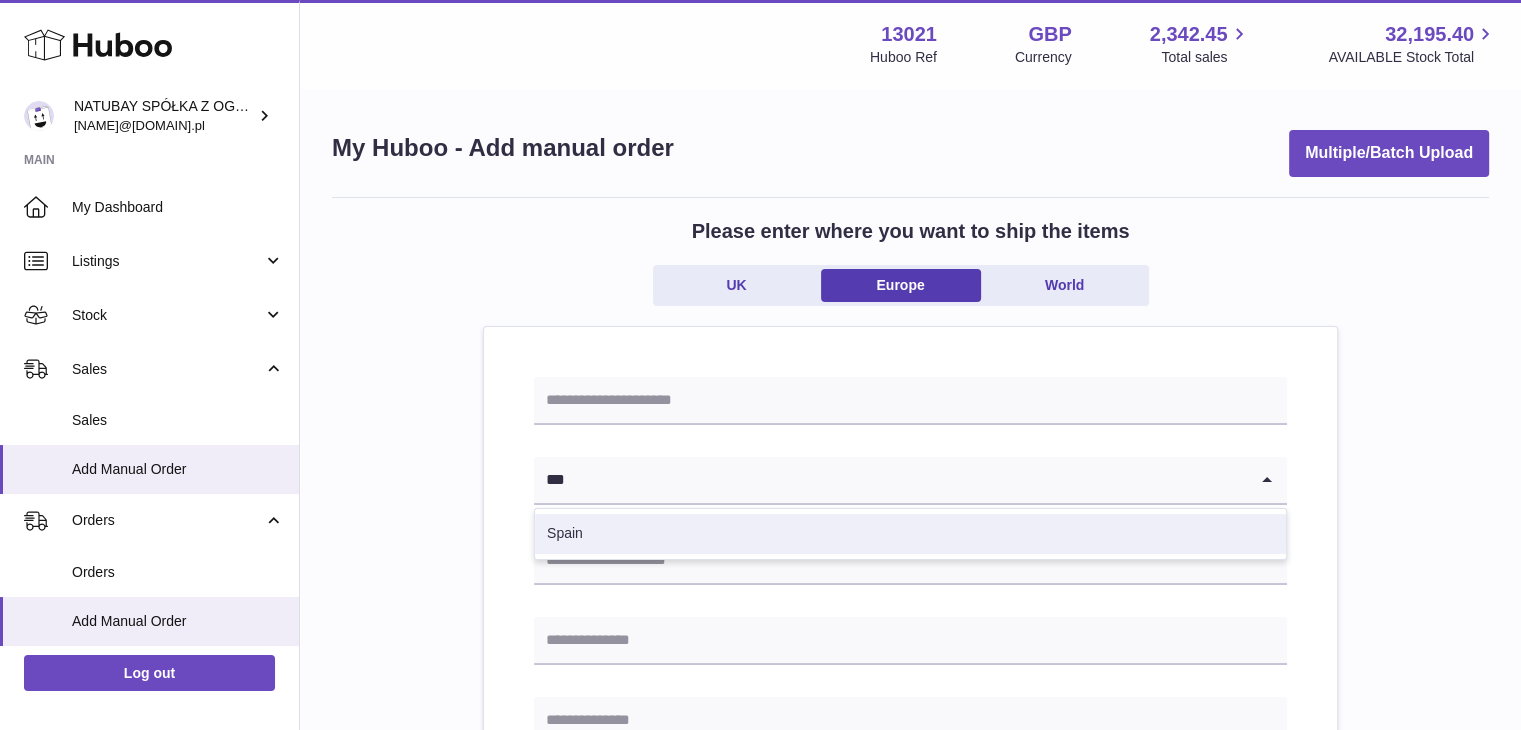 click on "Spain" at bounding box center (910, 534) 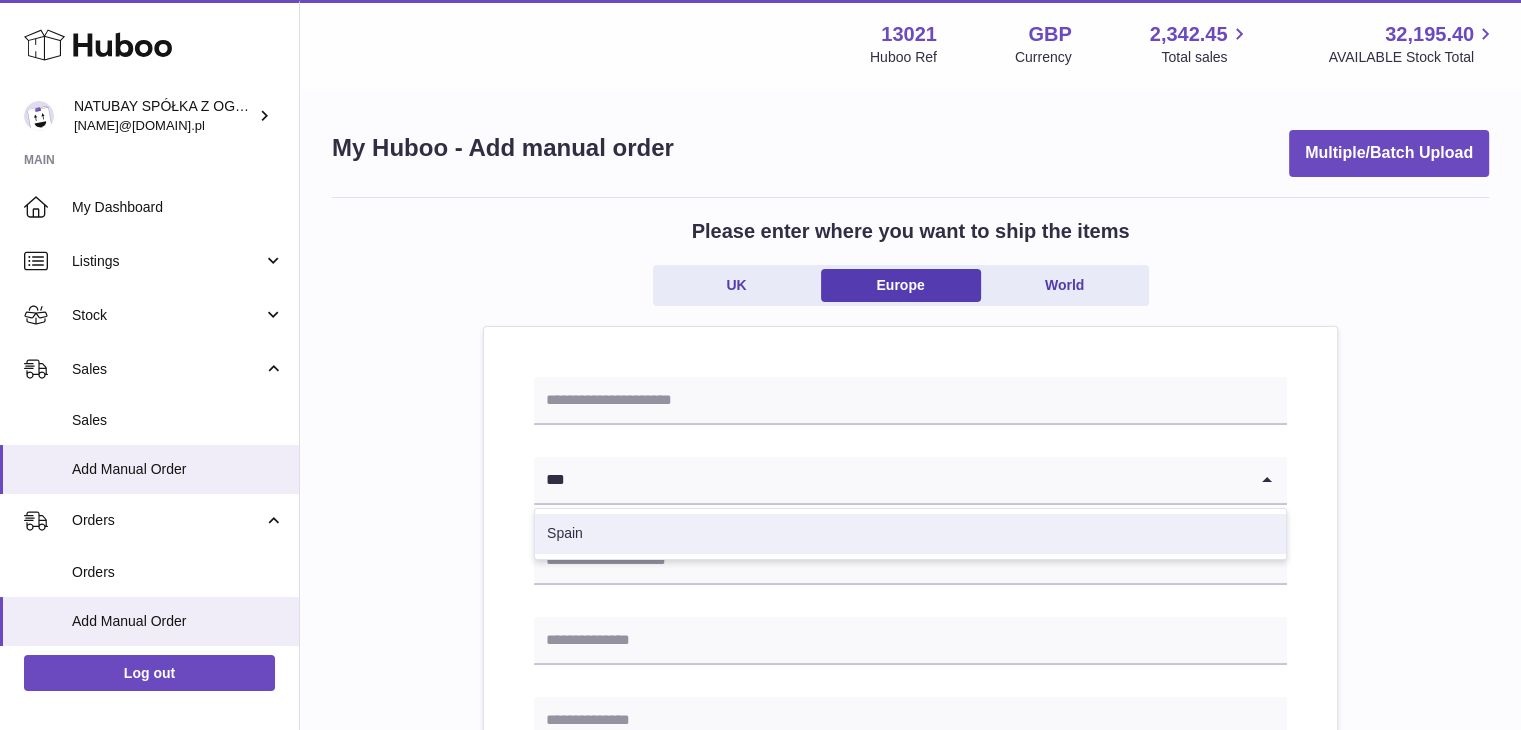 type on "***" 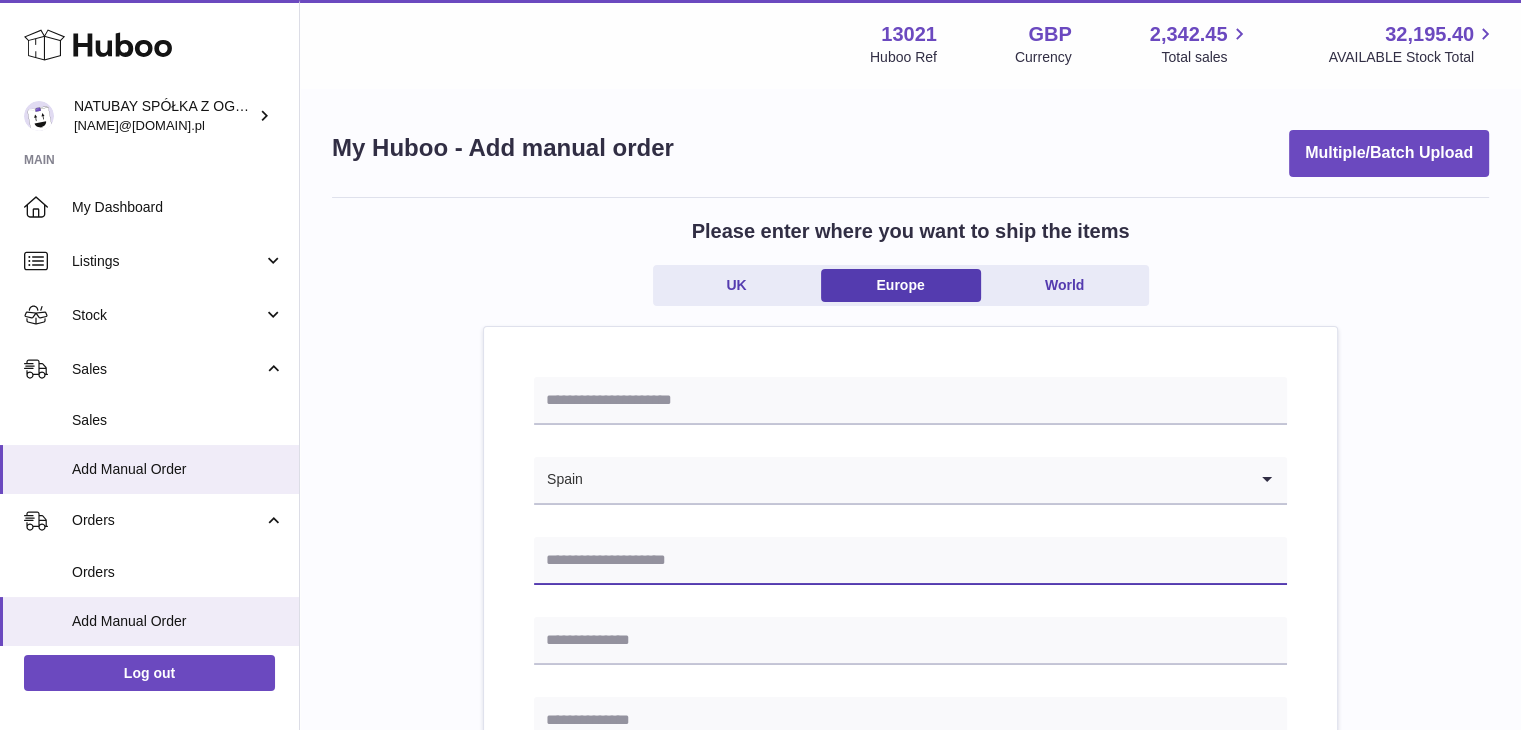 click at bounding box center (910, 561) 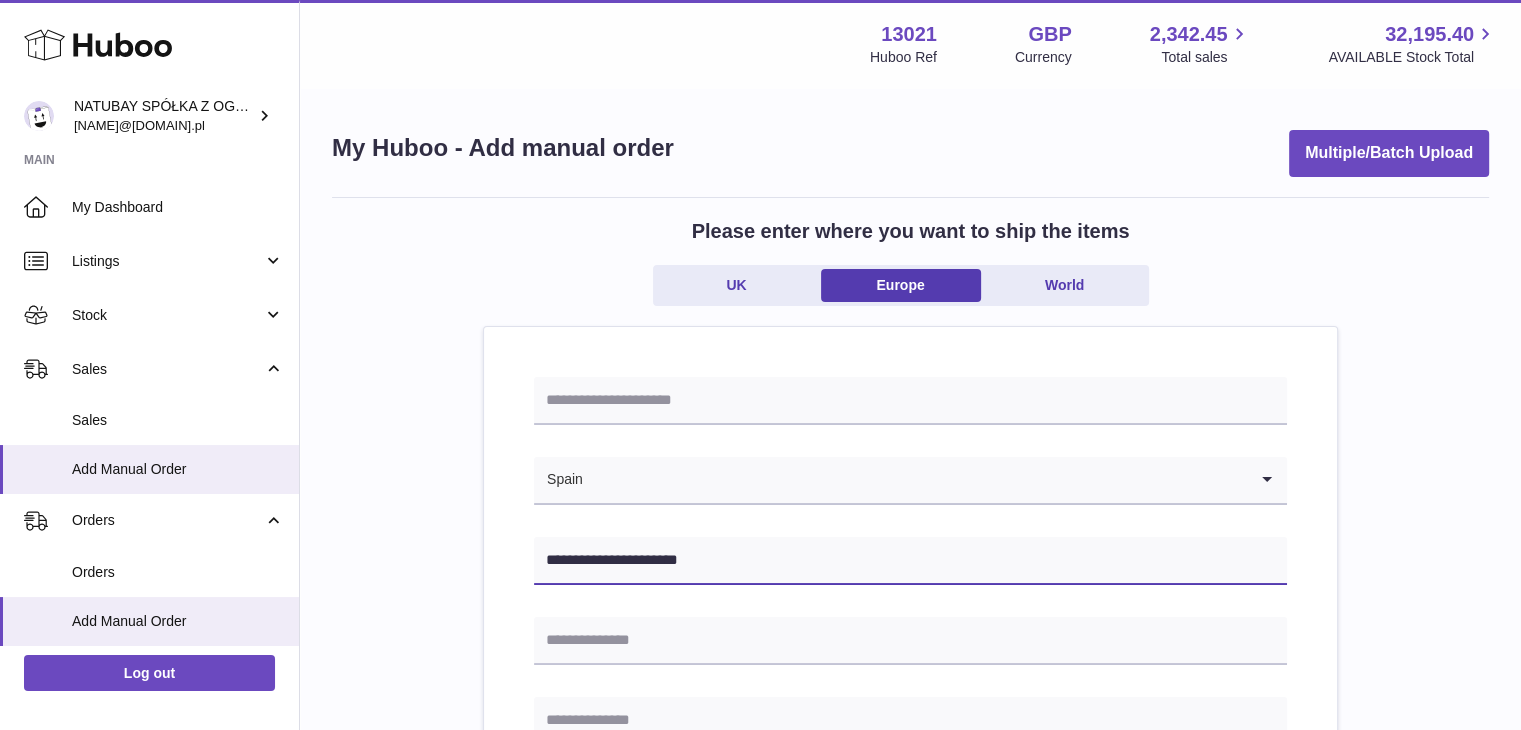 type on "**********" 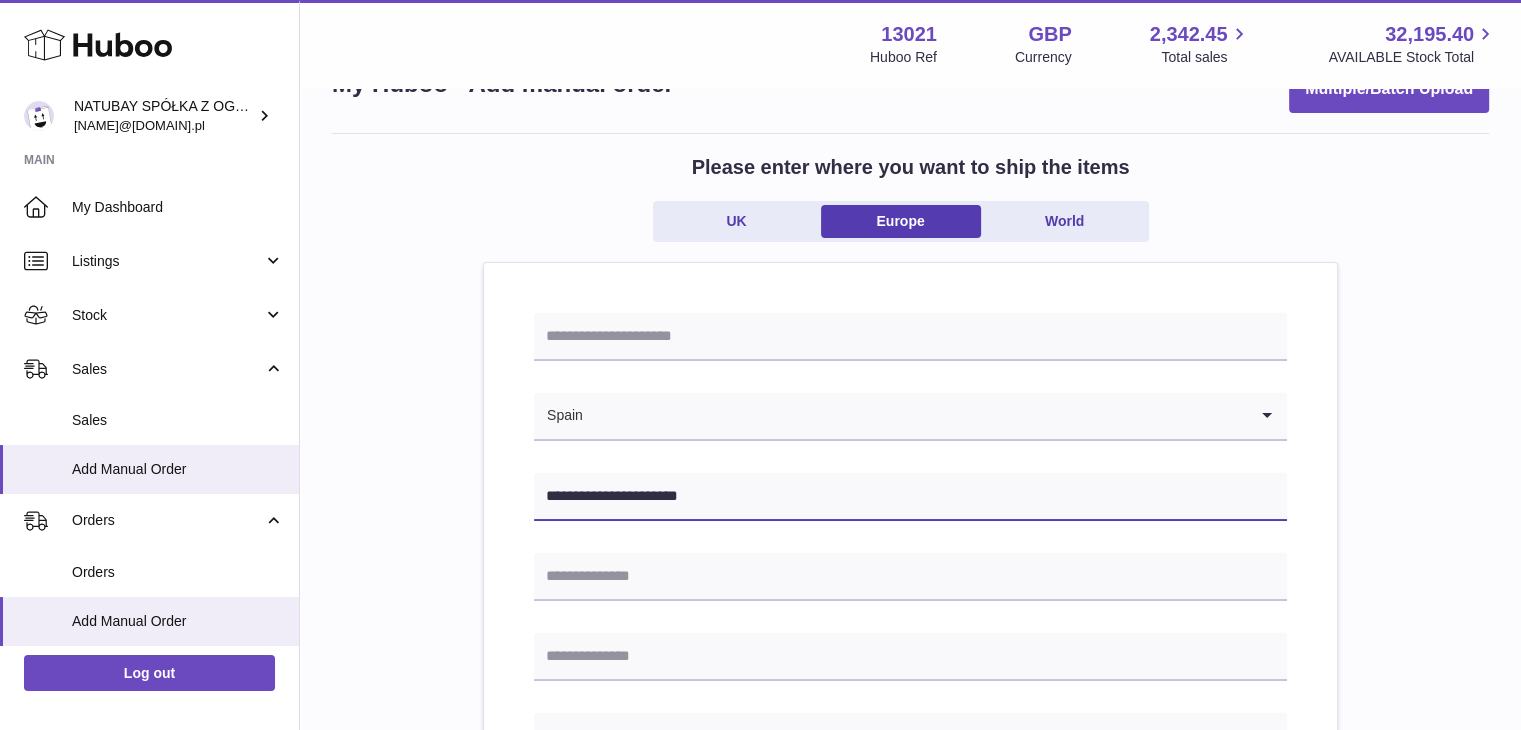 scroll, scrollTop: 100, scrollLeft: 0, axis: vertical 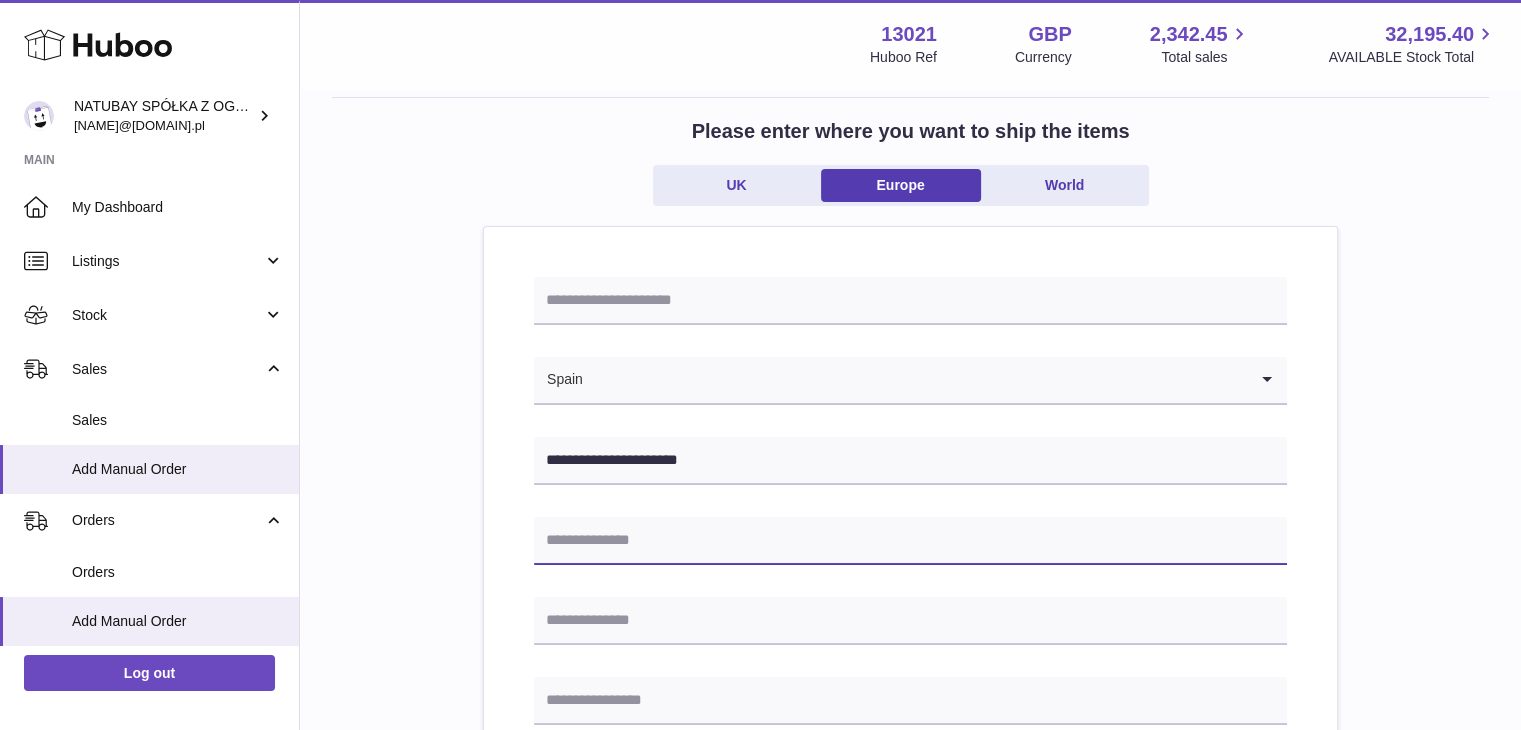 click at bounding box center [910, 541] 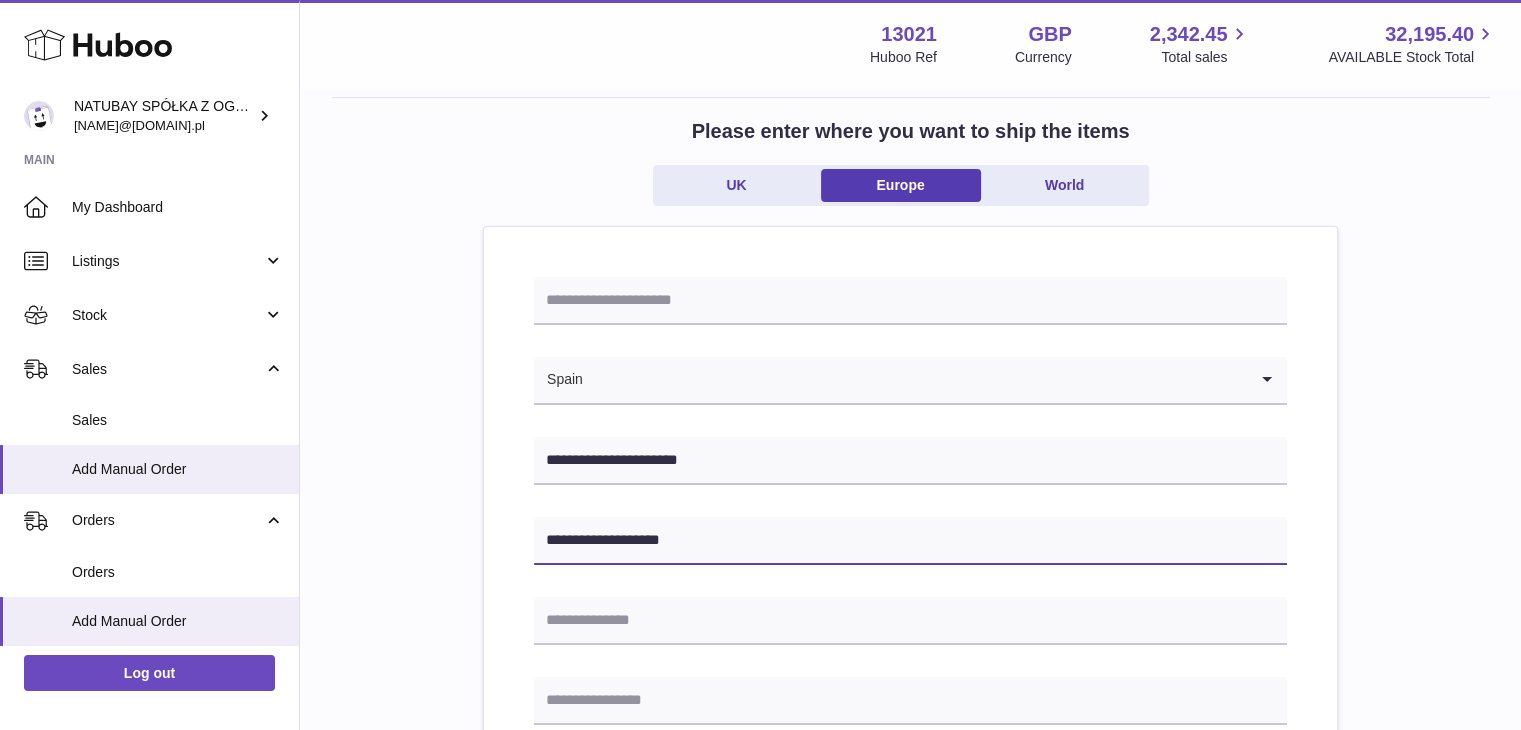 type on "**********" 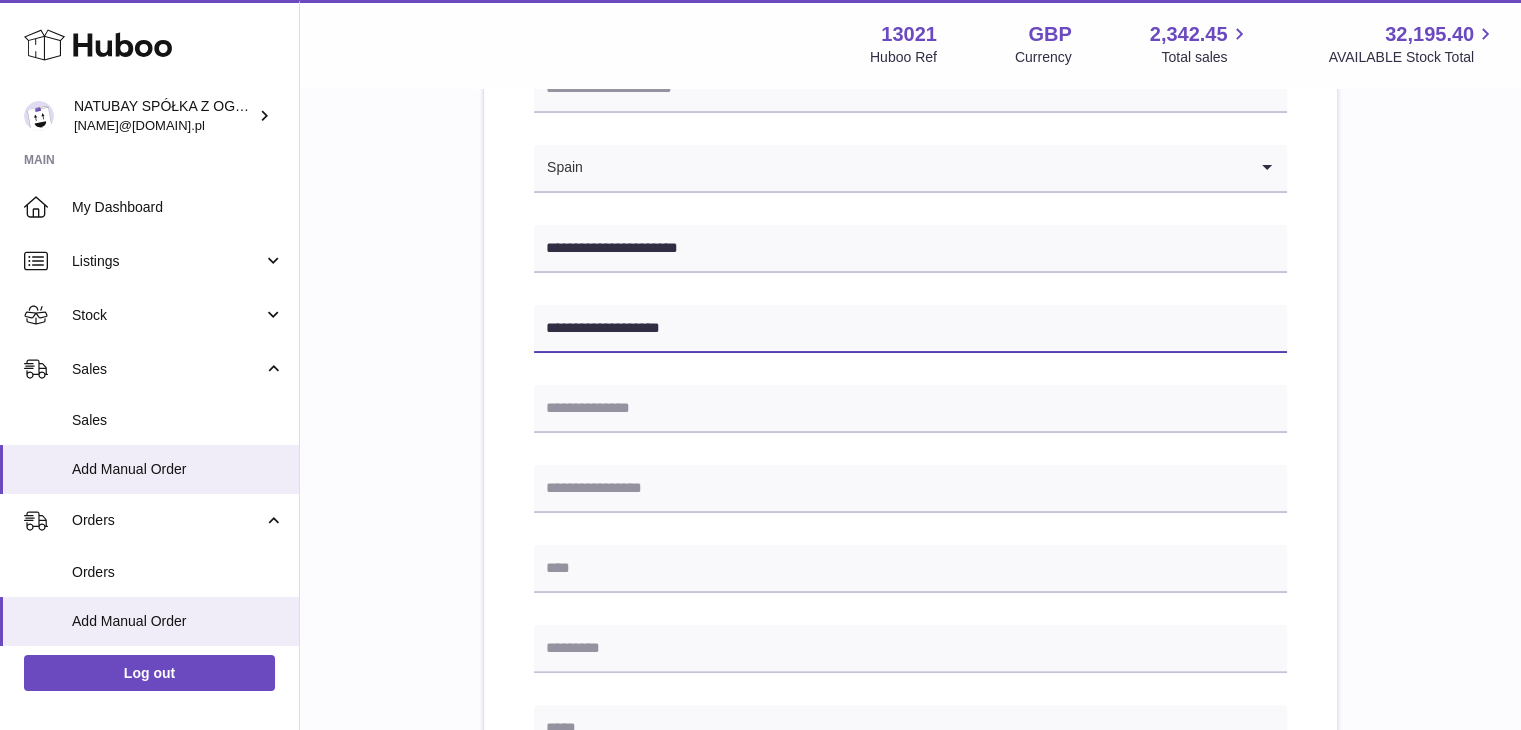 scroll, scrollTop: 400, scrollLeft: 0, axis: vertical 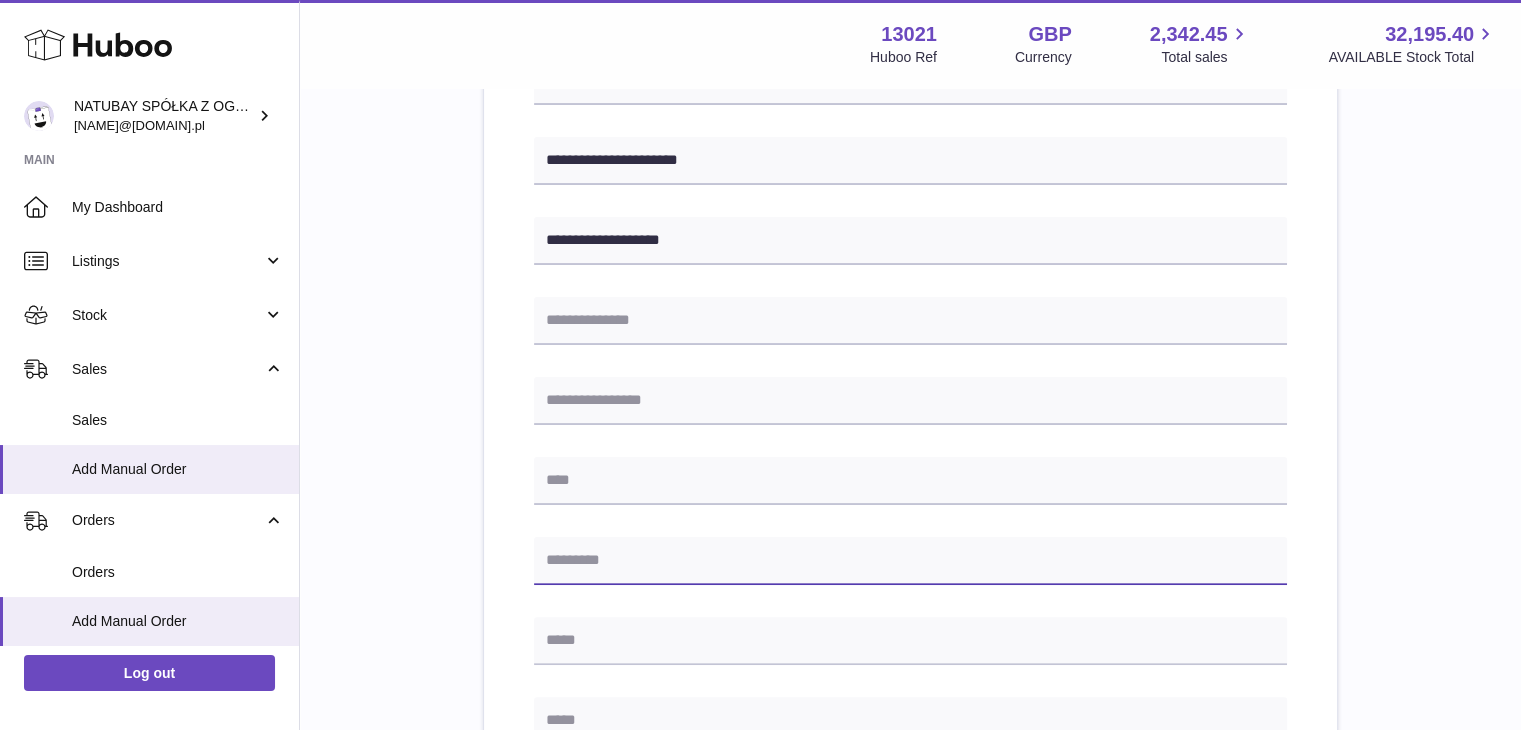 click at bounding box center (910, 561) 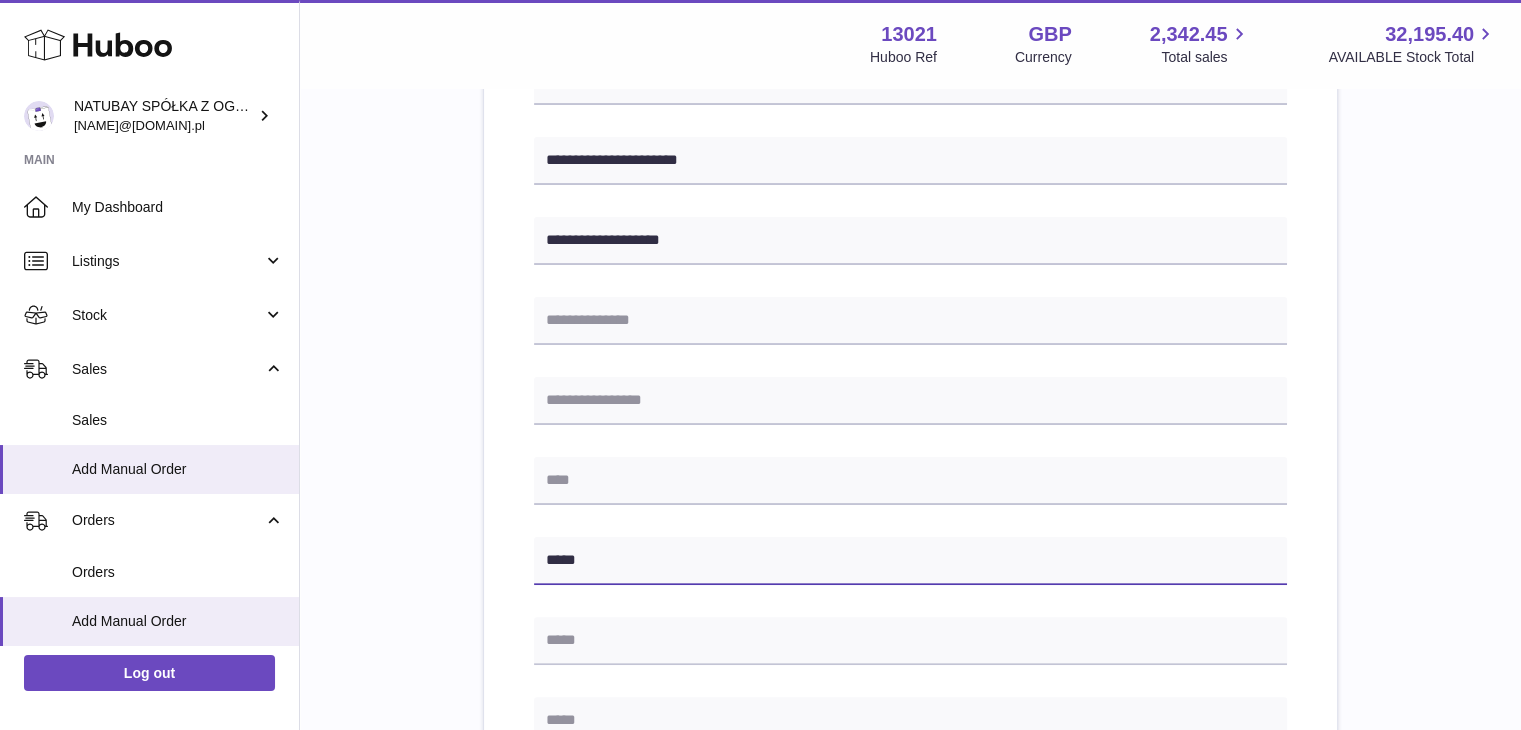 type on "*****" 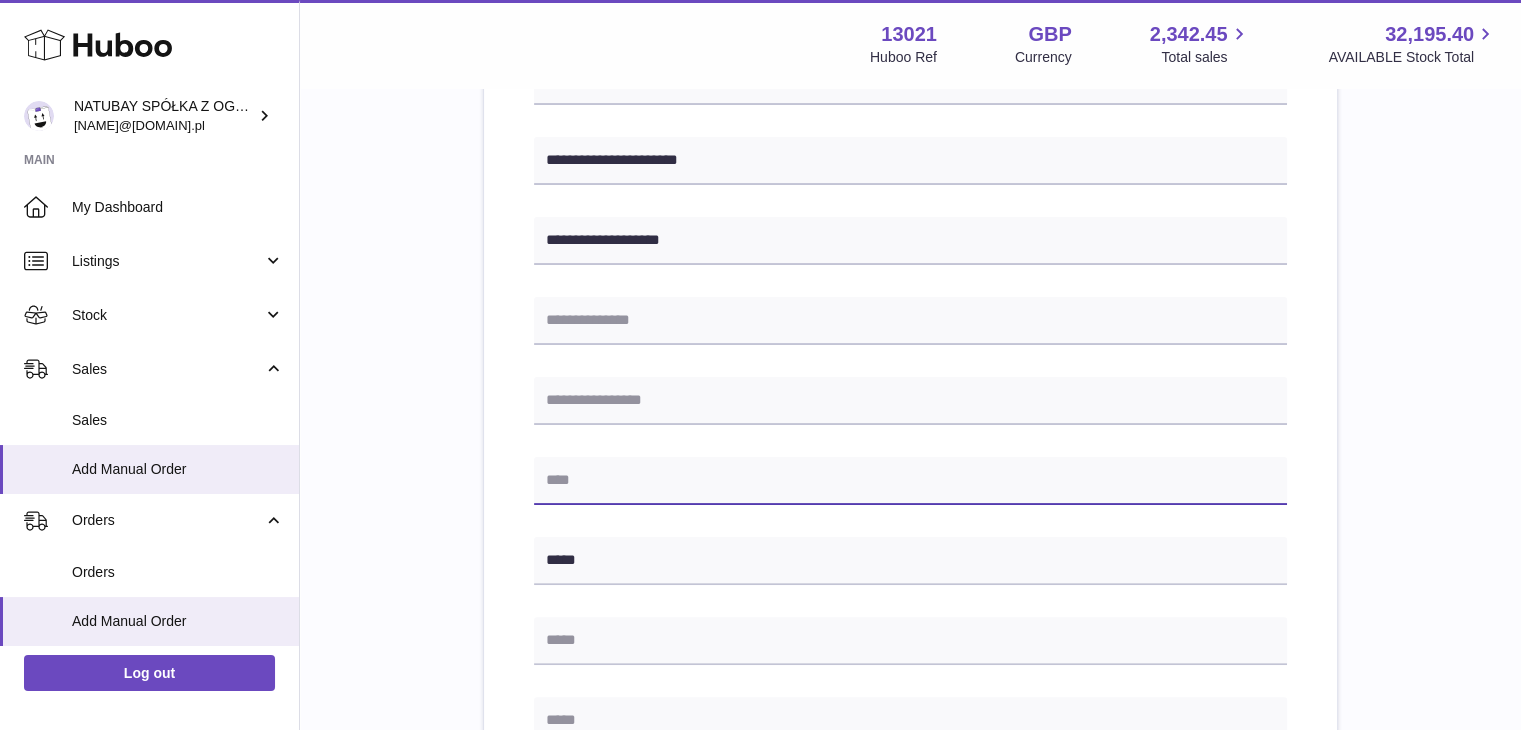 click at bounding box center [910, 481] 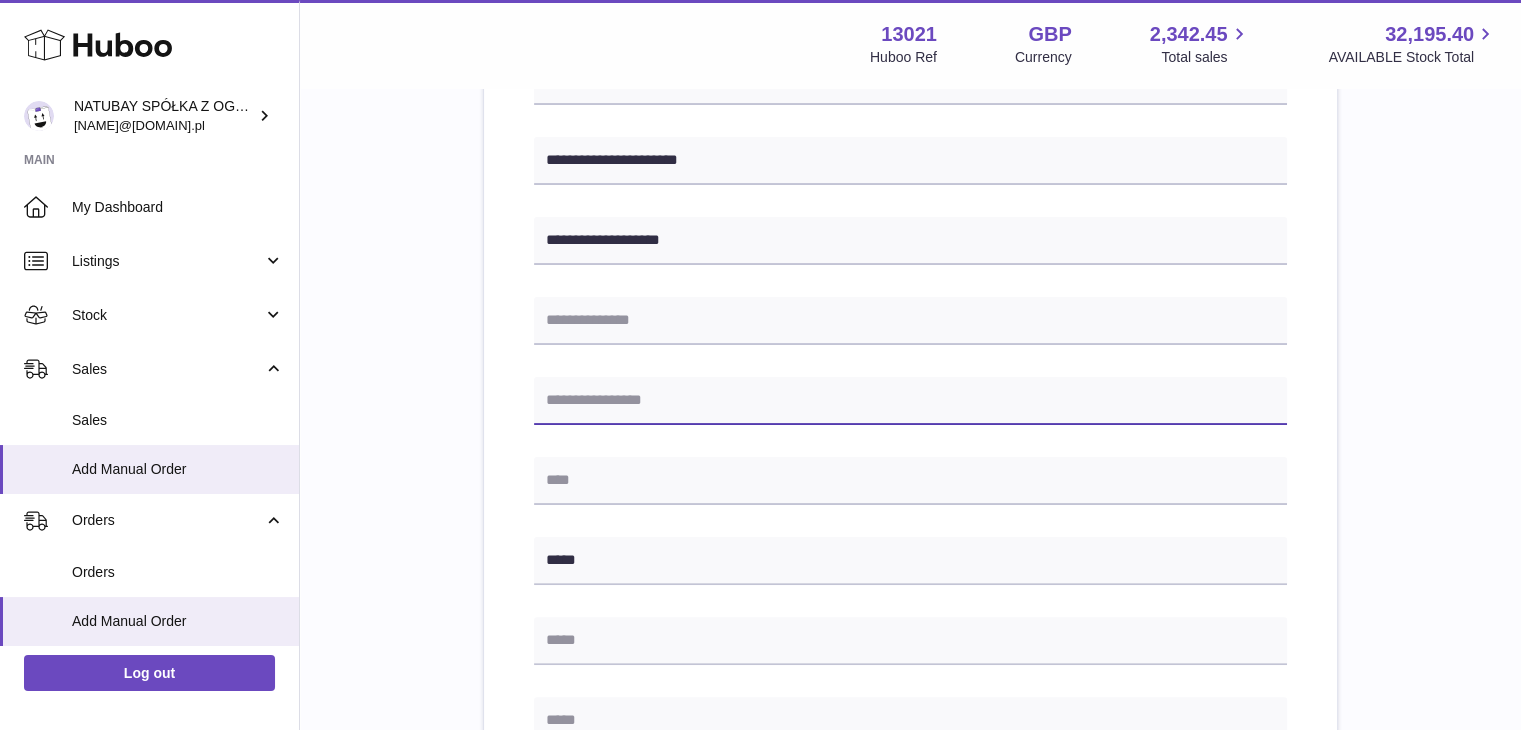 click at bounding box center [910, 401] 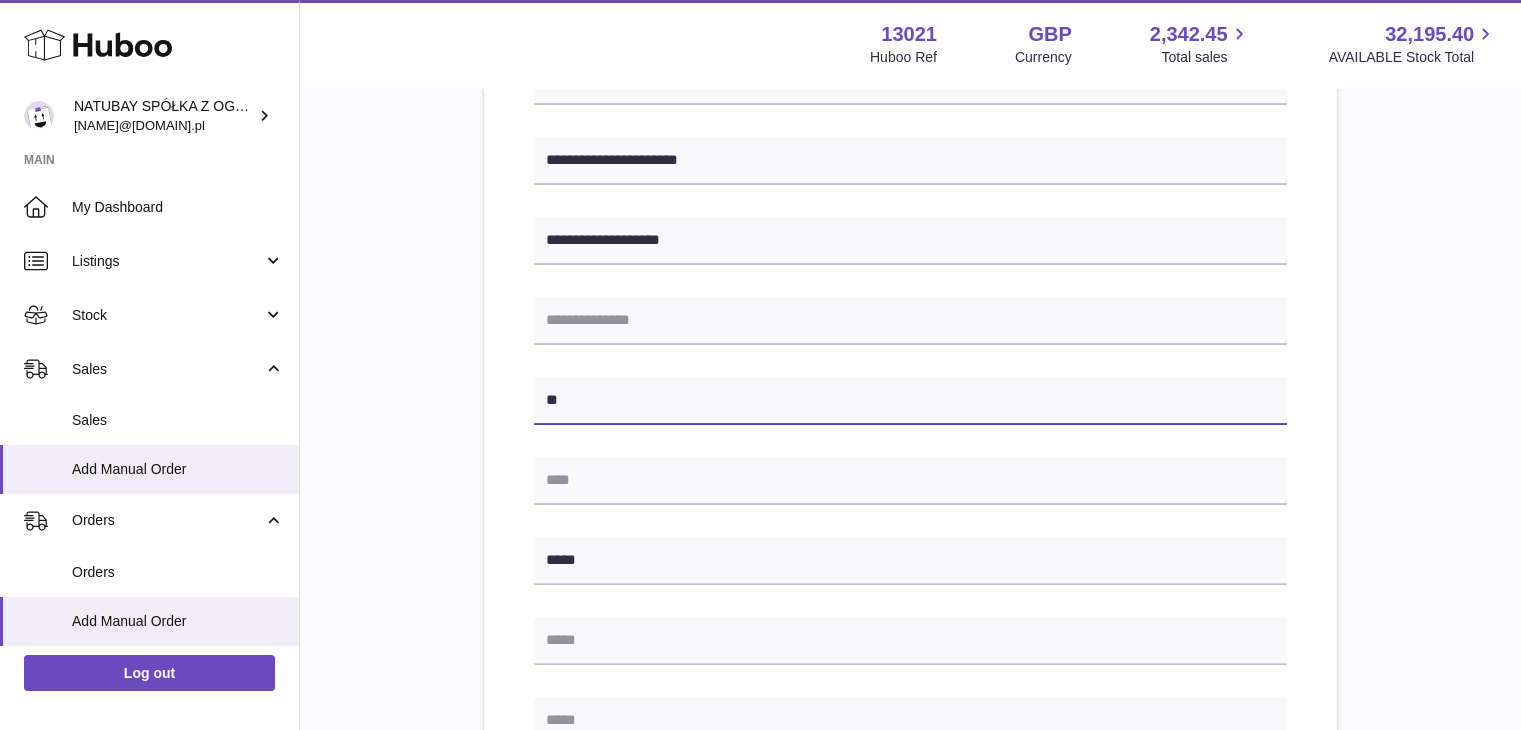 type on "*" 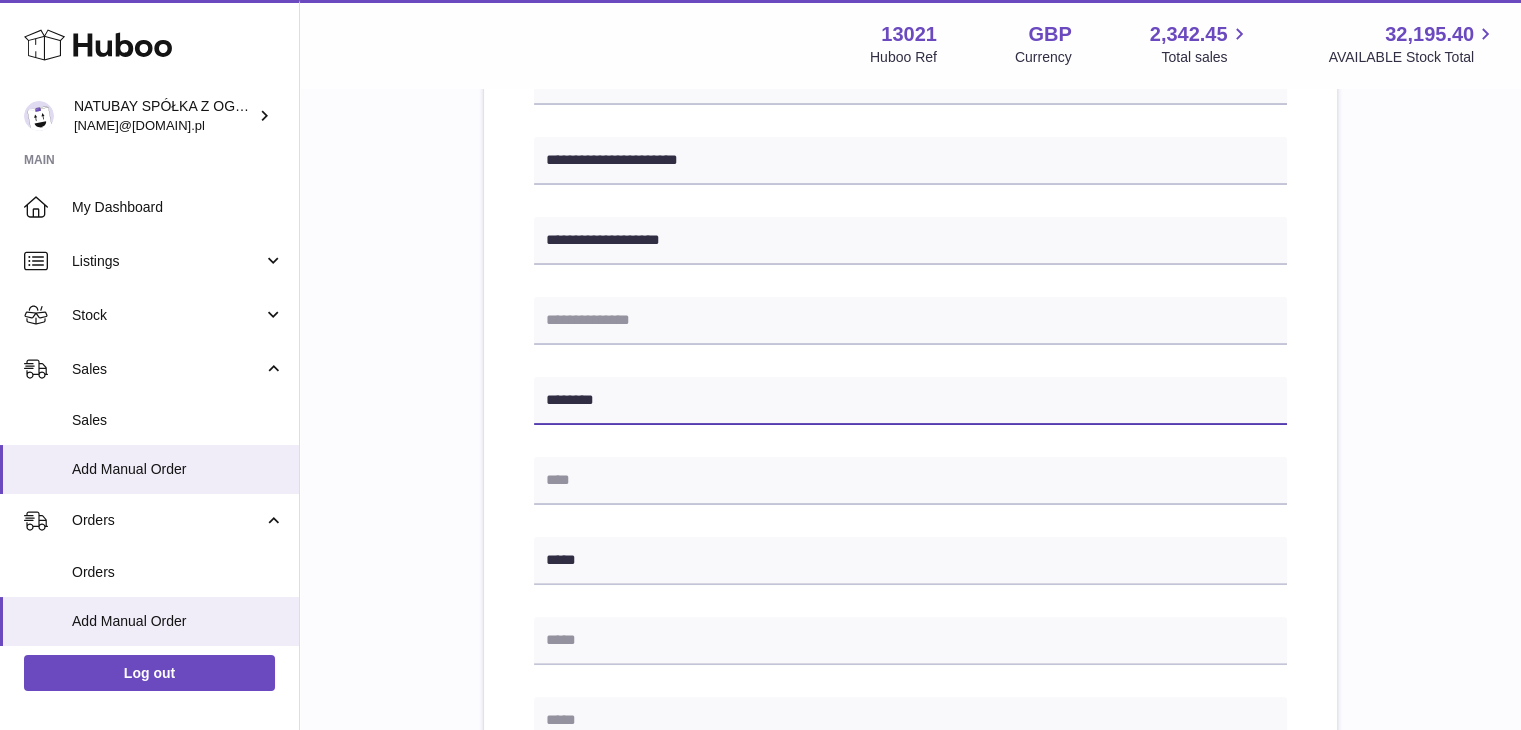 type on "********" 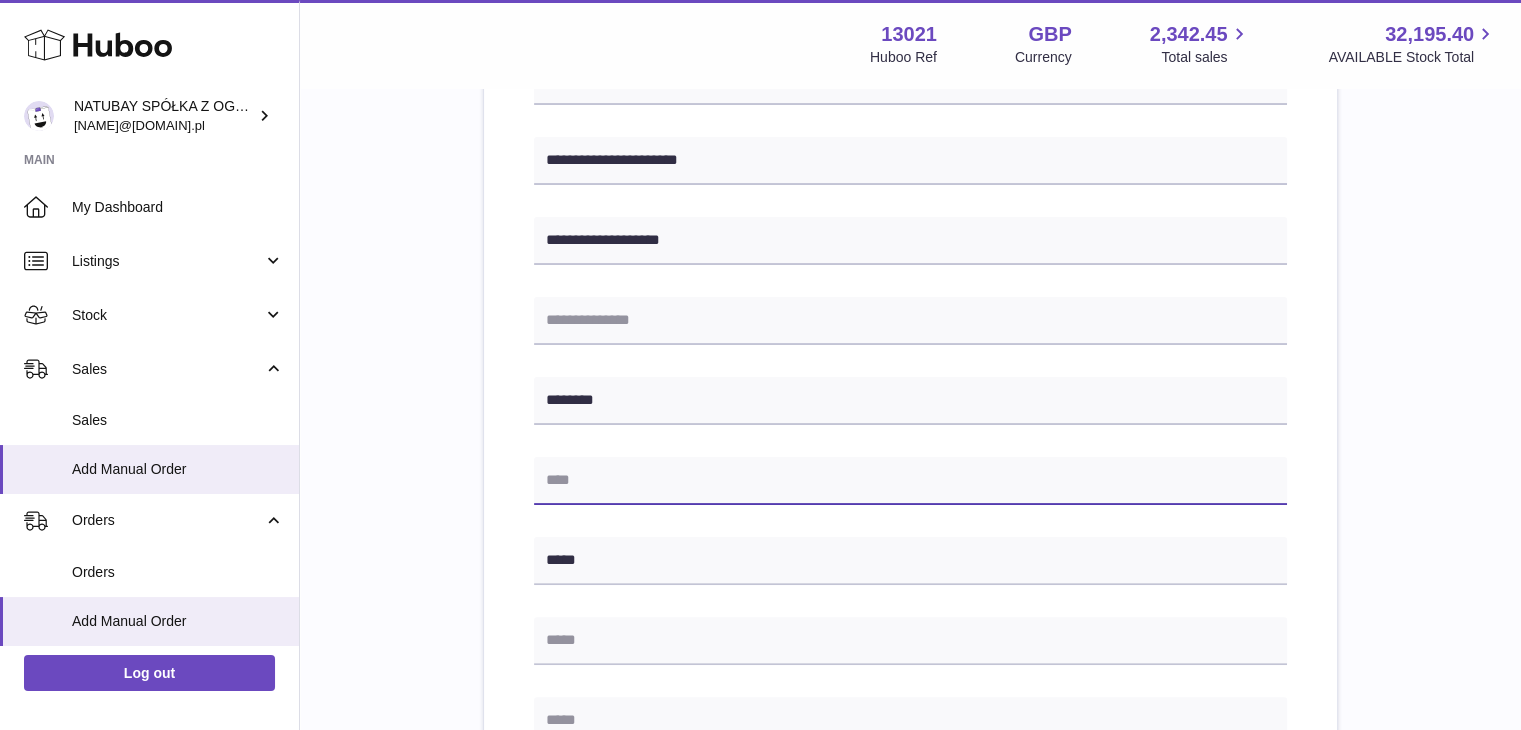 click at bounding box center (910, 481) 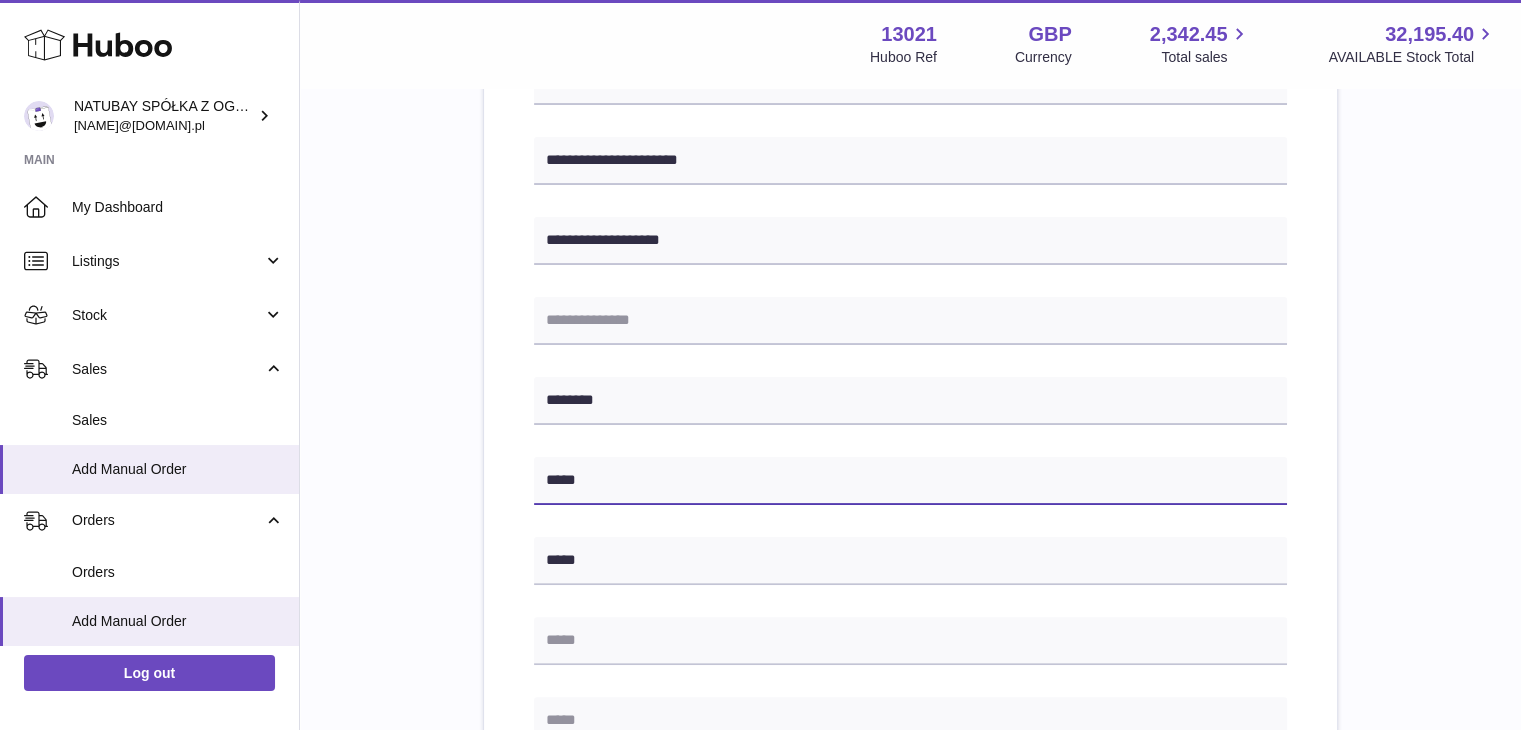 type on "*****" 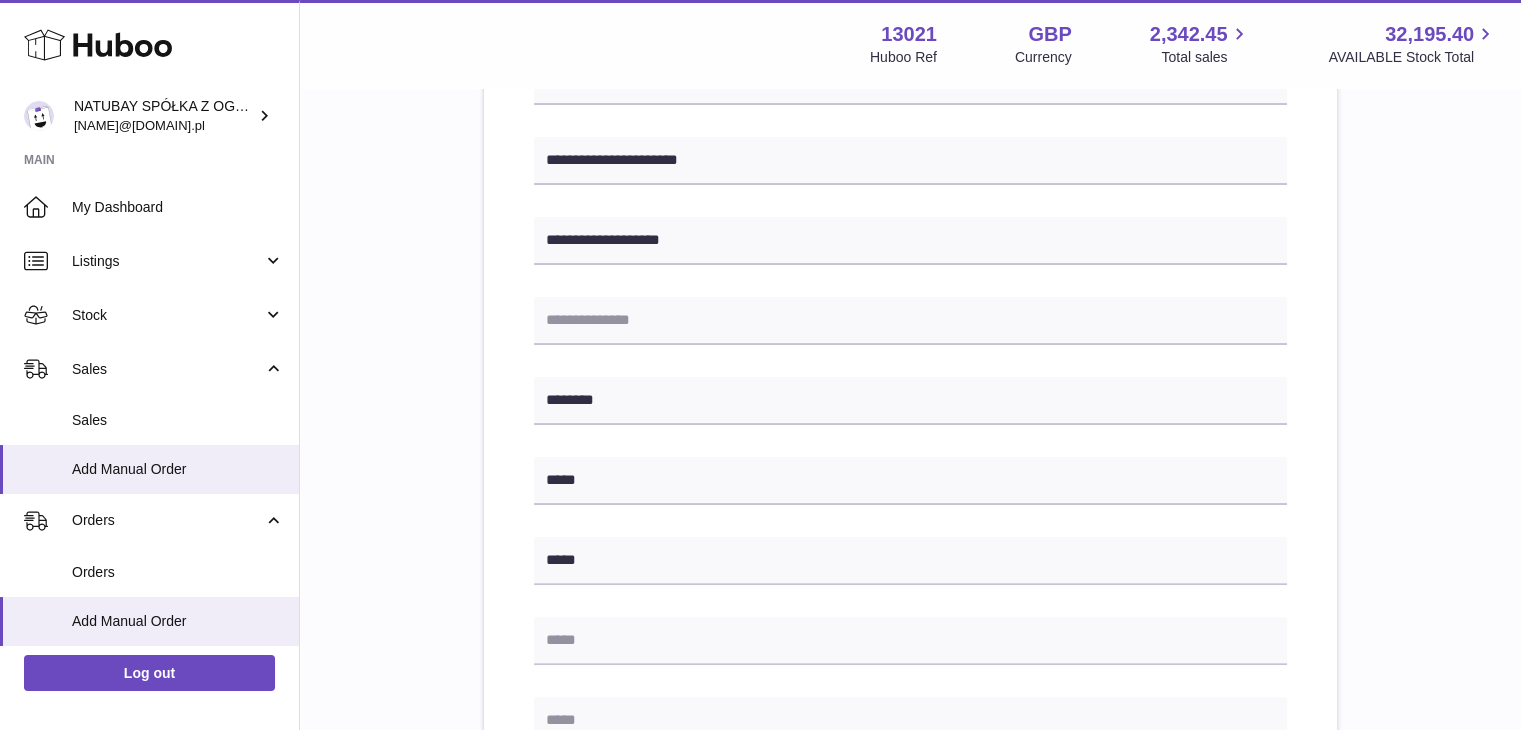 click on "**********" at bounding box center [910, 545] 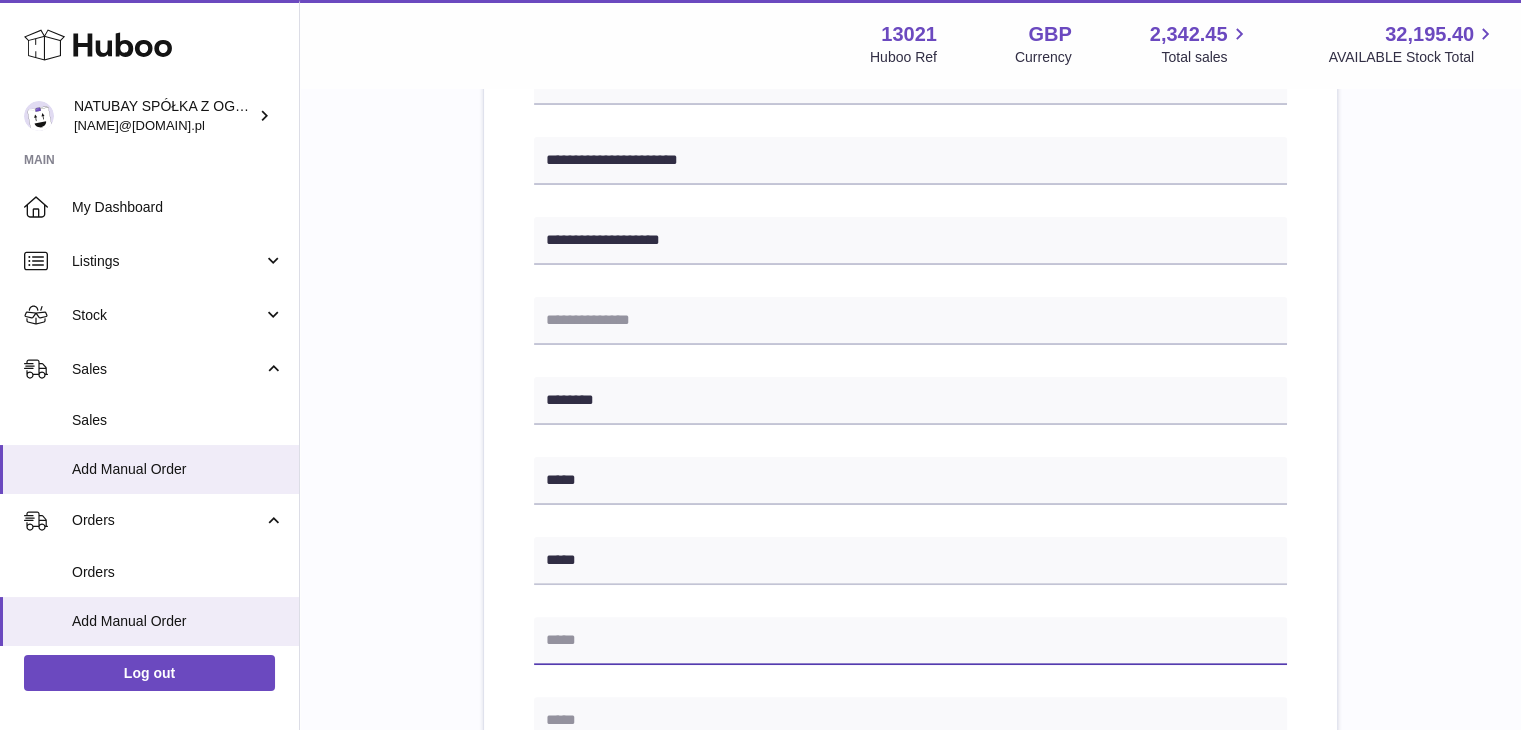 click at bounding box center (910, 641) 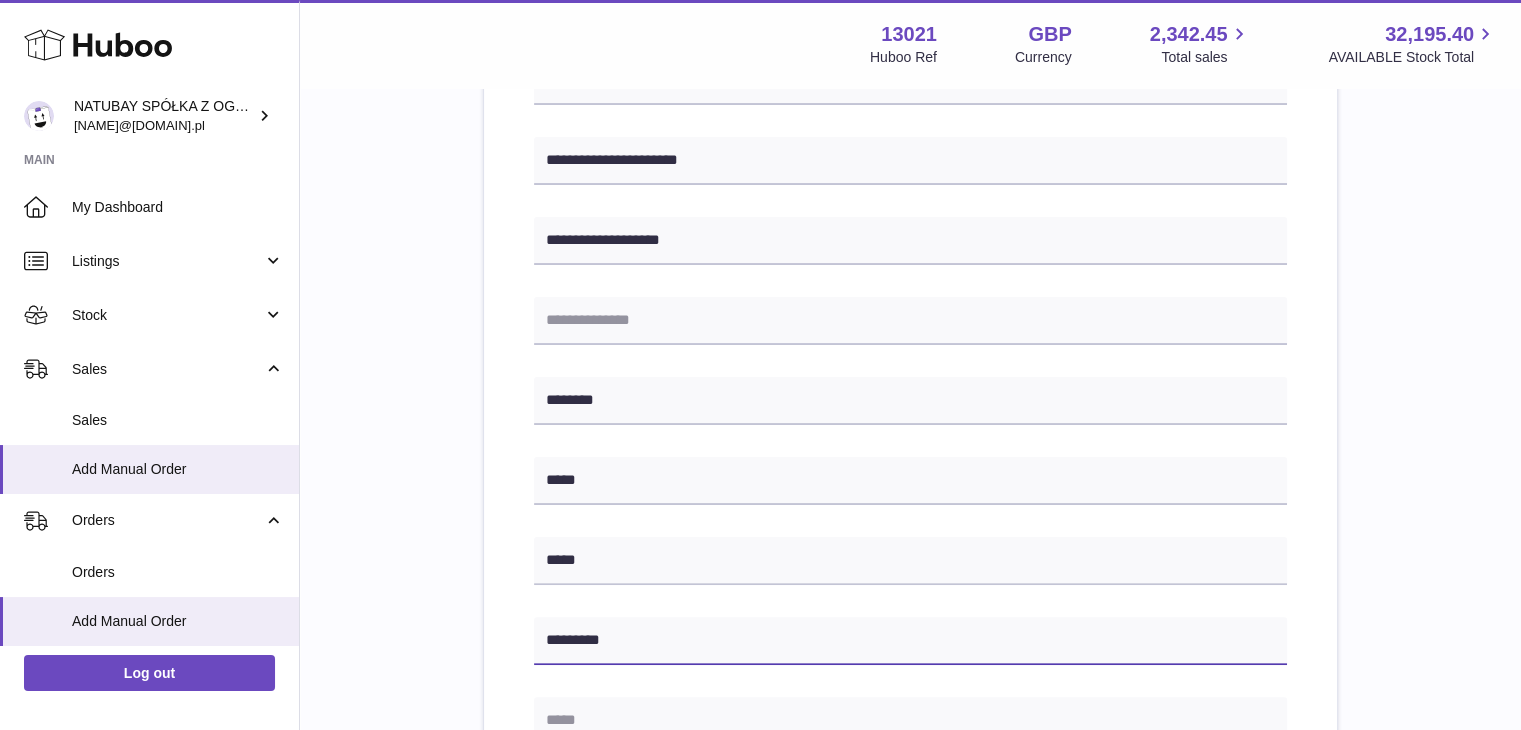 type on "*********" 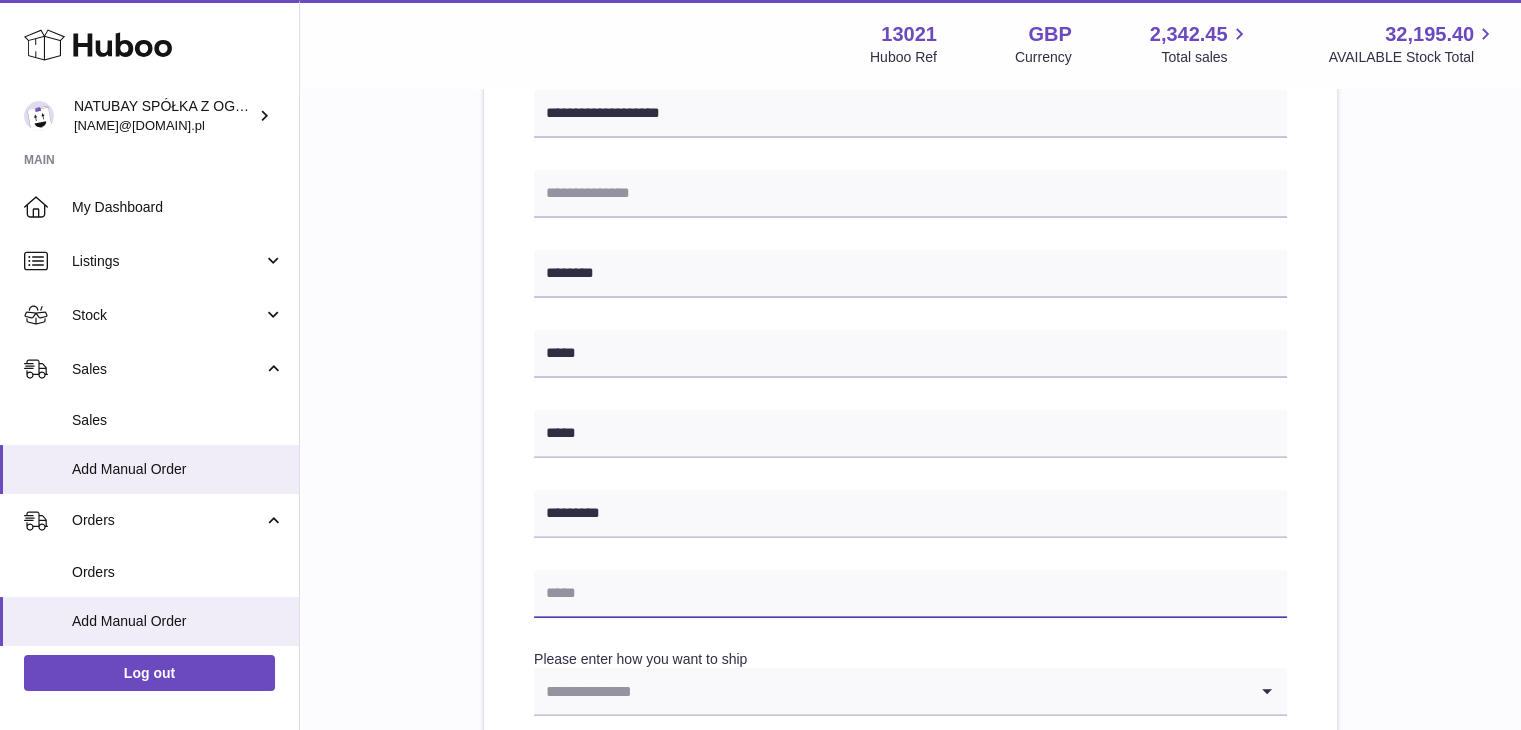 click at bounding box center (910, 594) 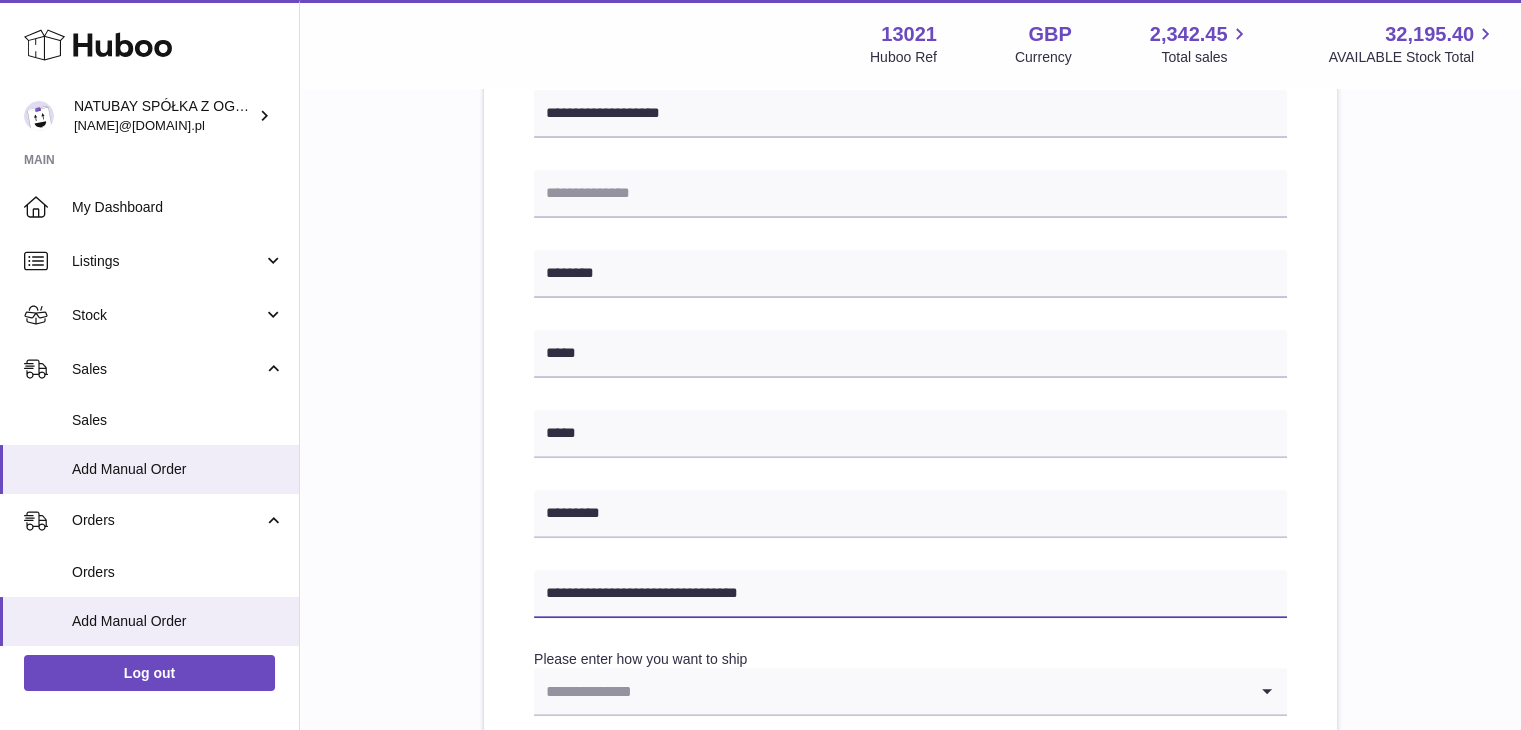 type on "**********" 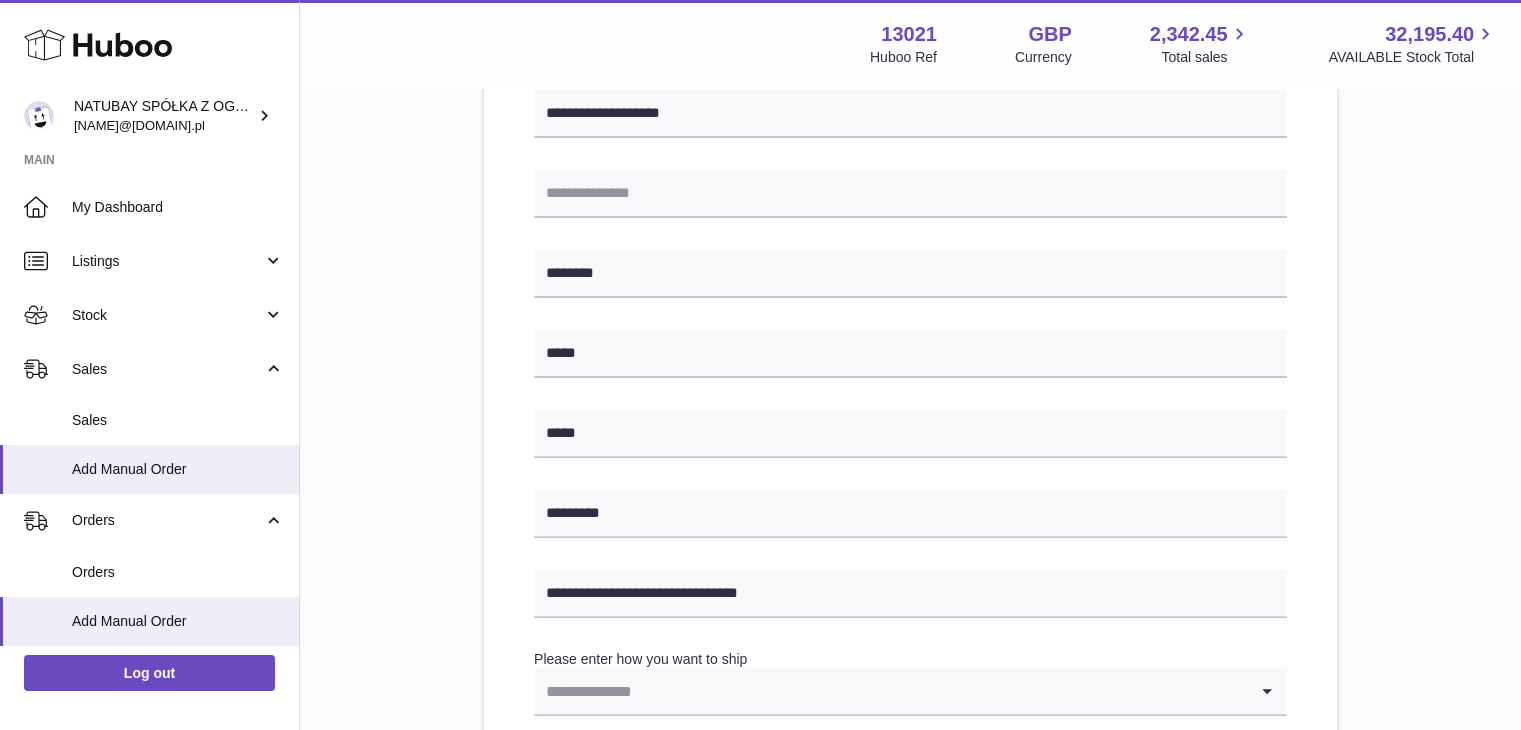 click on "**********" at bounding box center [910, 418] 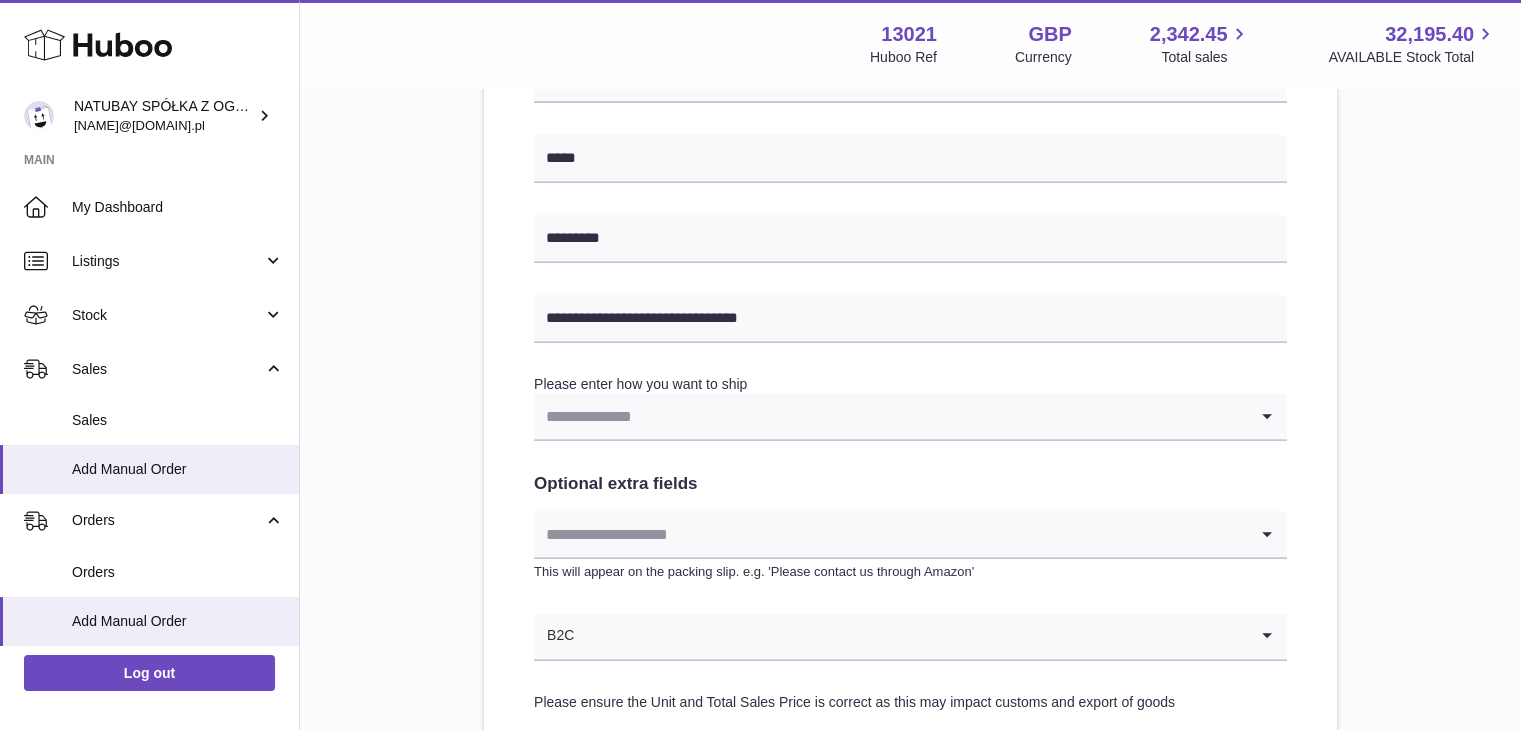scroll, scrollTop: 827, scrollLeft: 0, axis: vertical 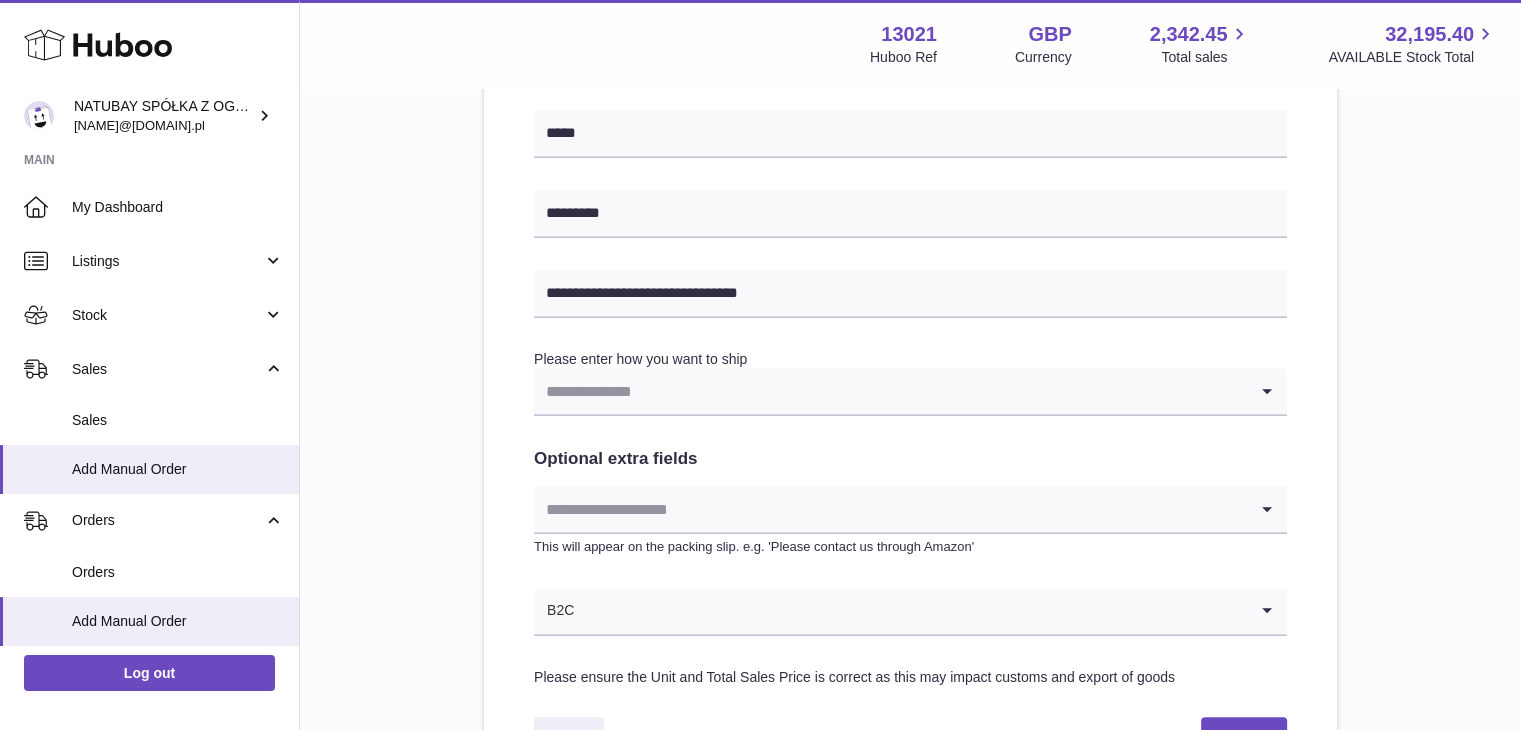 click at bounding box center (890, 391) 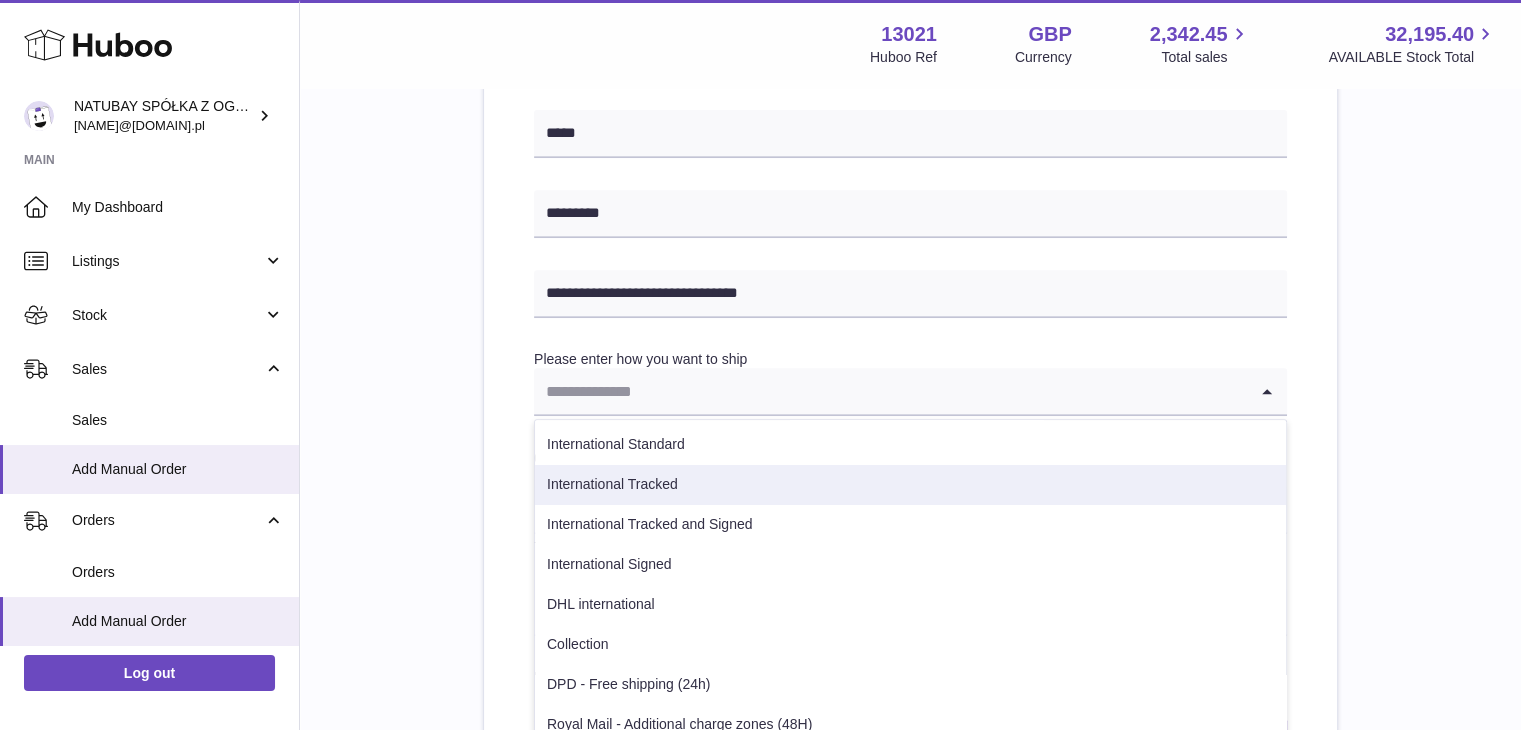 click on "International Tracked" at bounding box center [910, 485] 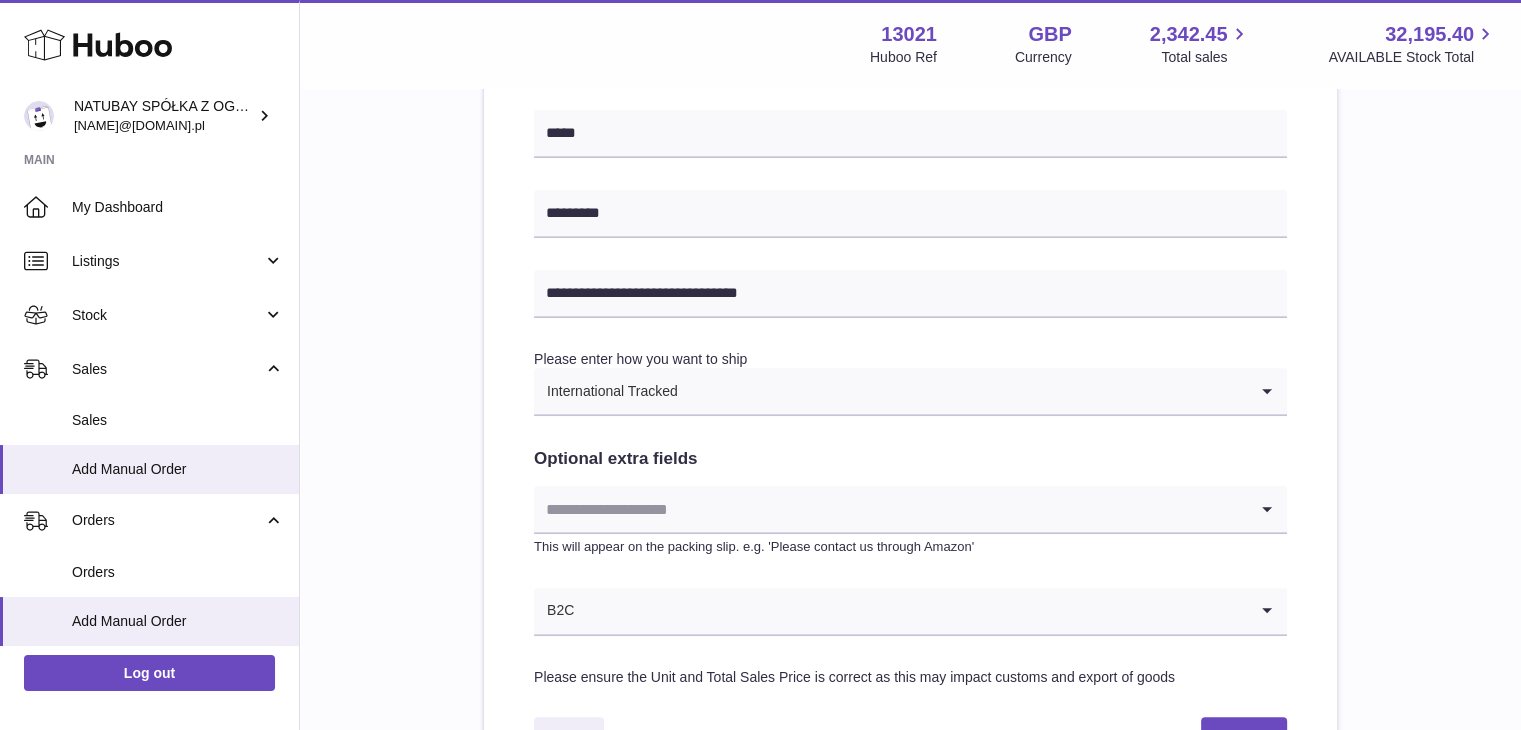 click on "**********" at bounding box center (910, 89) 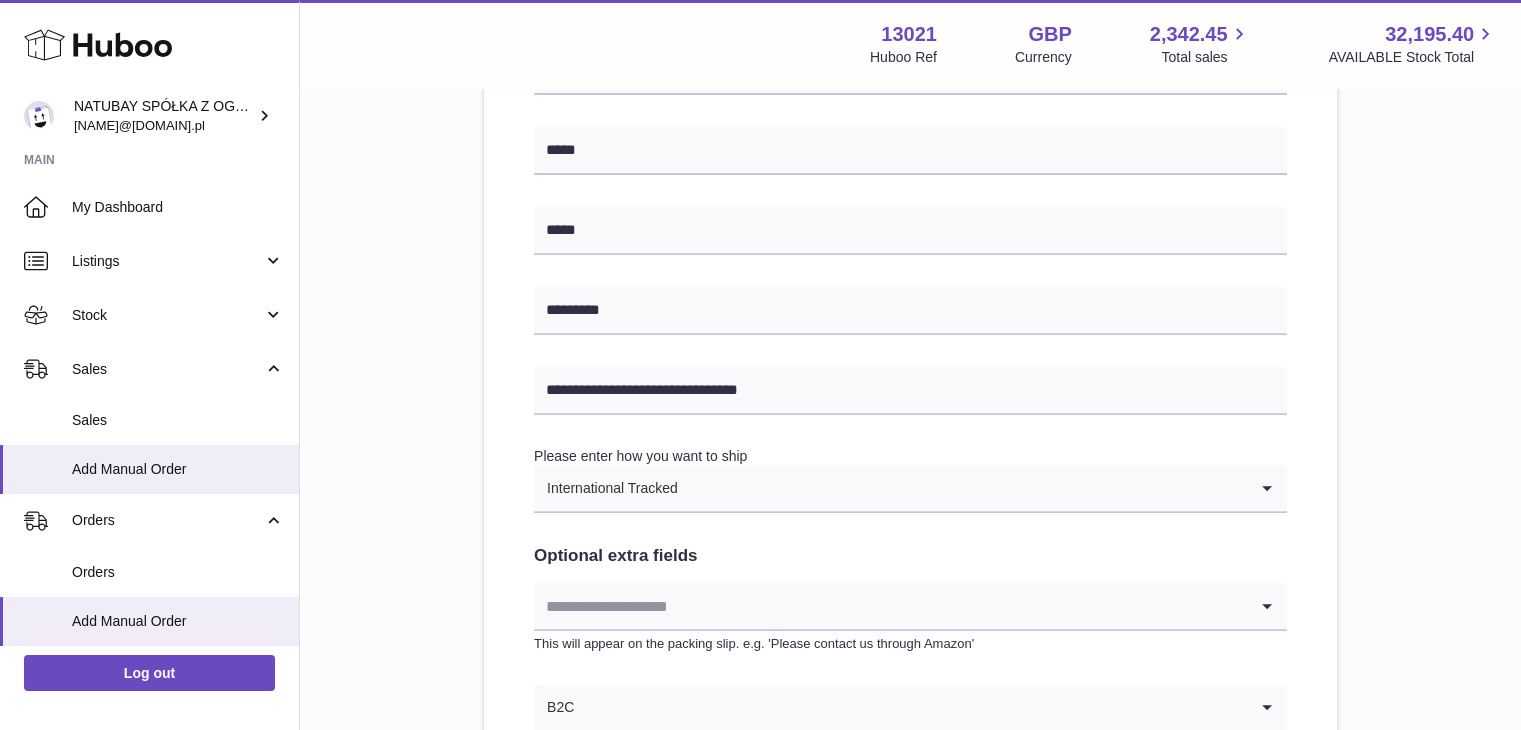 scroll, scrollTop: 900, scrollLeft: 0, axis: vertical 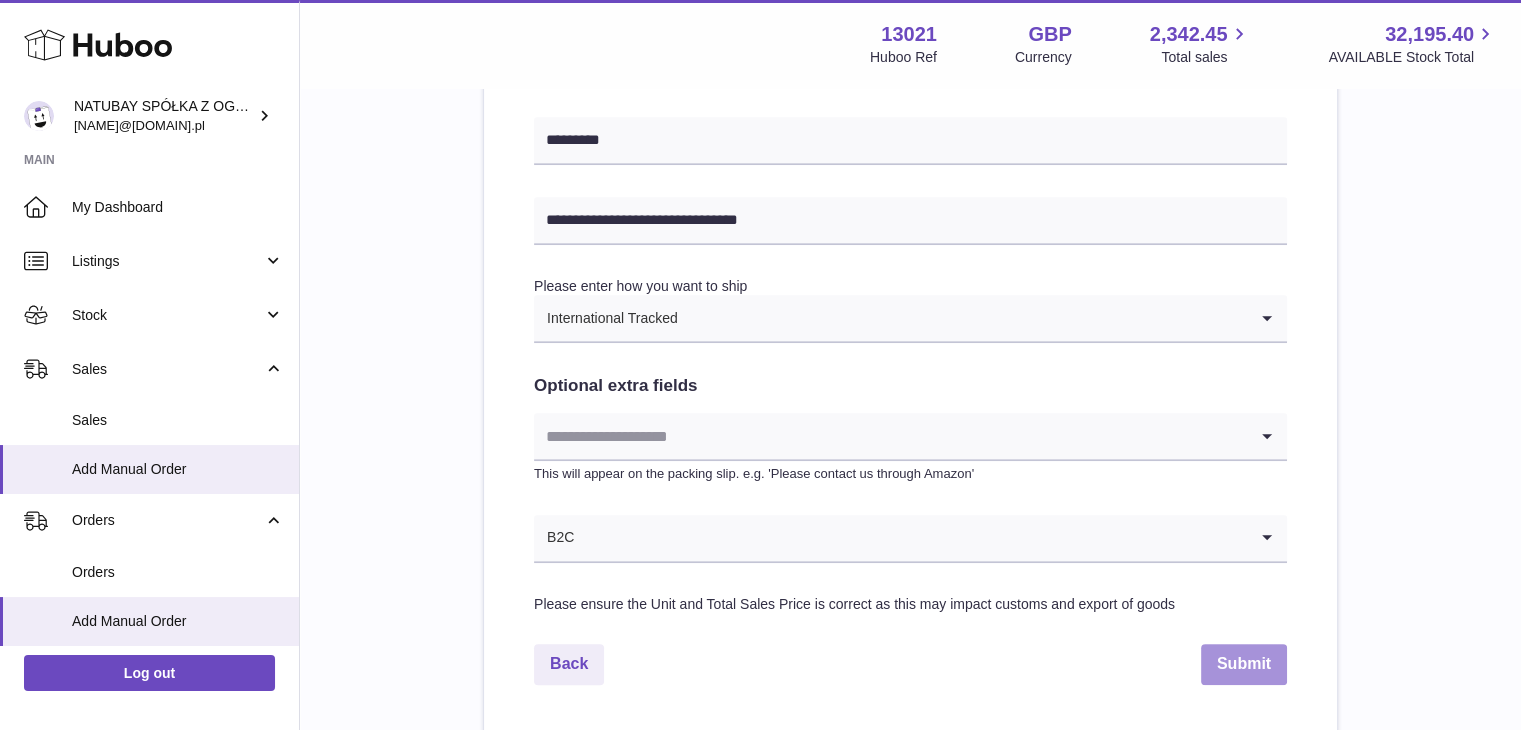 click on "Submit" at bounding box center [1244, 664] 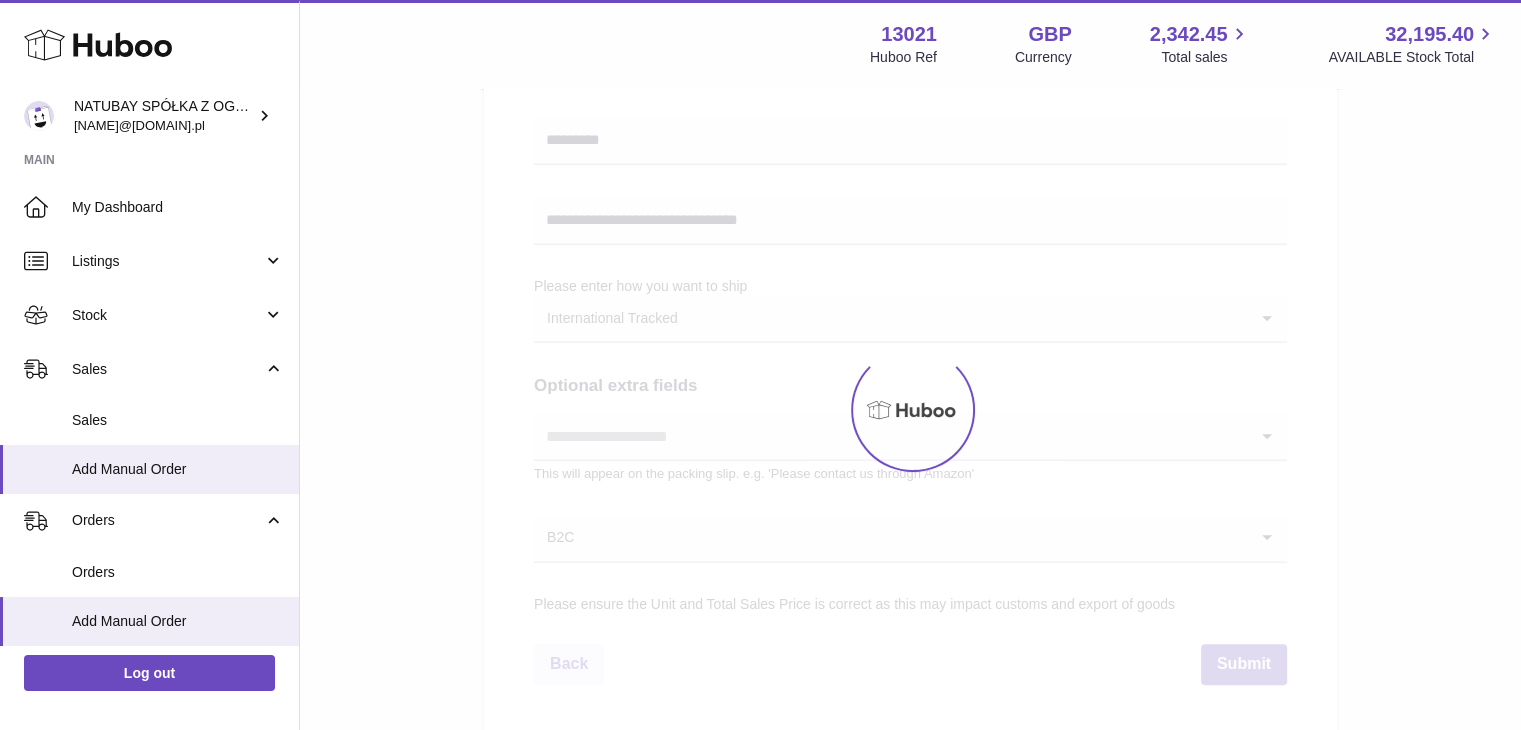 scroll, scrollTop: 0, scrollLeft: 0, axis: both 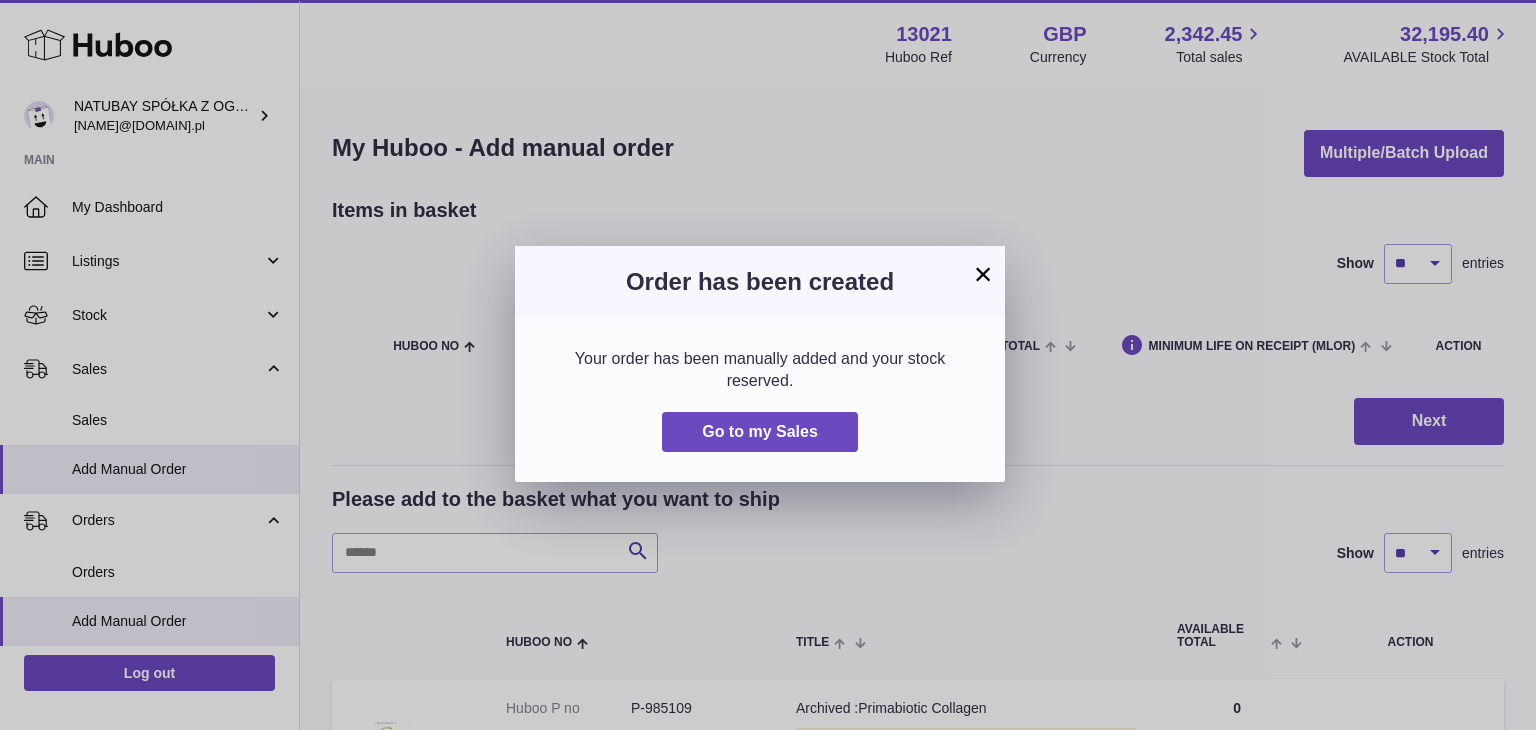 click on "×" at bounding box center (983, 274) 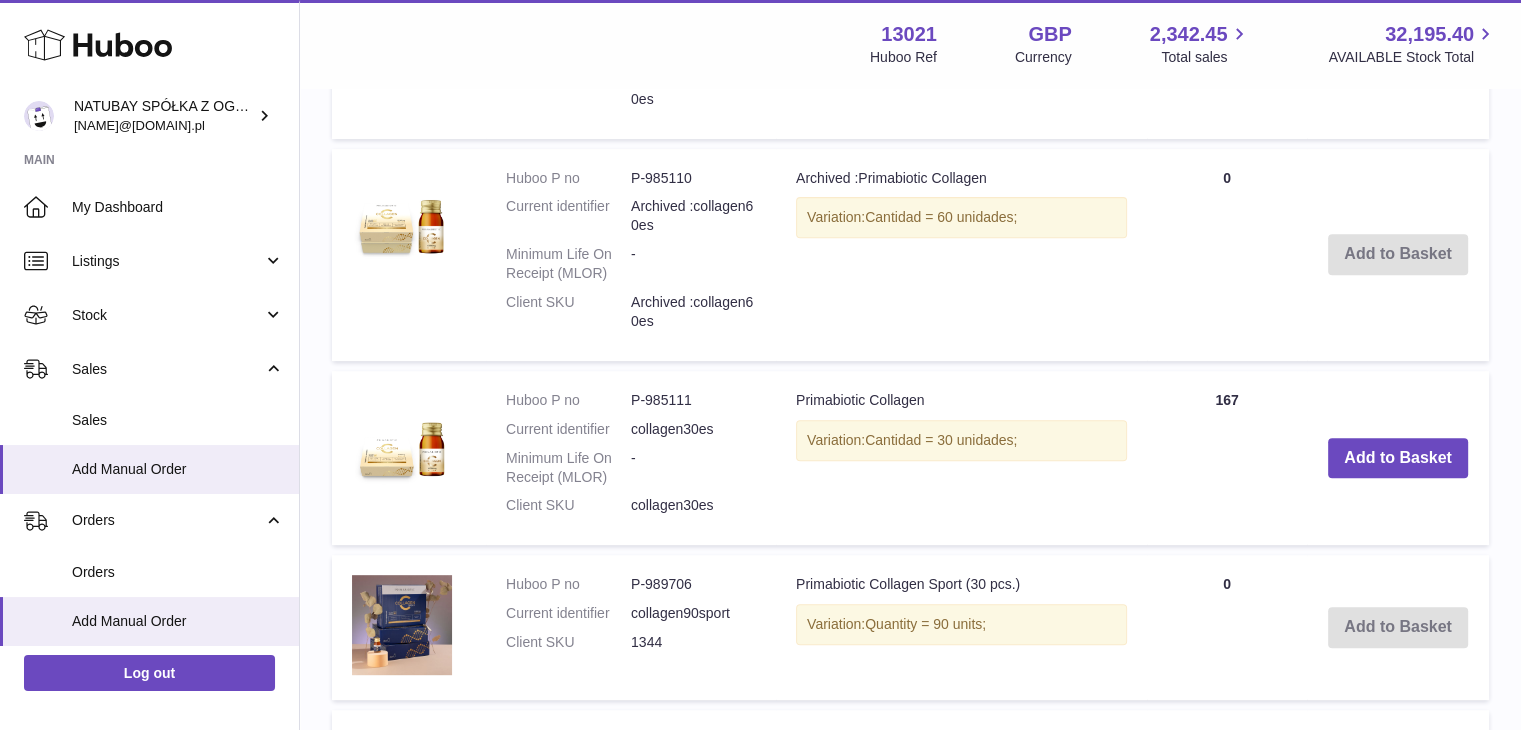 scroll, scrollTop: 800, scrollLeft: 0, axis: vertical 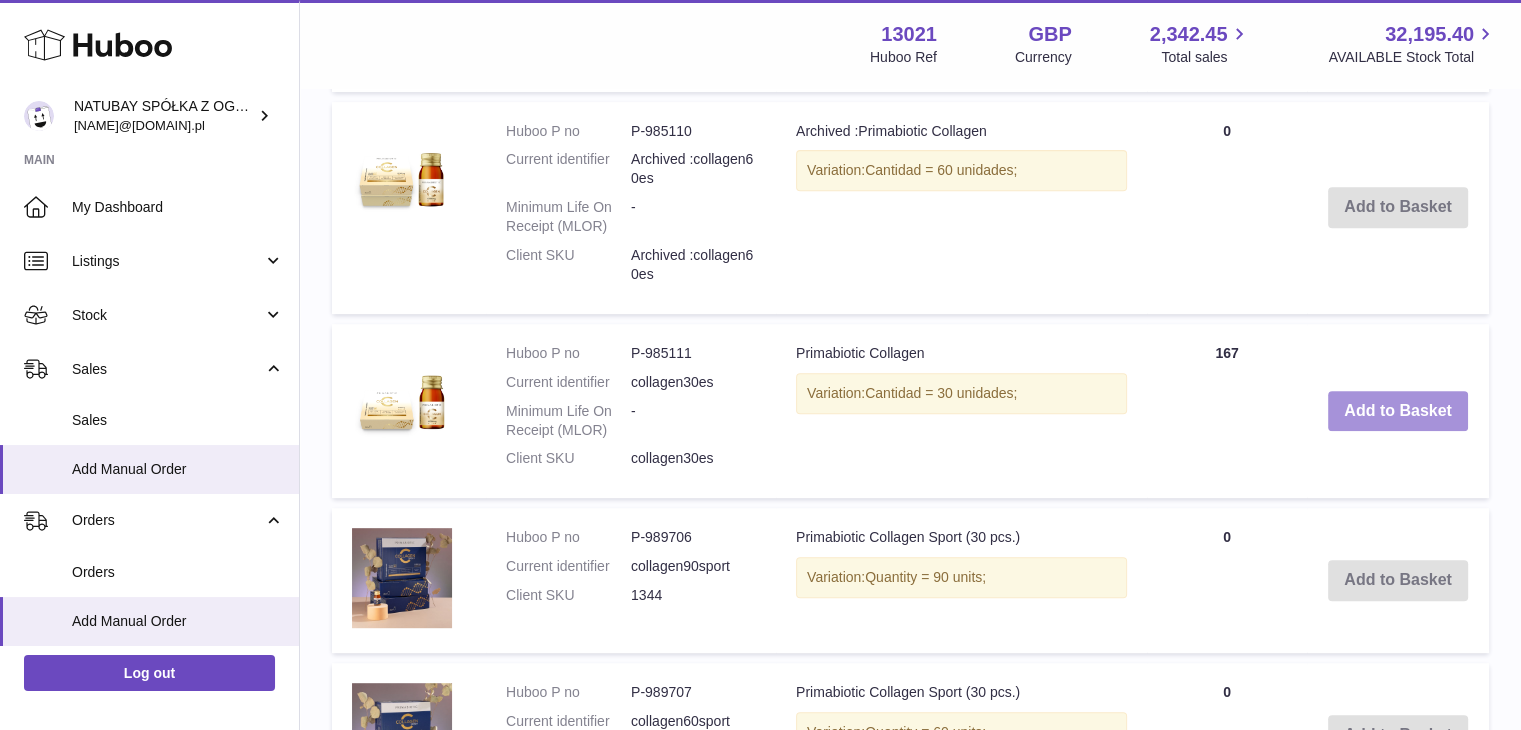 click on "Add to Basket" at bounding box center [1398, 411] 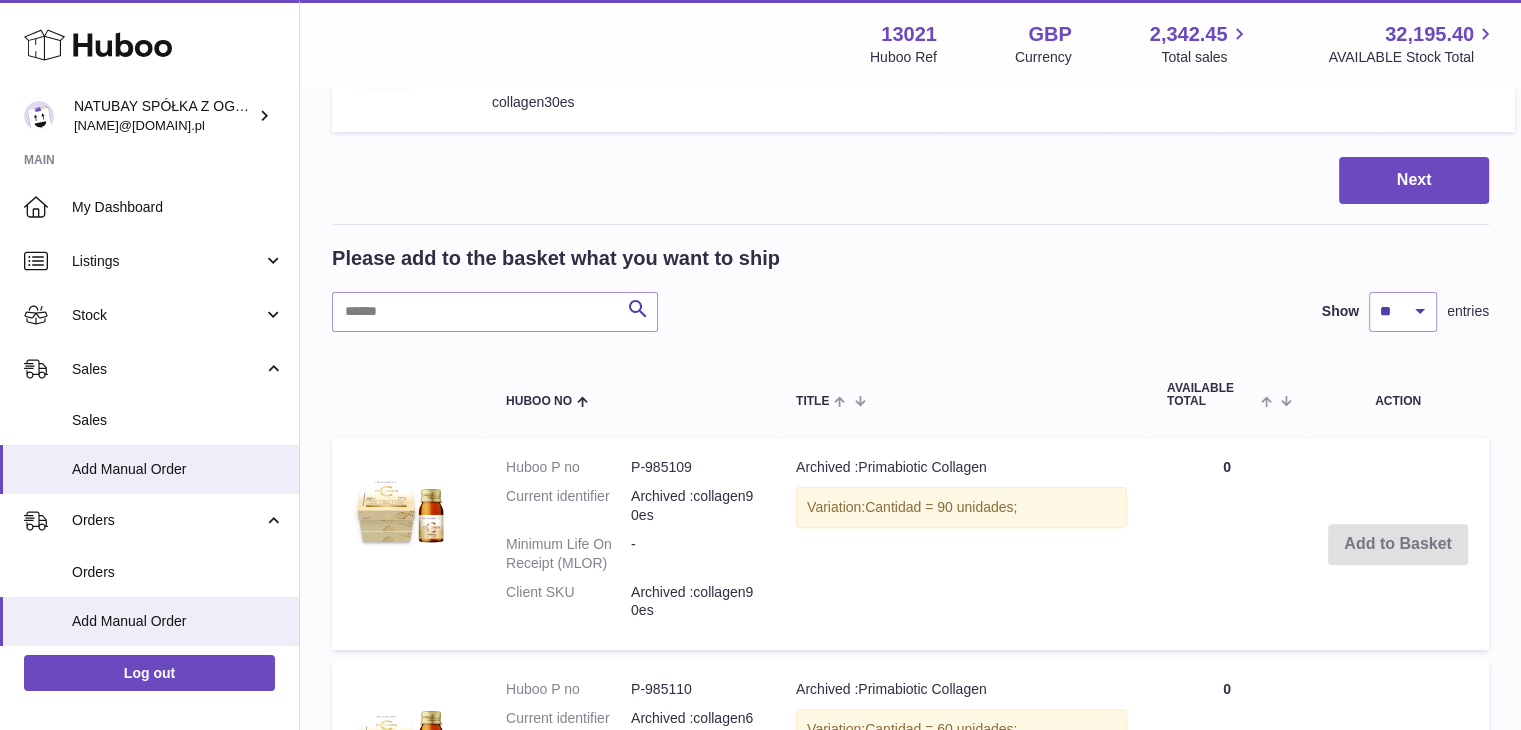 scroll, scrollTop: 0, scrollLeft: 0, axis: both 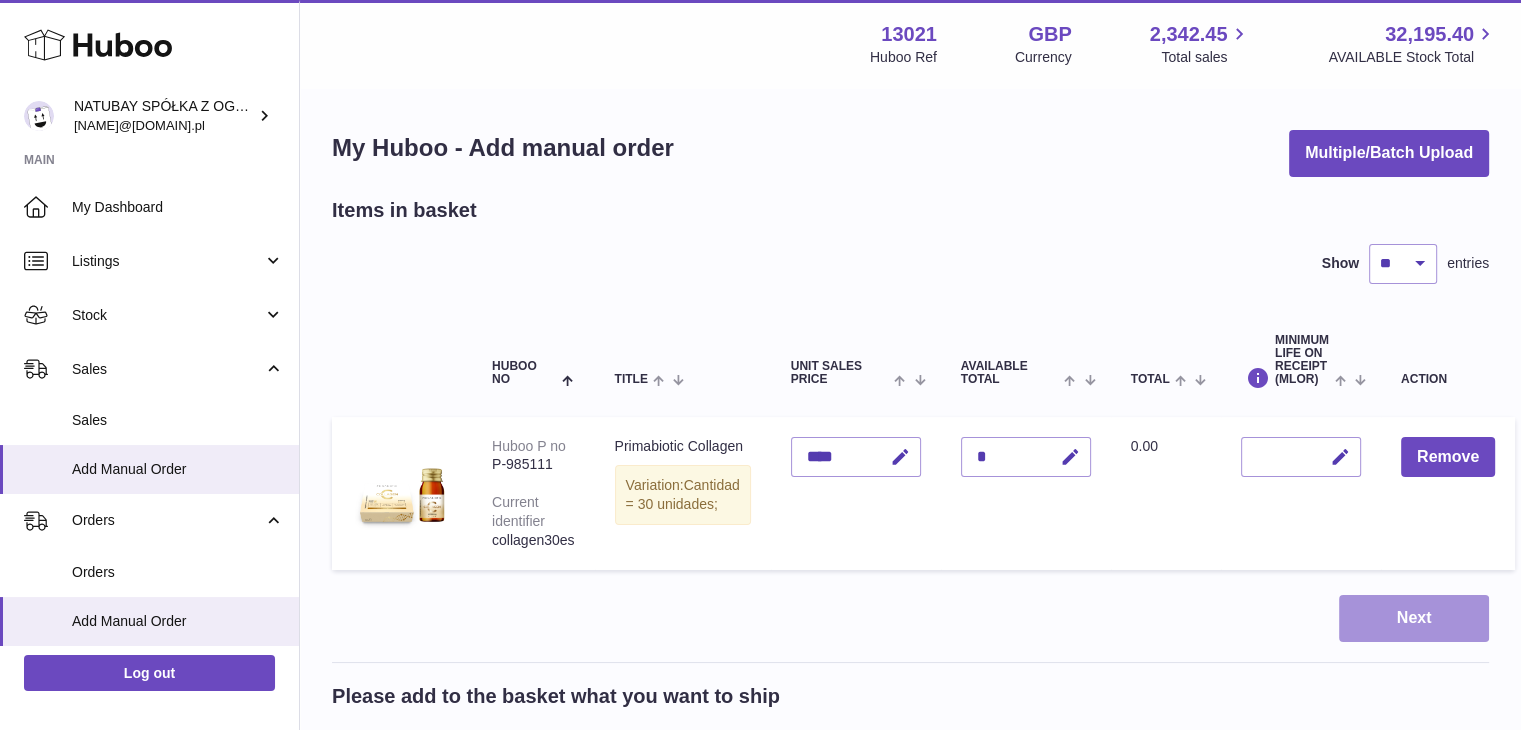 click on "Next" at bounding box center [1414, 618] 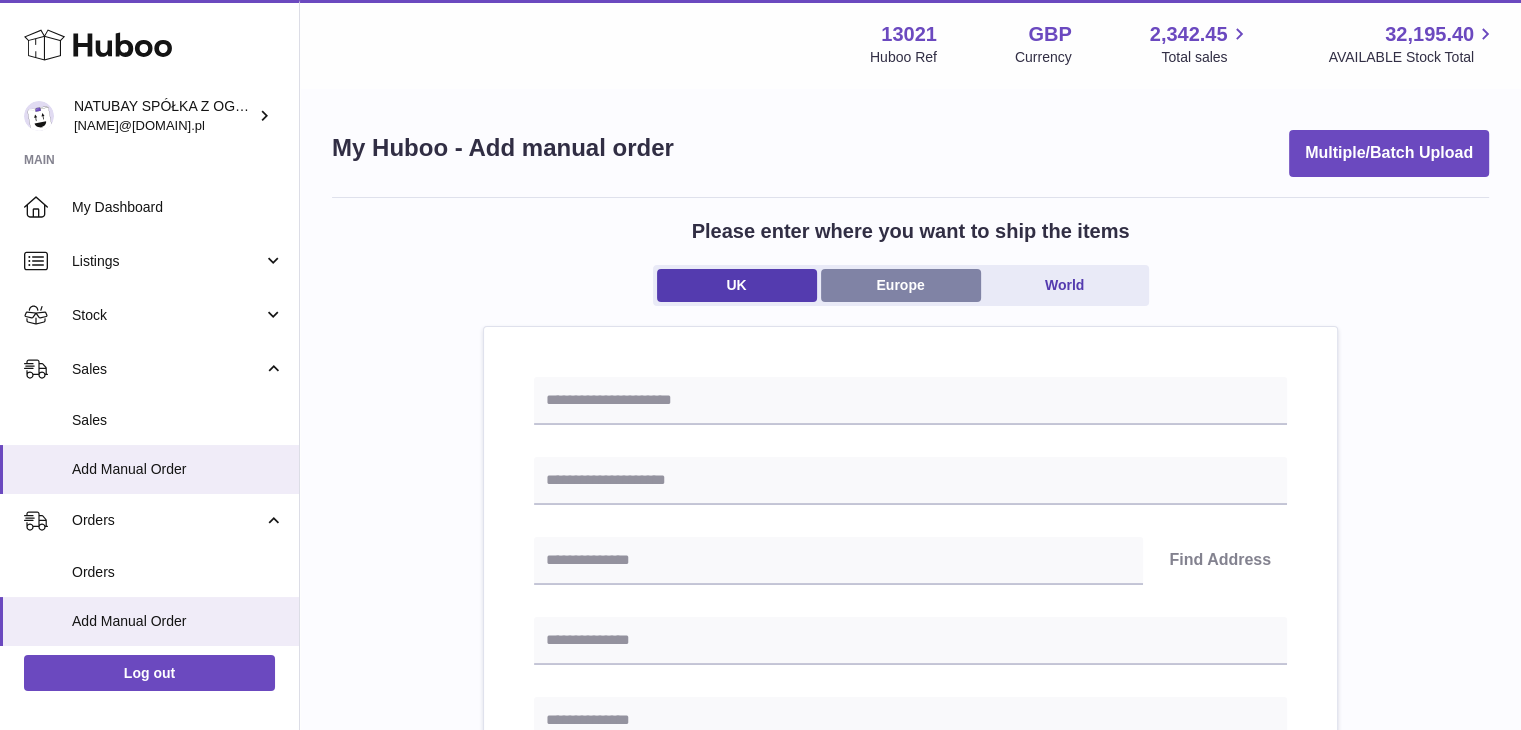 click on "Europe" at bounding box center [901, 285] 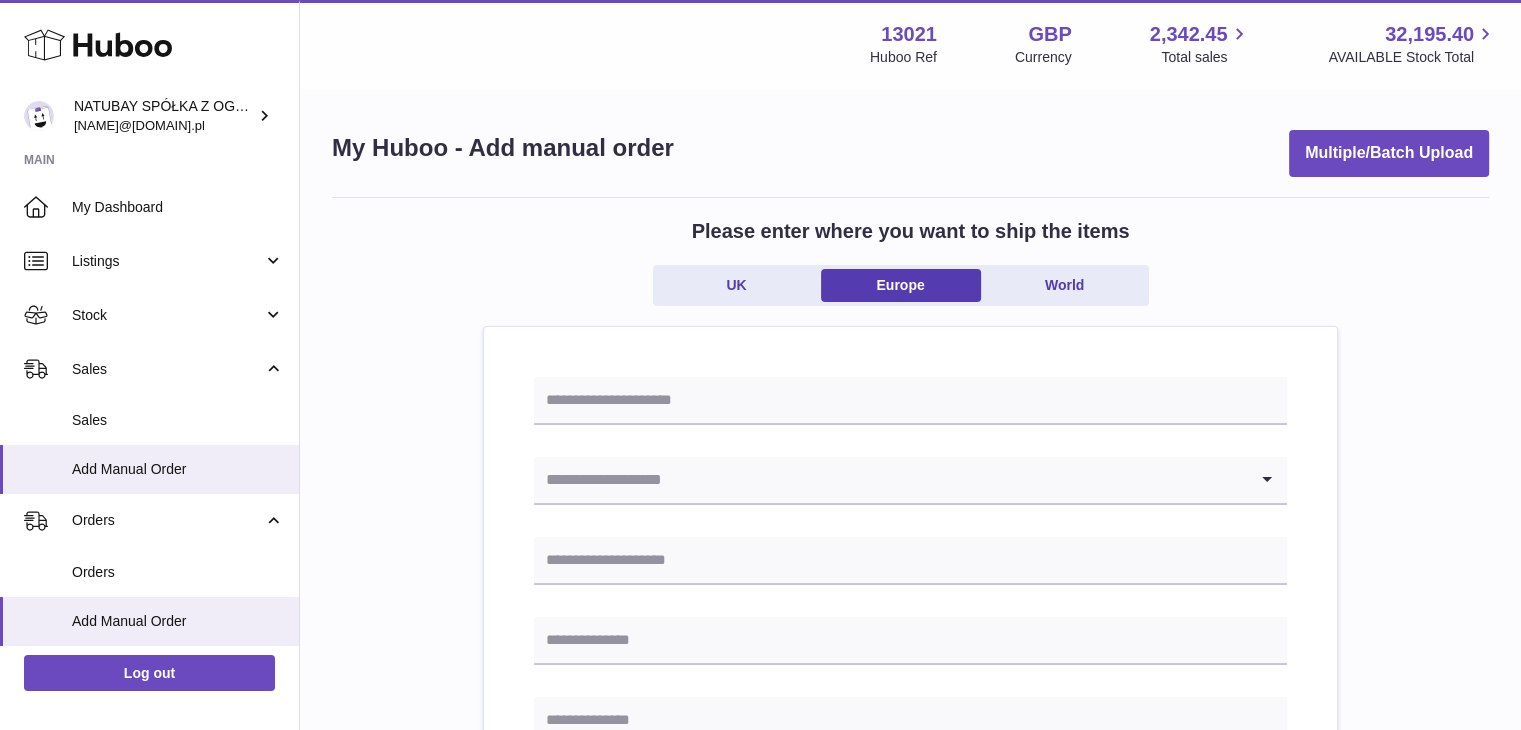 click at bounding box center [890, 480] 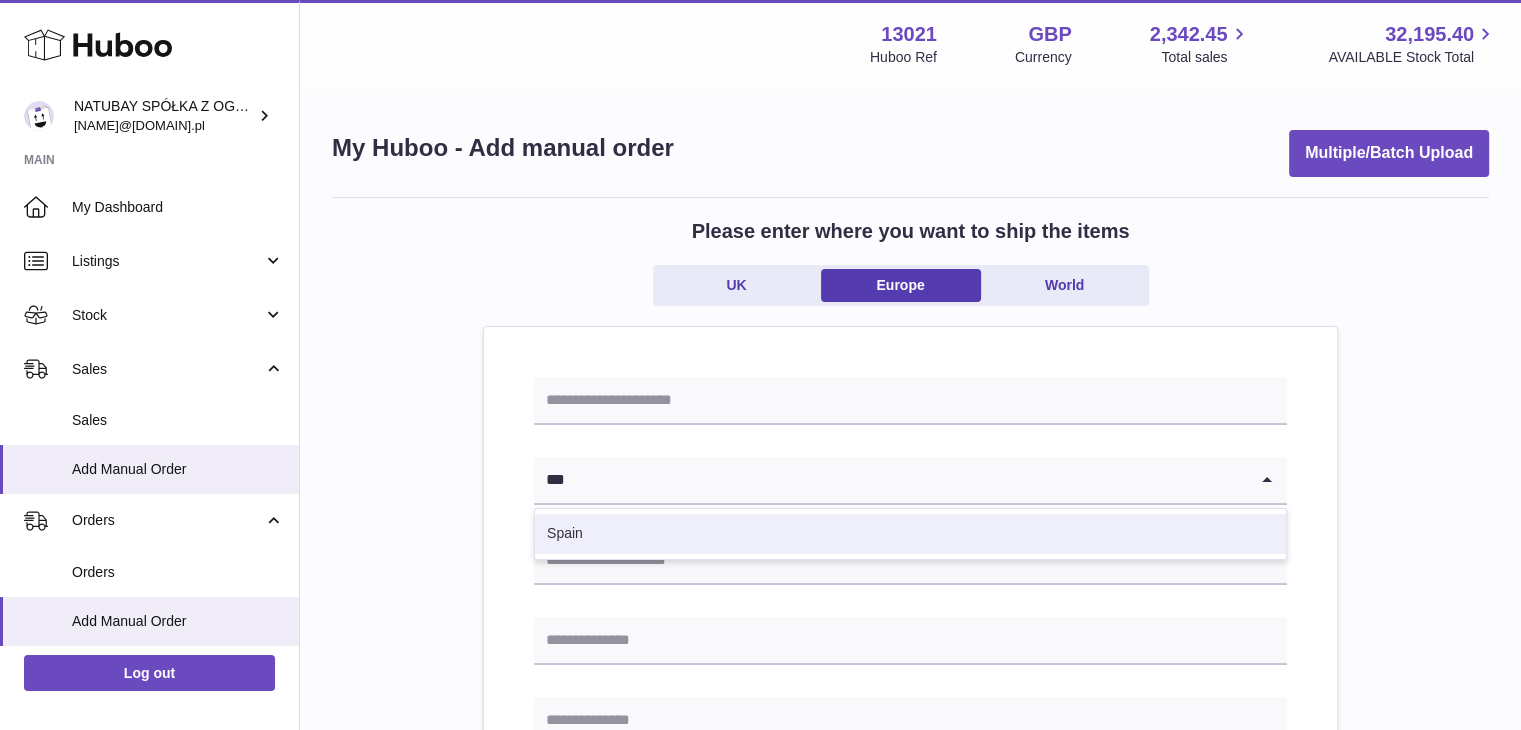 click on "Spain" at bounding box center (910, 534) 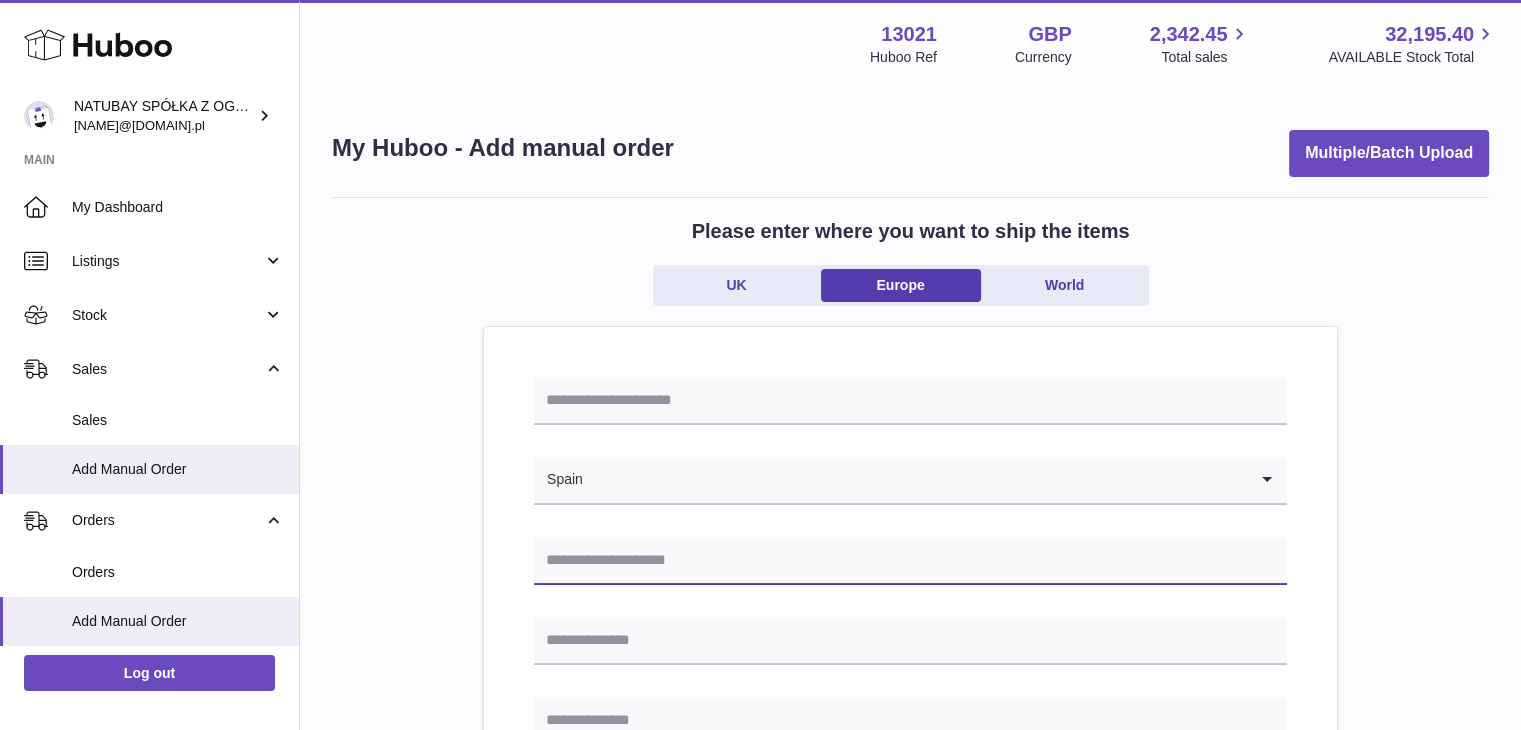 click at bounding box center (910, 561) 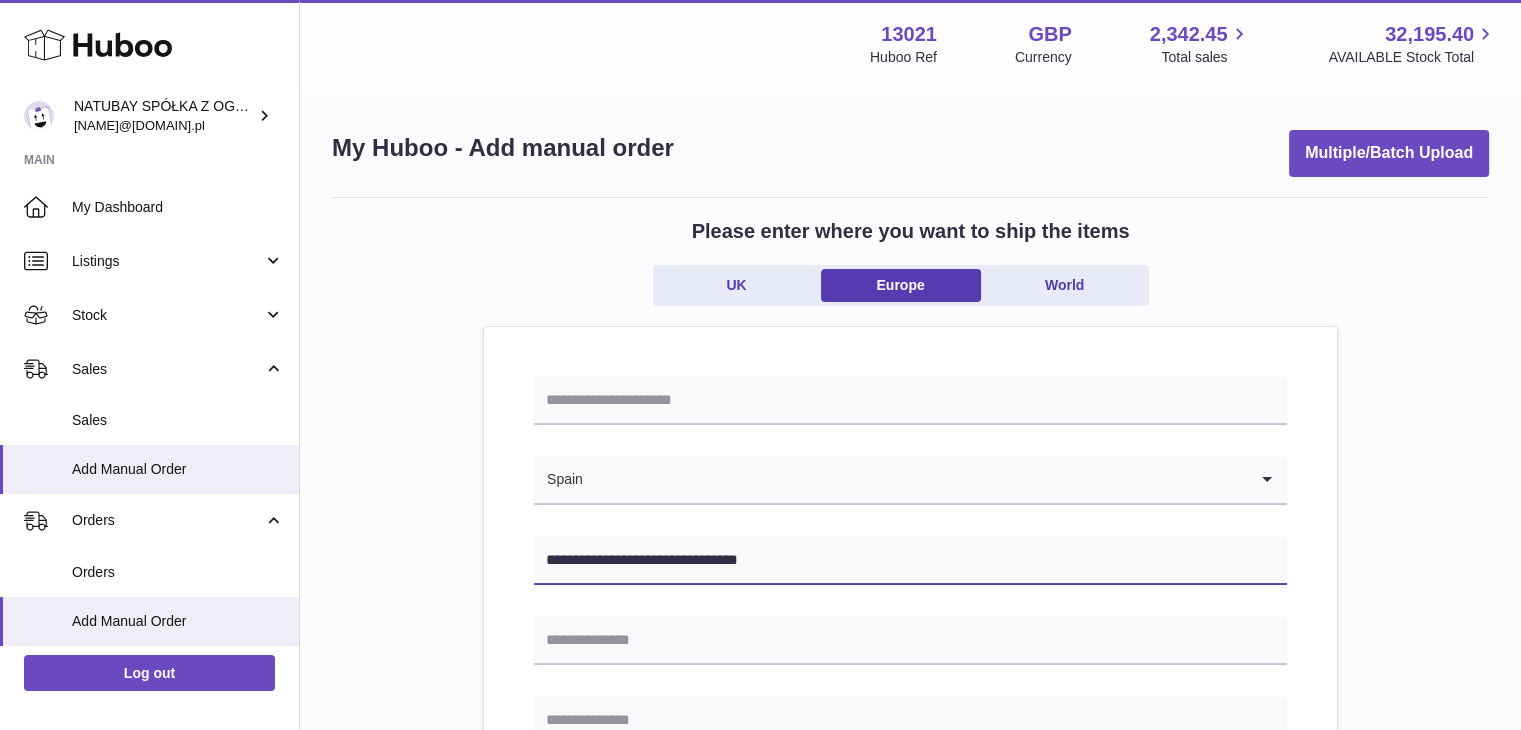 drag, startPoint x: 756, startPoint y: 561, endPoint x: 425, endPoint y: 562, distance: 331.0015 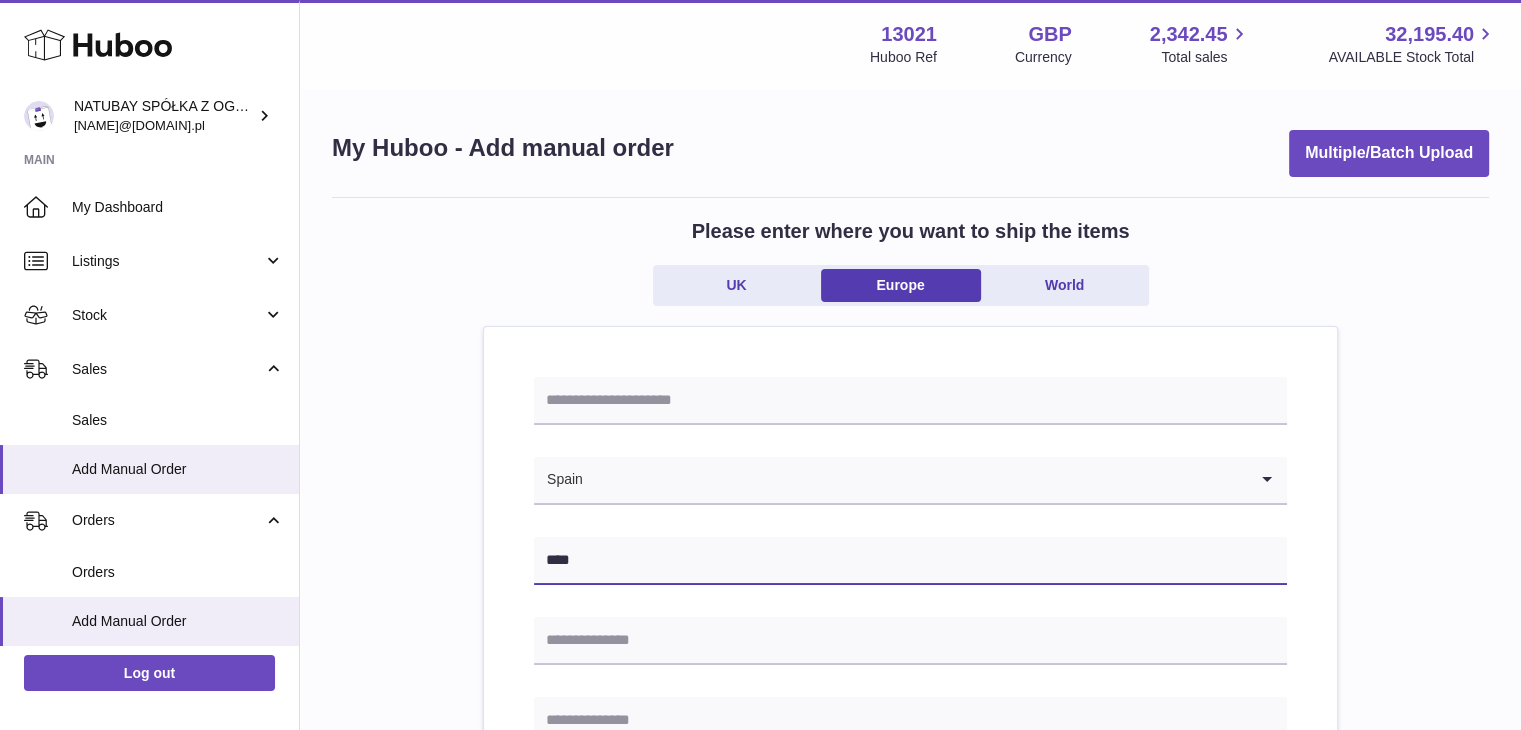 drag, startPoint x: 597, startPoint y: 556, endPoint x: 510, endPoint y: 553, distance: 87.05171 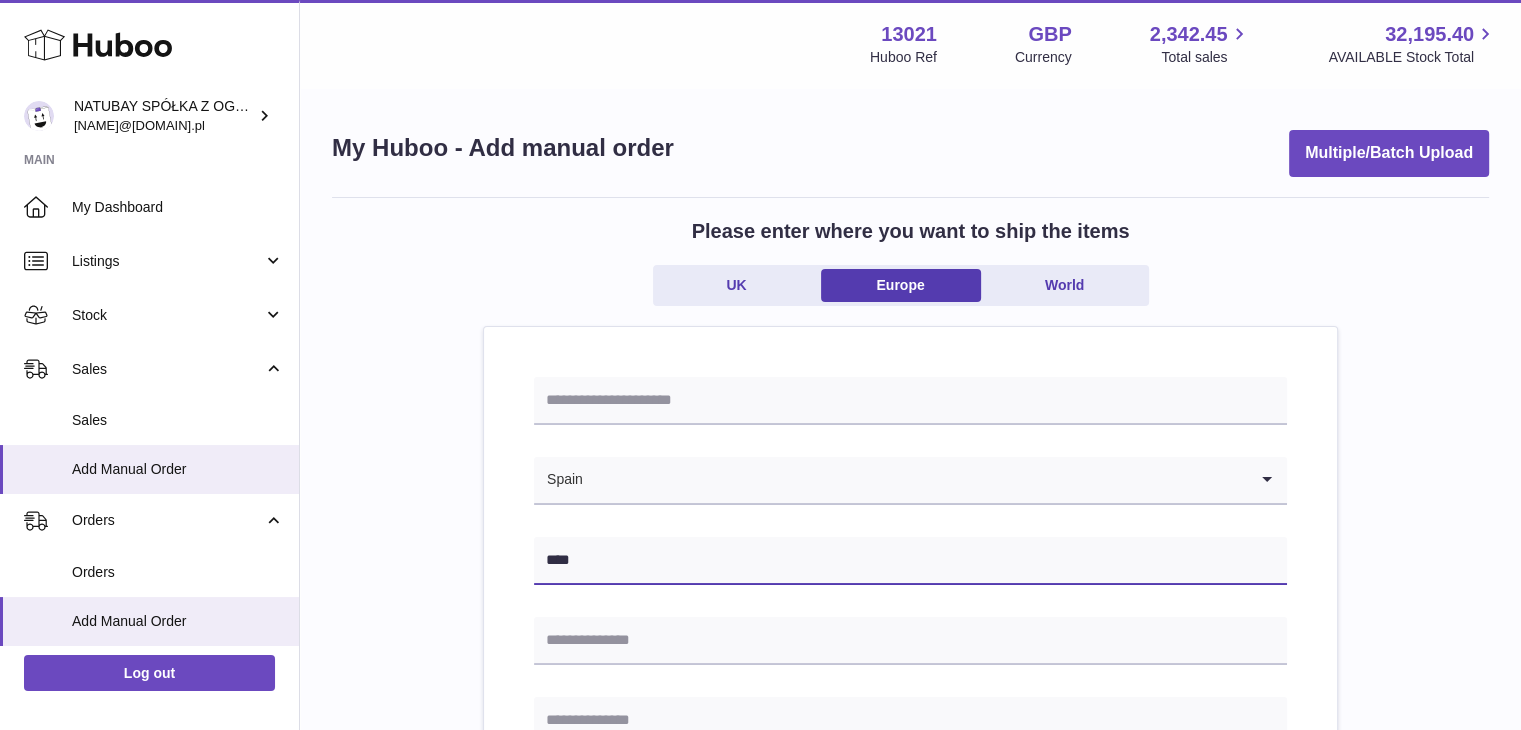 click on "Spain
Loading...
****
Please enter how you want to ship             Loading...
You require an order to be fulfilled which is going directly to another business or retailer rather than directly to a consumer. Please ensure you have contacted our customer service department for further information relating to any associated costs and (order completion) timescales, before proceeding.
Optional extra fields             Loading...       This will appear on the packing slip. e.g. 'Please contact us through Amazon'
B2C
Loading..." at bounding box center [910, 981] 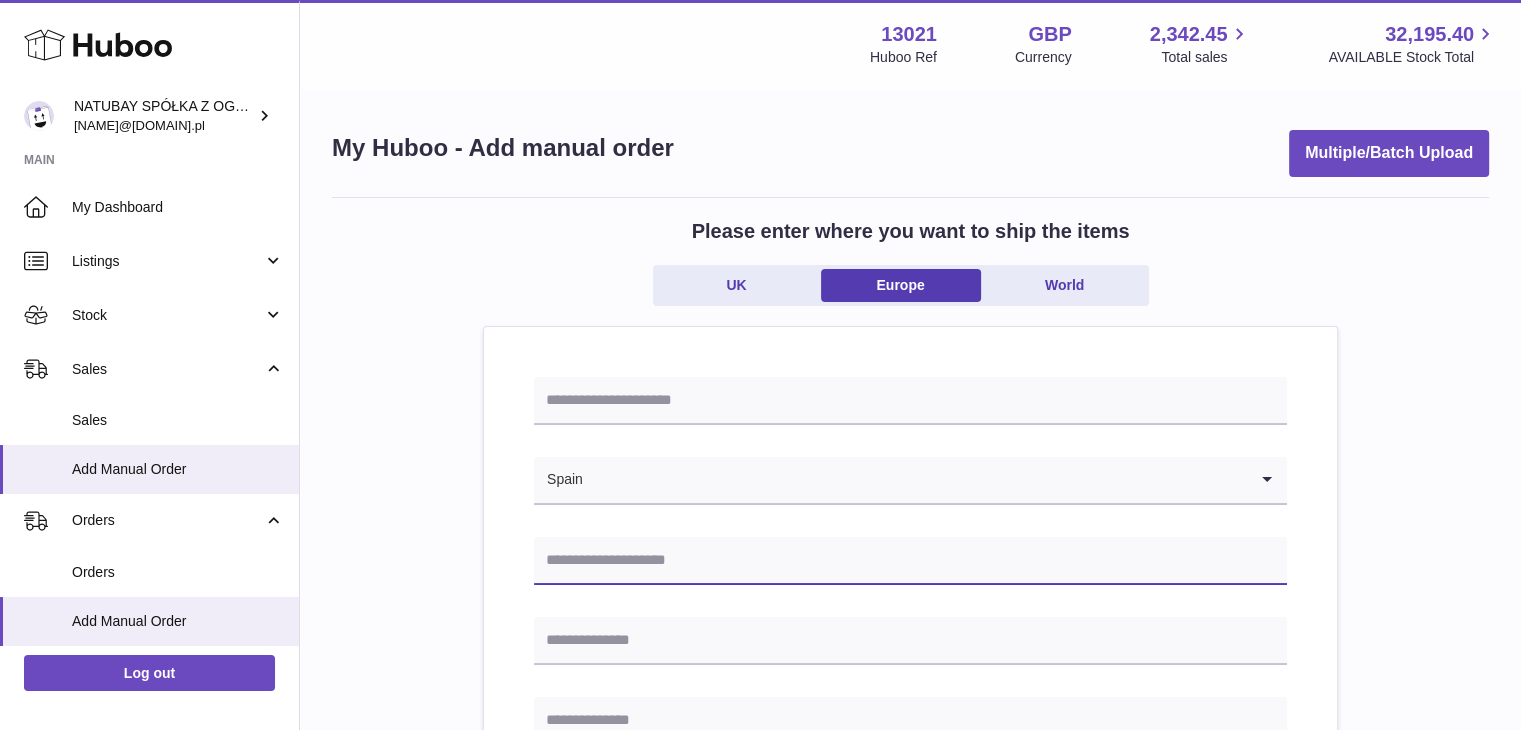 paste on "**********" 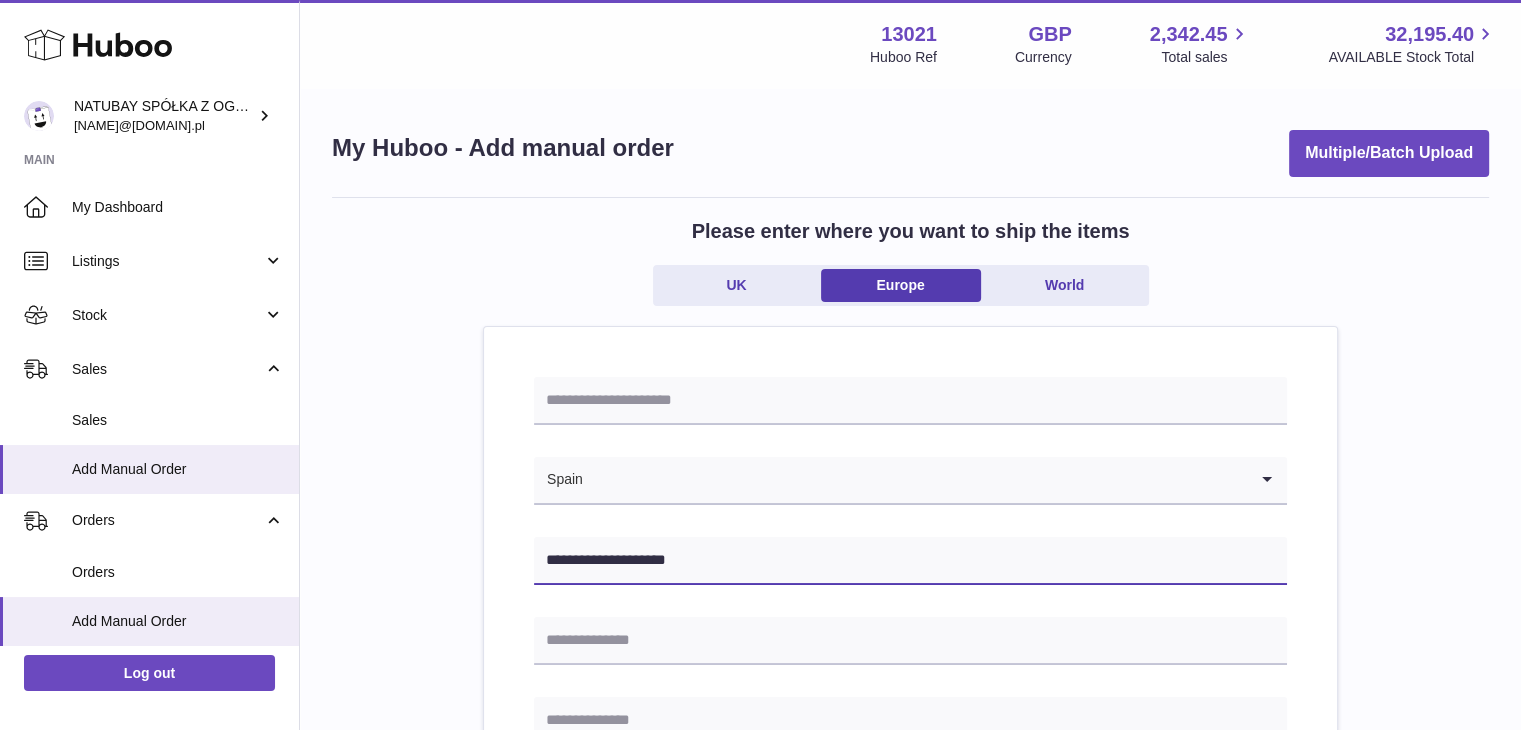 type on "**********" 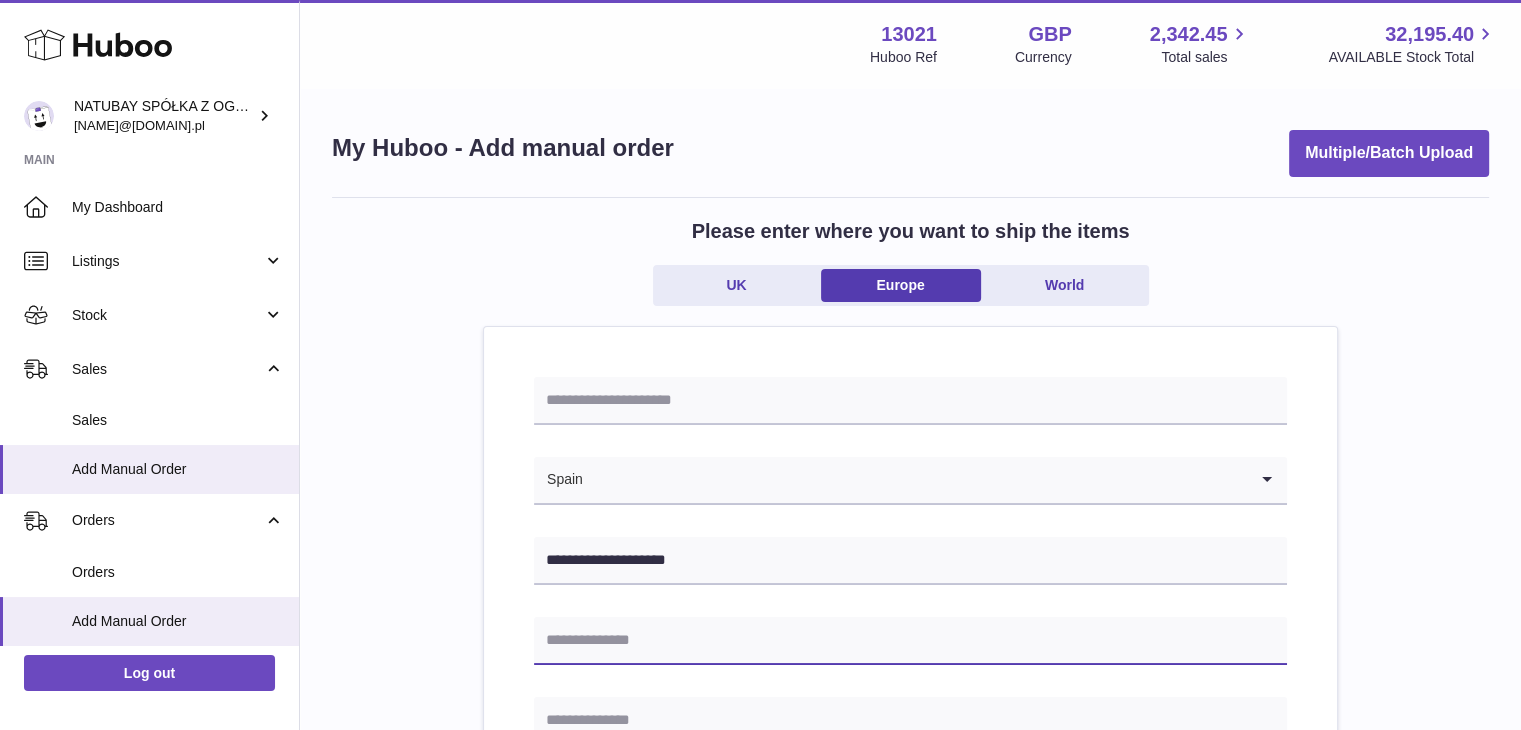 click at bounding box center (910, 641) 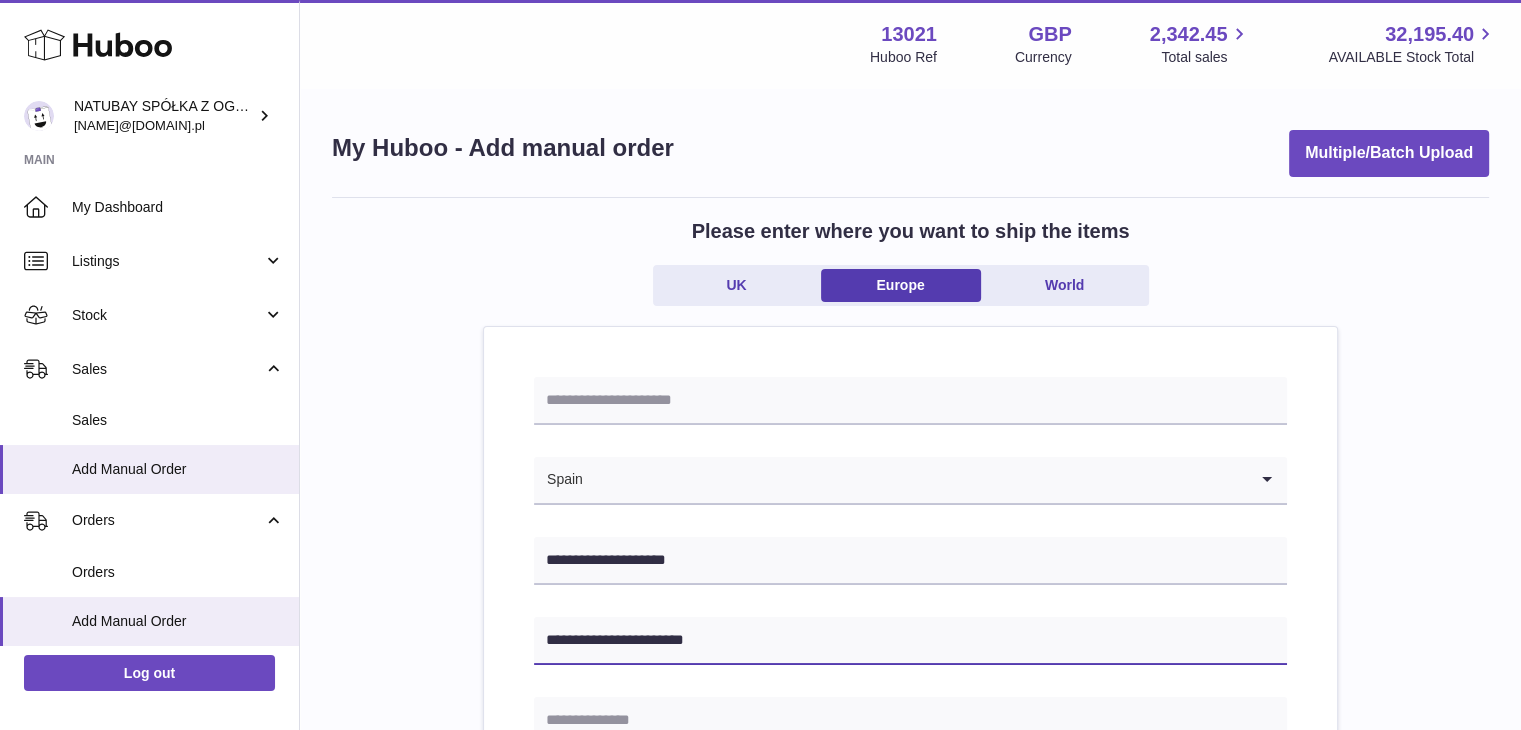 type on "**********" 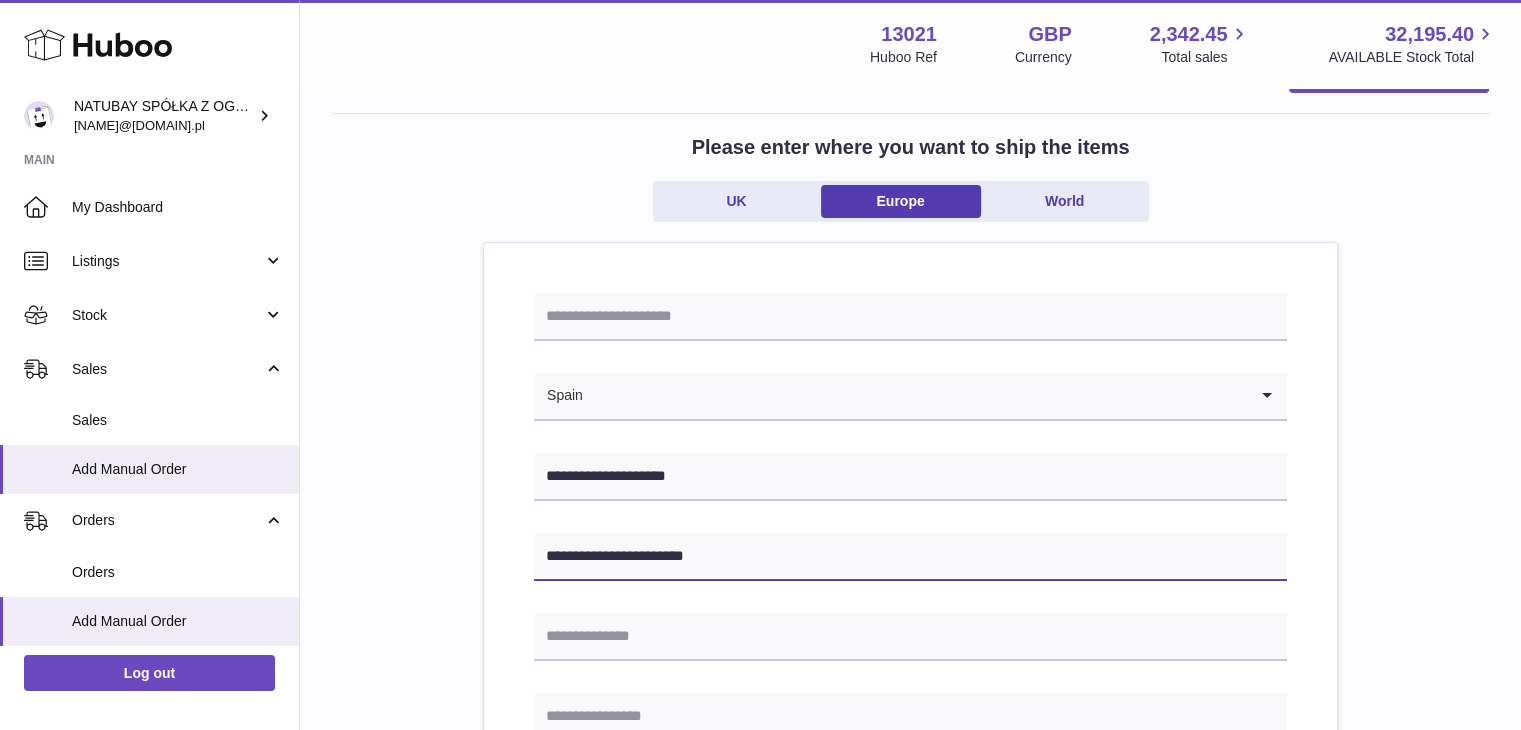 scroll, scrollTop: 300, scrollLeft: 0, axis: vertical 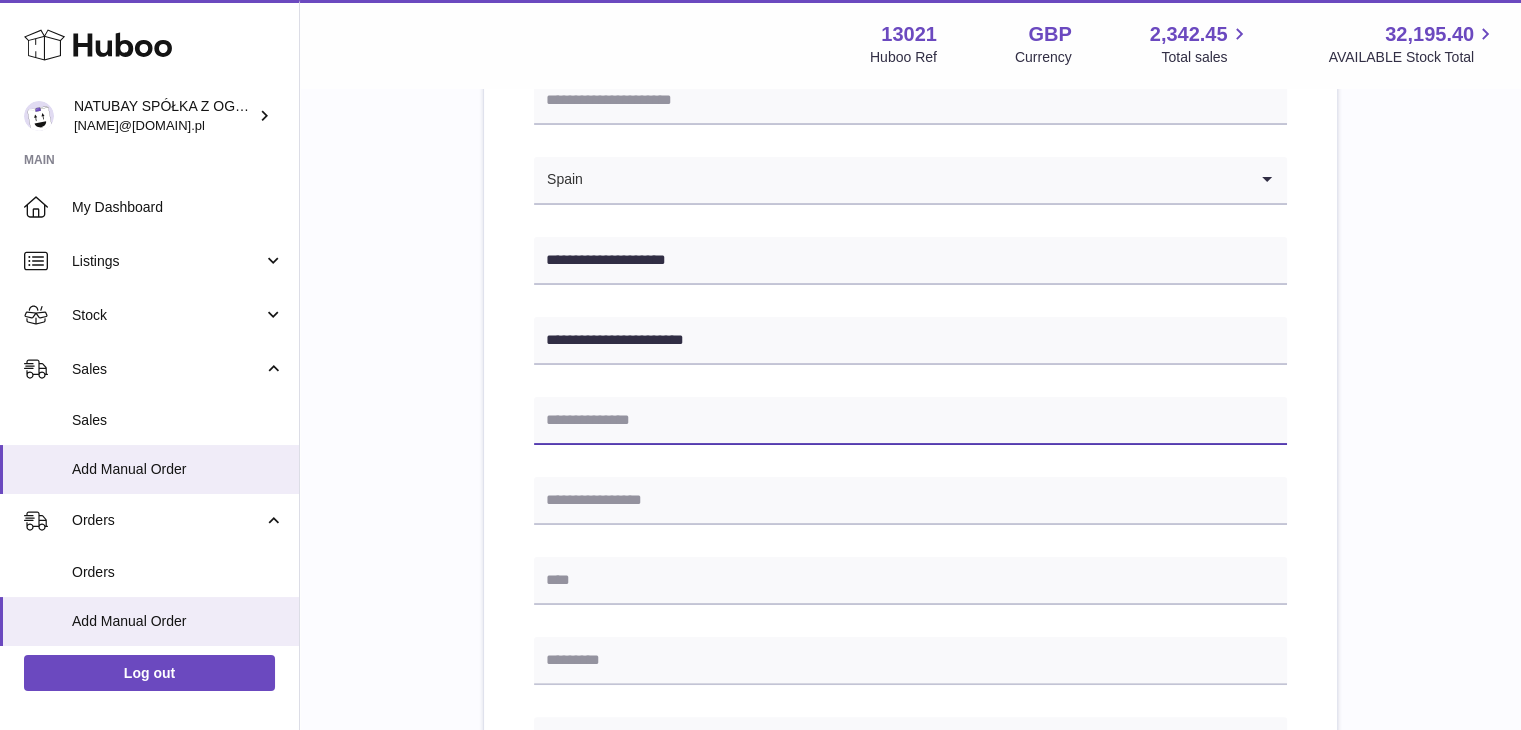 click at bounding box center [910, 421] 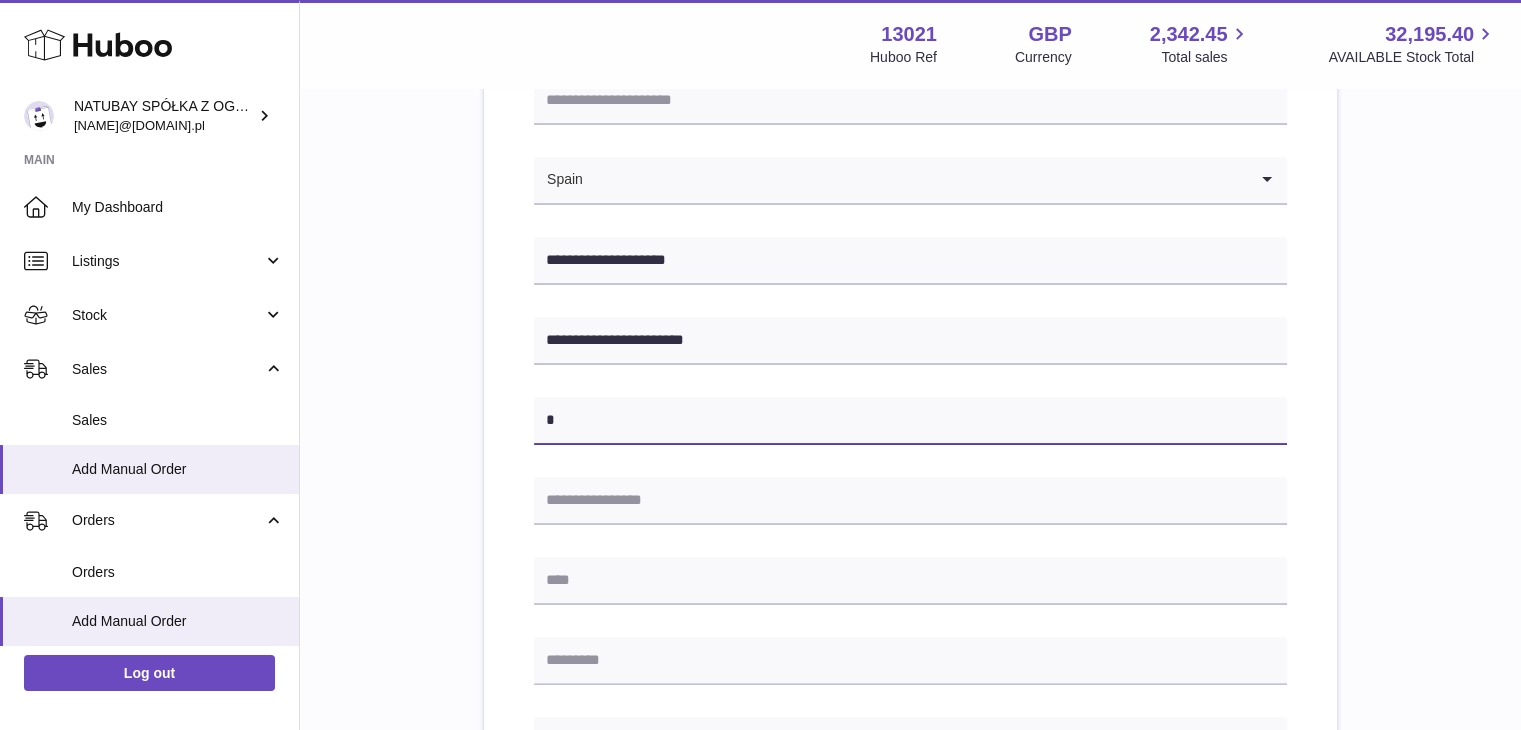 type 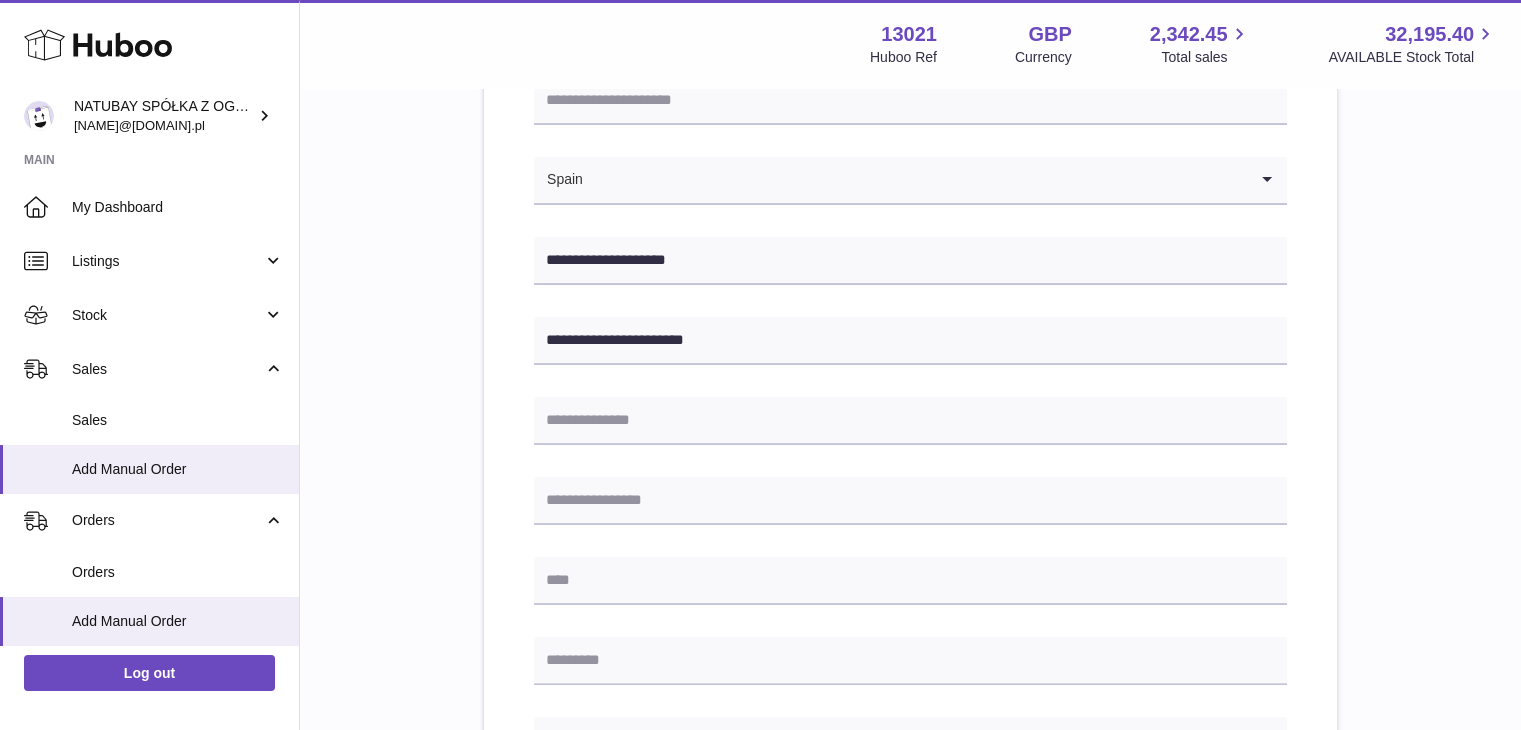 click on "**********" at bounding box center [910, 645] 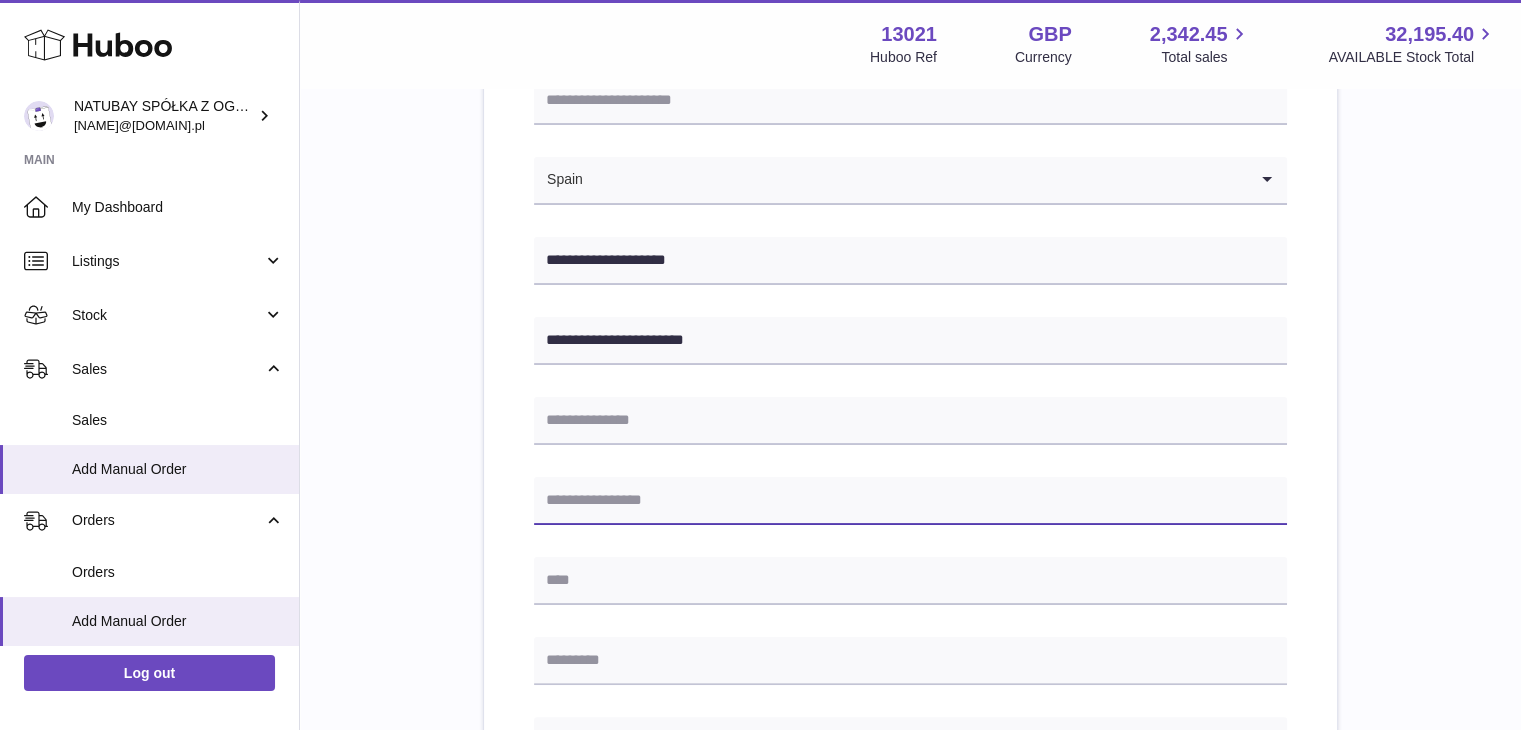 click at bounding box center [910, 501] 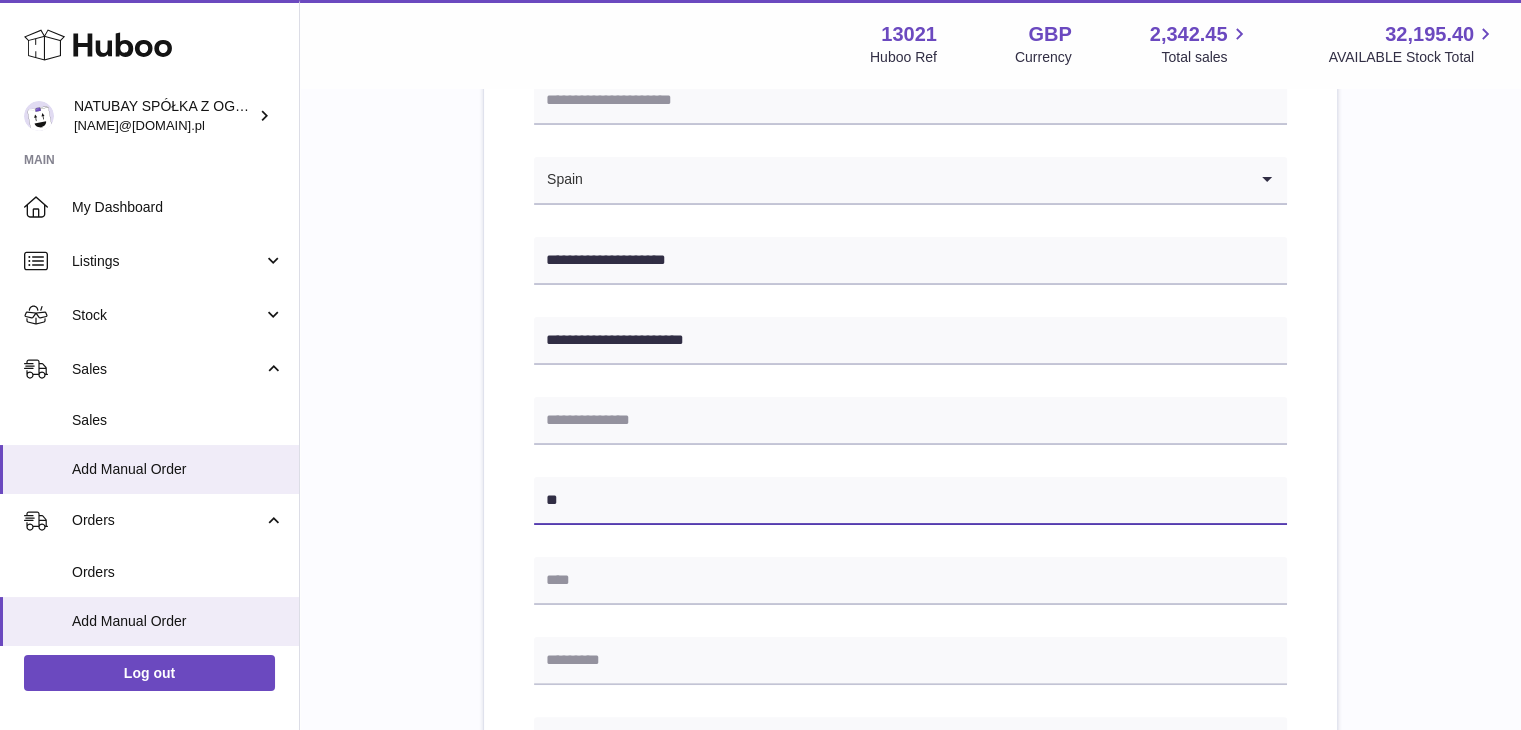 type on "*******" 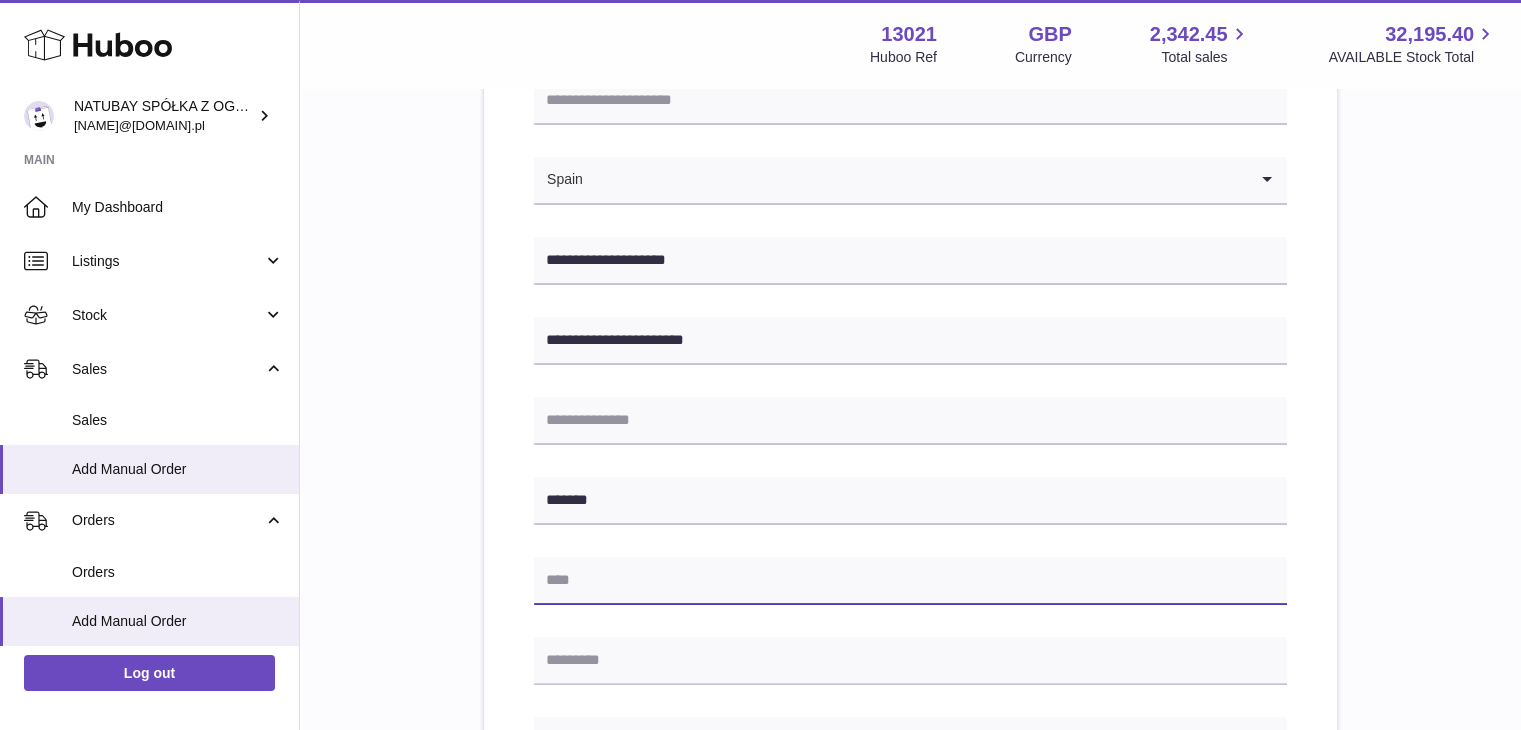 click at bounding box center [910, 581] 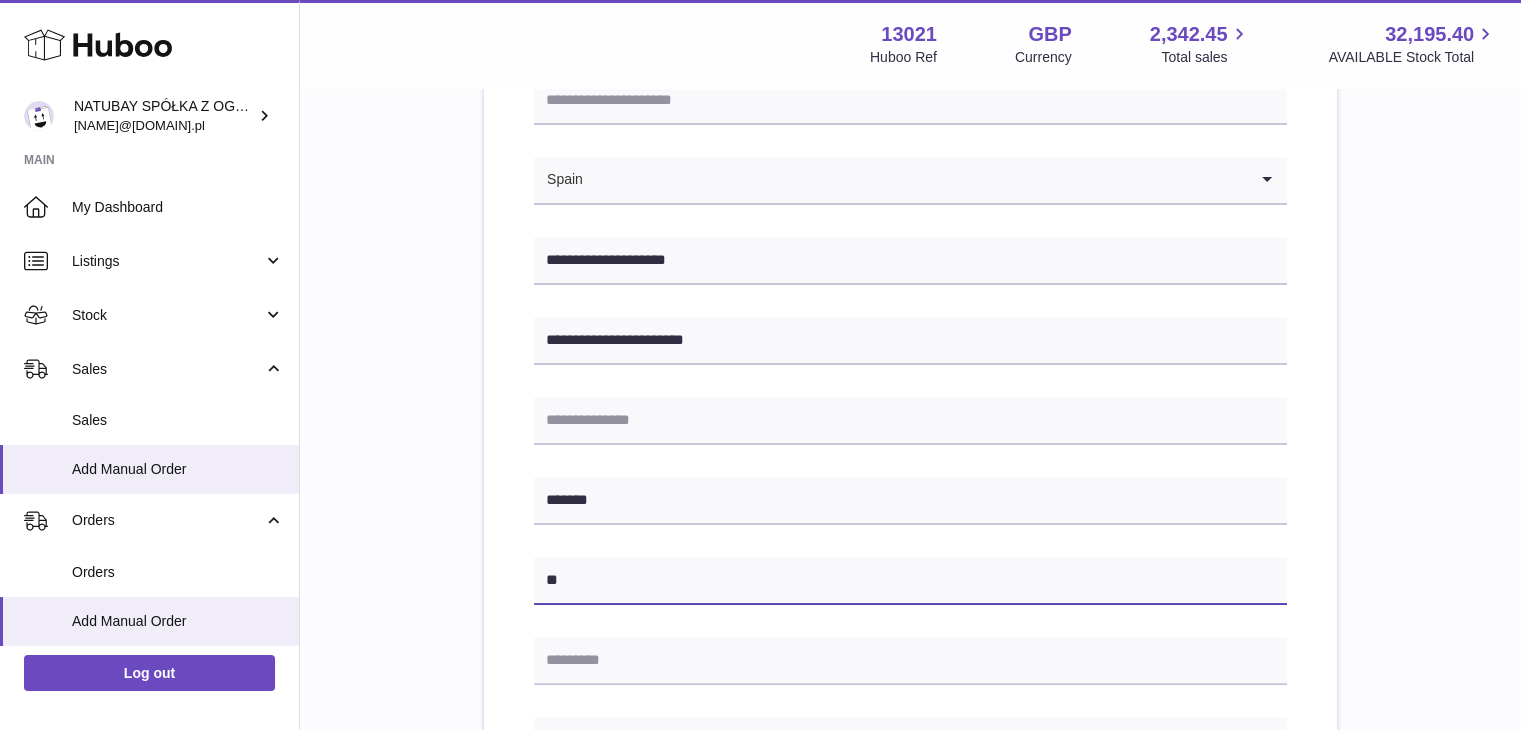 type on "******" 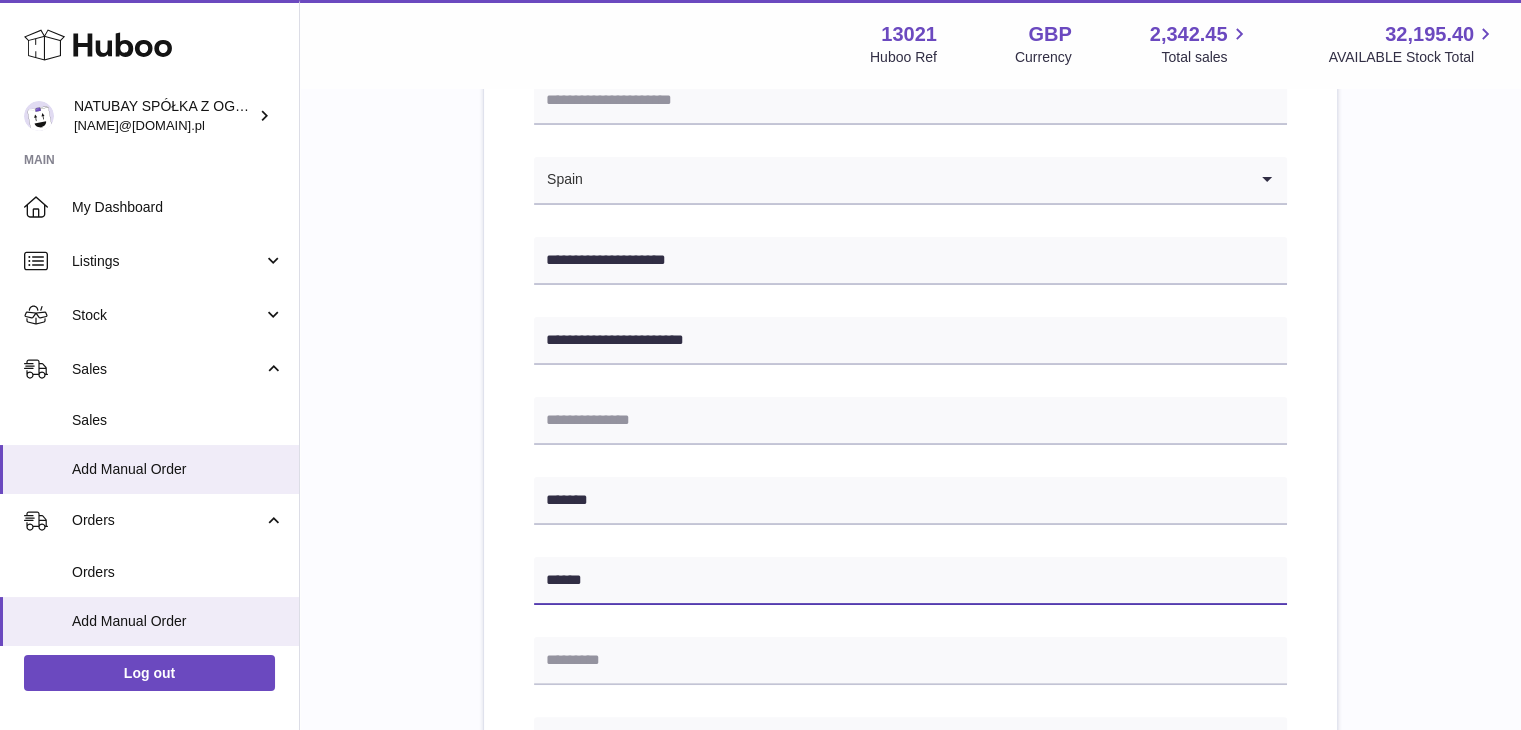 scroll, scrollTop: 424, scrollLeft: 0, axis: vertical 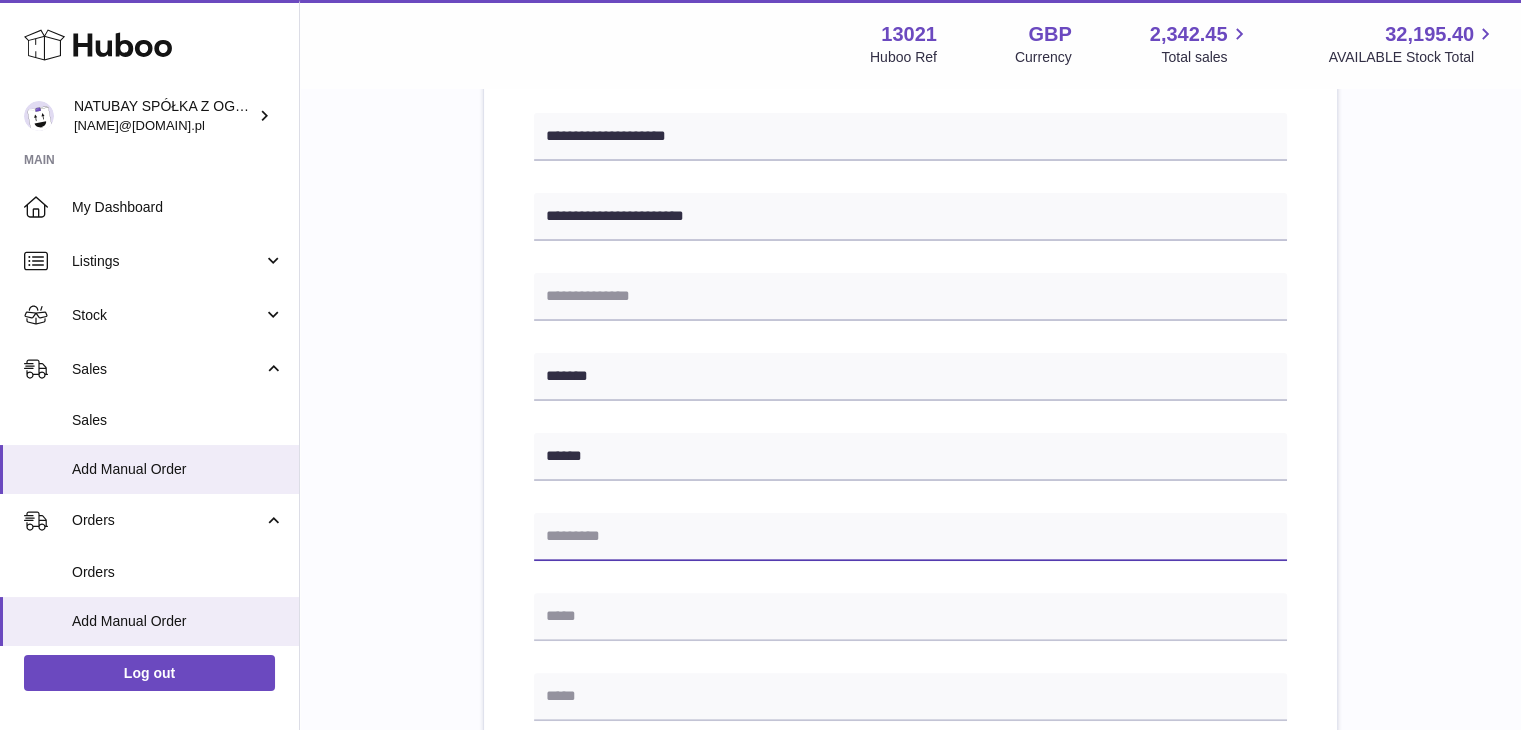 click at bounding box center (910, 537) 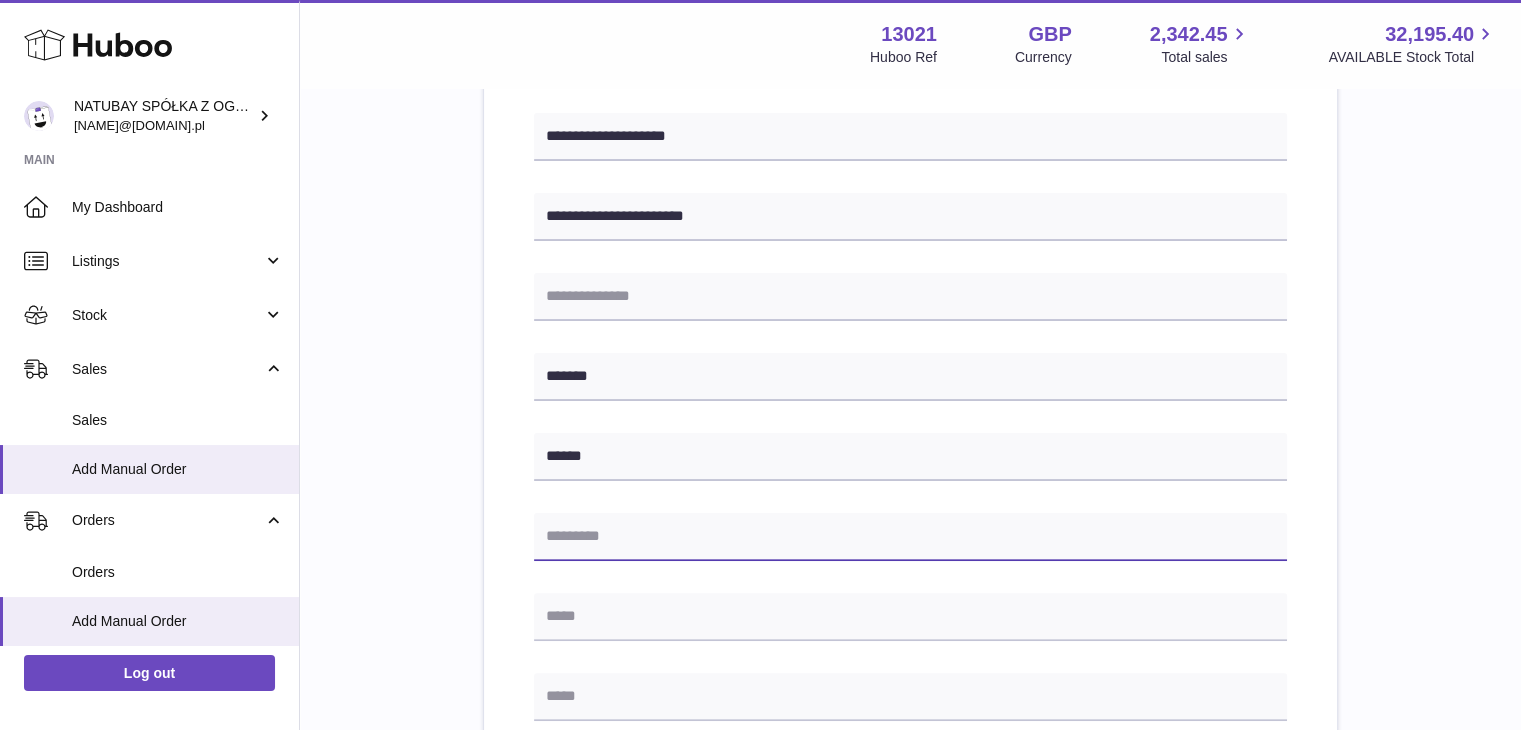 paste on "**********" 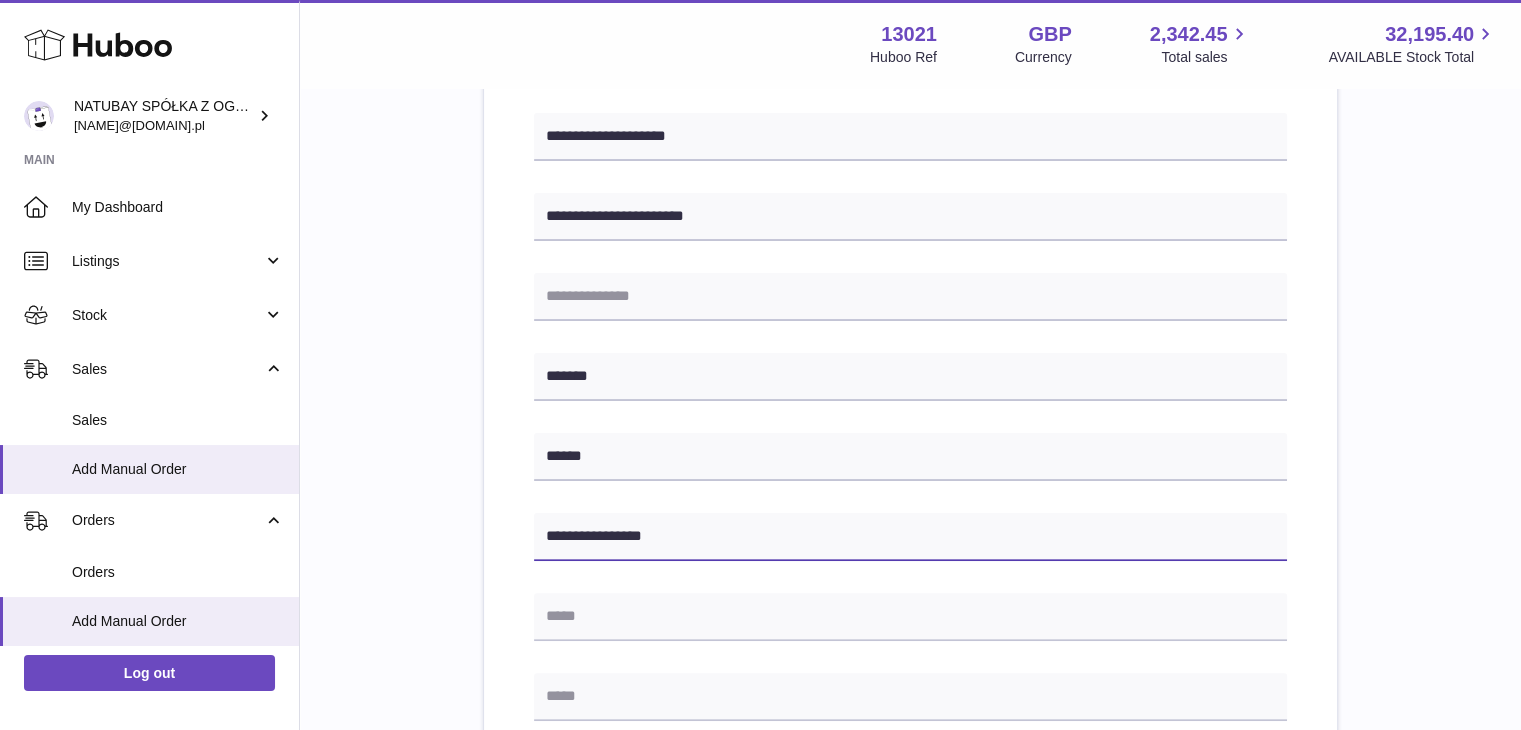 click on "**********" at bounding box center [910, 537] 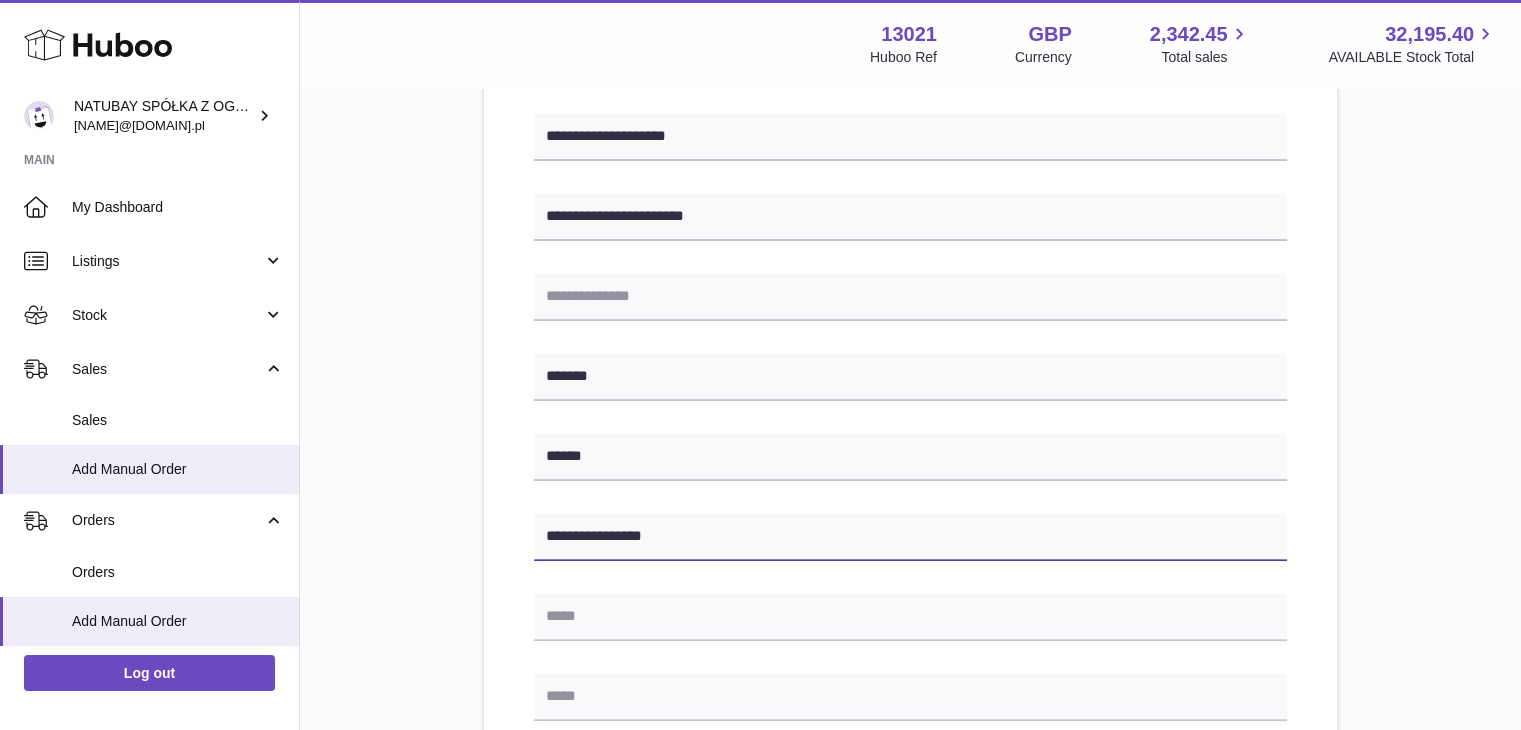 click on "**********" at bounding box center (910, 537) 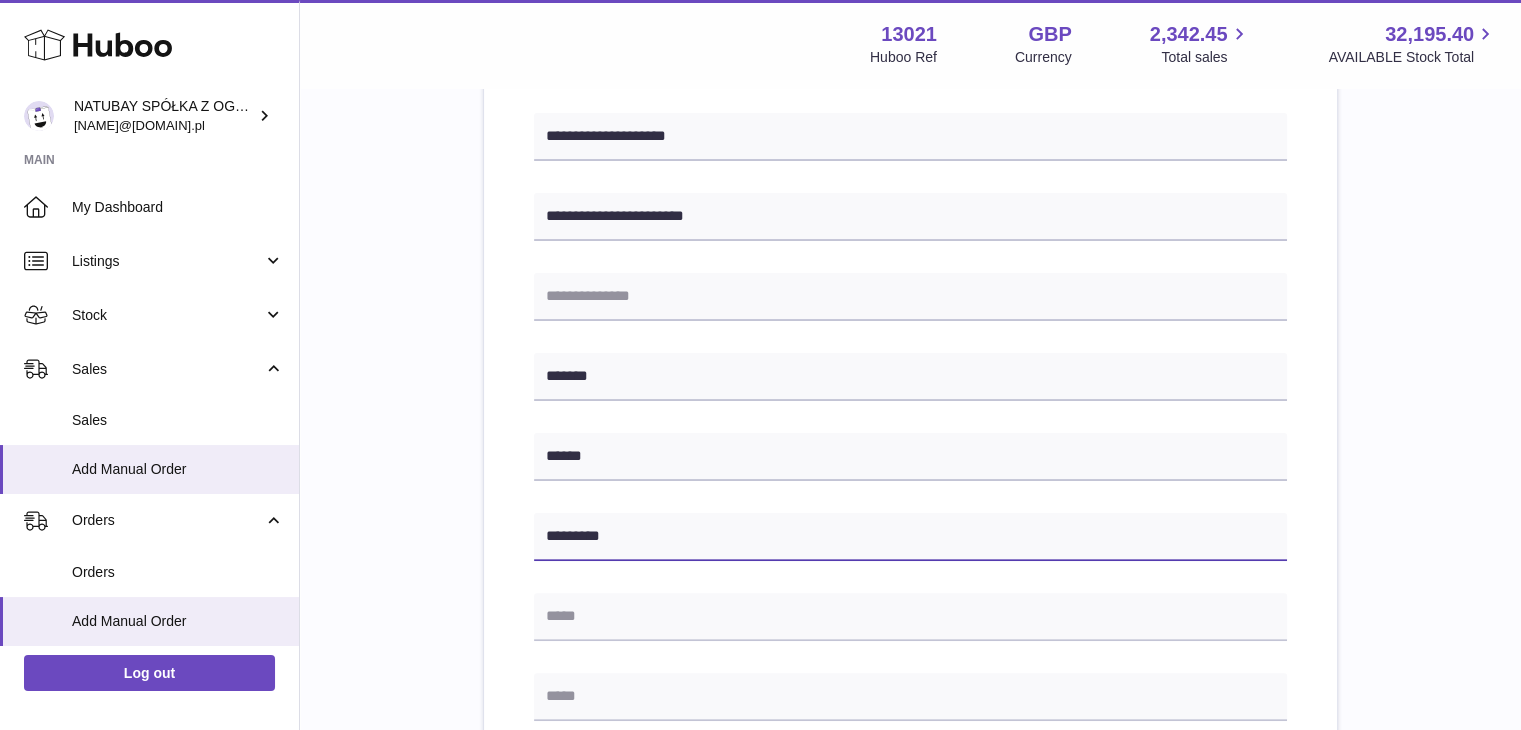 click on "********" at bounding box center [910, 537] 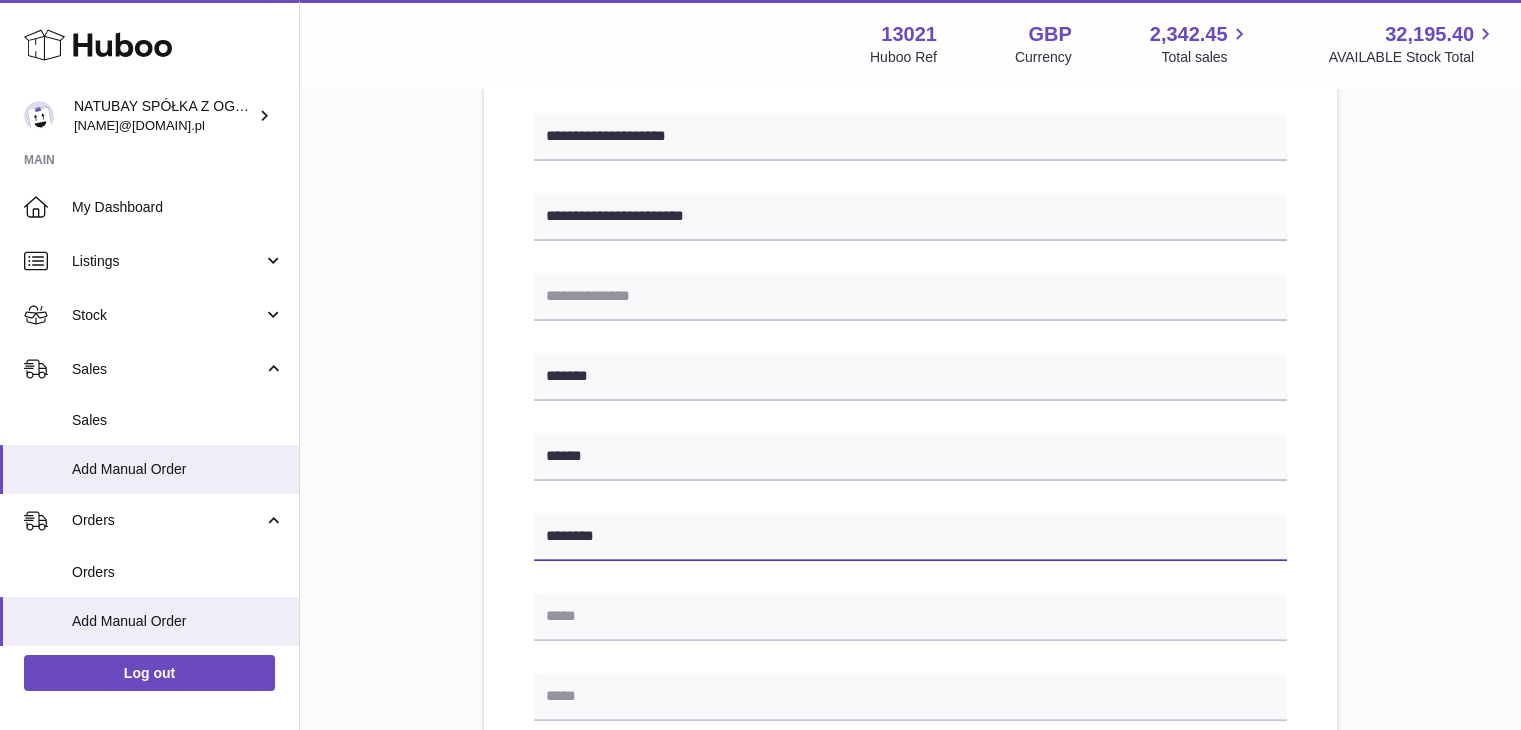 drag, startPoint x: 562, startPoint y: 536, endPoint x: 530, endPoint y: 541, distance: 32.38827 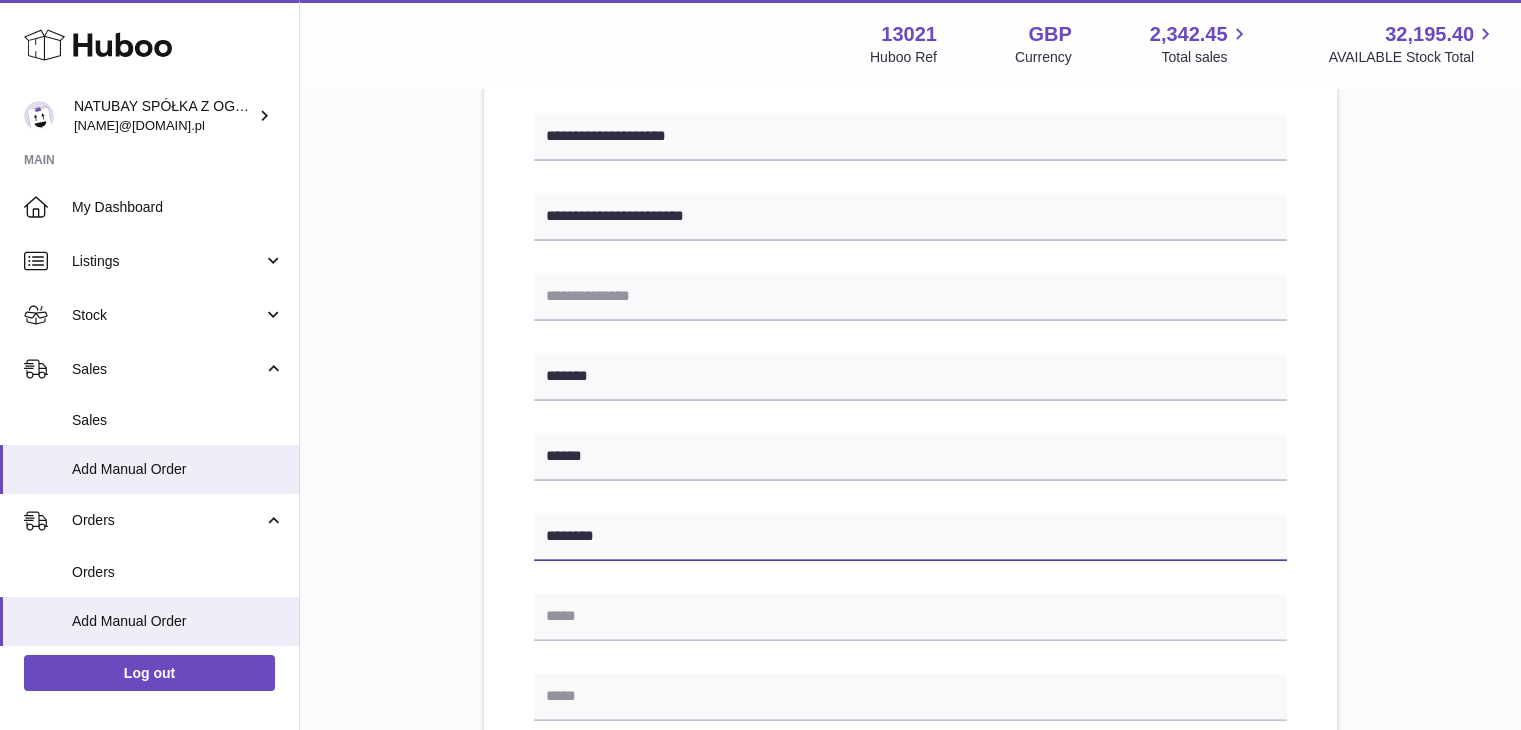 click on "**********" at bounding box center (910, 557) 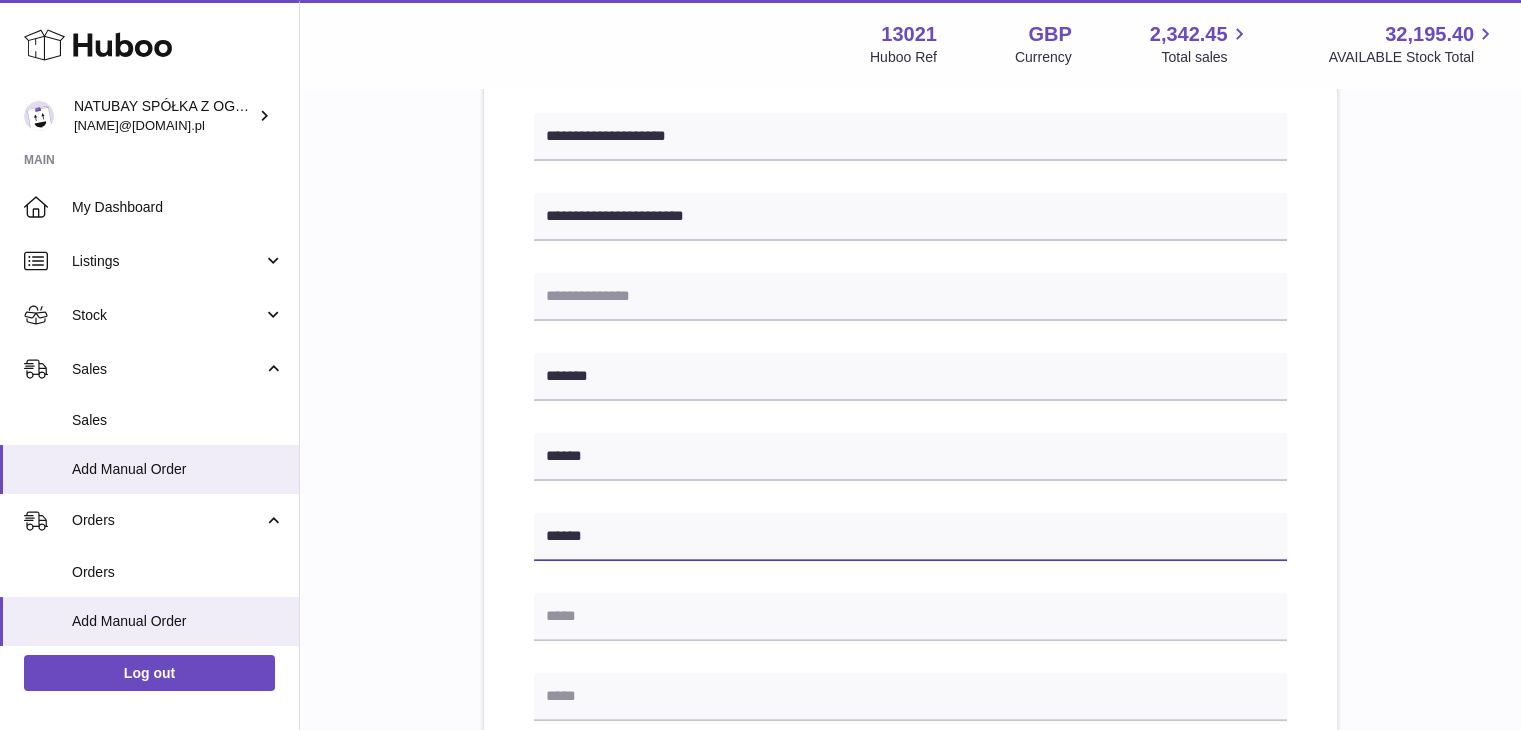 type on "*****" 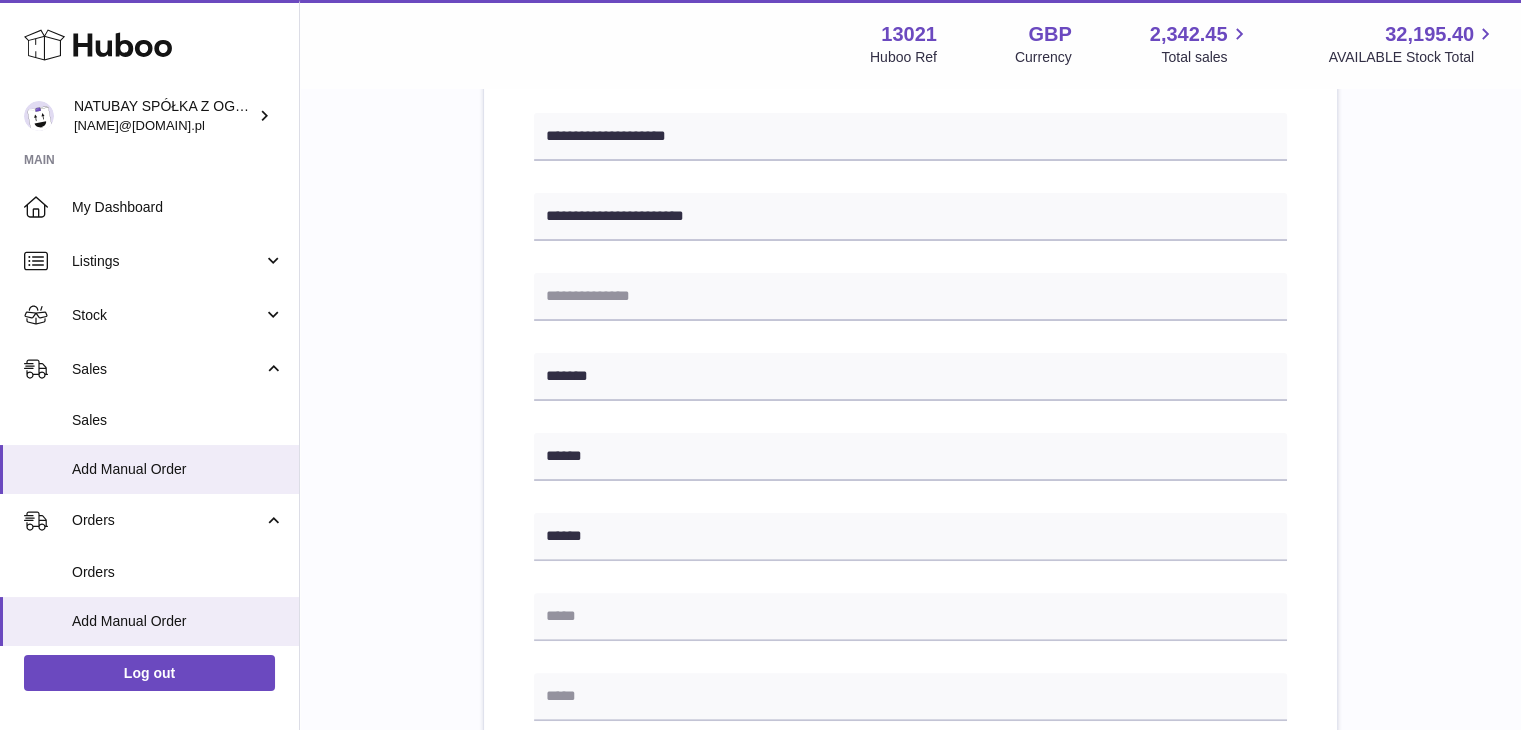 click on "**********" at bounding box center [910, 521] 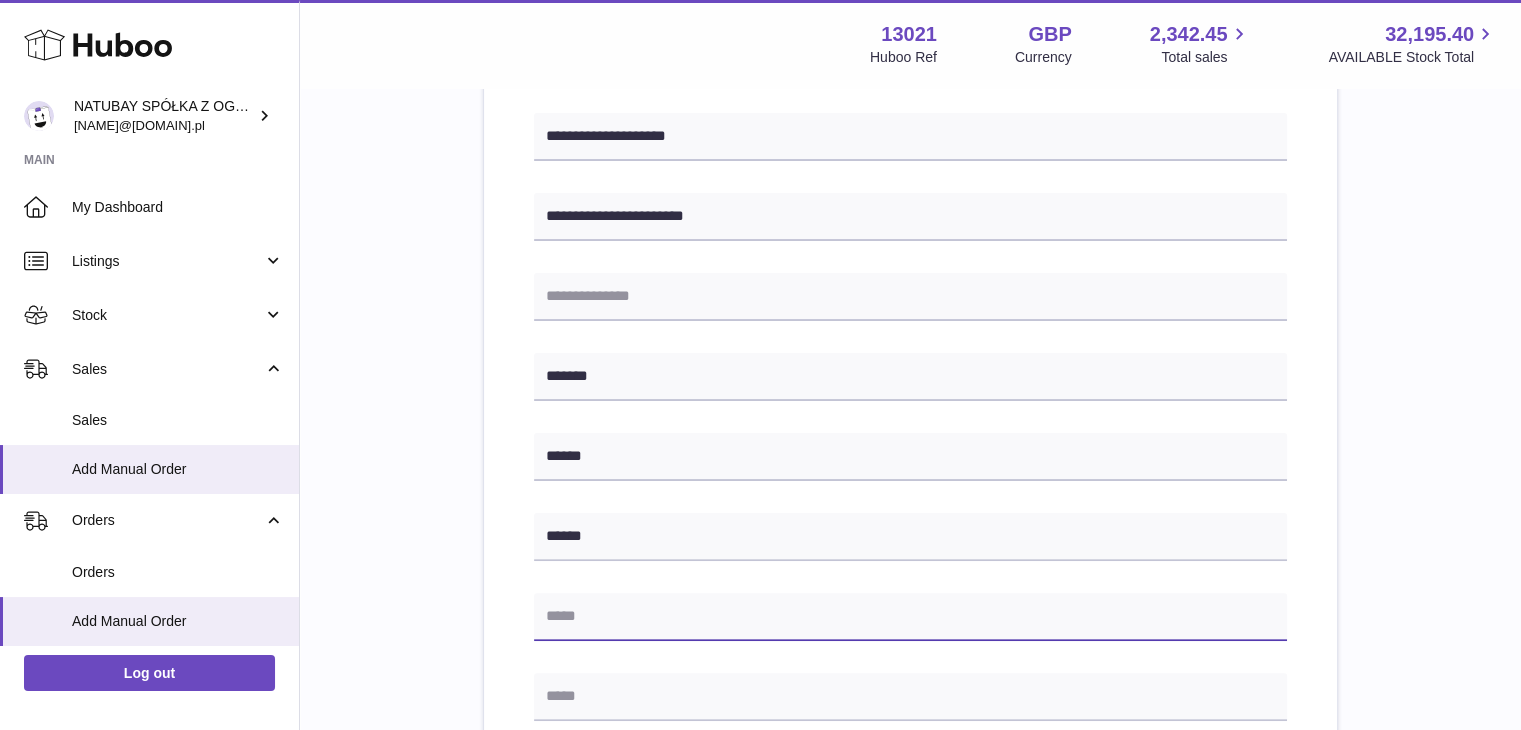 click at bounding box center [910, 617] 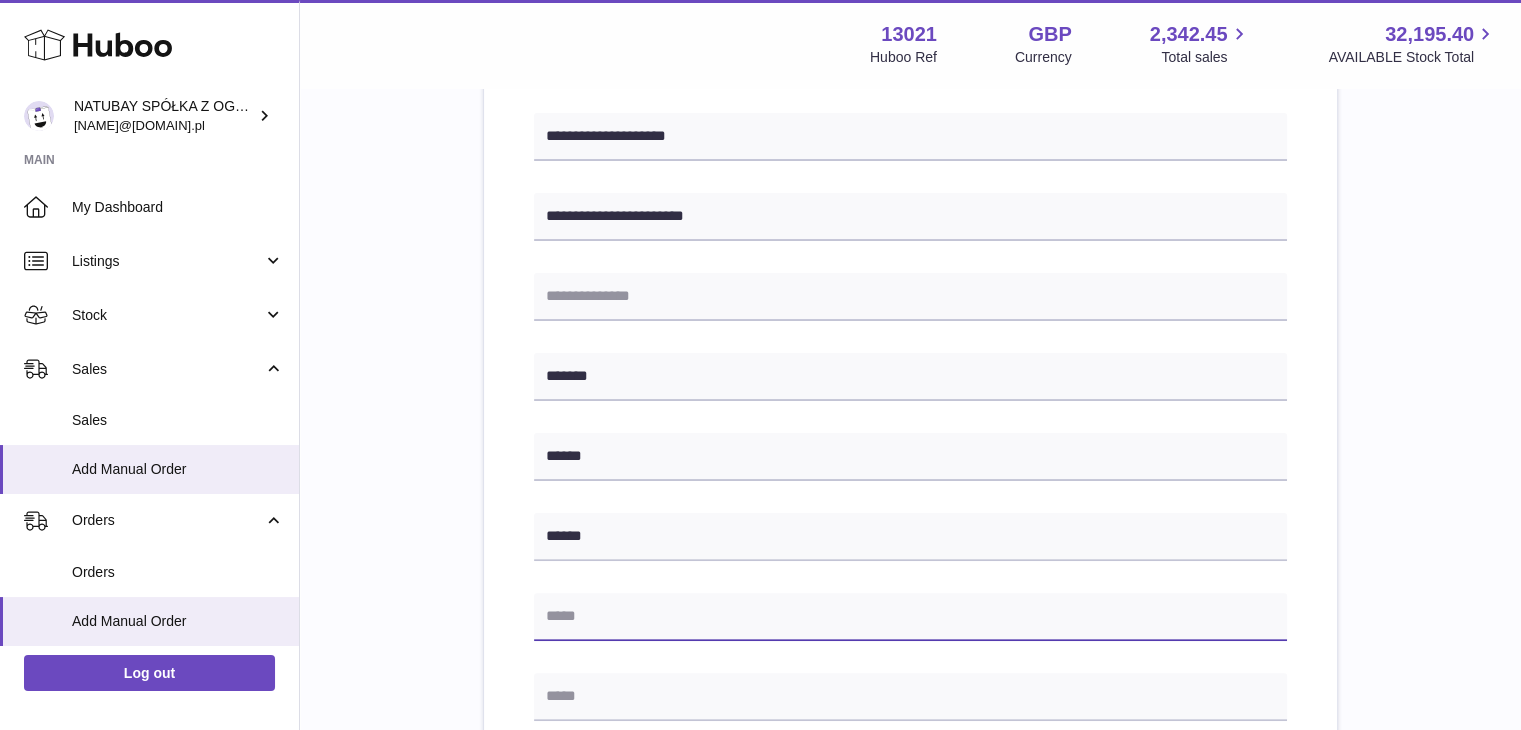 paste on "*********" 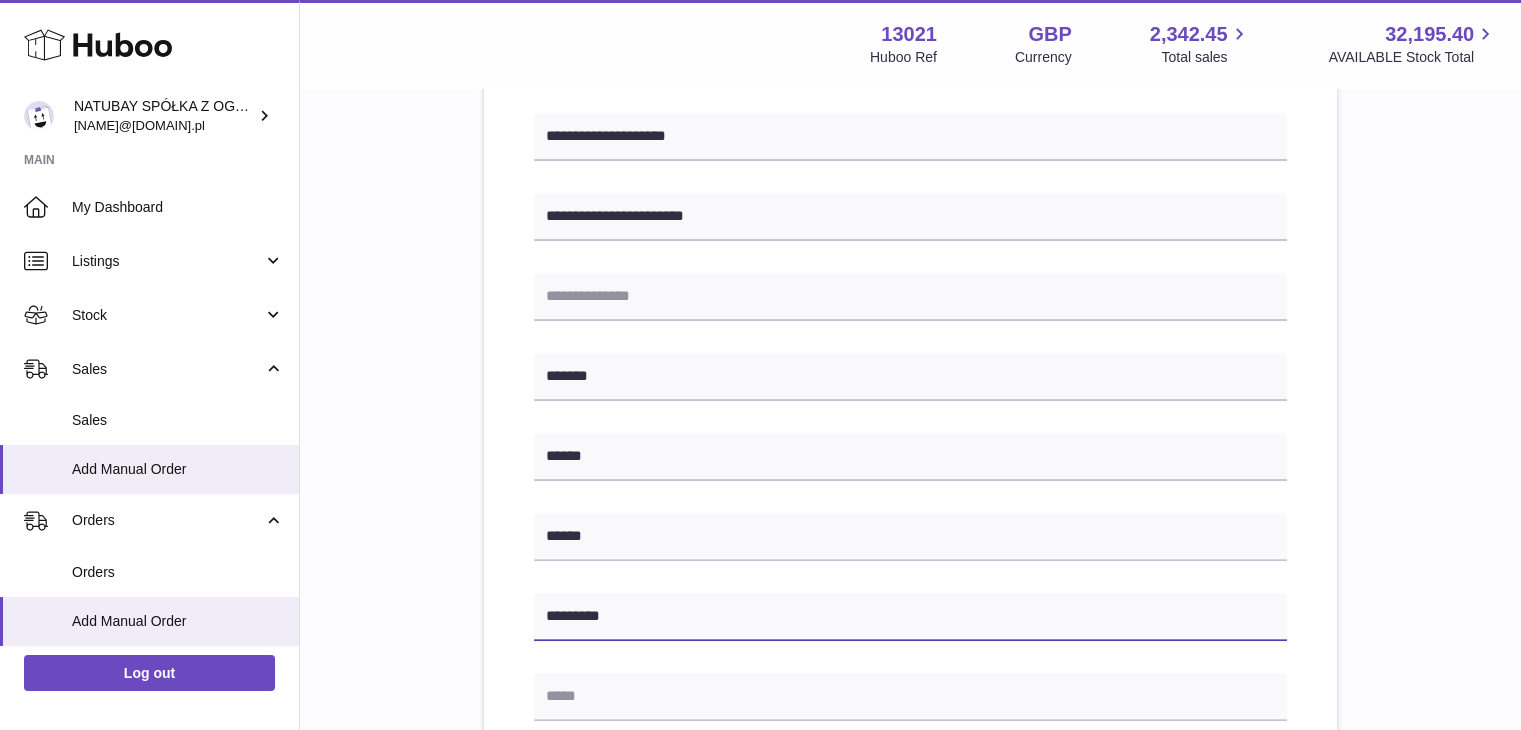 type on "*********" 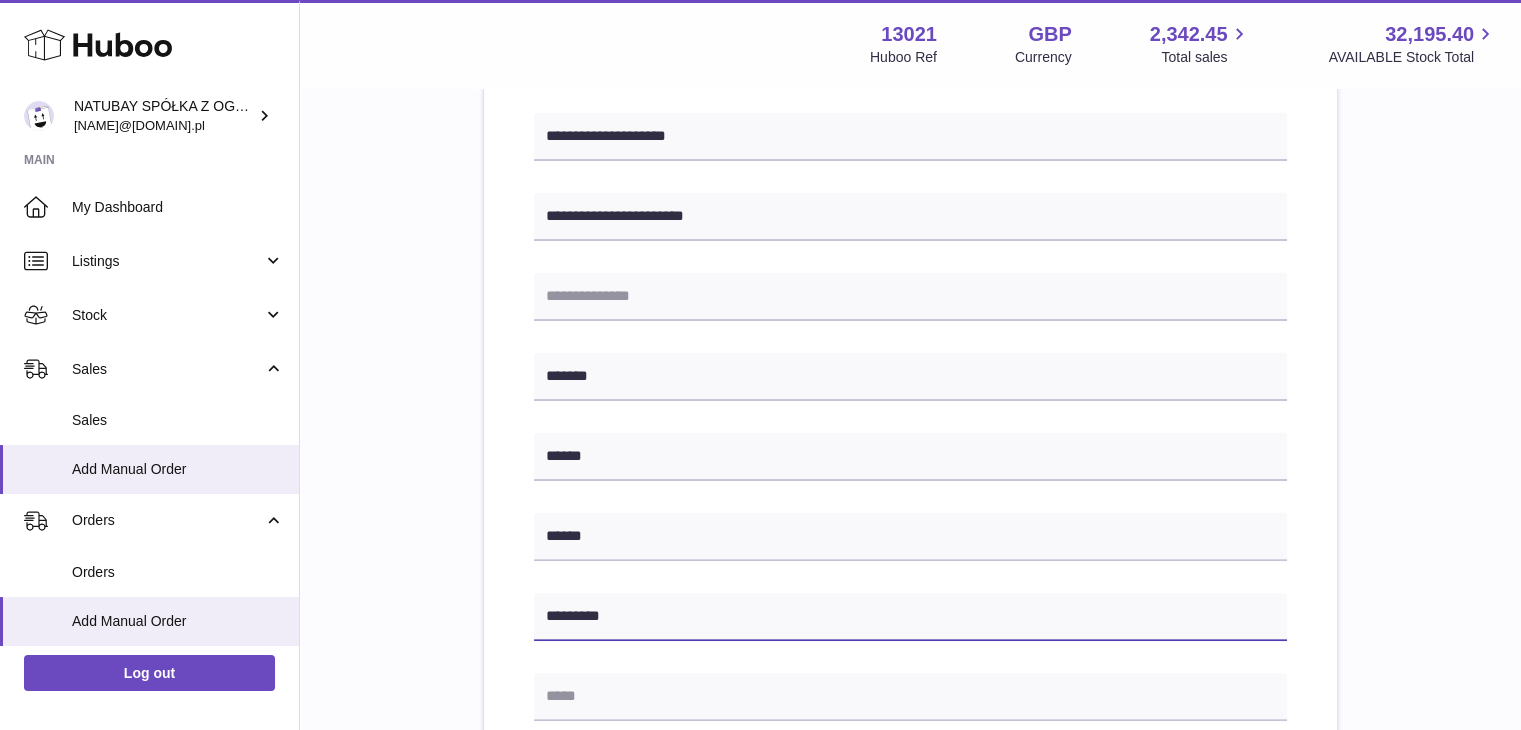 scroll, scrollTop: 524, scrollLeft: 0, axis: vertical 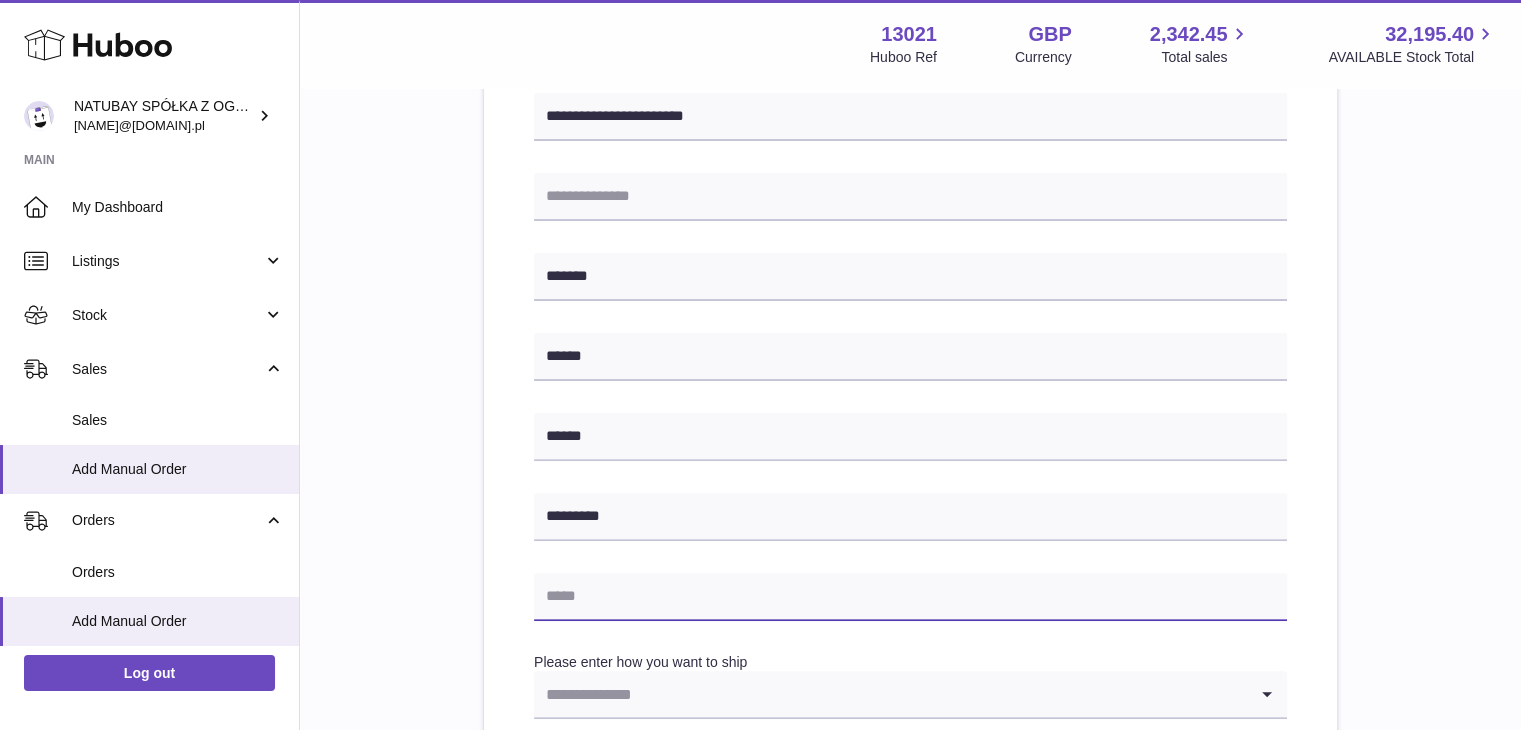click at bounding box center [910, 597] 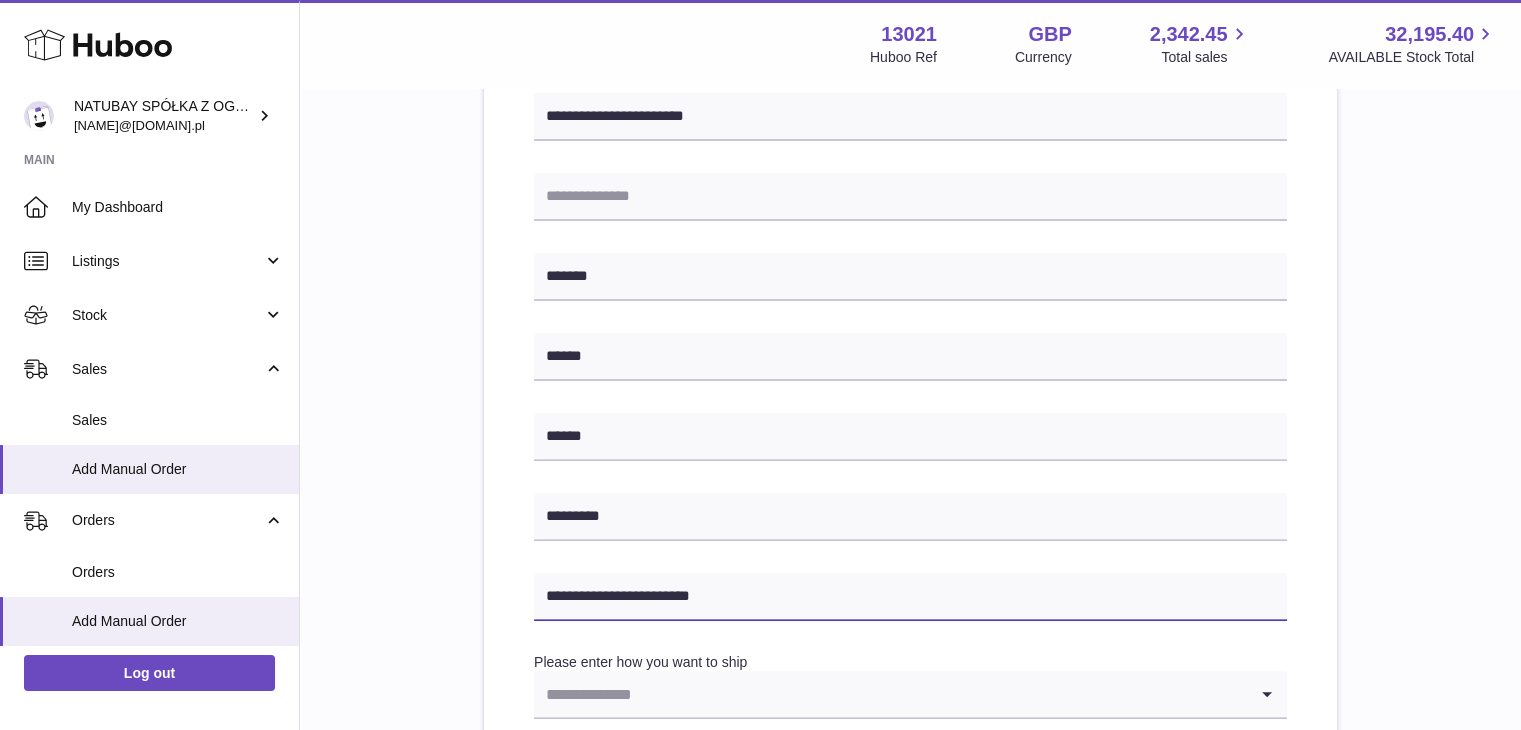type on "**********" 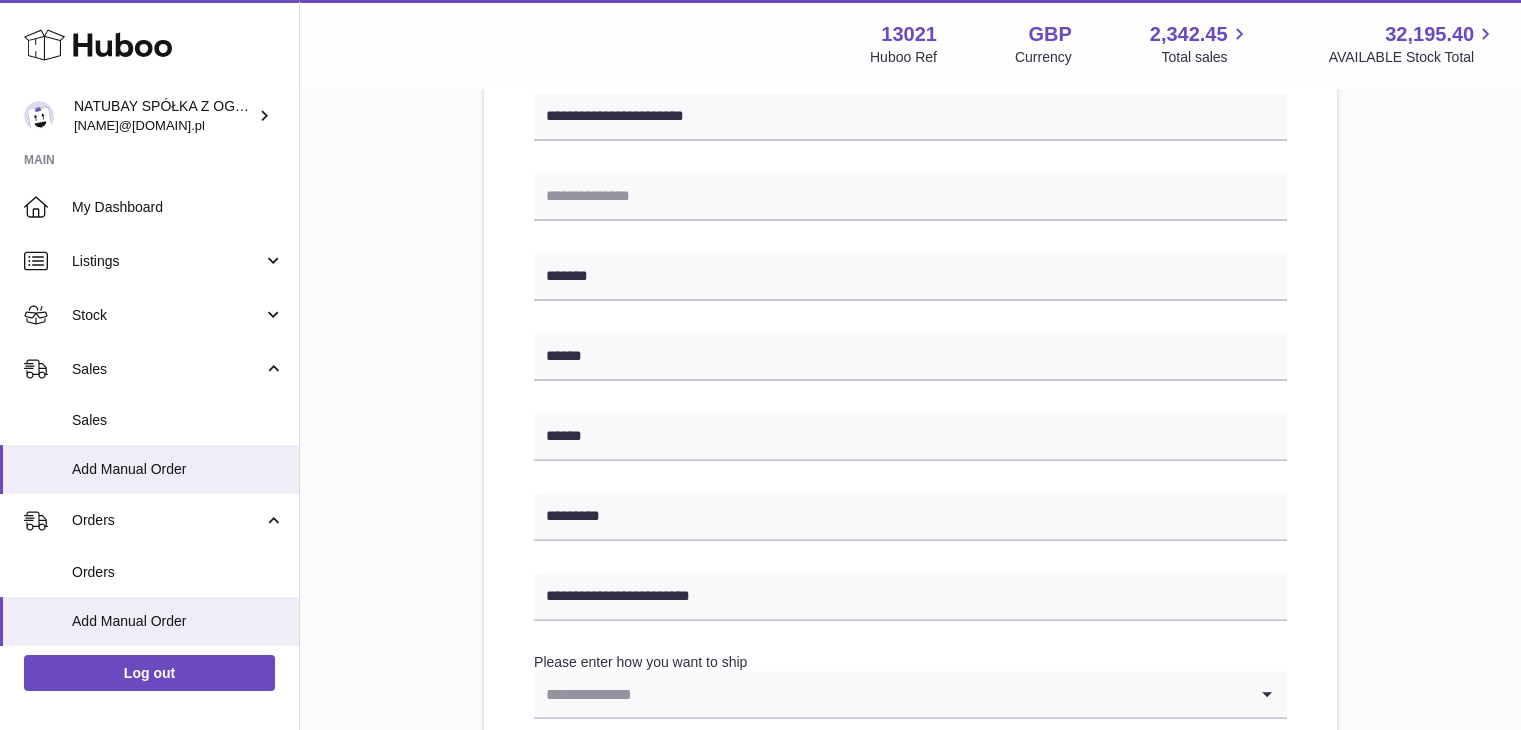 click on "**********" at bounding box center [910, 421] 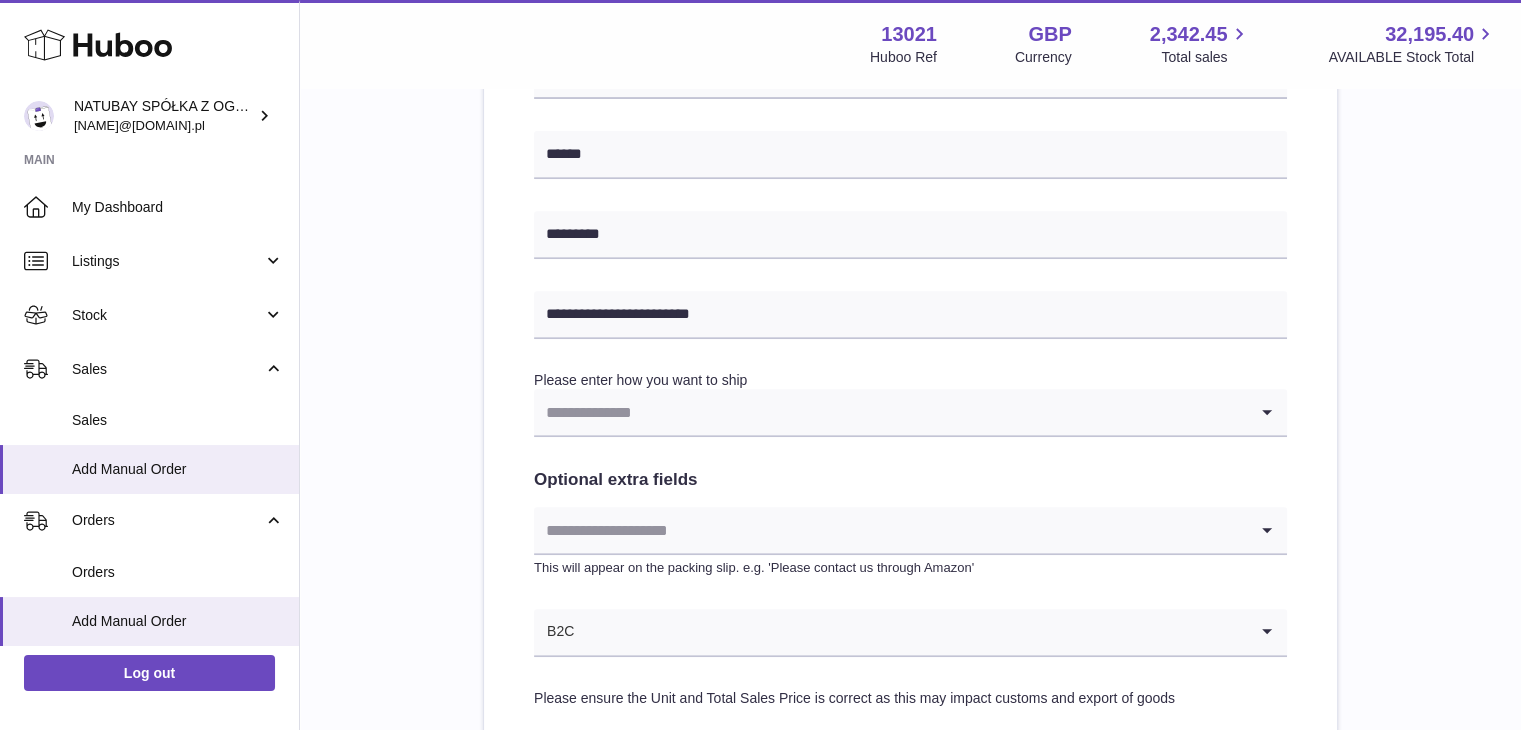 scroll, scrollTop: 824, scrollLeft: 0, axis: vertical 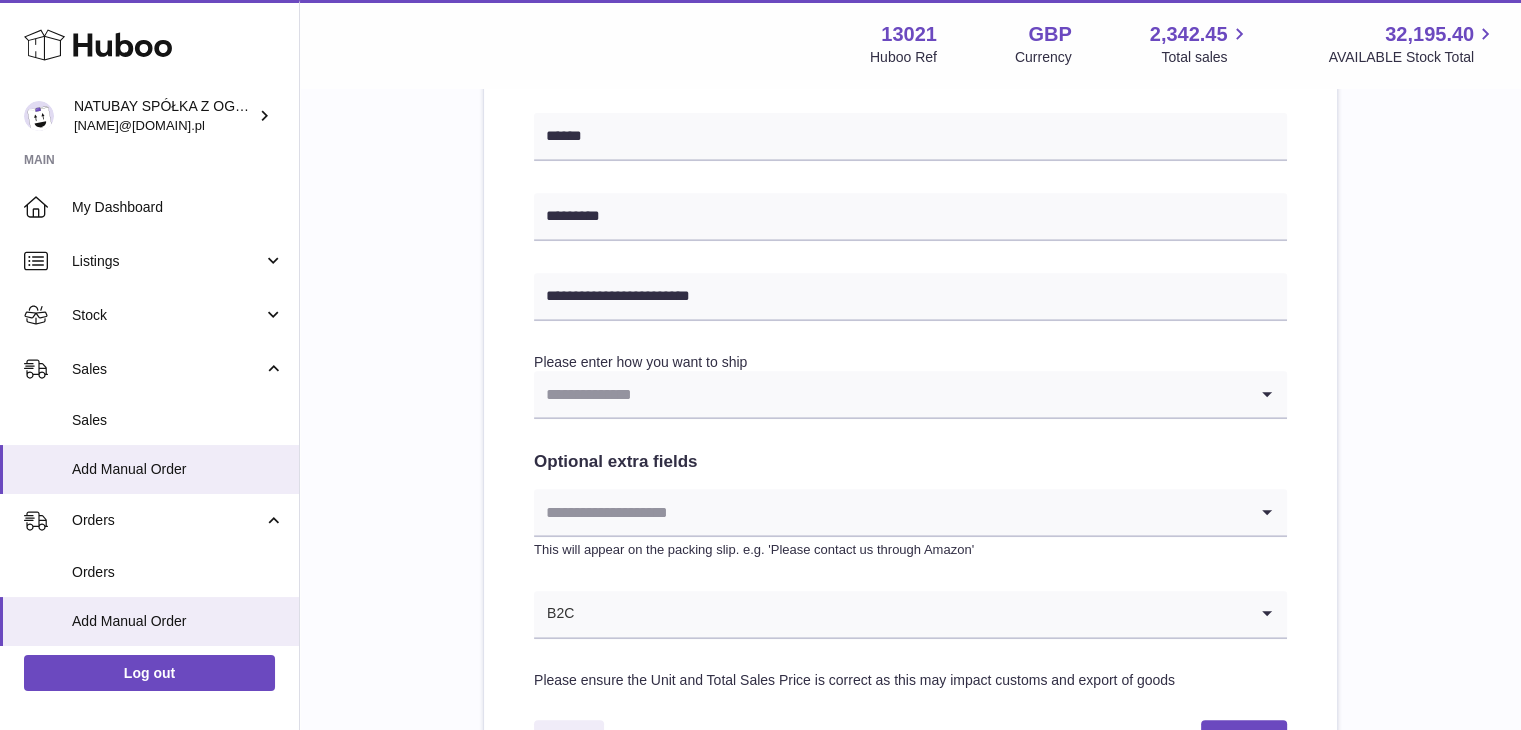 click at bounding box center [890, 394] 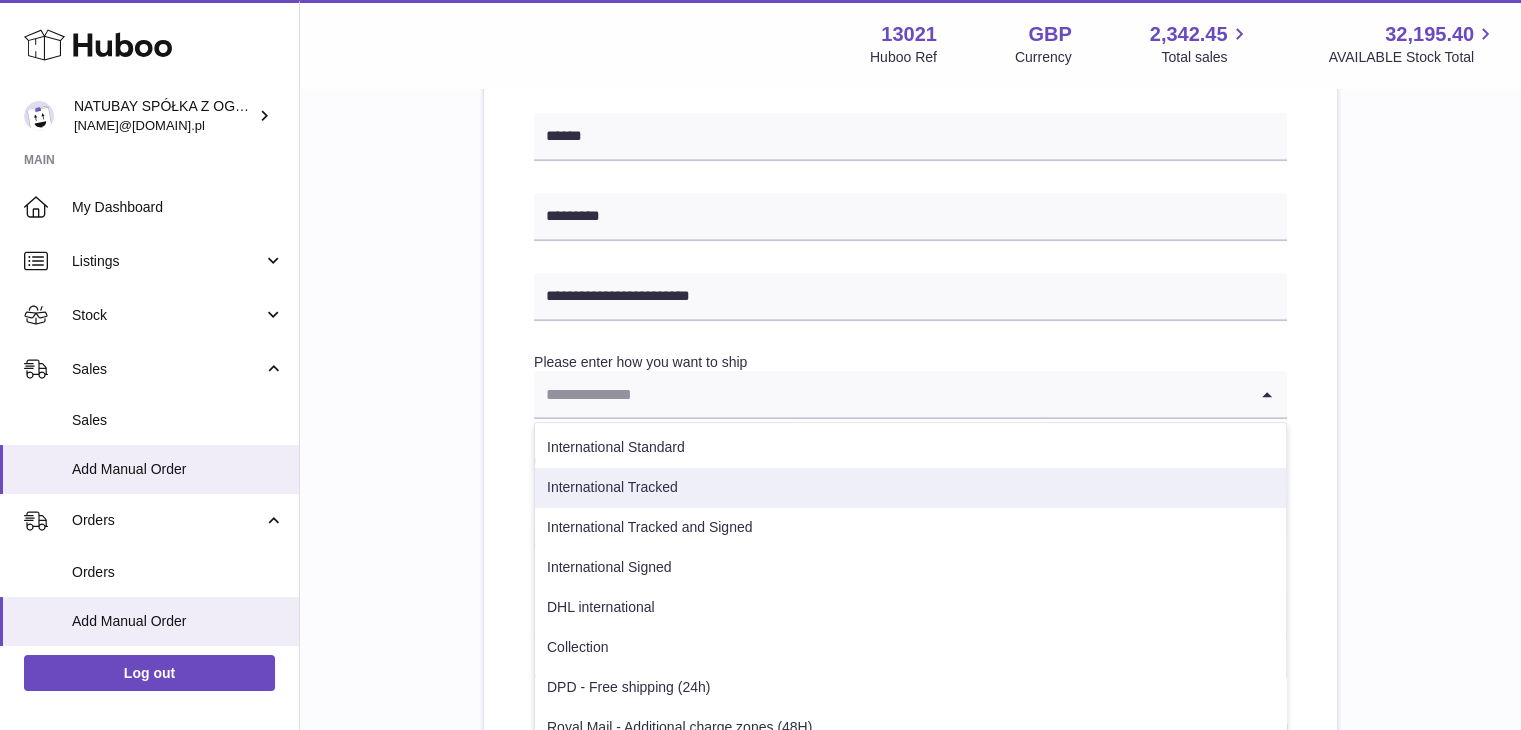 click on "International Tracked" at bounding box center [910, 488] 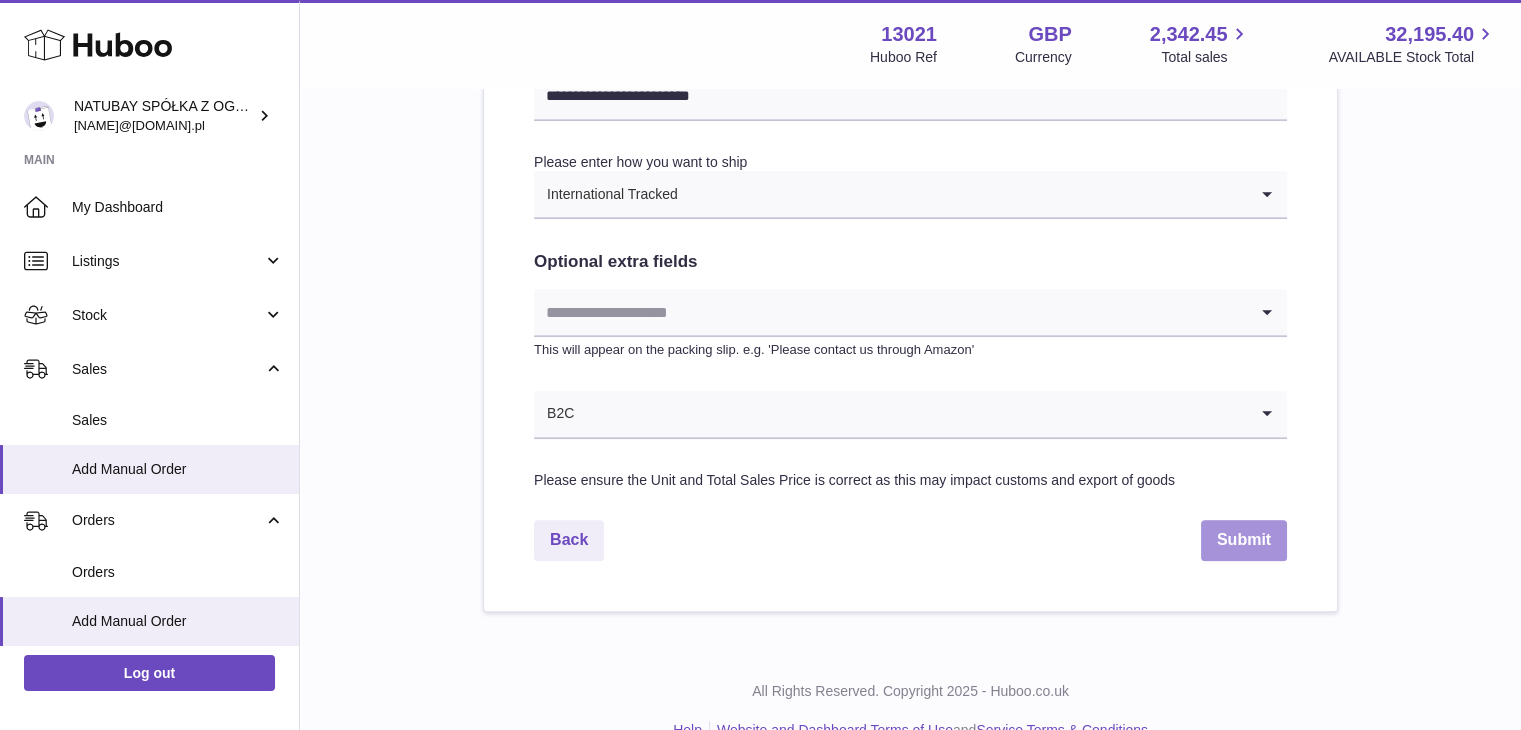 click on "Submit" at bounding box center [1244, 540] 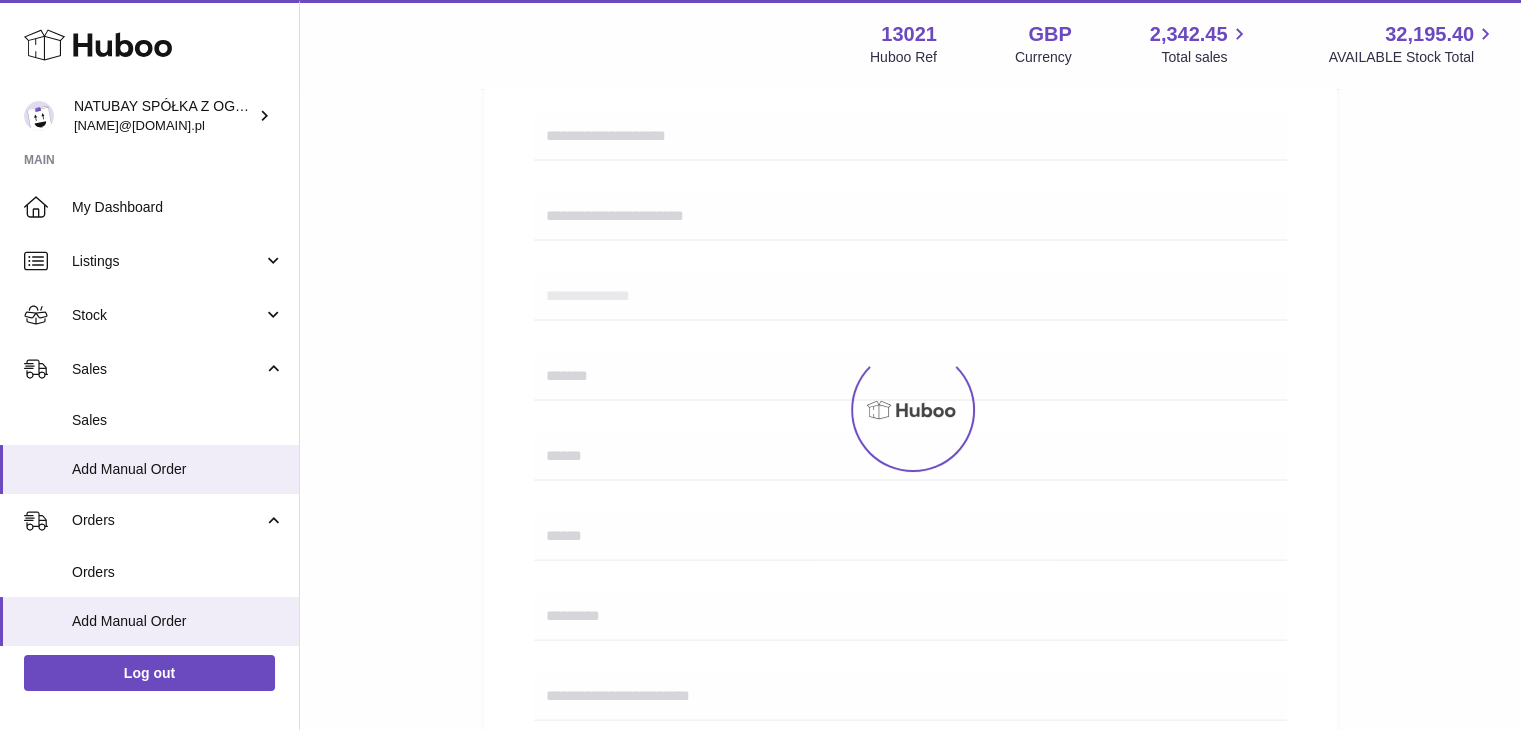 scroll, scrollTop: 0, scrollLeft: 0, axis: both 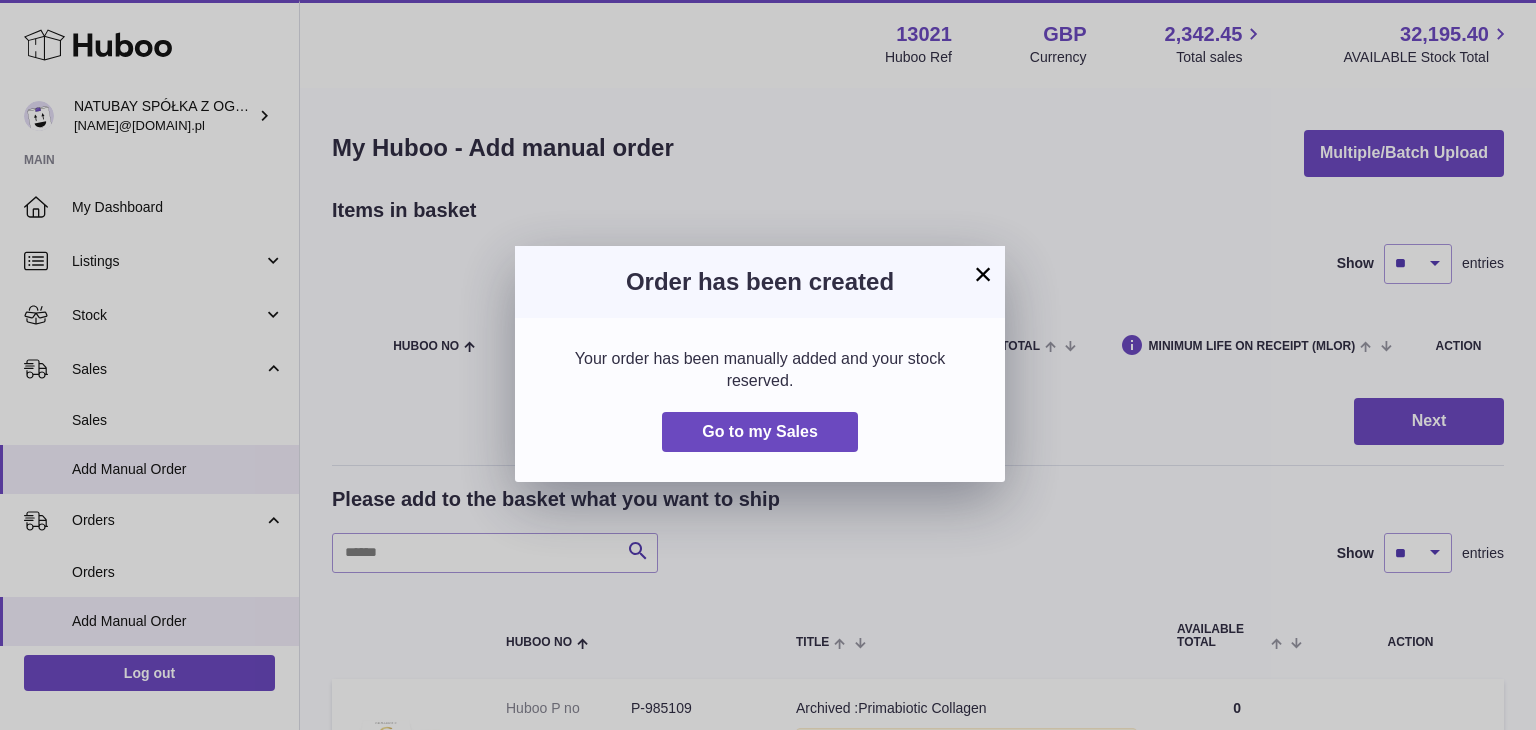 click on "×" at bounding box center (983, 274) 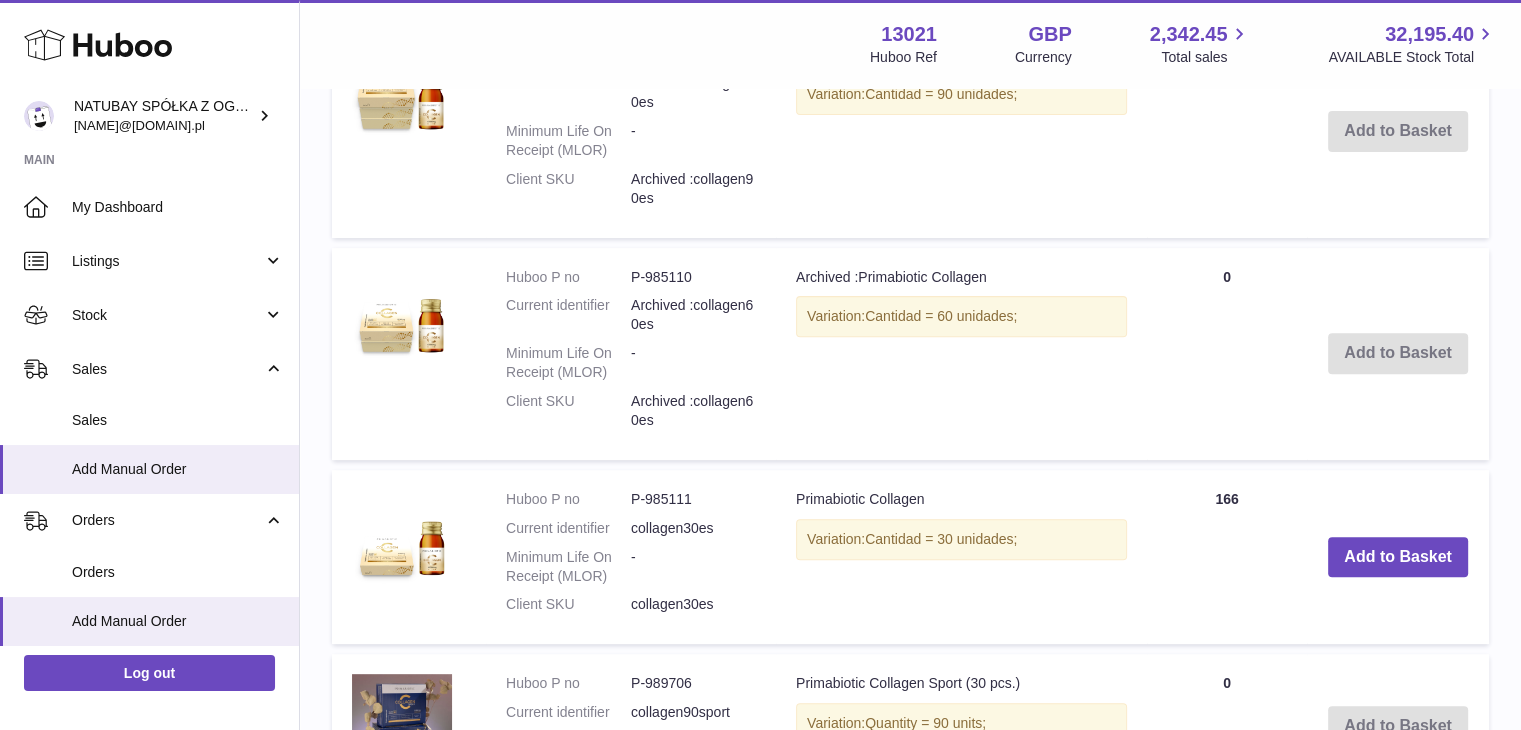scroll, scrollTop: 800, scrollLeft: 0, axis: vertical 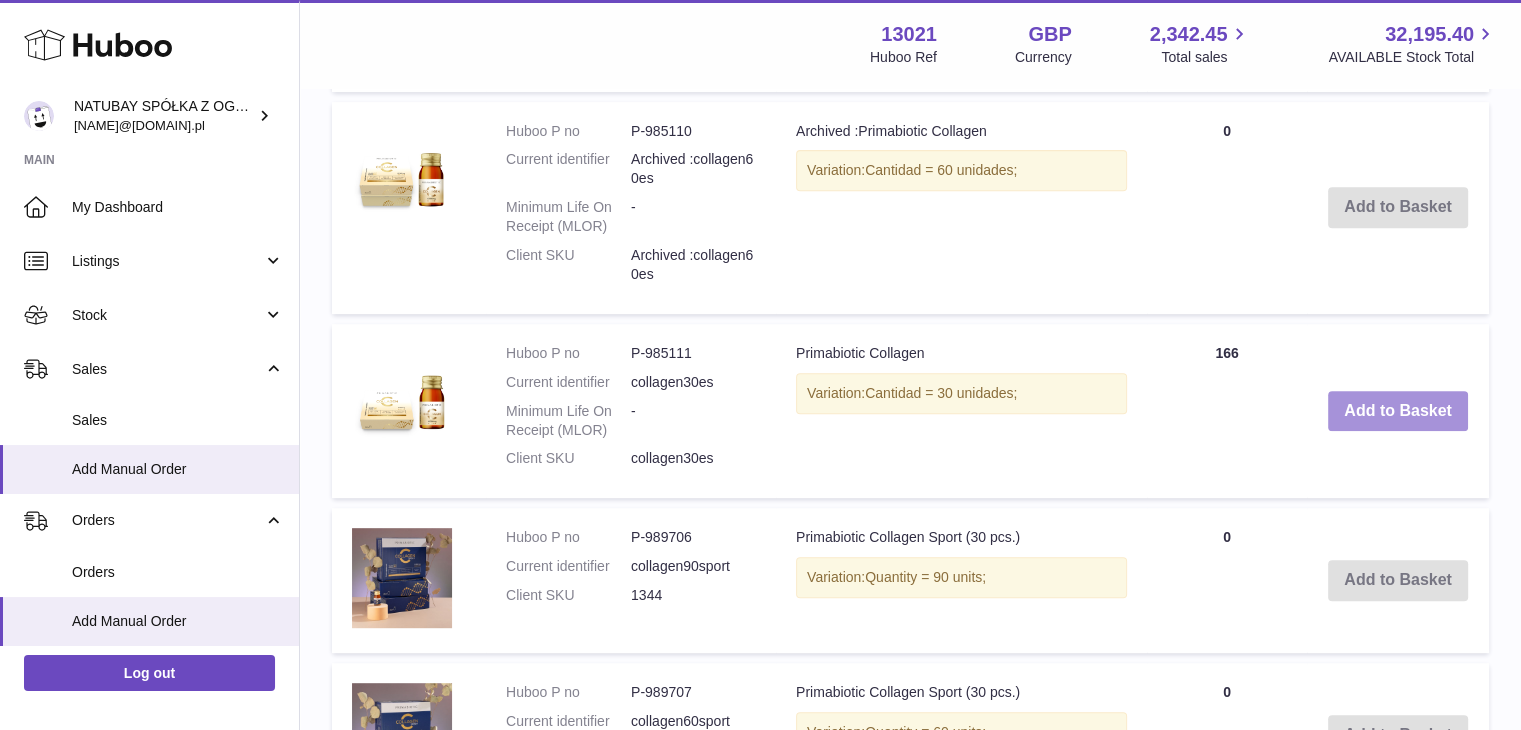 click on "Add to Basket" at bounding box center [1398, 411] 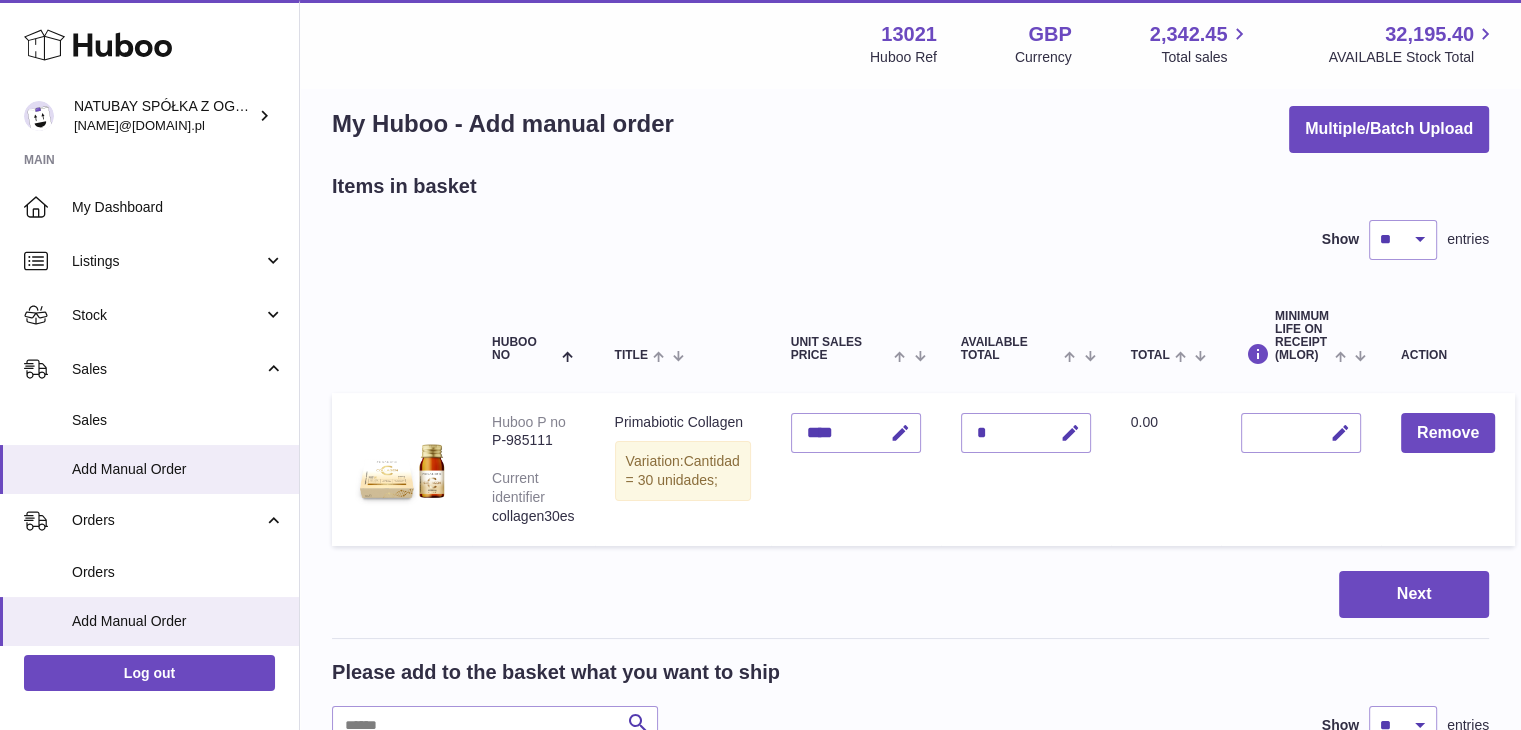 scroll, scrollTop: 0, scrollLeft: 0, axis: both 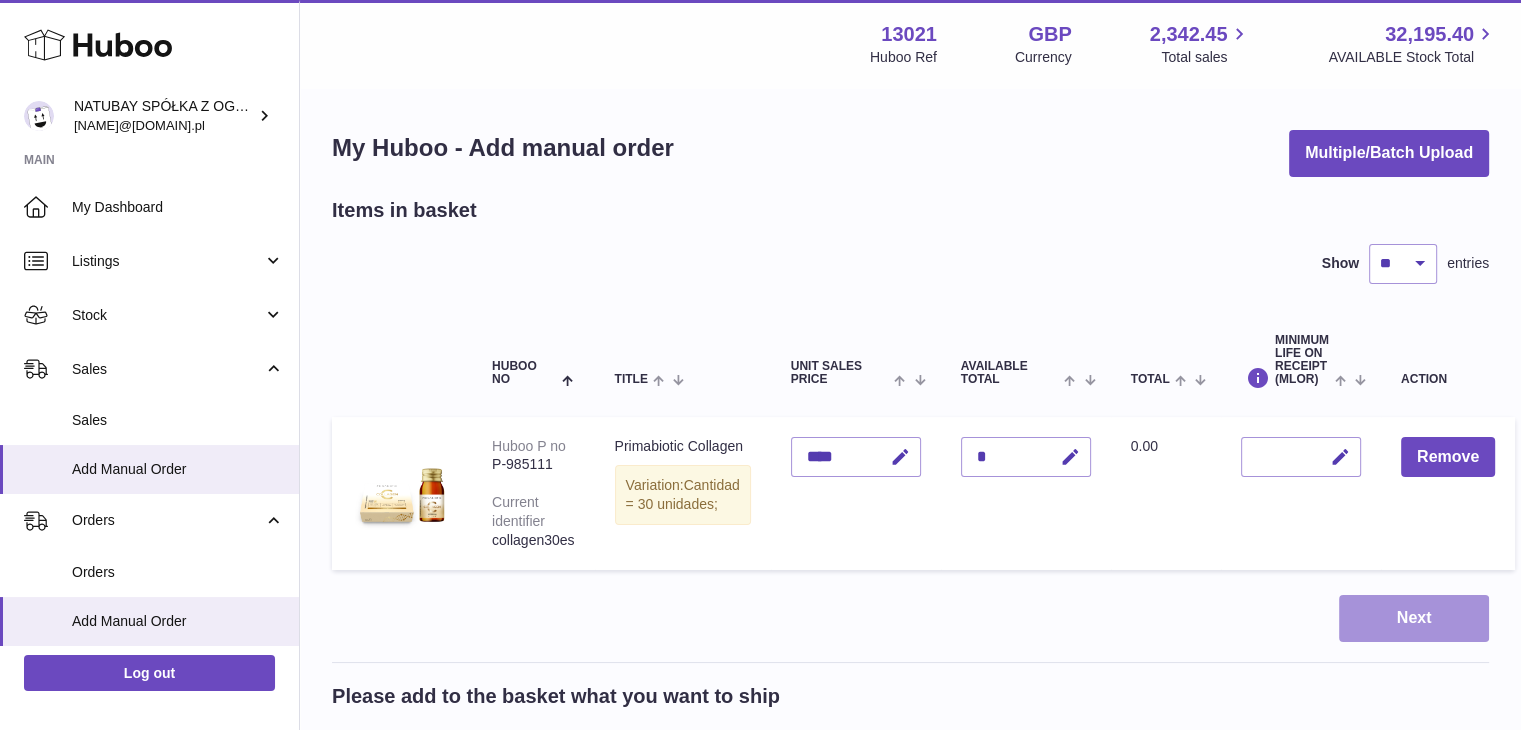 click on "Next" at bounding box center (1414, 618) 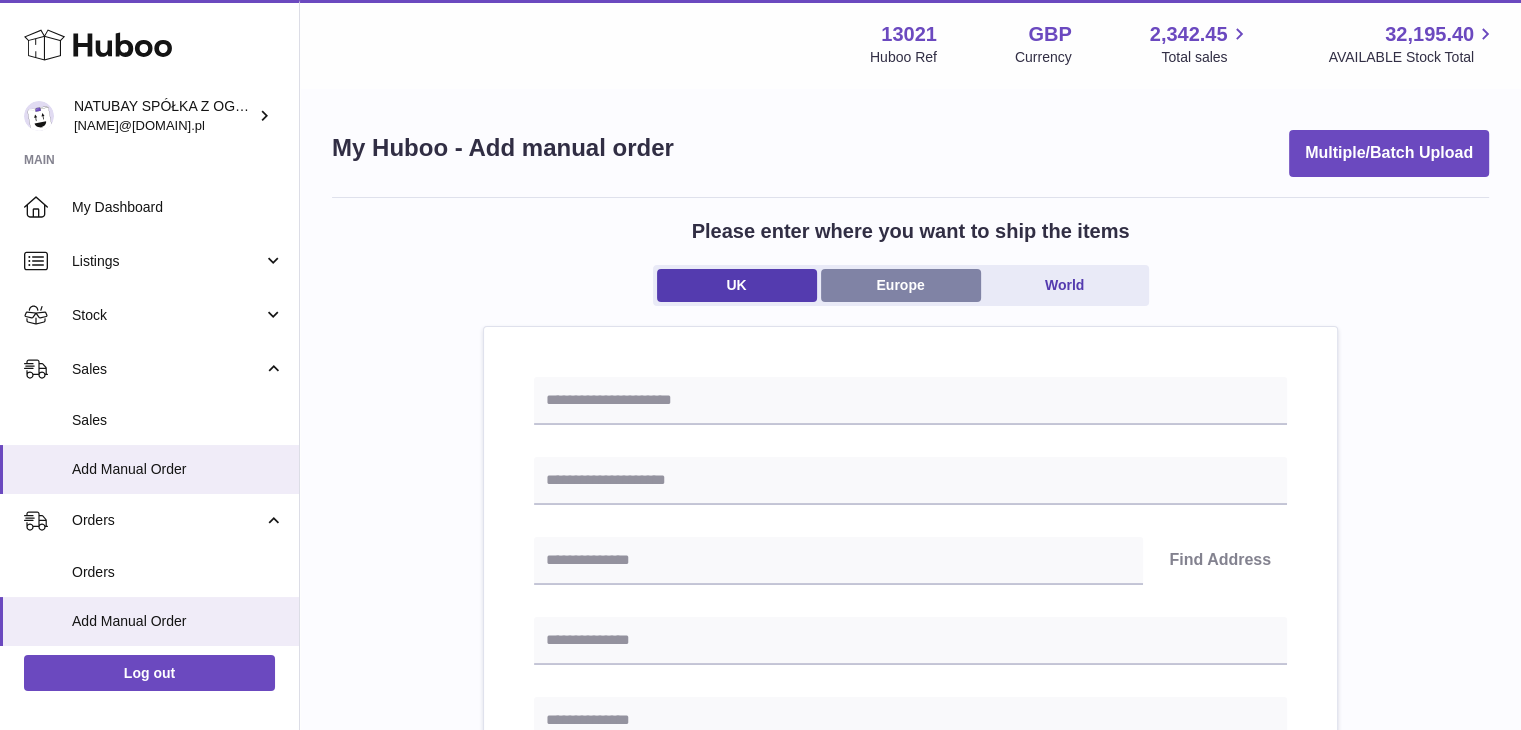 click on "Europe" at bounding box center [901, 285] 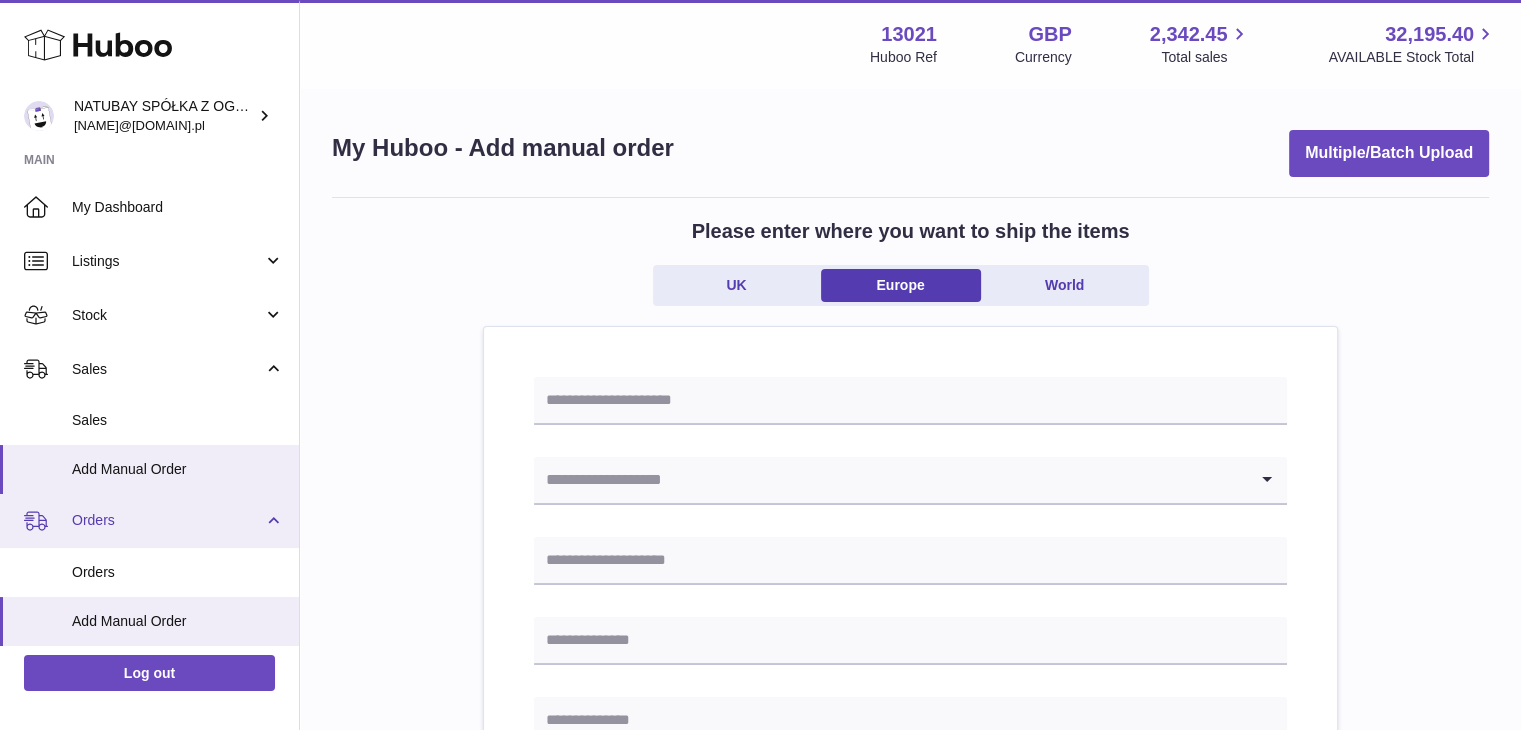 click on "Orders" at bounding box center [167, 520] 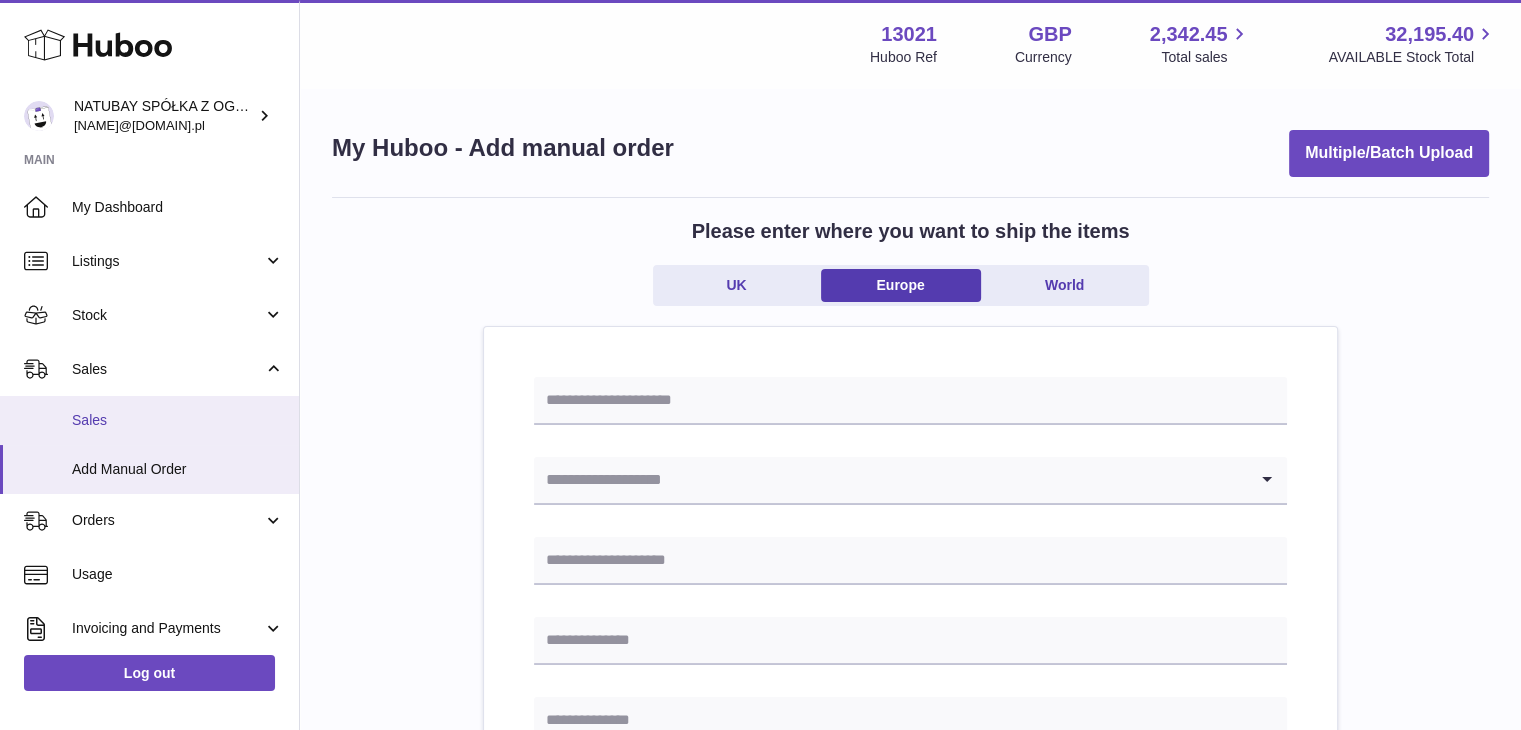 click on "Sales" at bounding box center [178, 420] 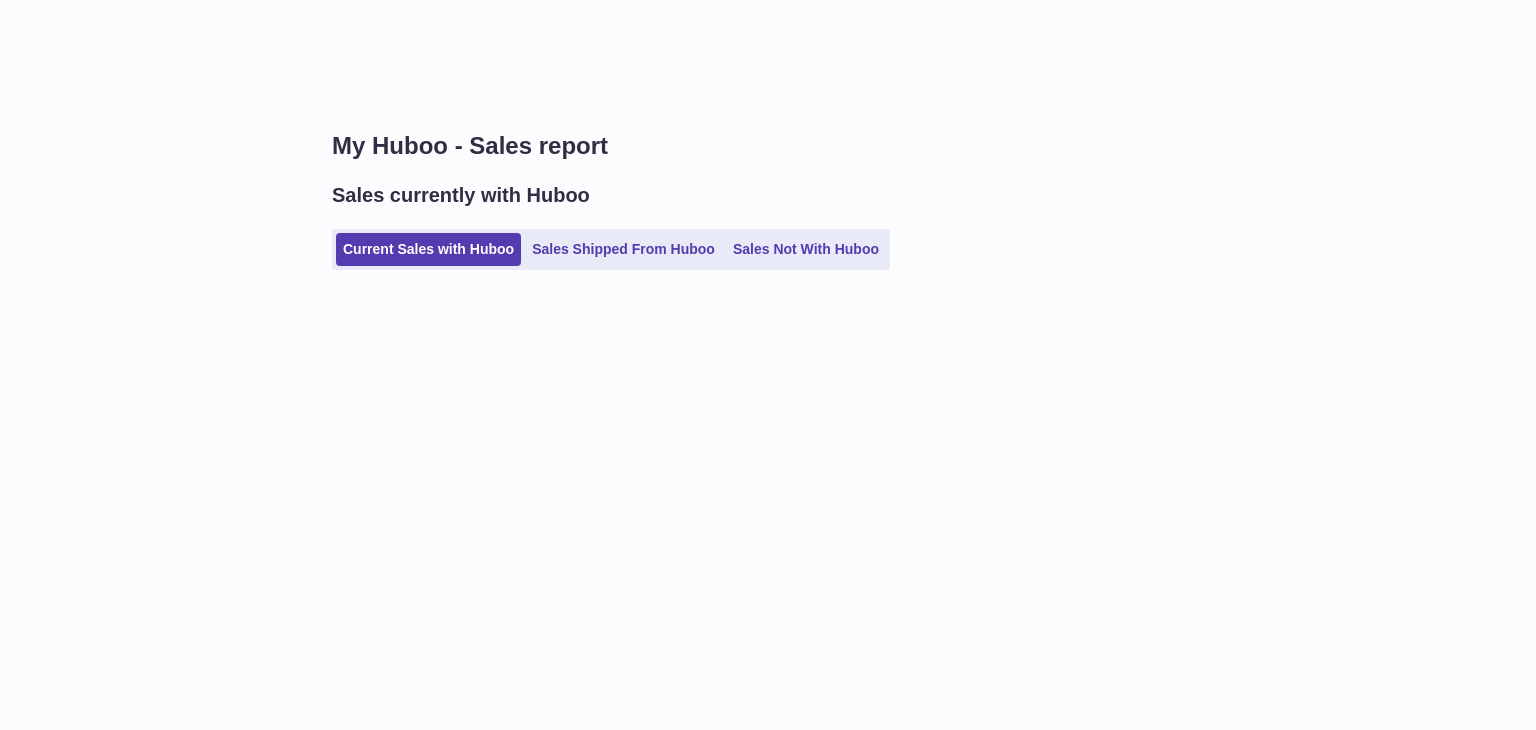 scroll, scrollTop: 0, scrollLeft: 0, axis: both 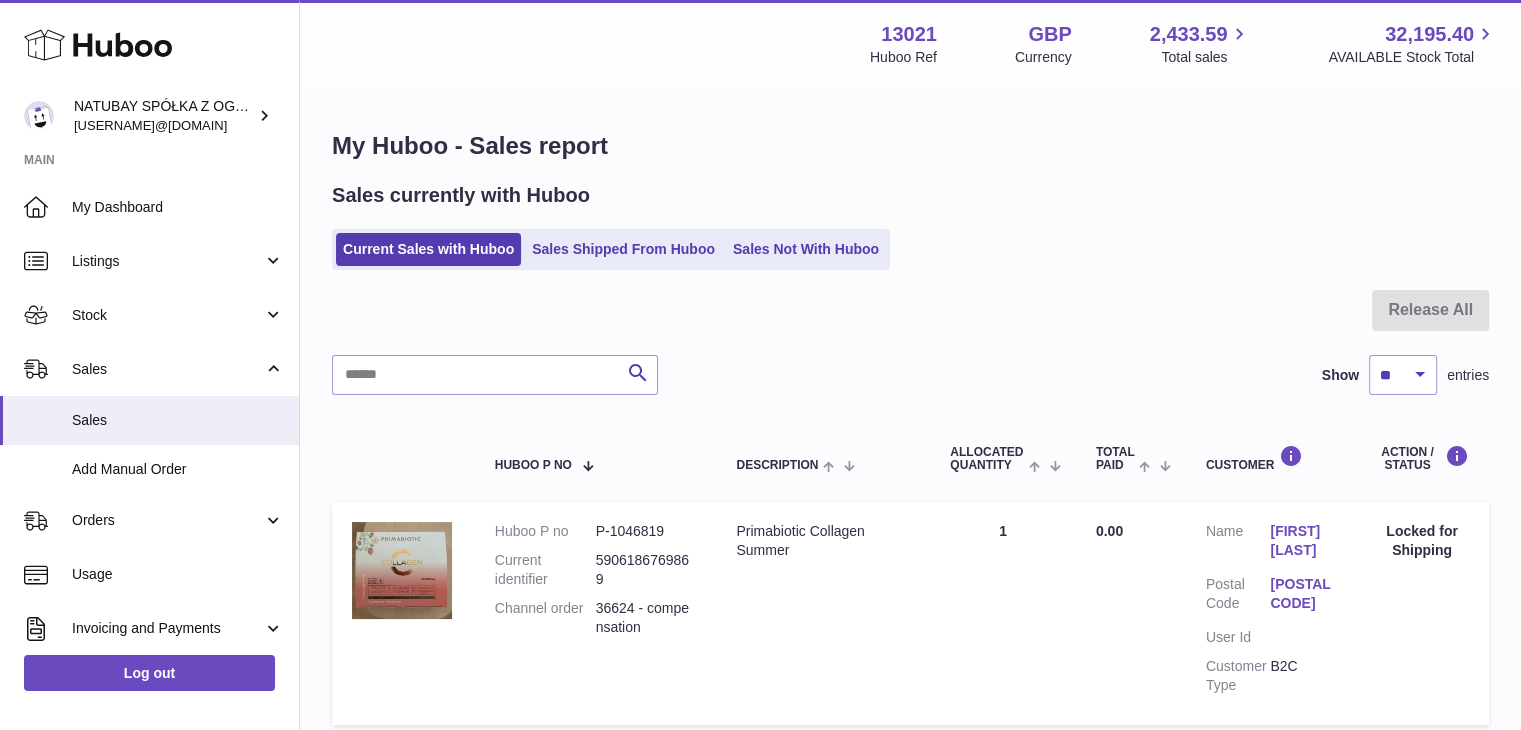 click on "Current Sales with Huboo
Sales Shipped From Huboo
Sales Not With Huboo" at bounding box center [910, 249] 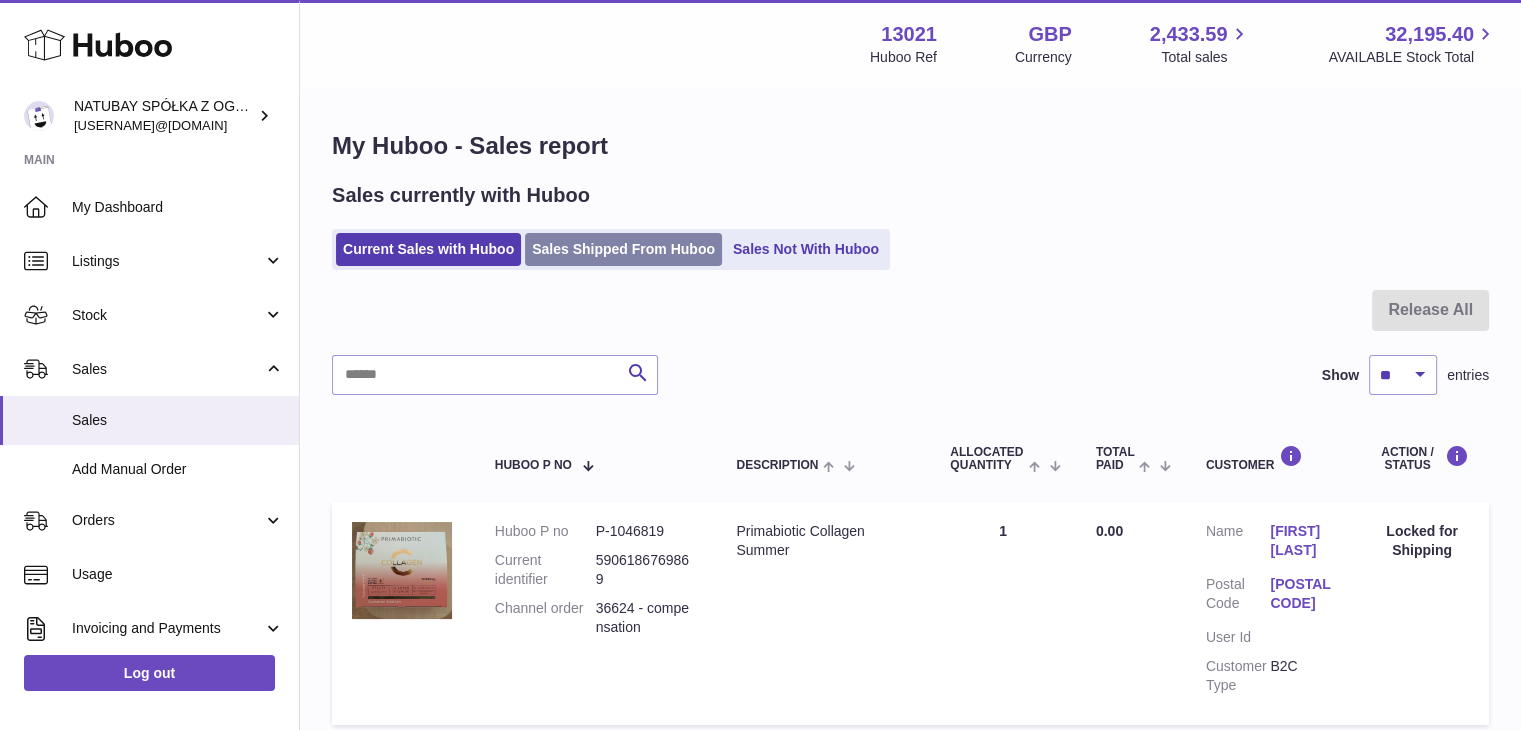 click on "Sales Shipped From Huboo" at bounding box center [623, 249] 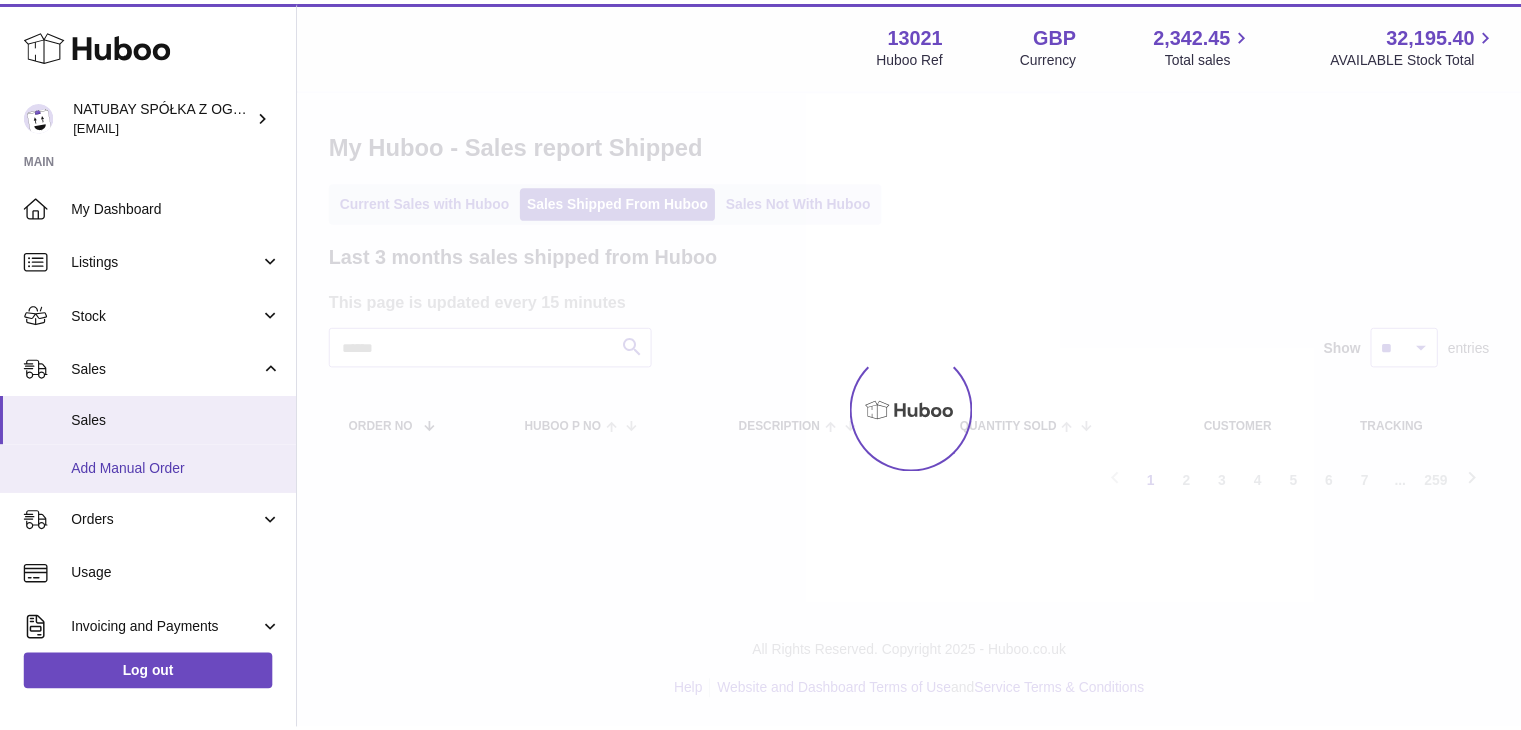 scroll, scrollTop: 0, scrollLeft: 0, axis: both 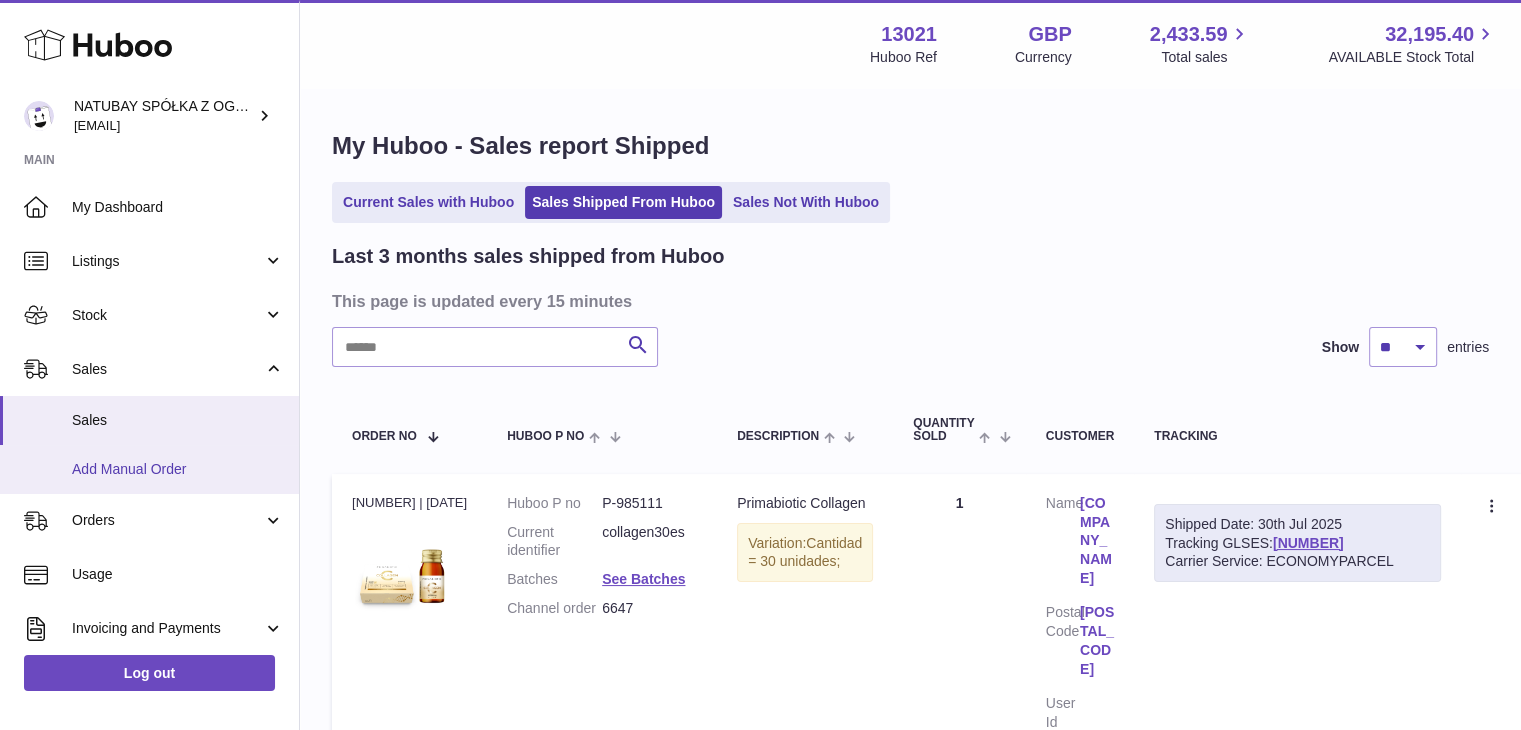 click on "Add Manual Order" at bounding box center (178, 469) 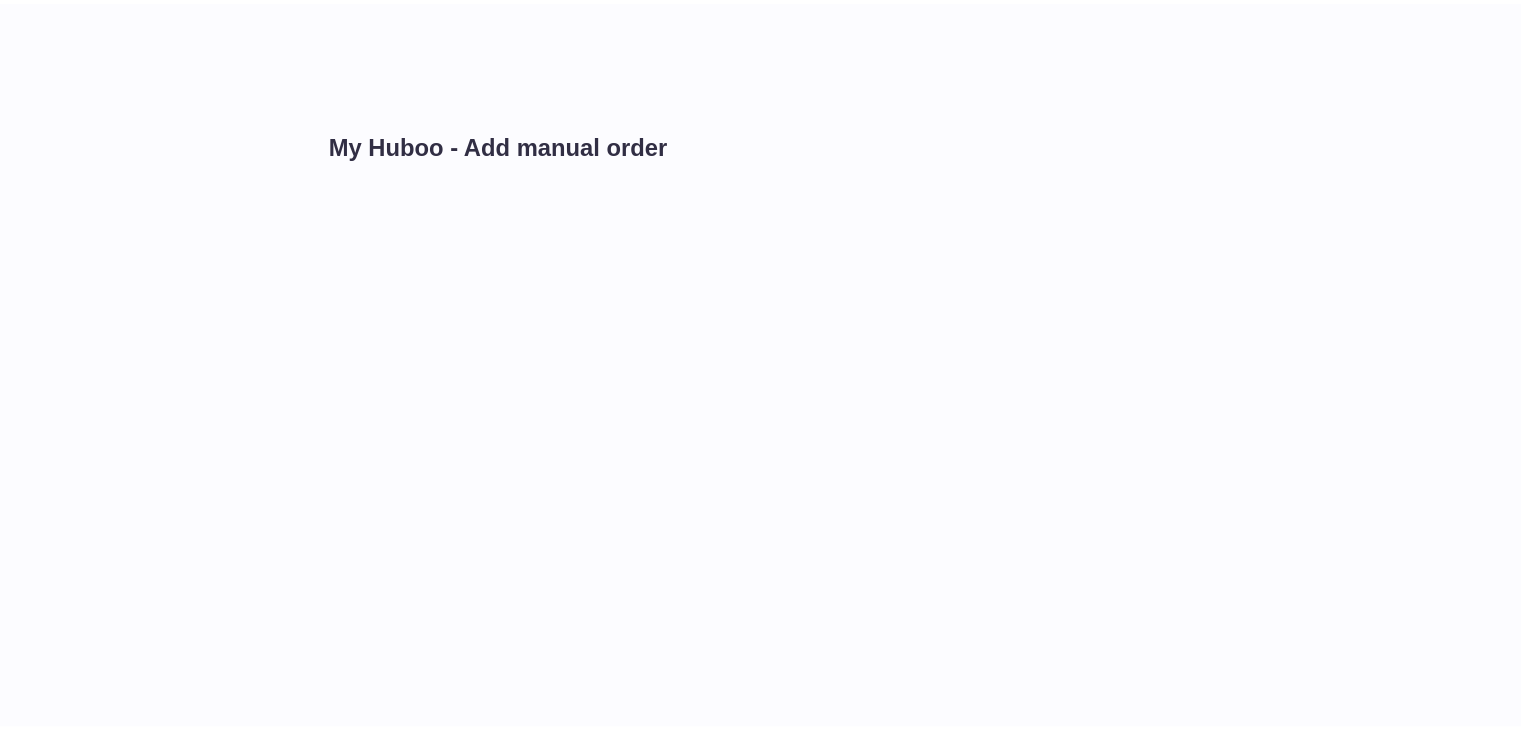 scroll, scrollTop: 0, scrollLeft: 0, axis: both 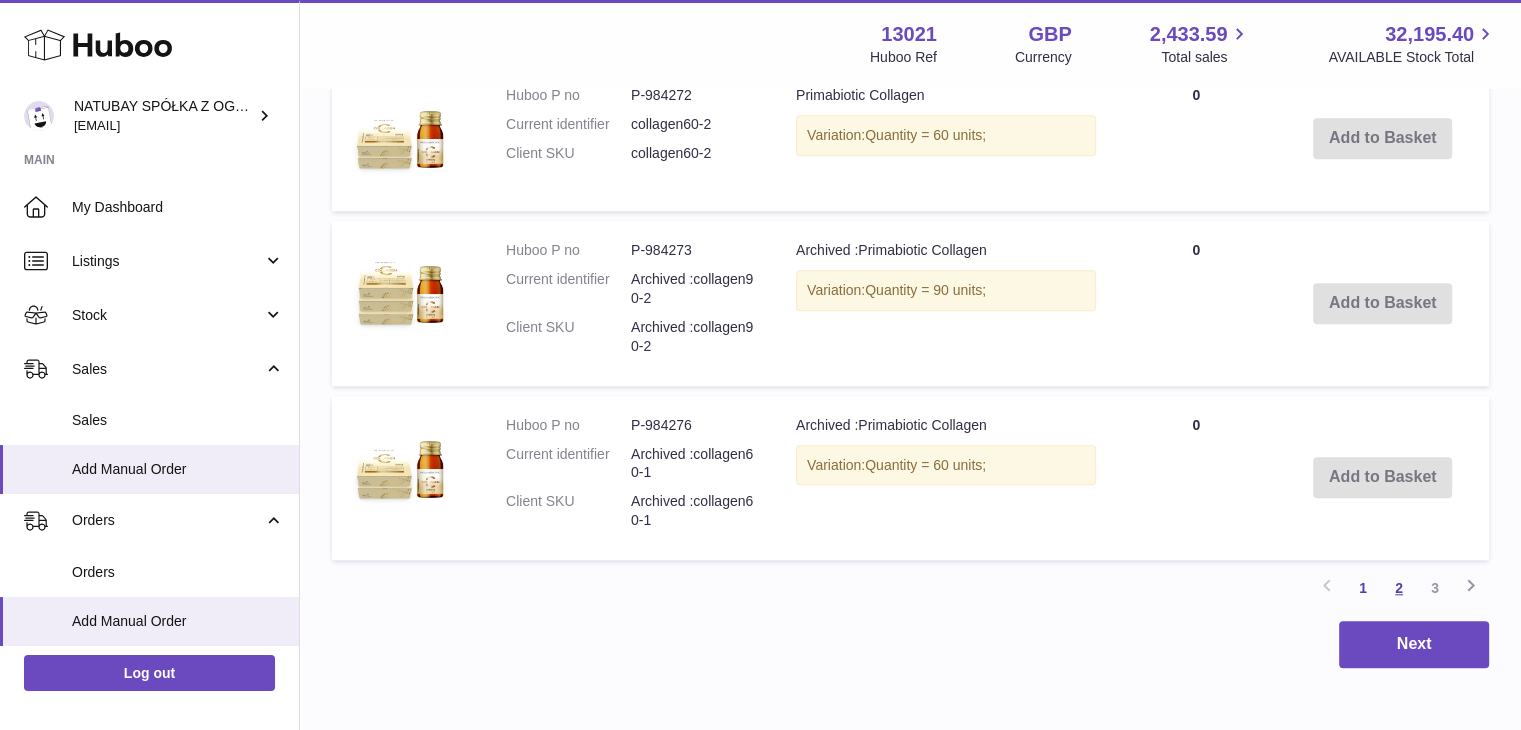 click on "2" at bounding box center [1399, 588] 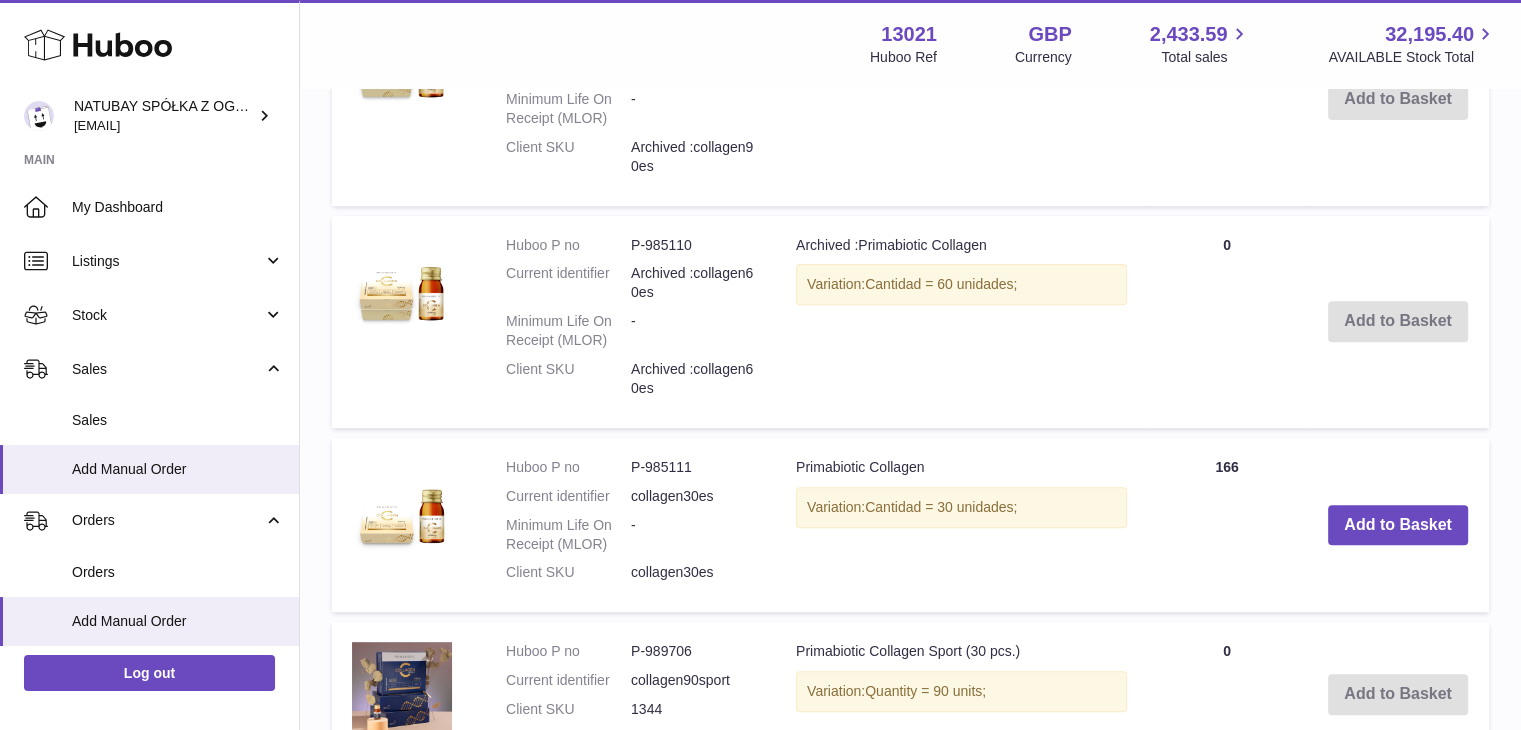 scroll, scrollTop: 690, scrollLeft: 0, axis: vertical 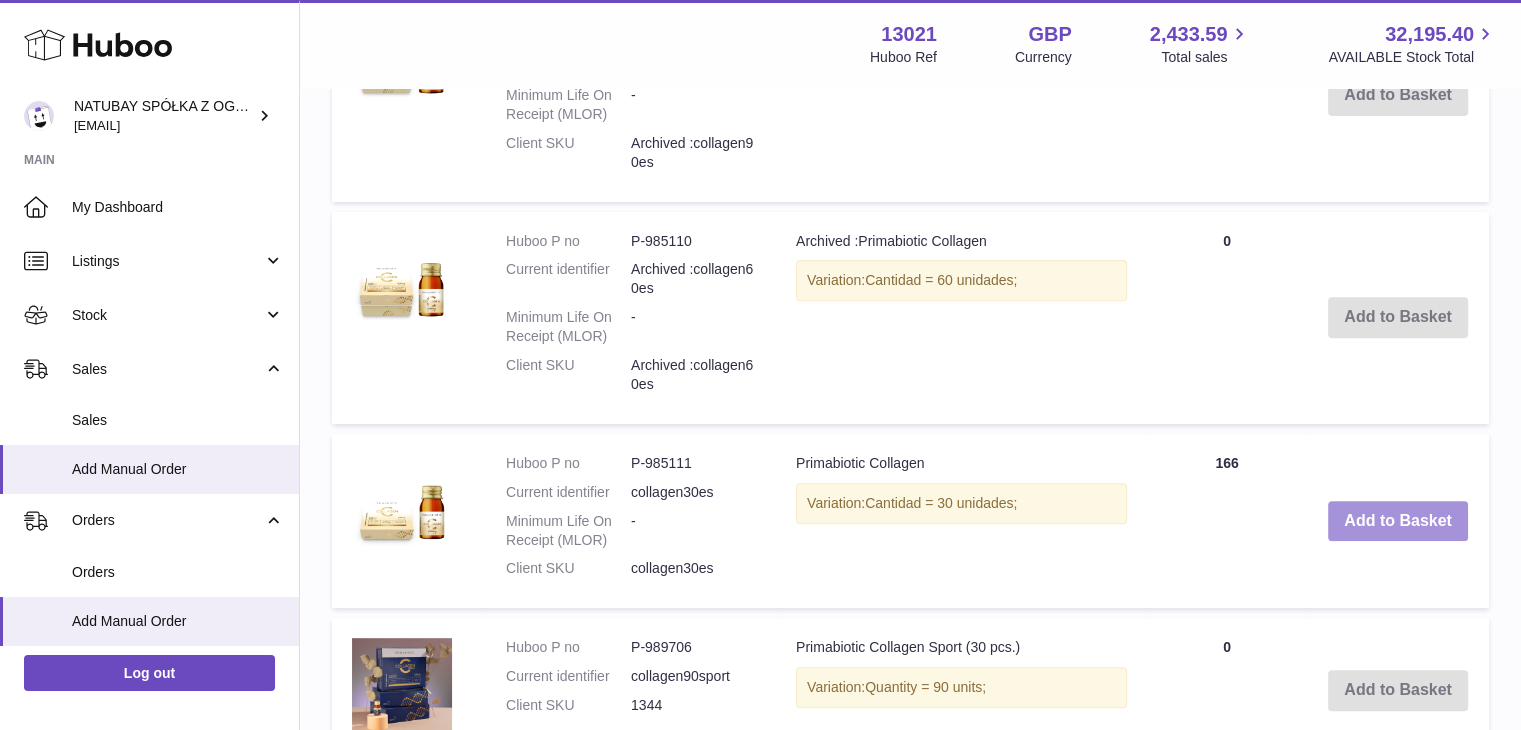 click on "Add to Basket" at bounding box center (1398, 521) 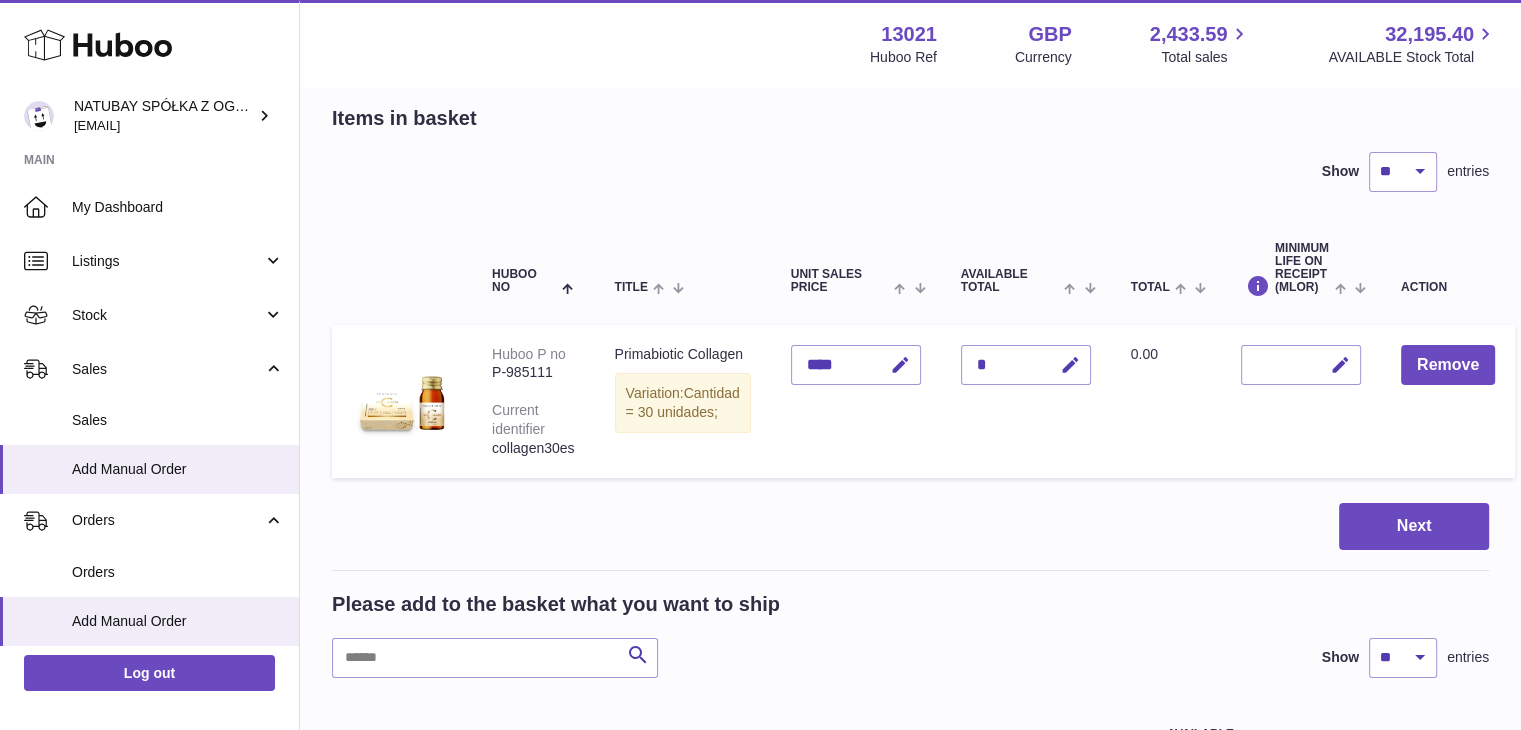scroll, scrollTop: 0, scrollLeft: 0, axis: both 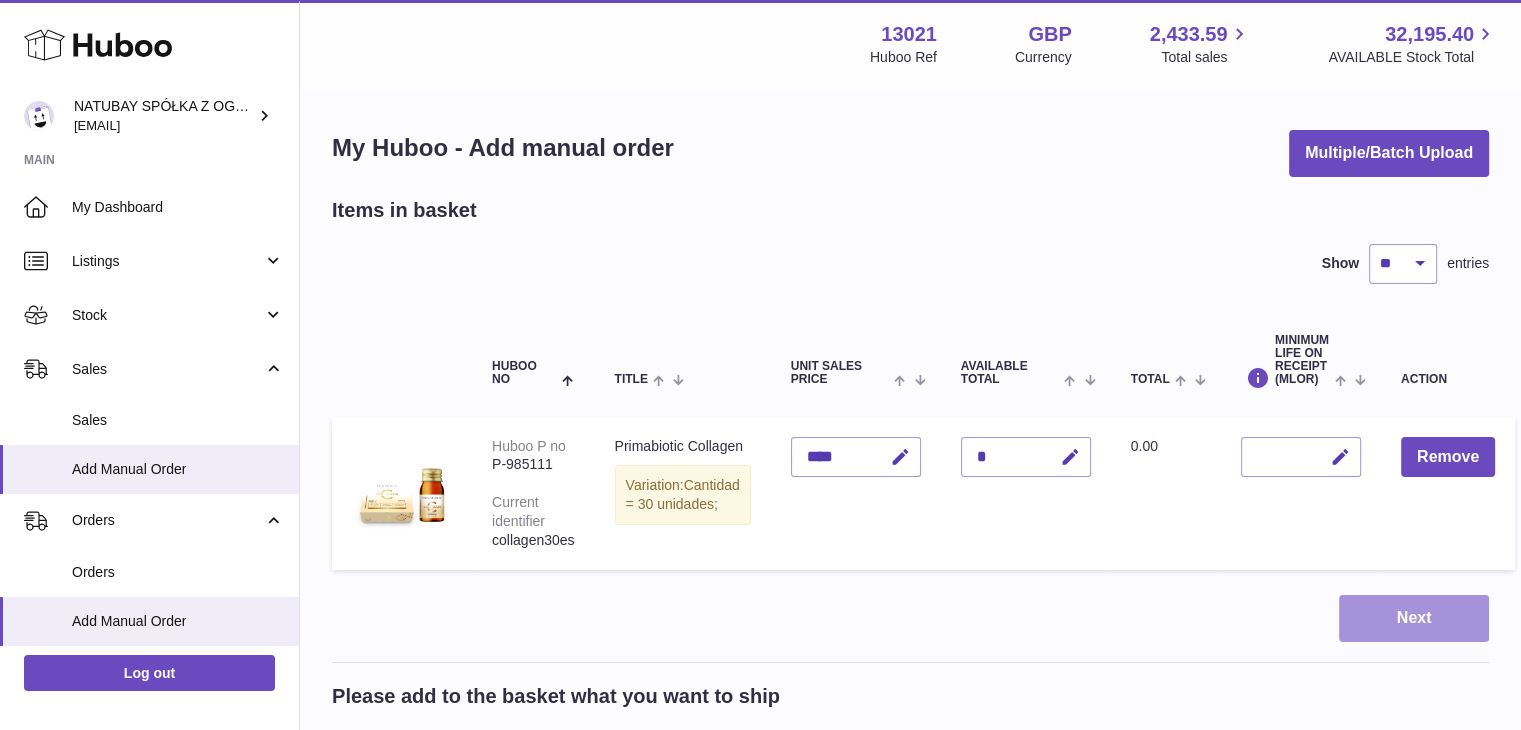 click on "Next" at bounding box center (1414, 618) 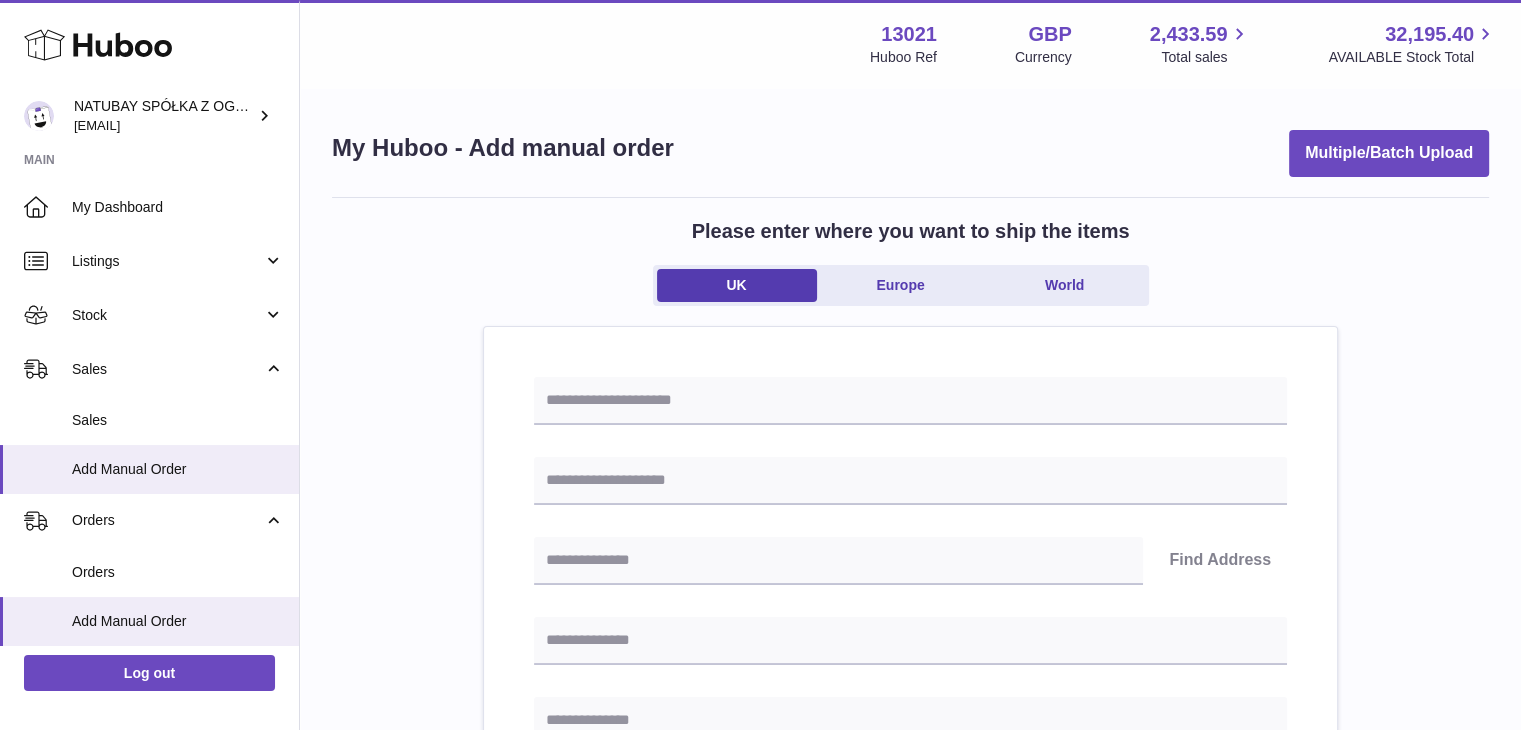 click on "UK
Europe
World" at bounding box center (901, 285) 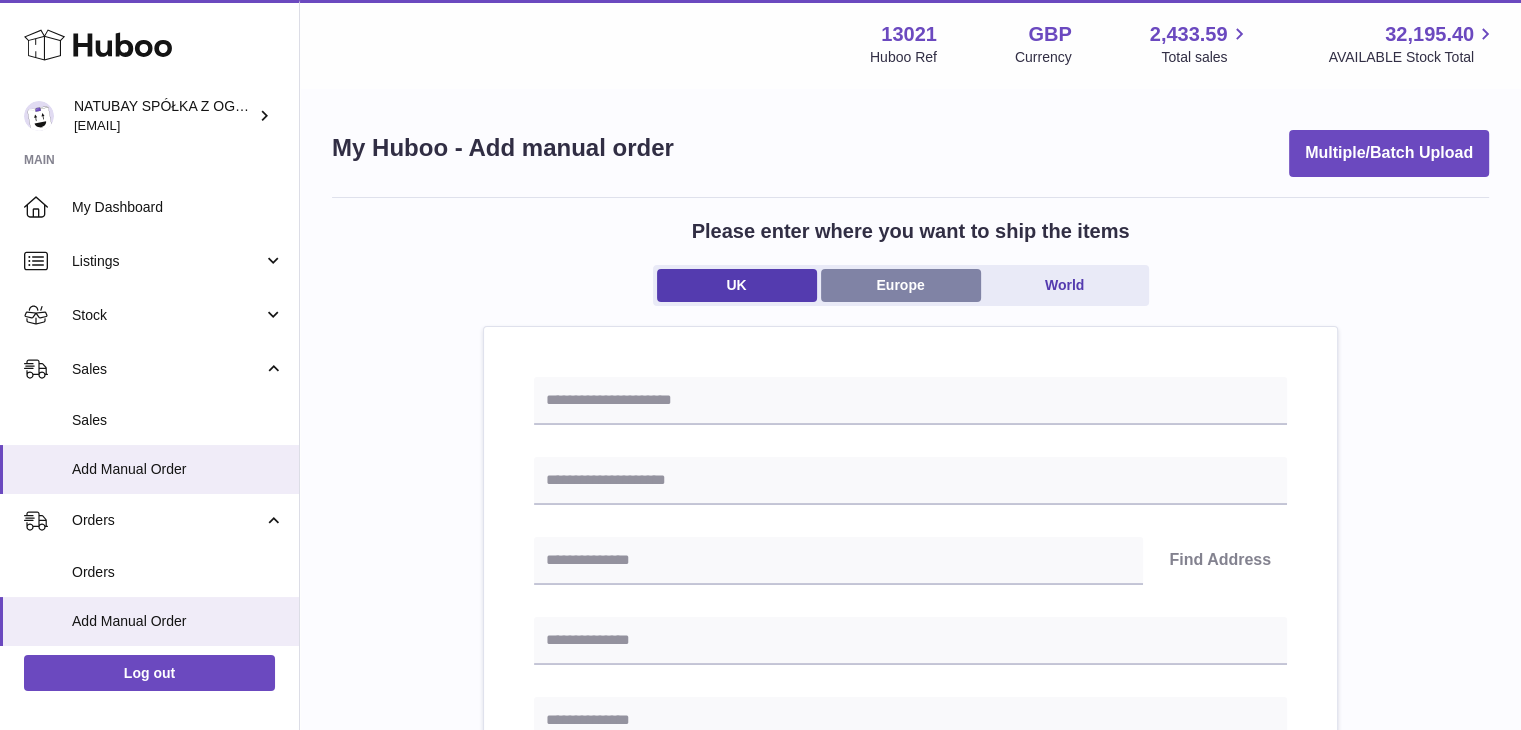 click on "Europe" at bounding box center (901, 285) 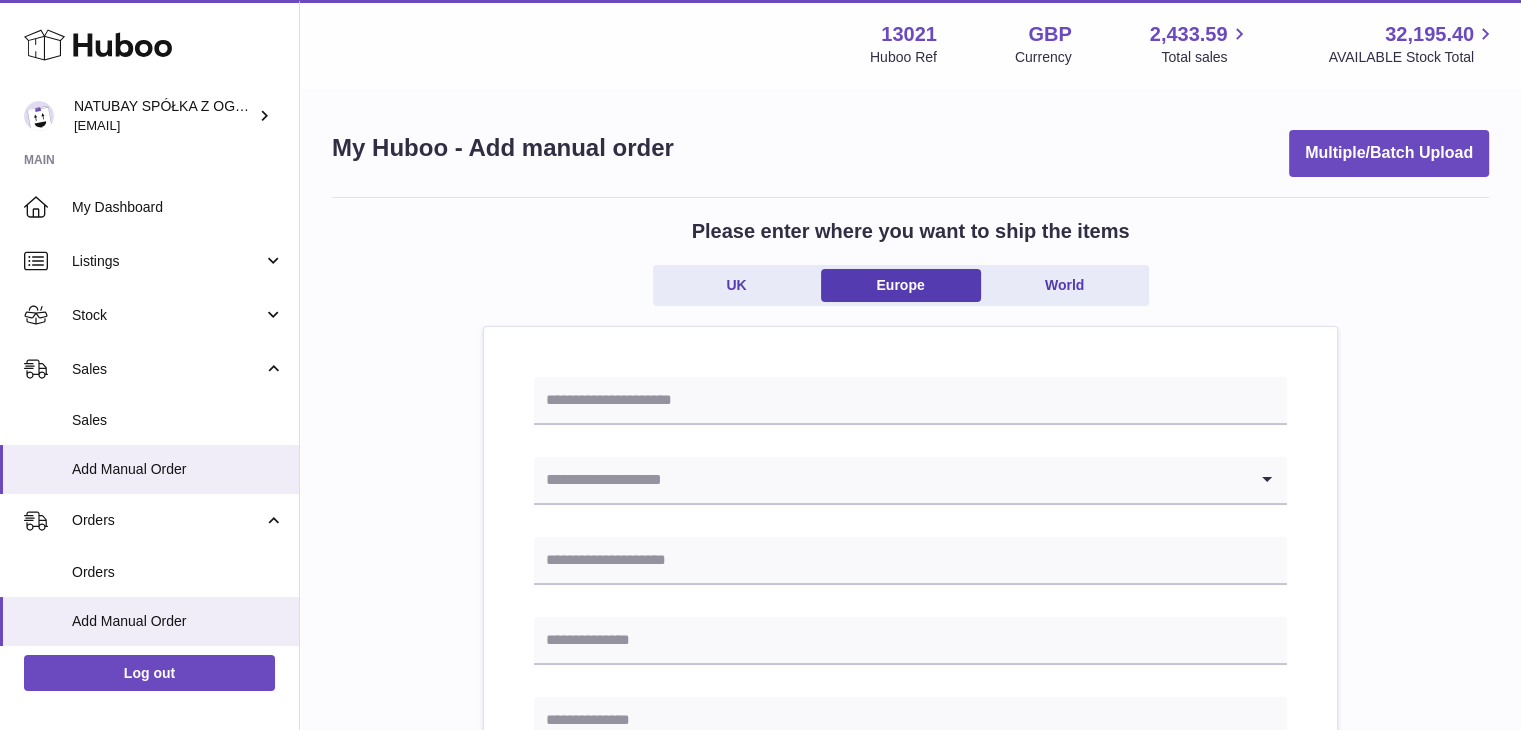 click at bounding box center [890, 480] 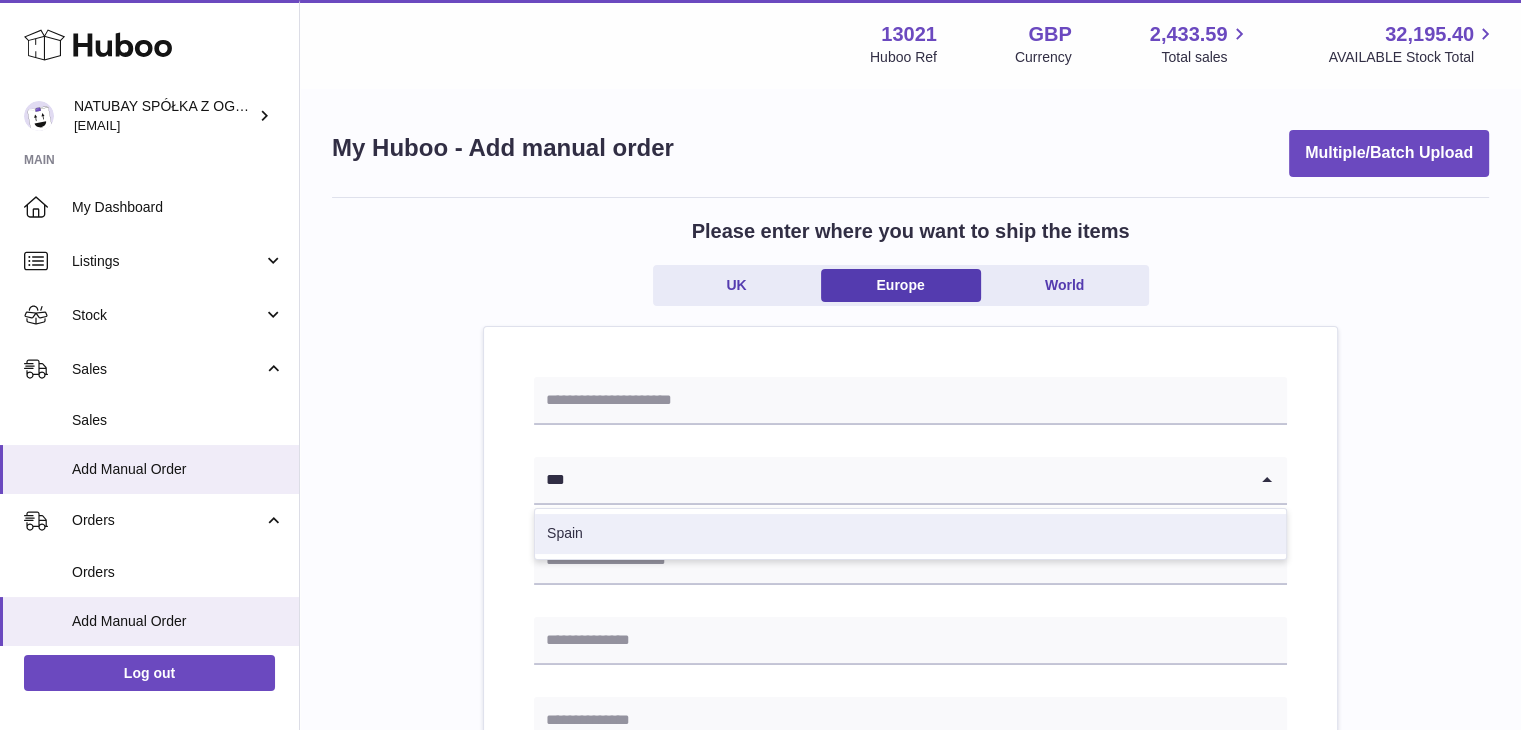 click on "Spain" at bounding box center [910, 534] 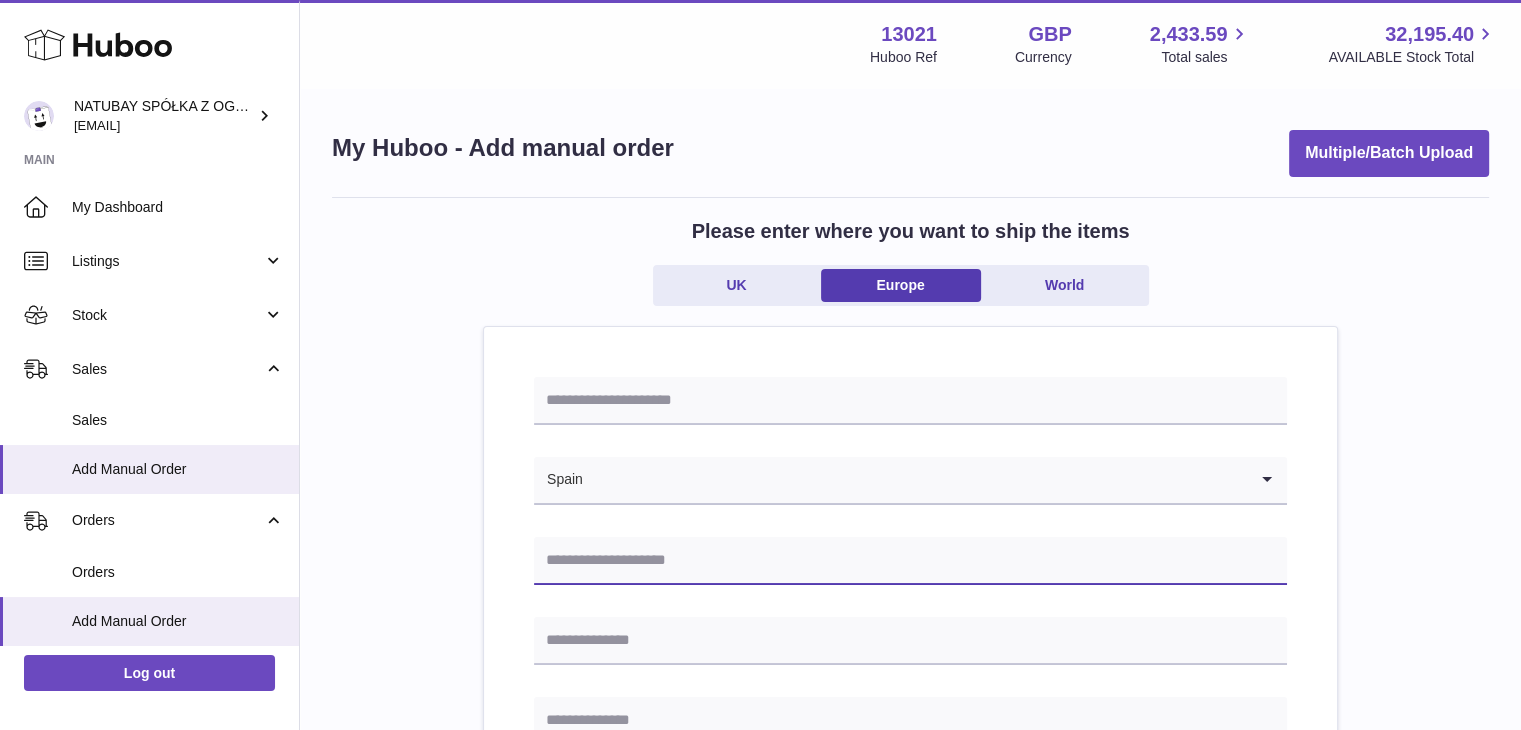 click at bounding box center (910, 561) 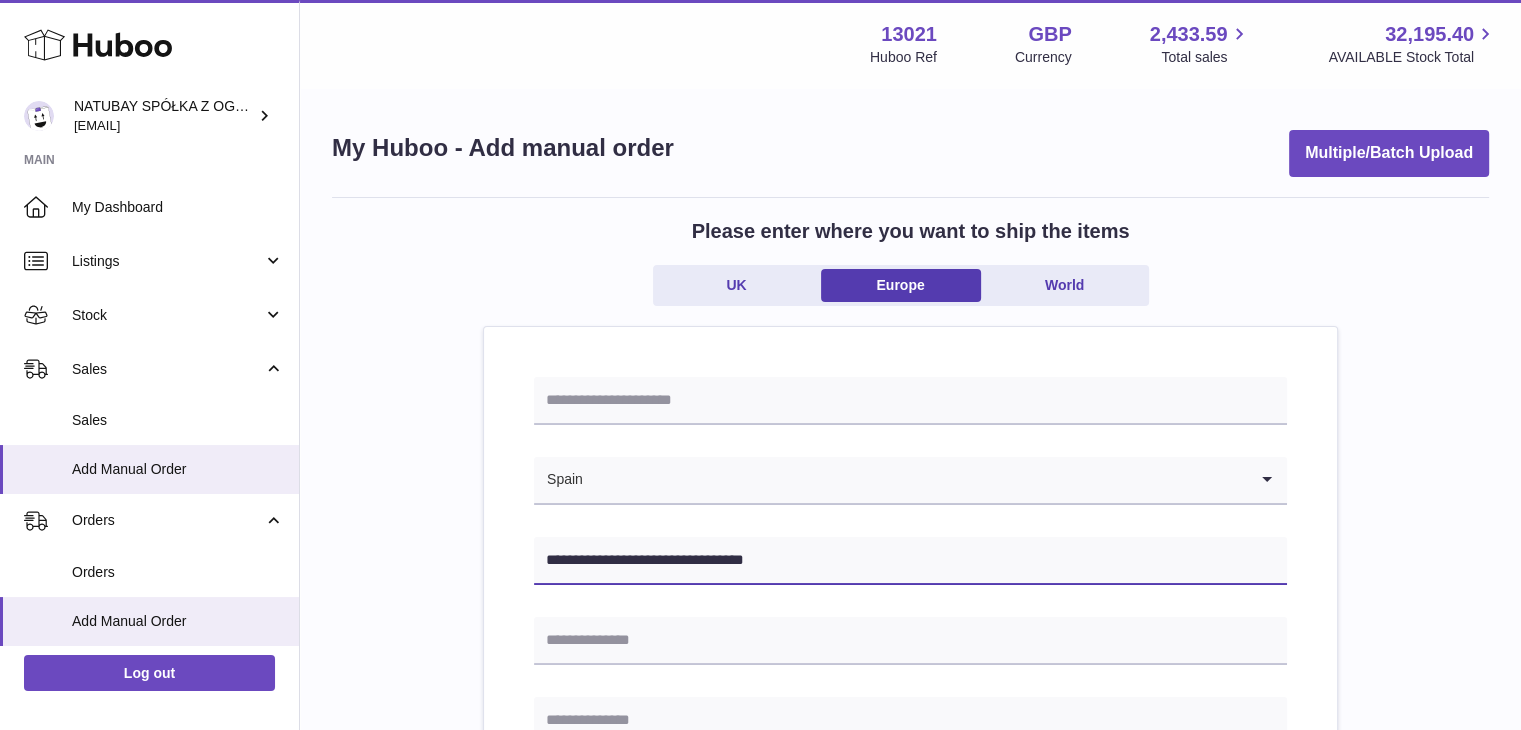 type on "**********" 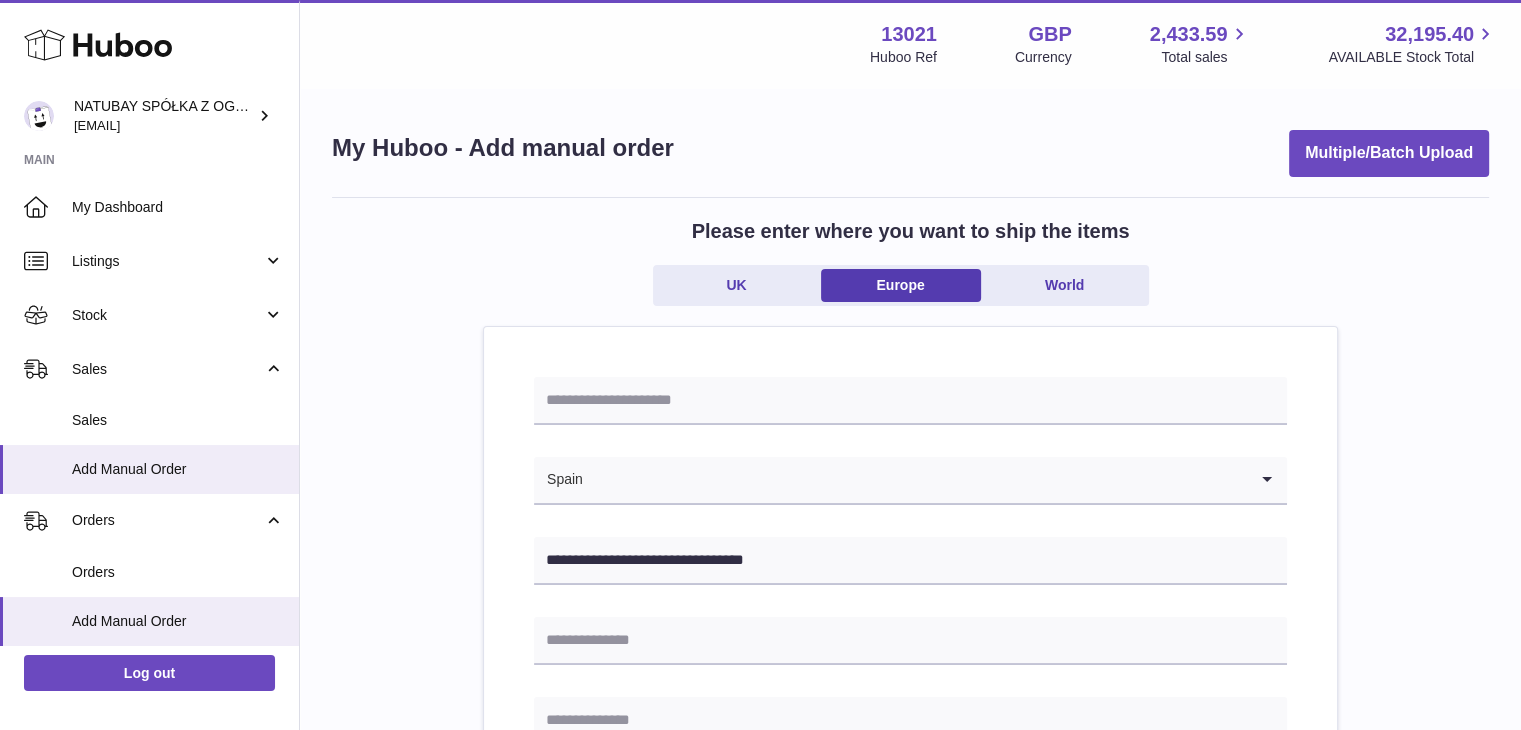 click on "**********" at bounding box center [910, 945] 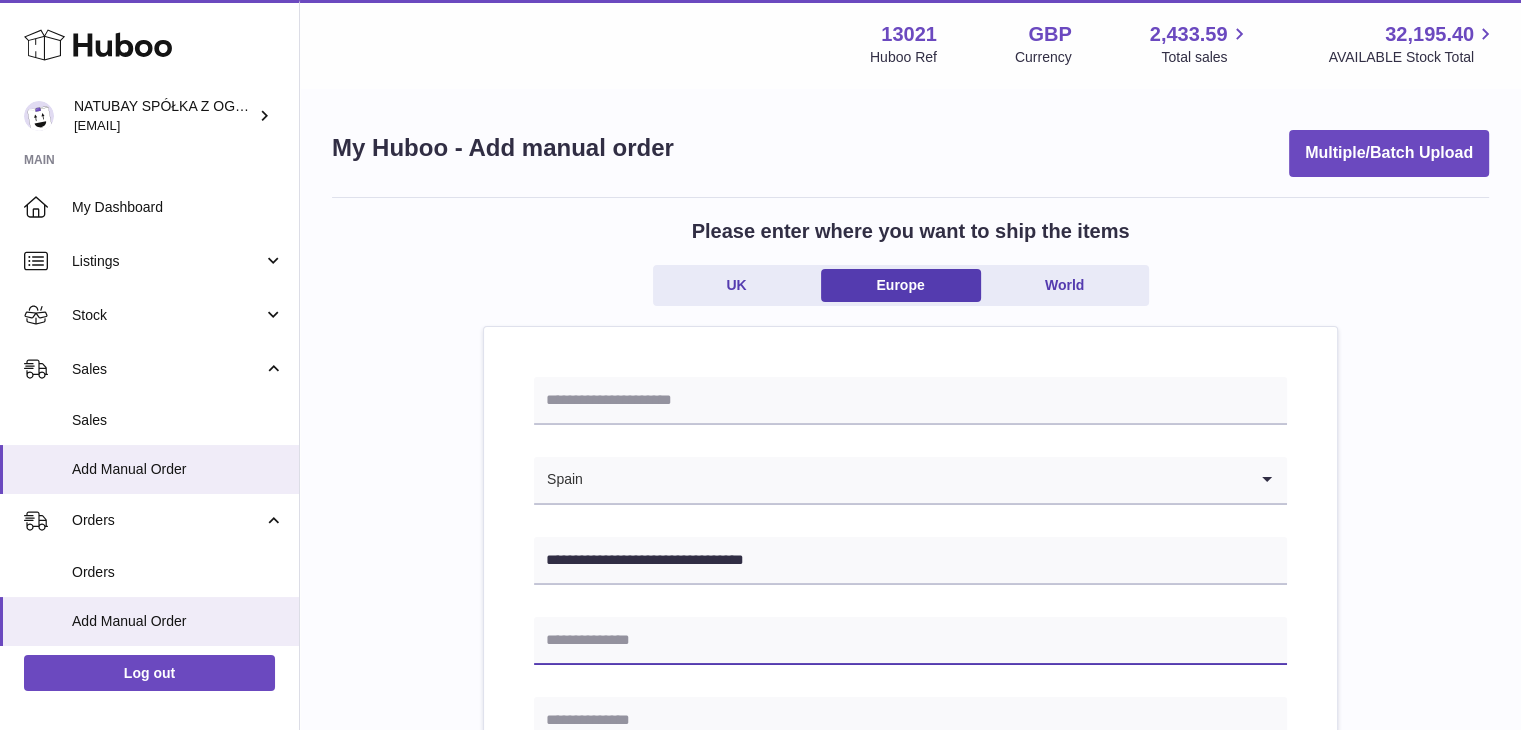 click at bounding box center [910, 641] 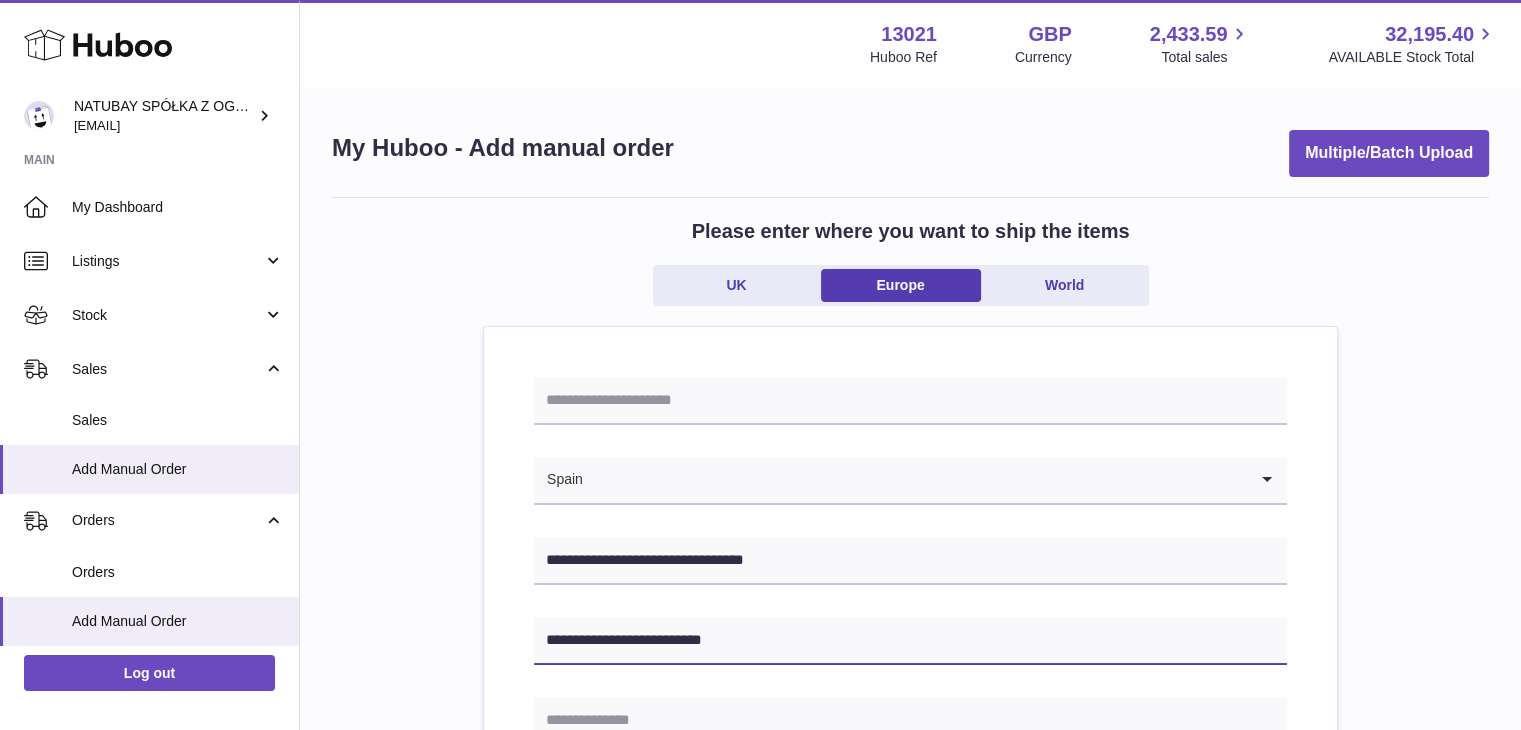 type on "**********" 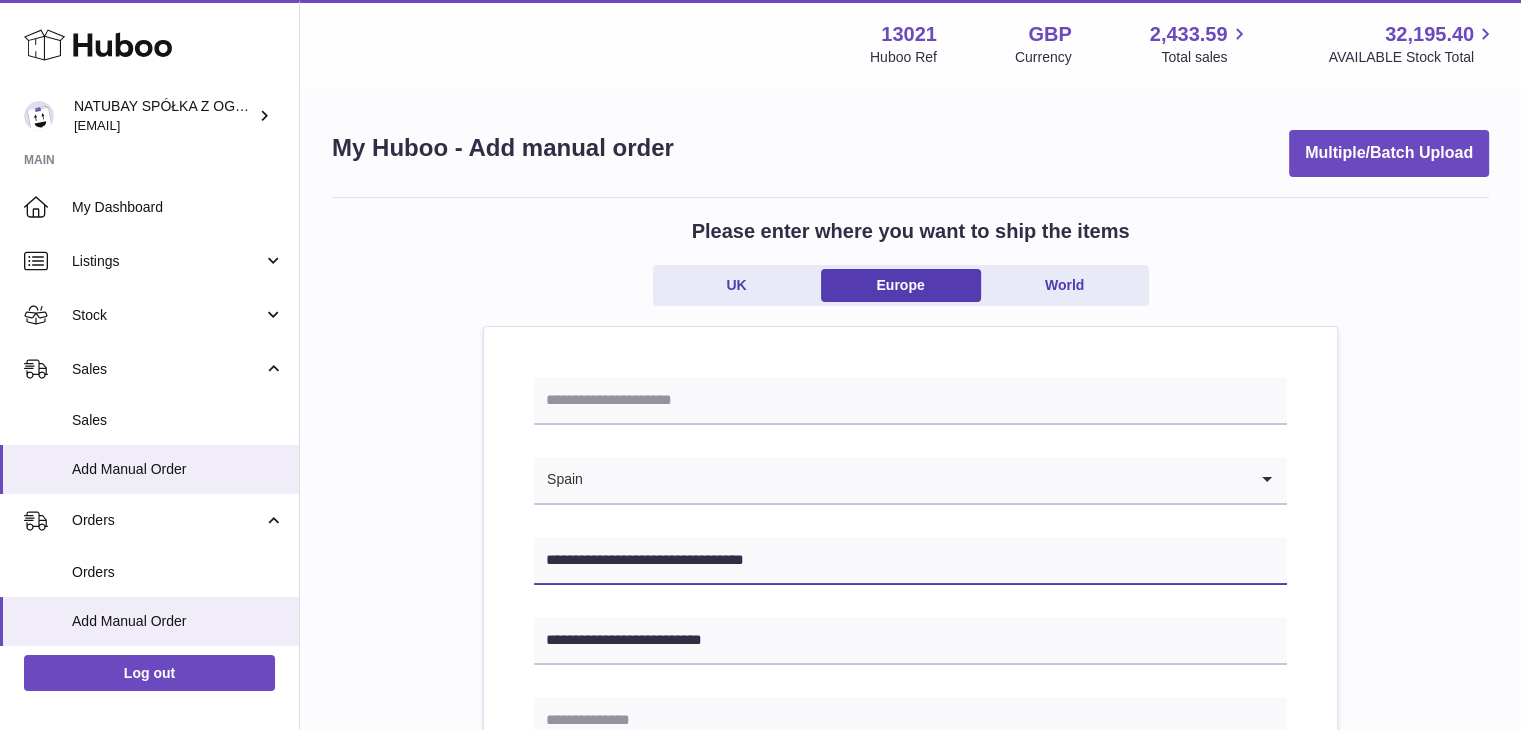 click on "**********" at bounding box center (910, 561) 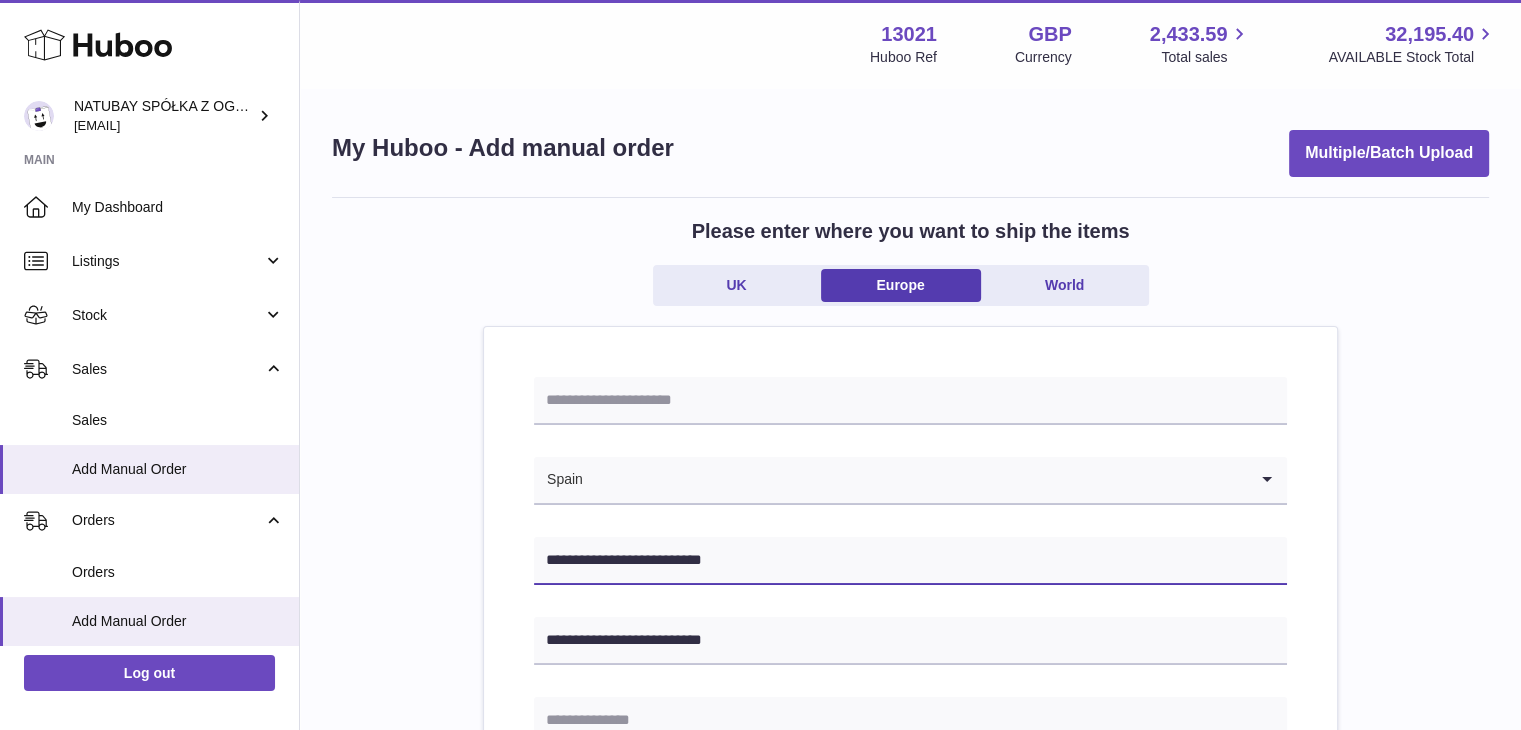 click on "**********" at bounding box center [910, 561] 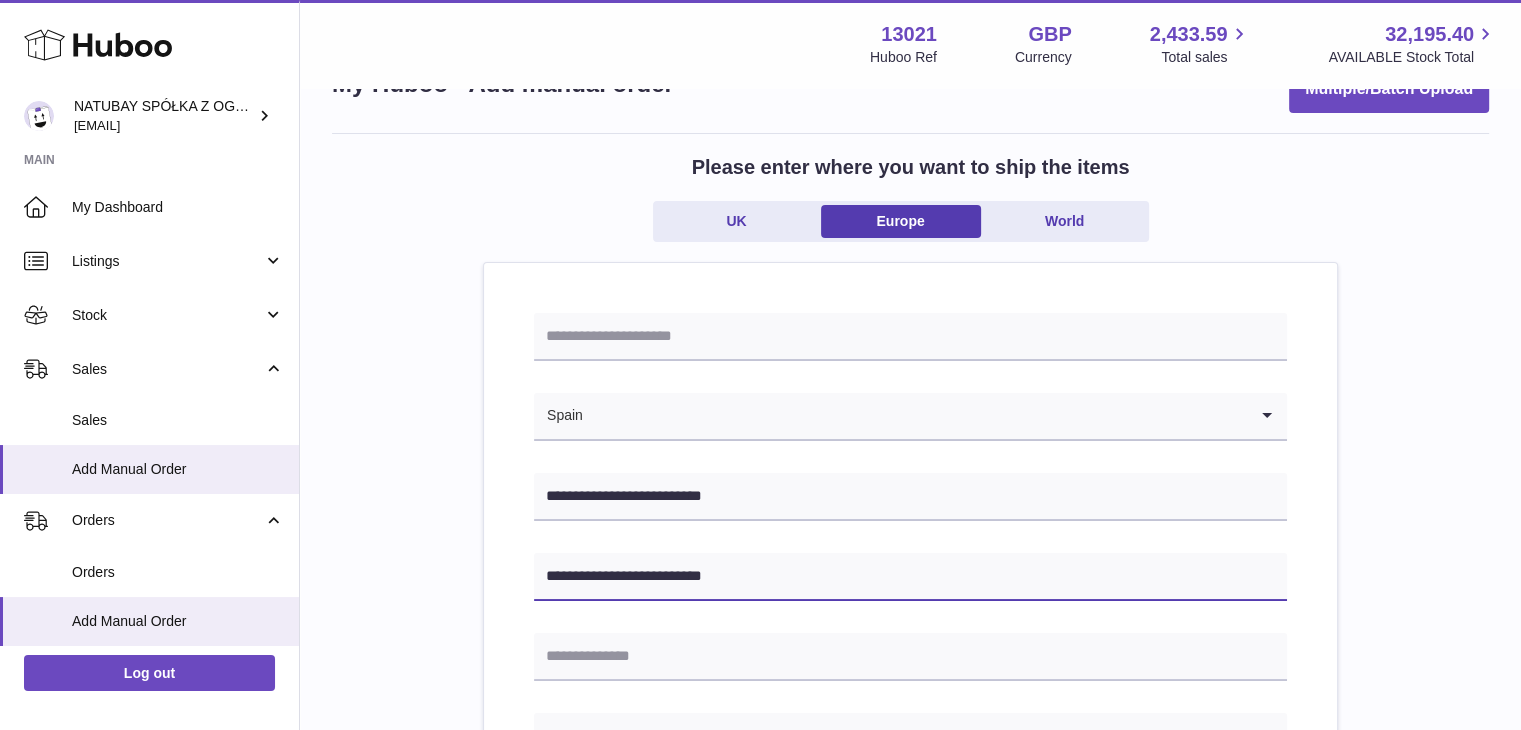 click on "**********" at bounding box center [910, 577] 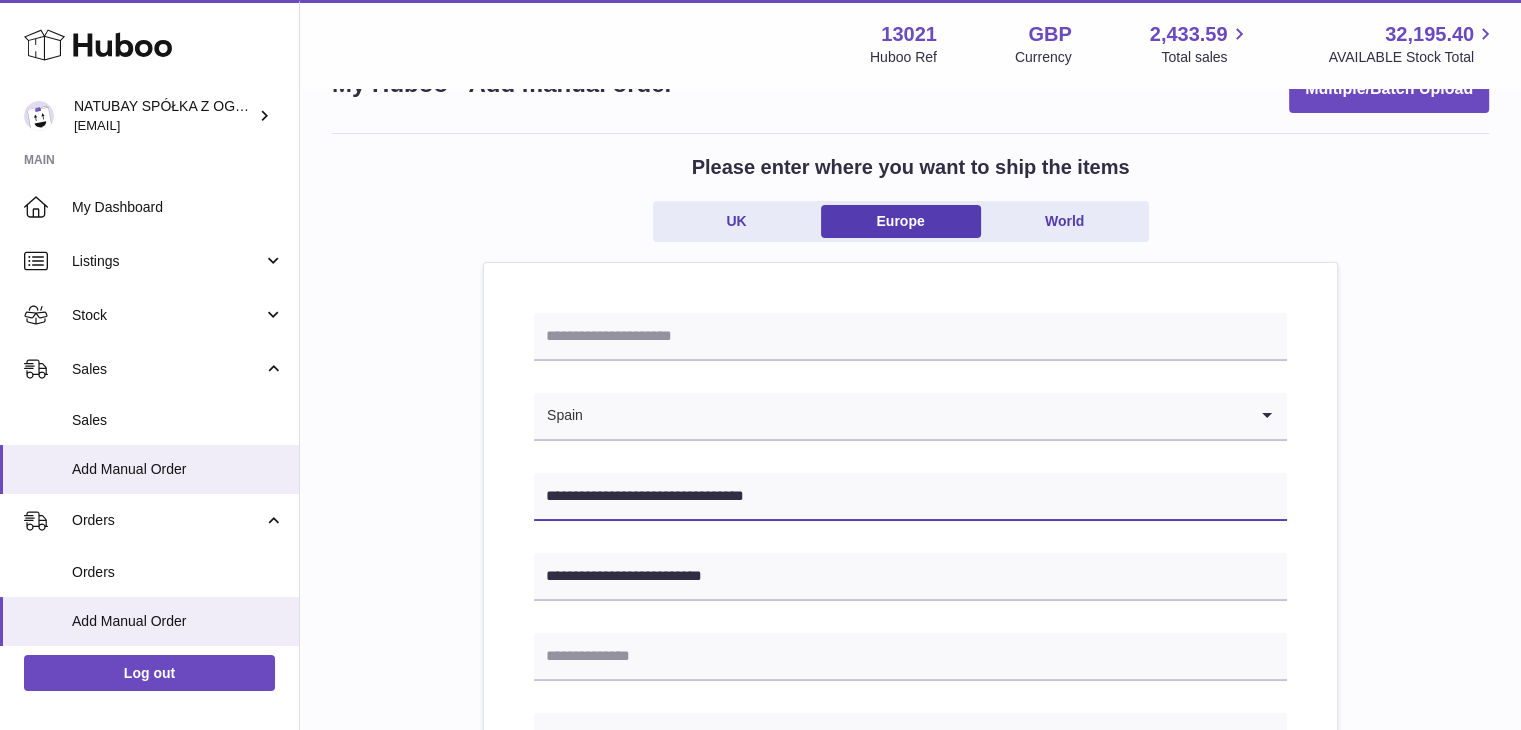 type on "**********" 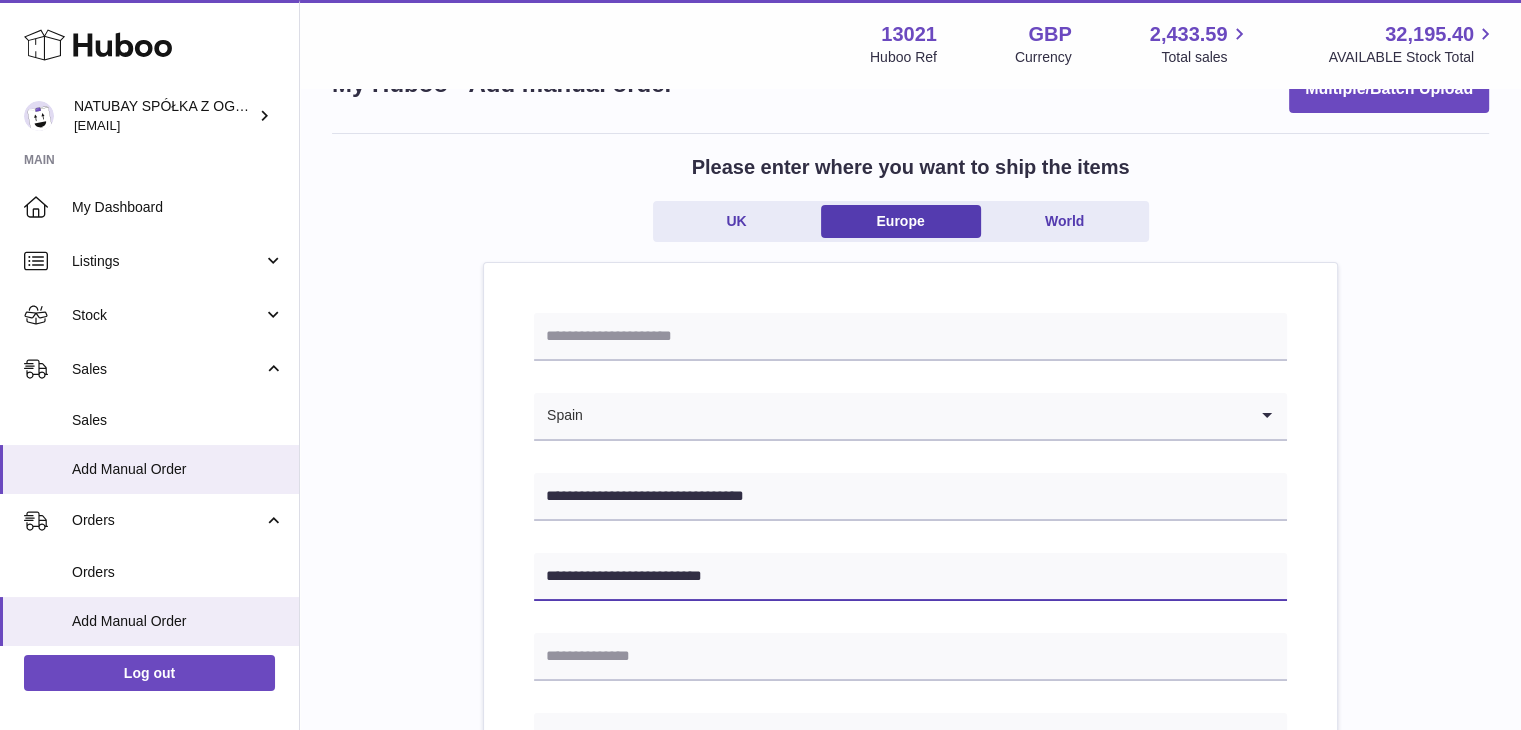 click on "**********" at bounding box center [910, 577] 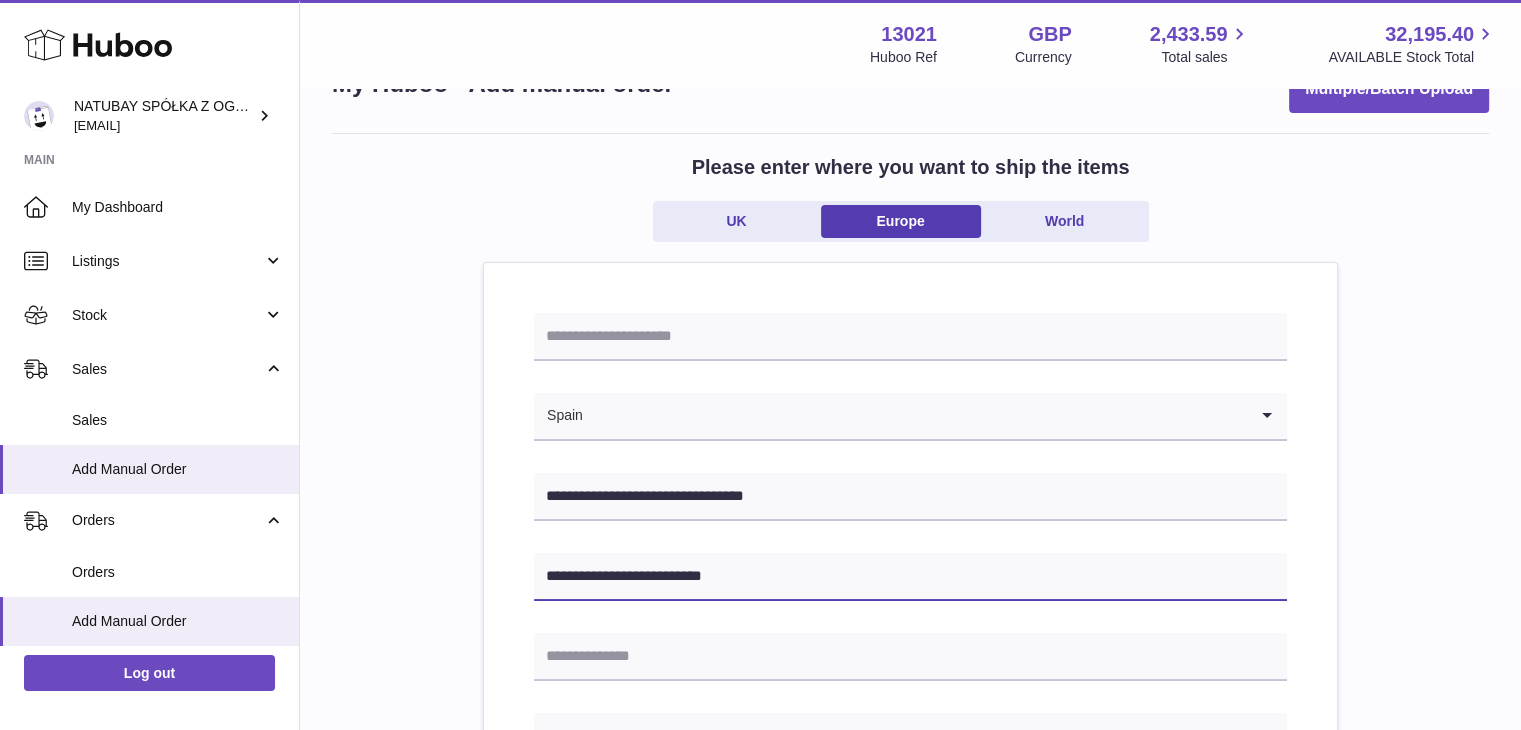 scroll, scrollTop: 308, scrollLeft: 0, axis: vertical 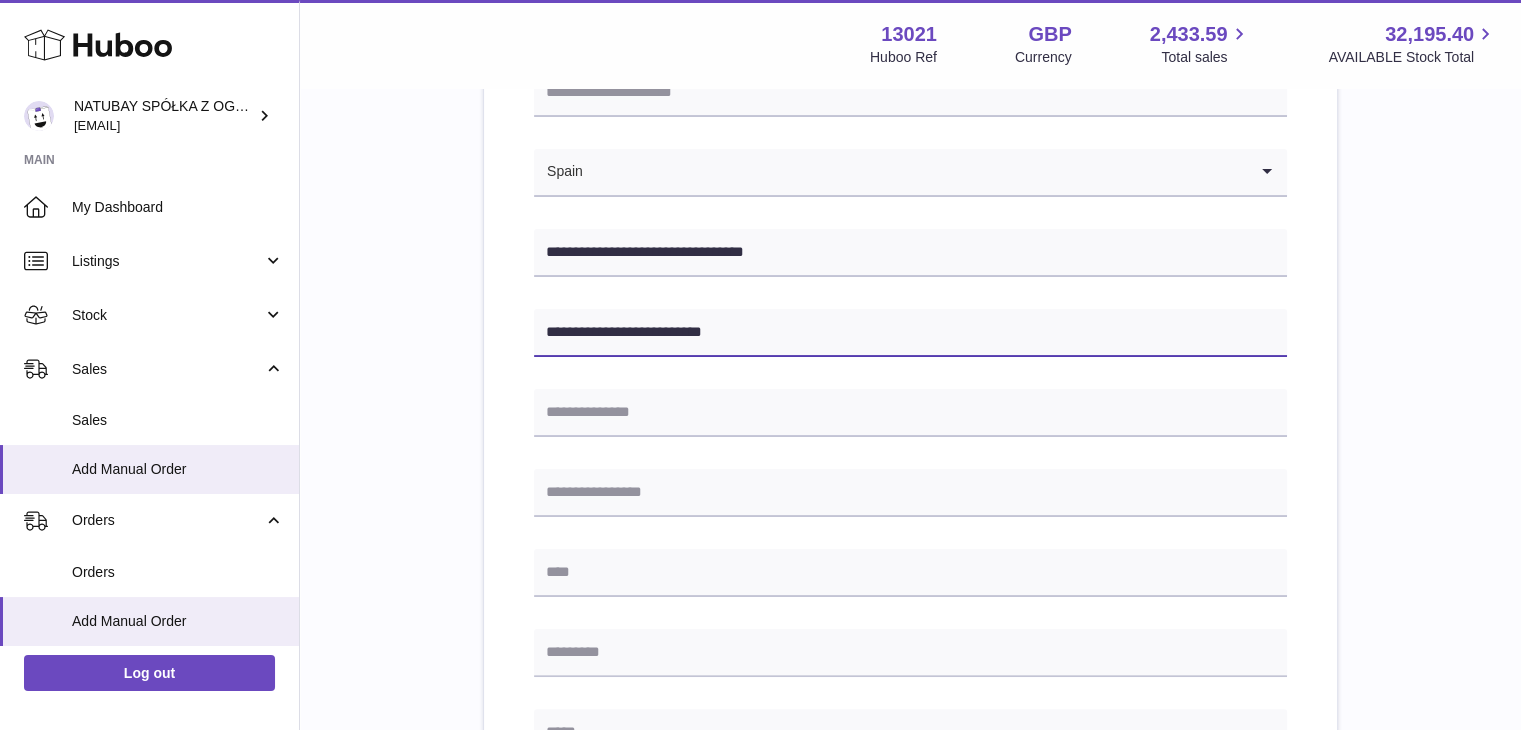 click on "**********" at bounding box center [910, 333] 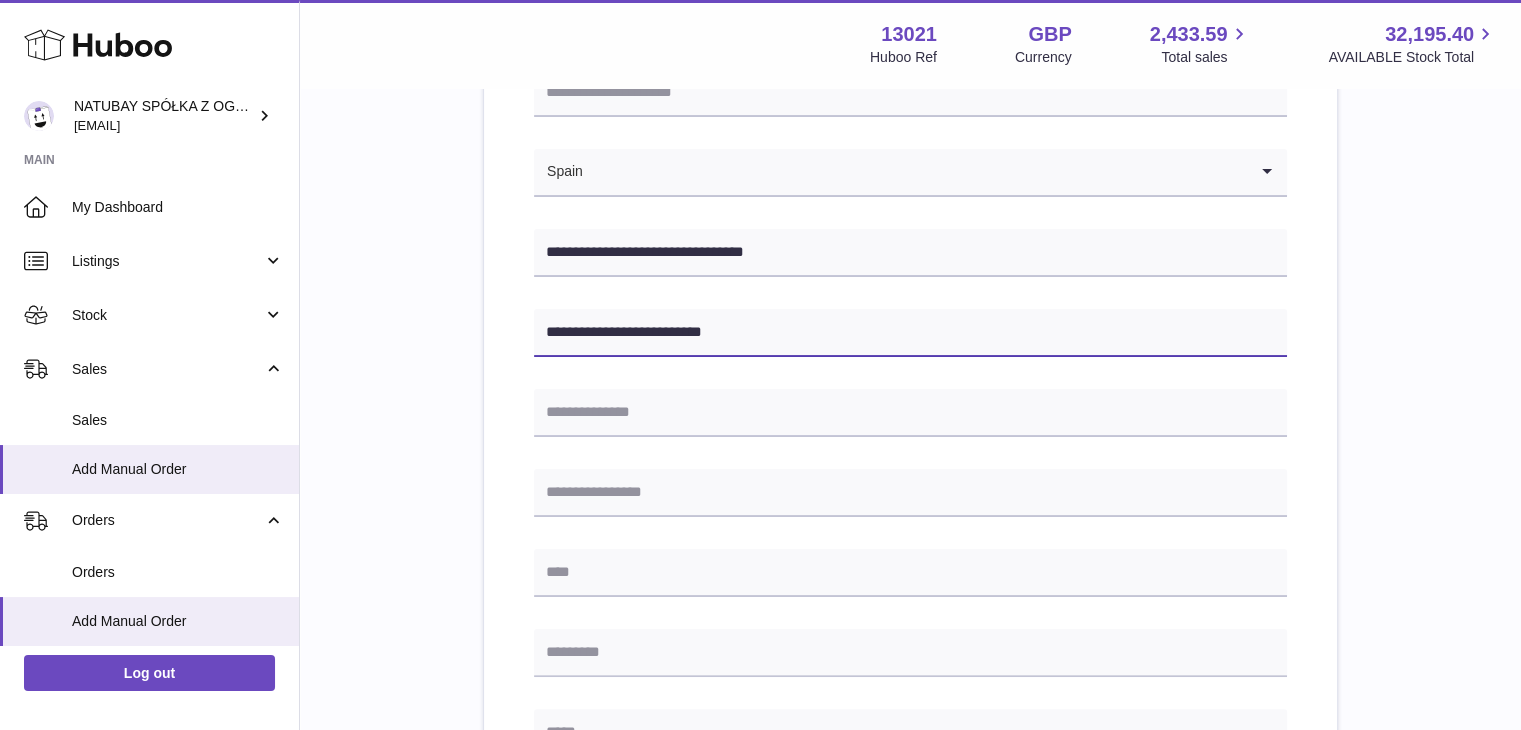 click on "**********" at bounding box center (910, 333) 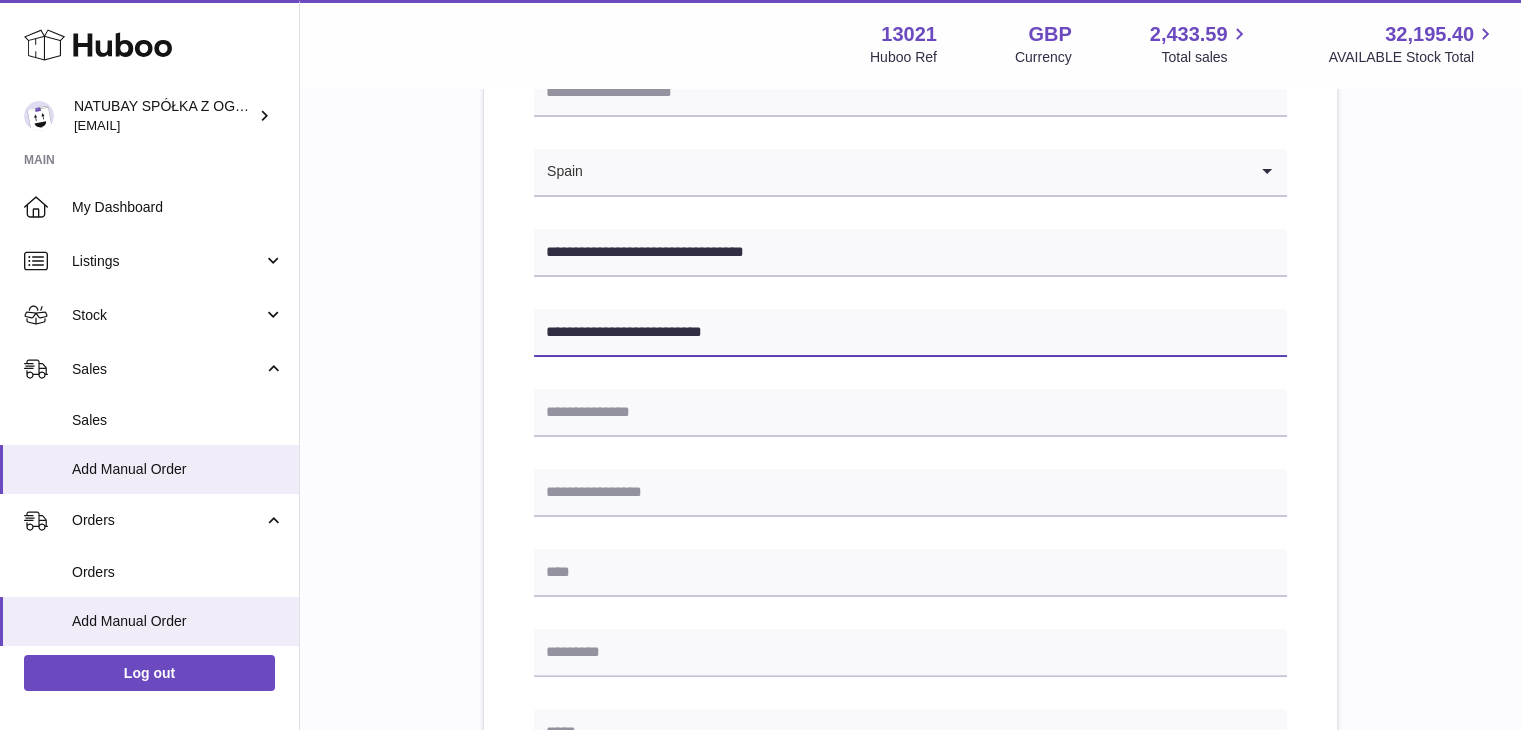 type on "**********" 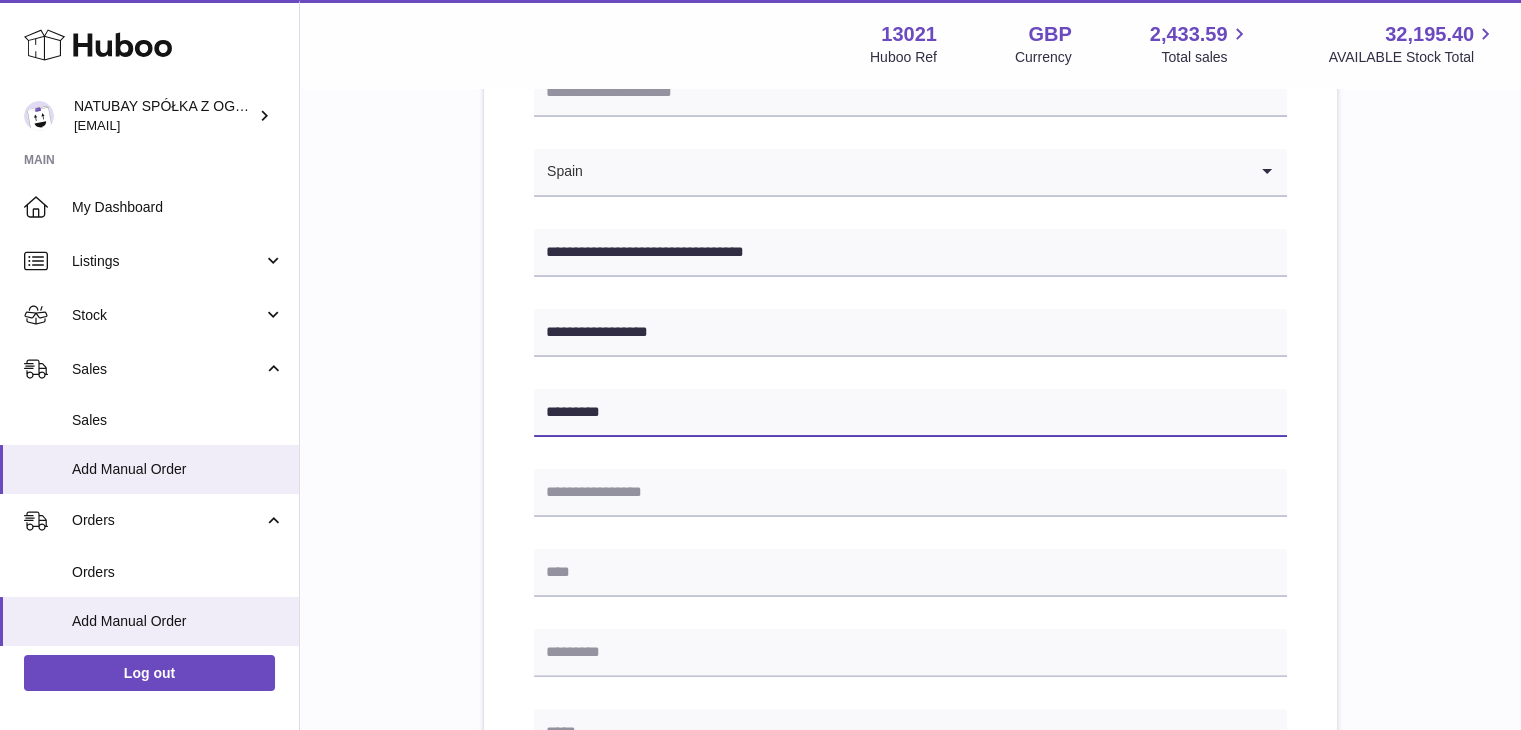 type on "*********" 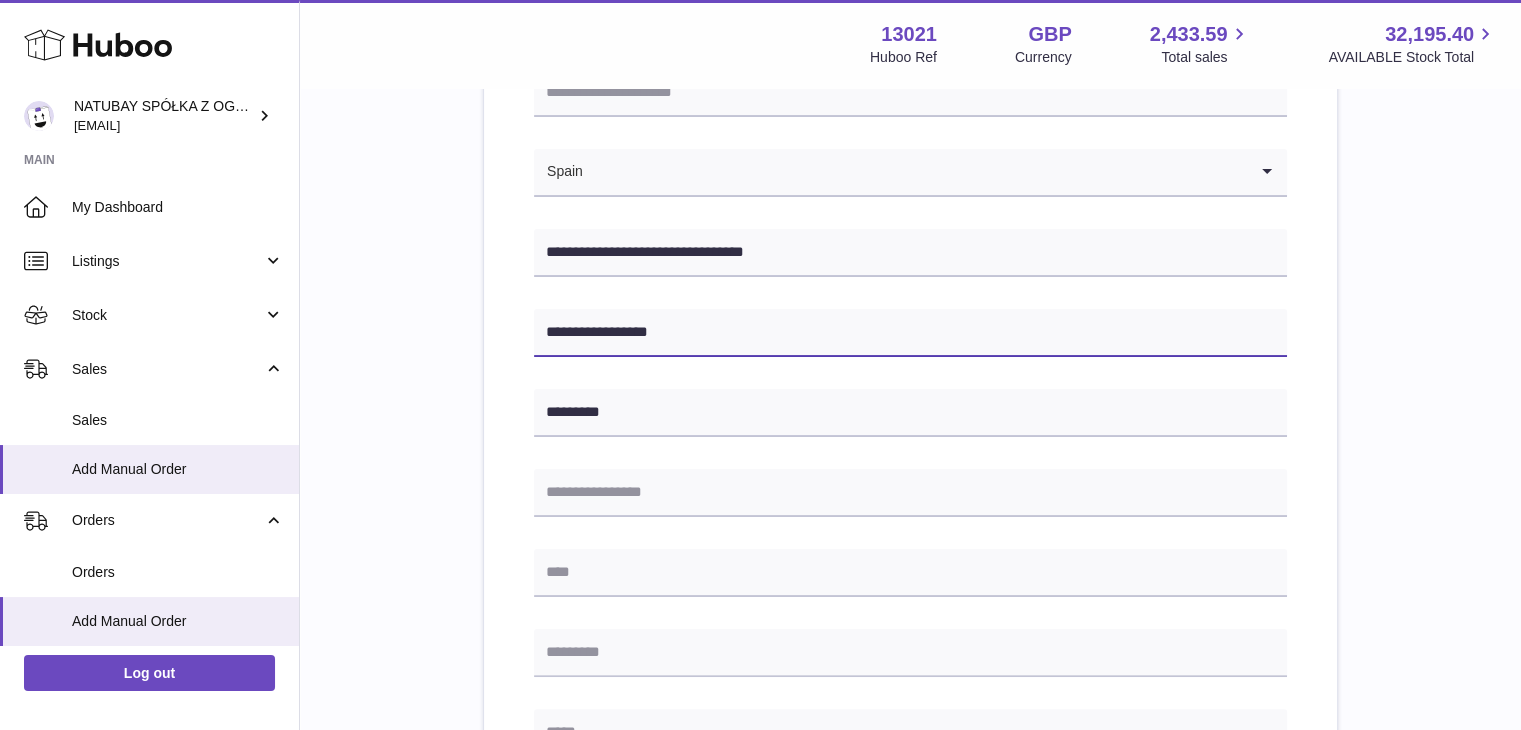 click on "**********" at bounding box center (910, 333) 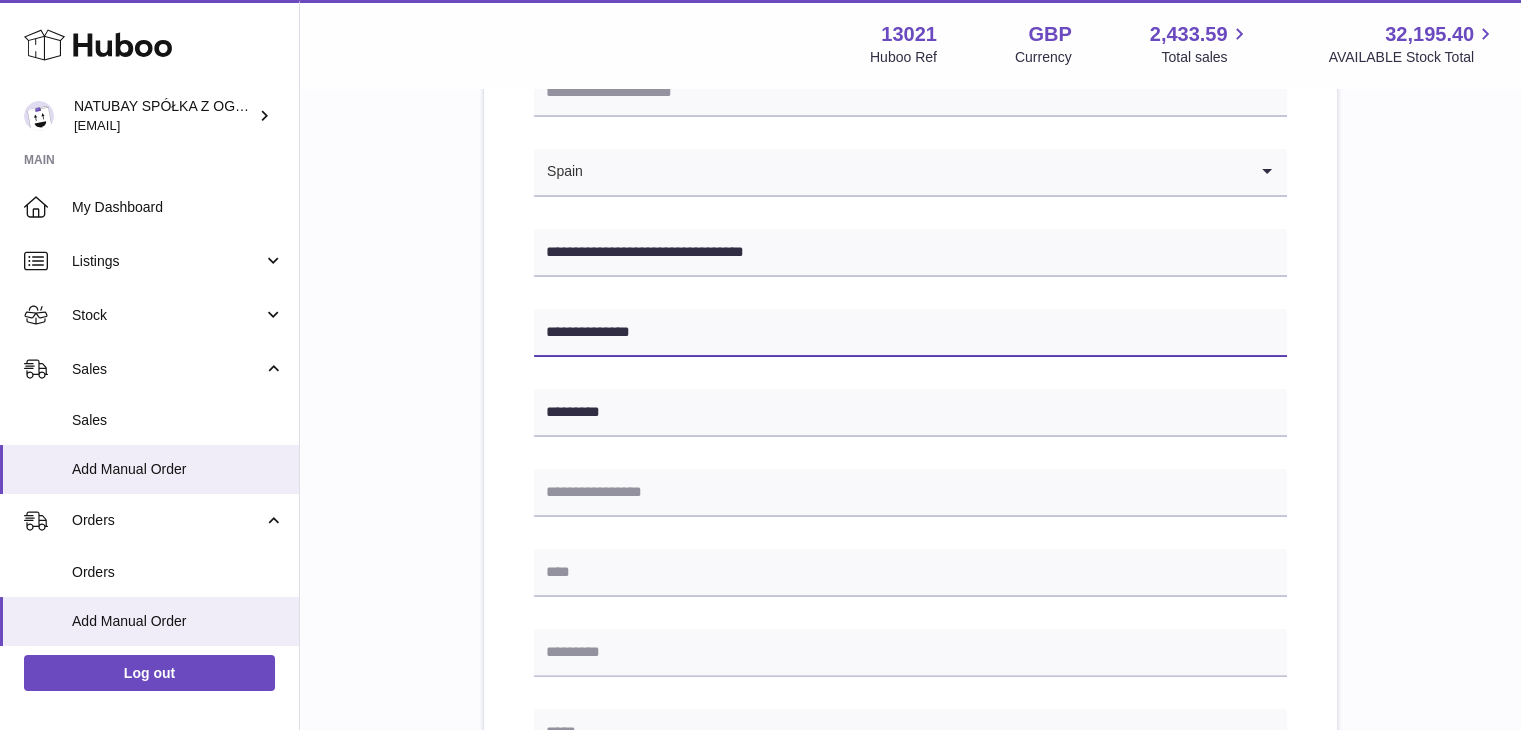 click on "**********" at bounding box center [910, 333] 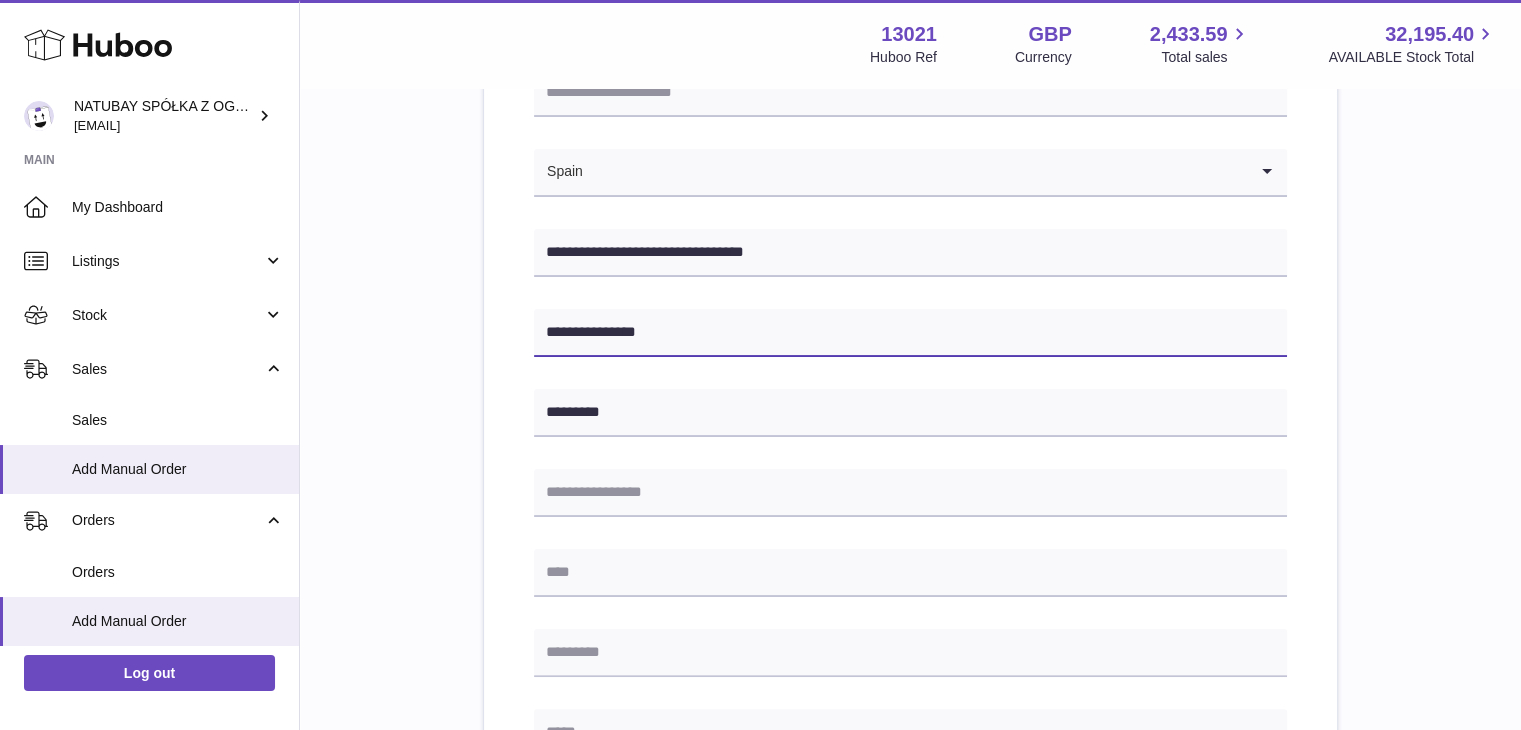 type on "**********" 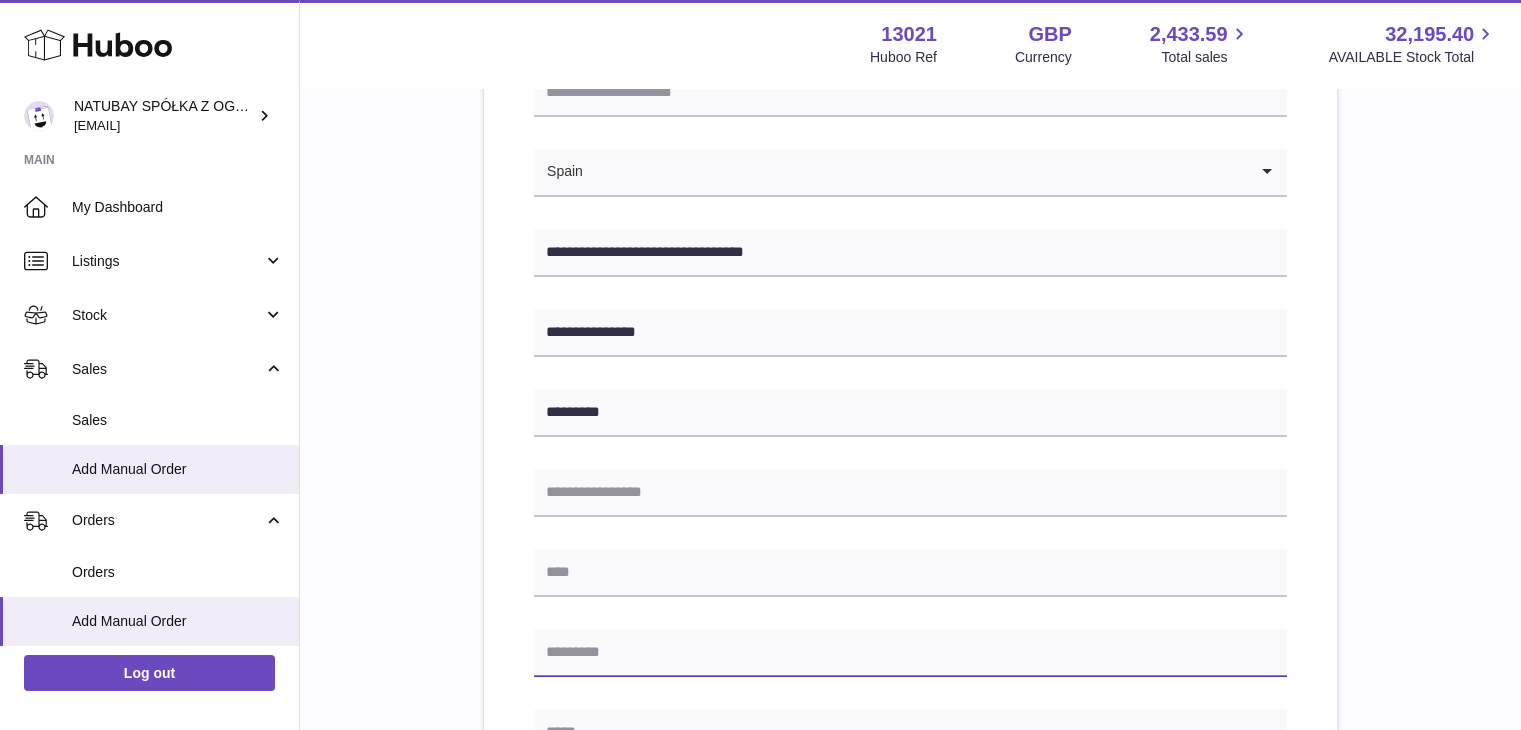 click at bounding box center [910, 653] 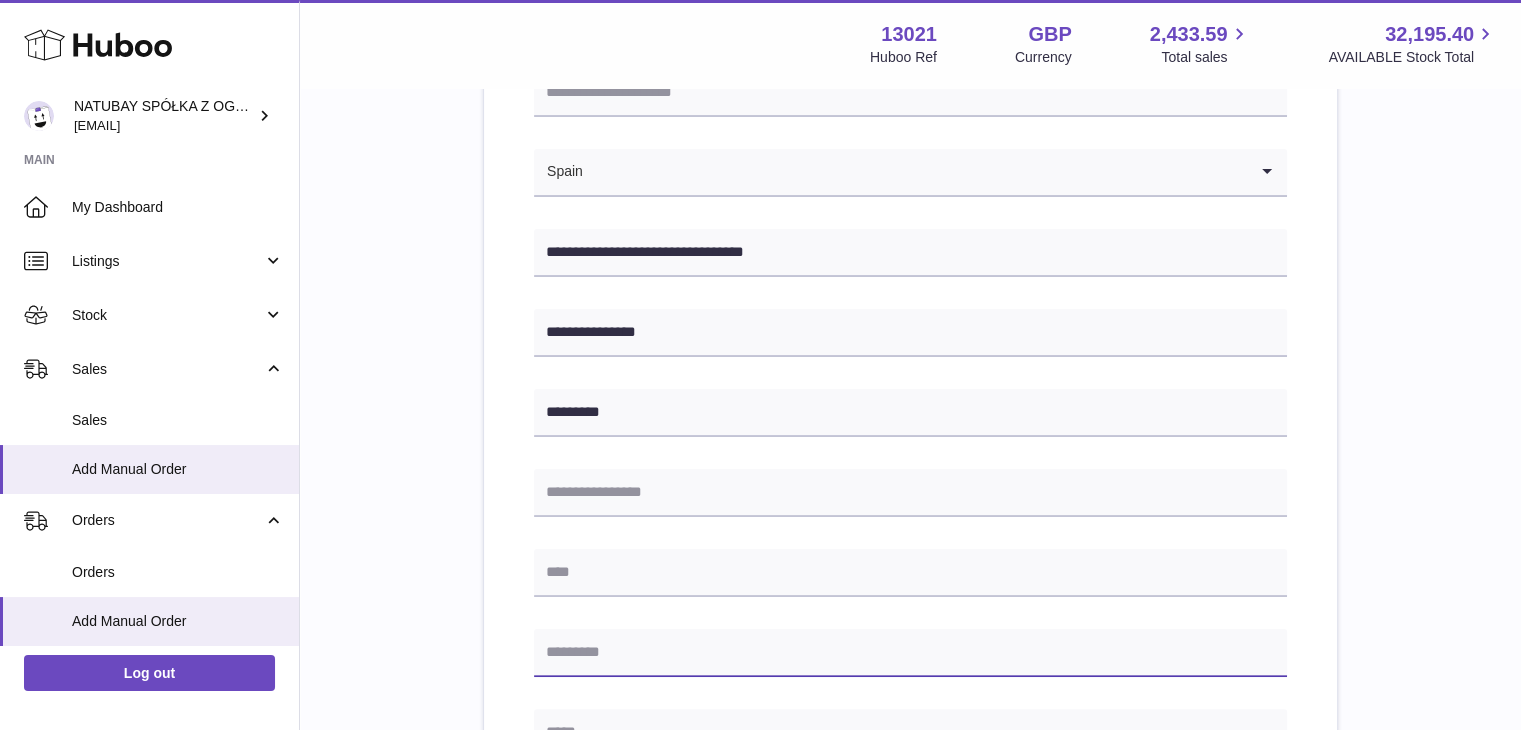 paste on "*****" 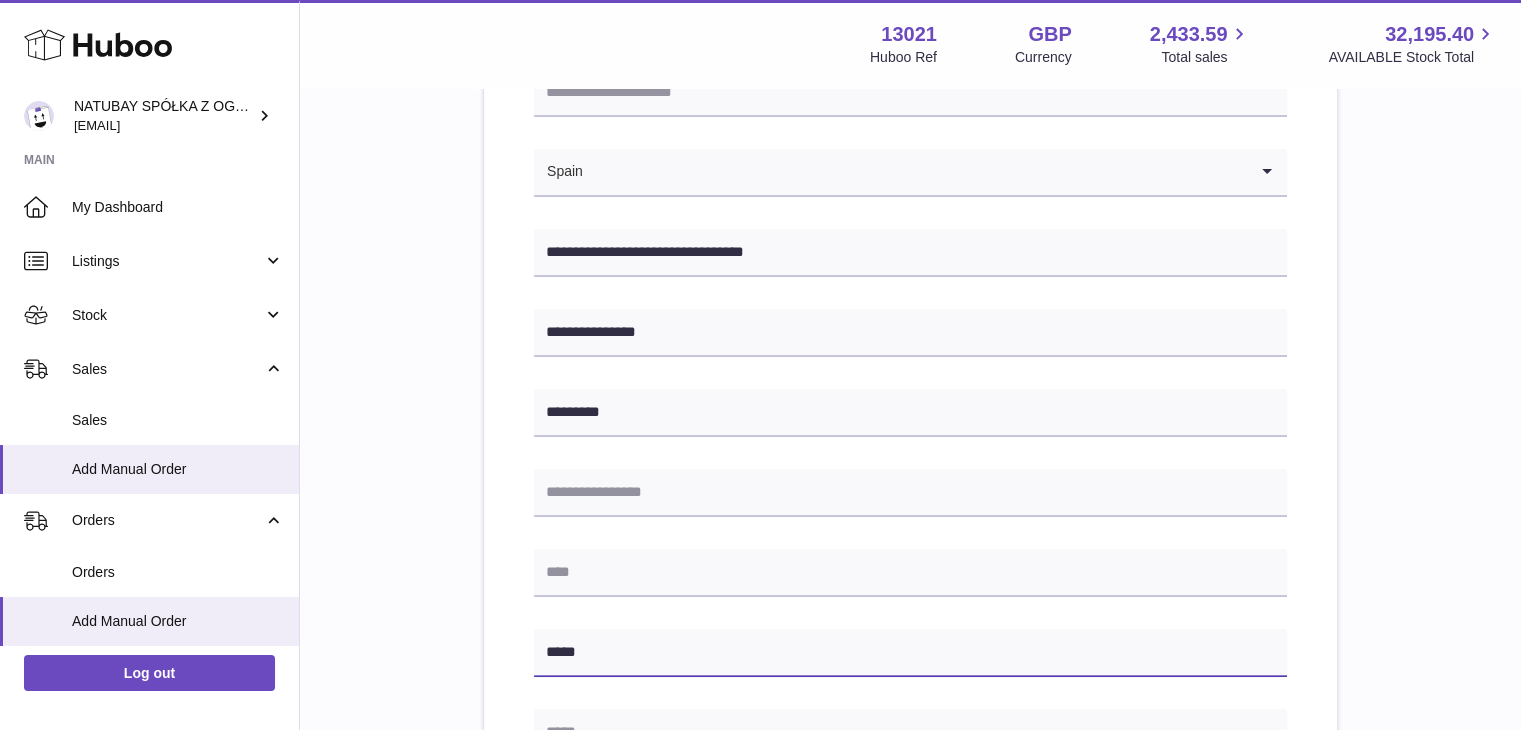 type on "*****" 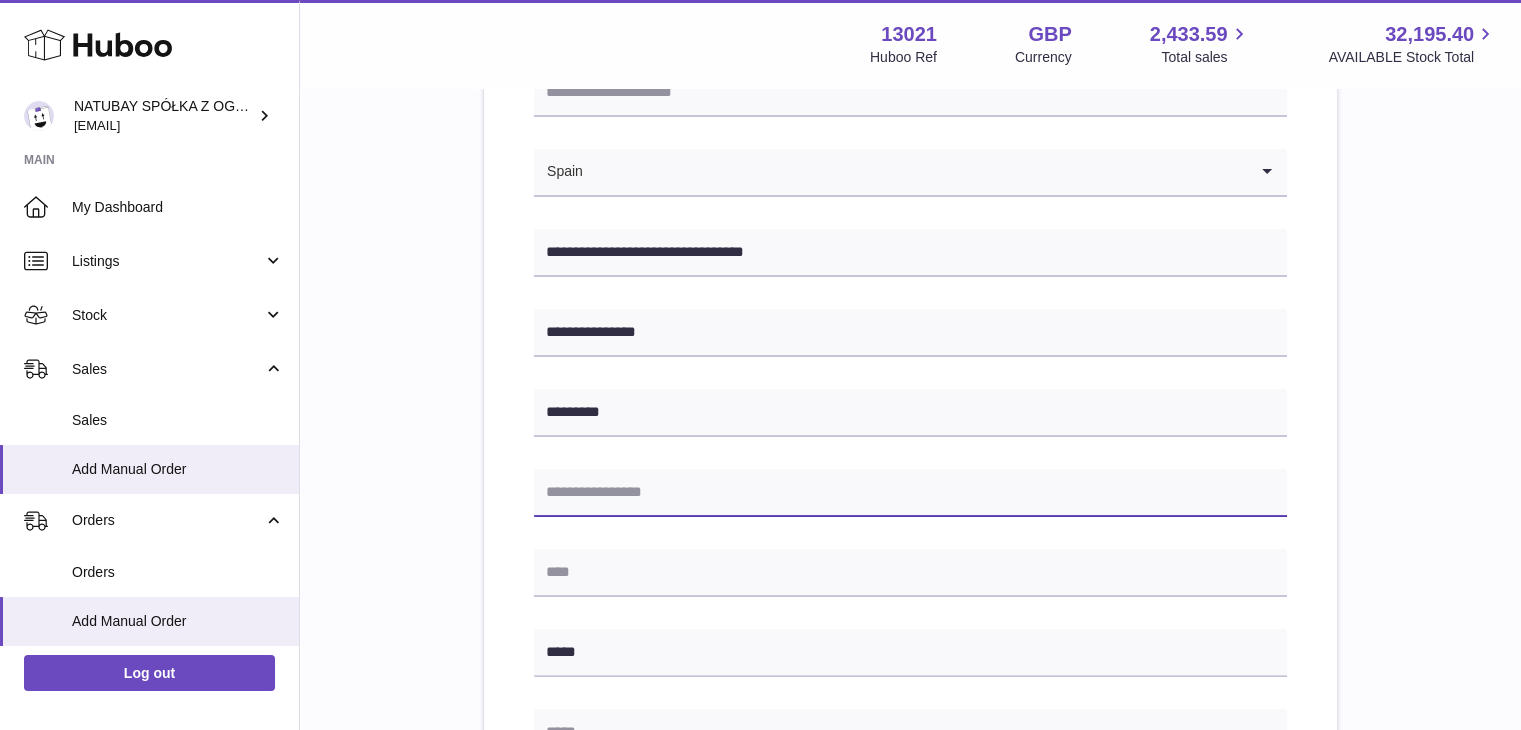 click at bounding box center (910, 493) 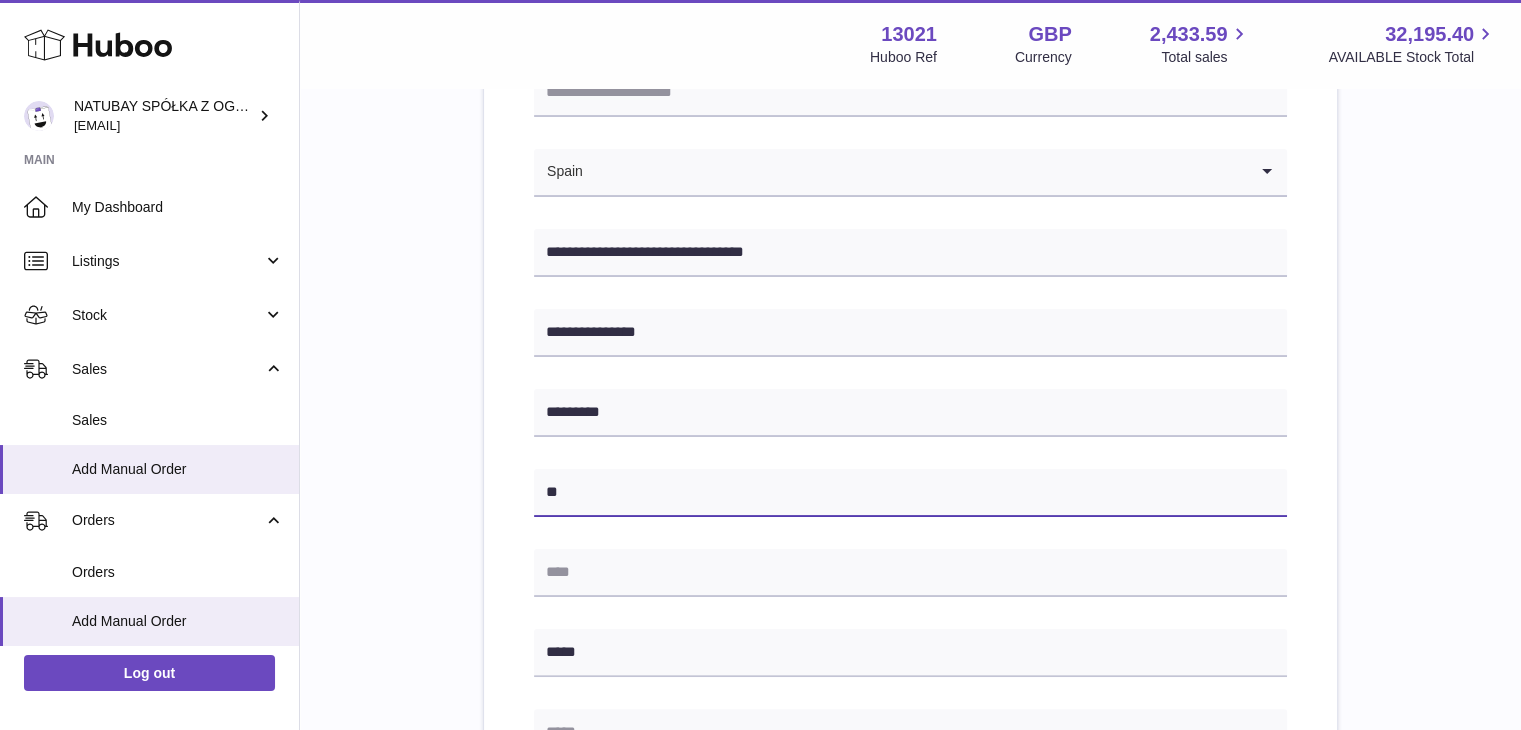 type on "**********" 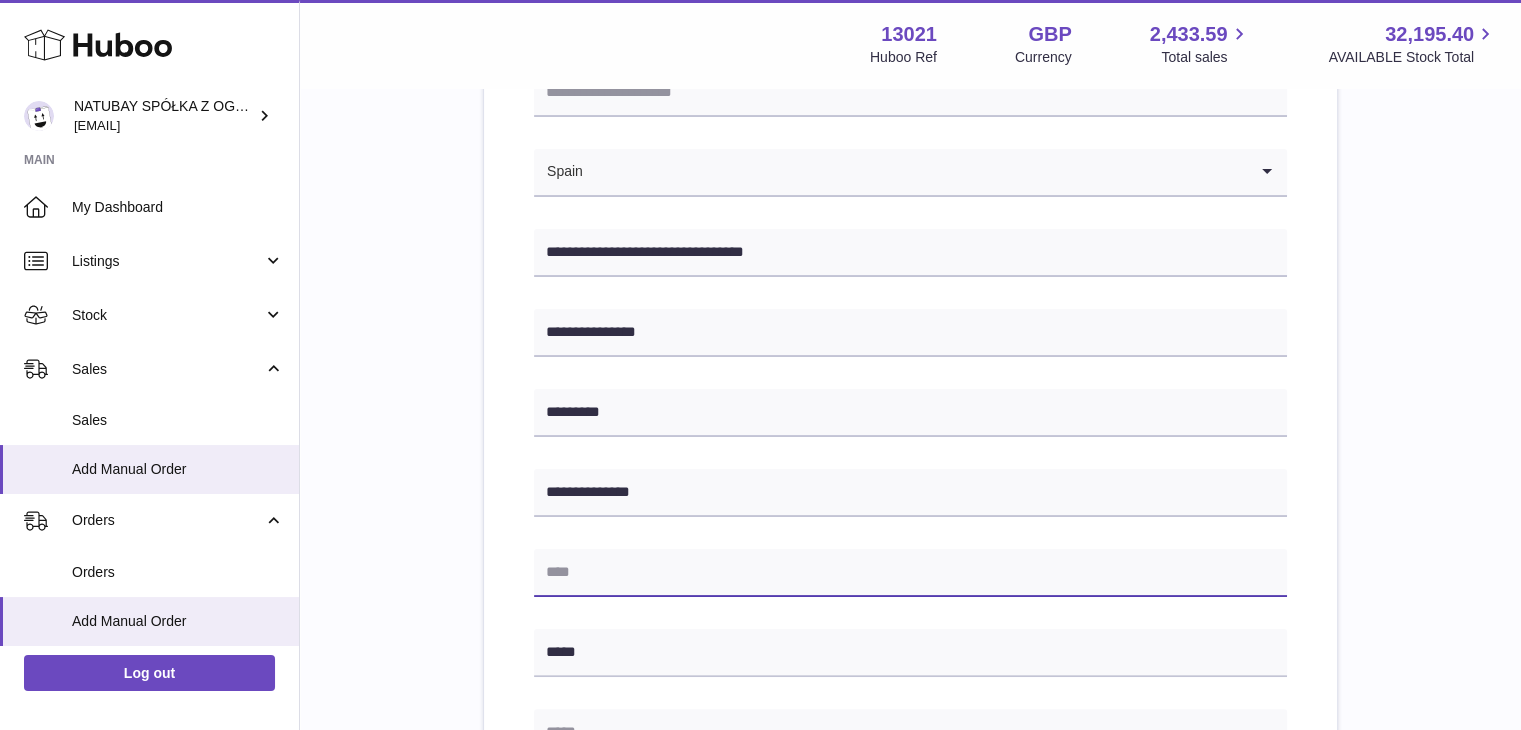 click at bounding box center (910, 573) 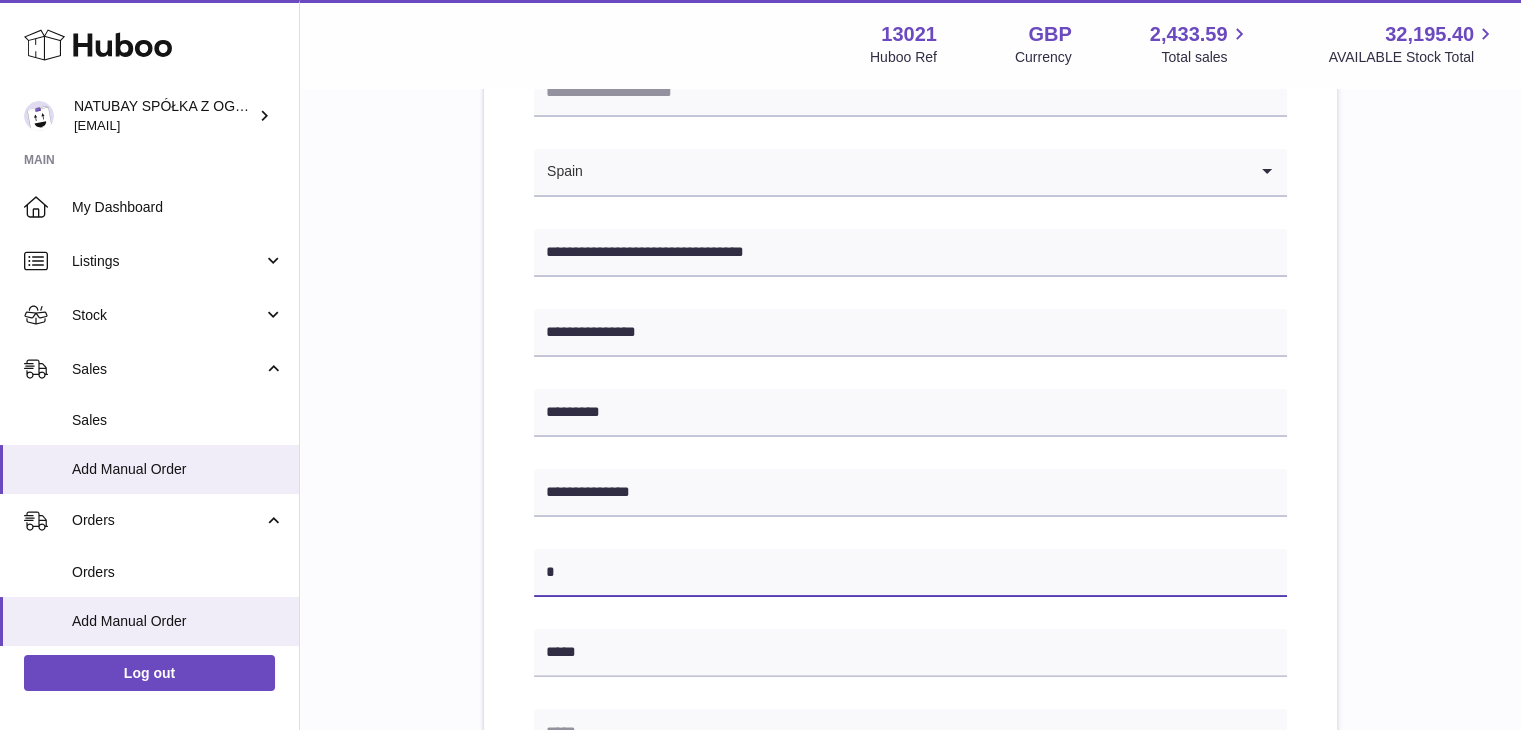 type on "**********" 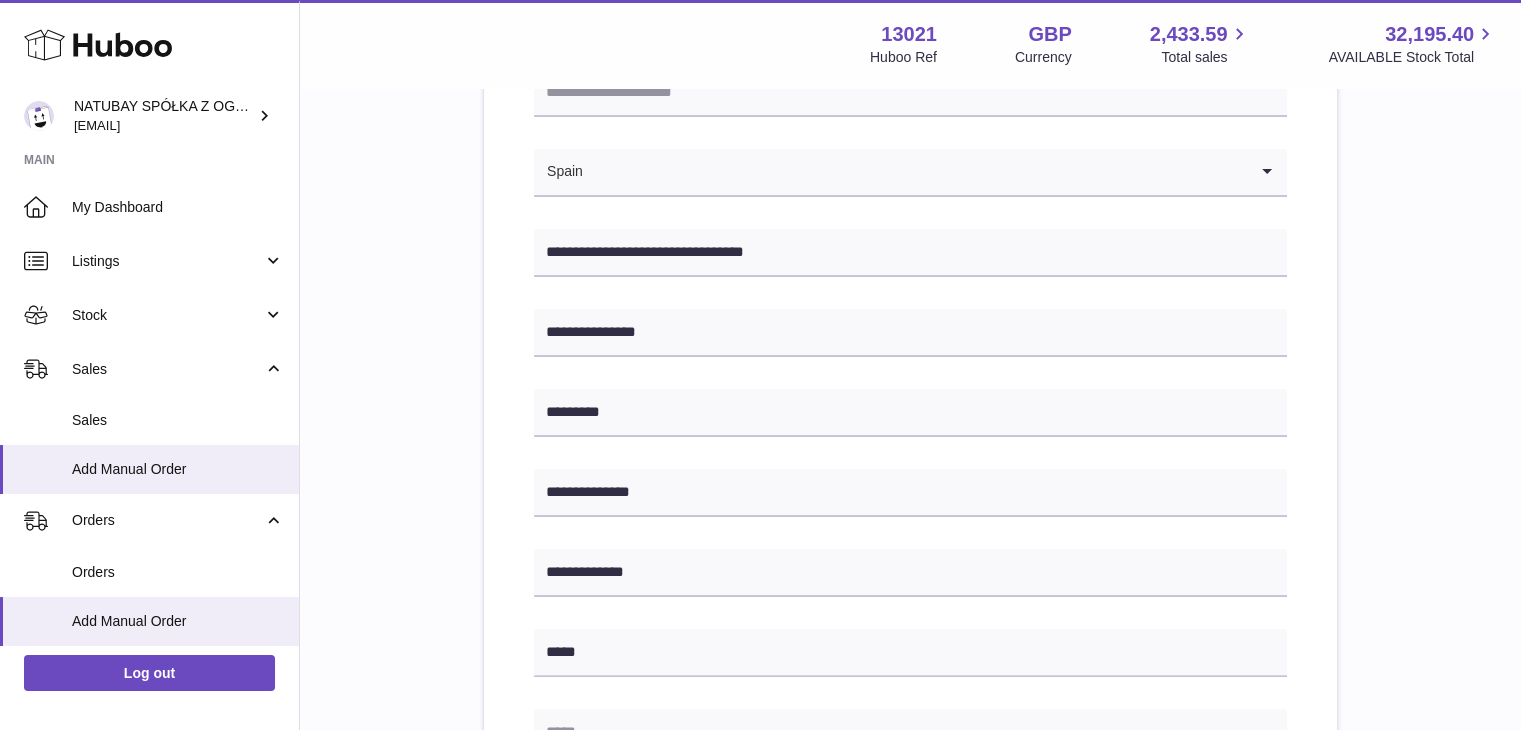 click on "**********" at bounding box center (910, 637) 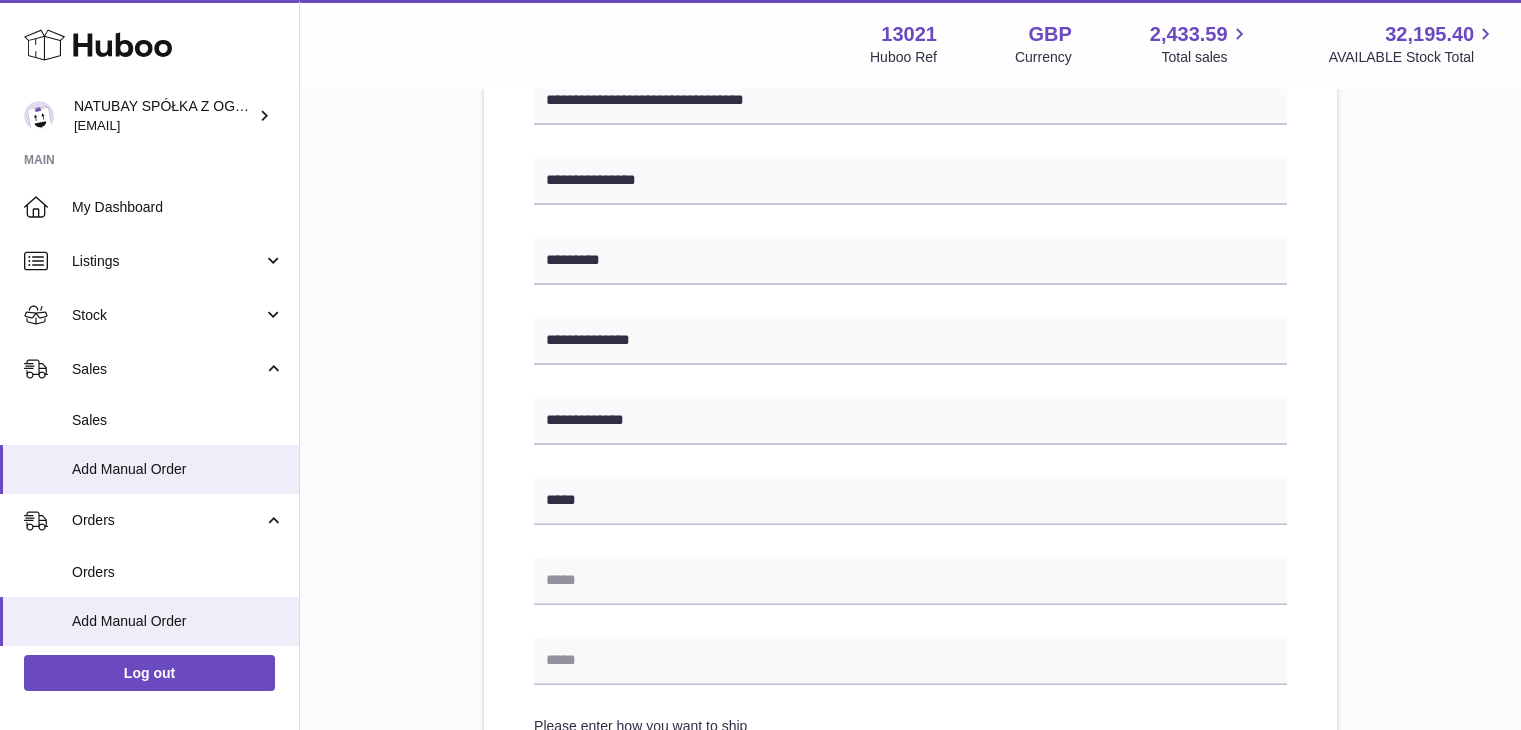scroll, scrollTop: 464, scrollLeft: 0, axis: vertical 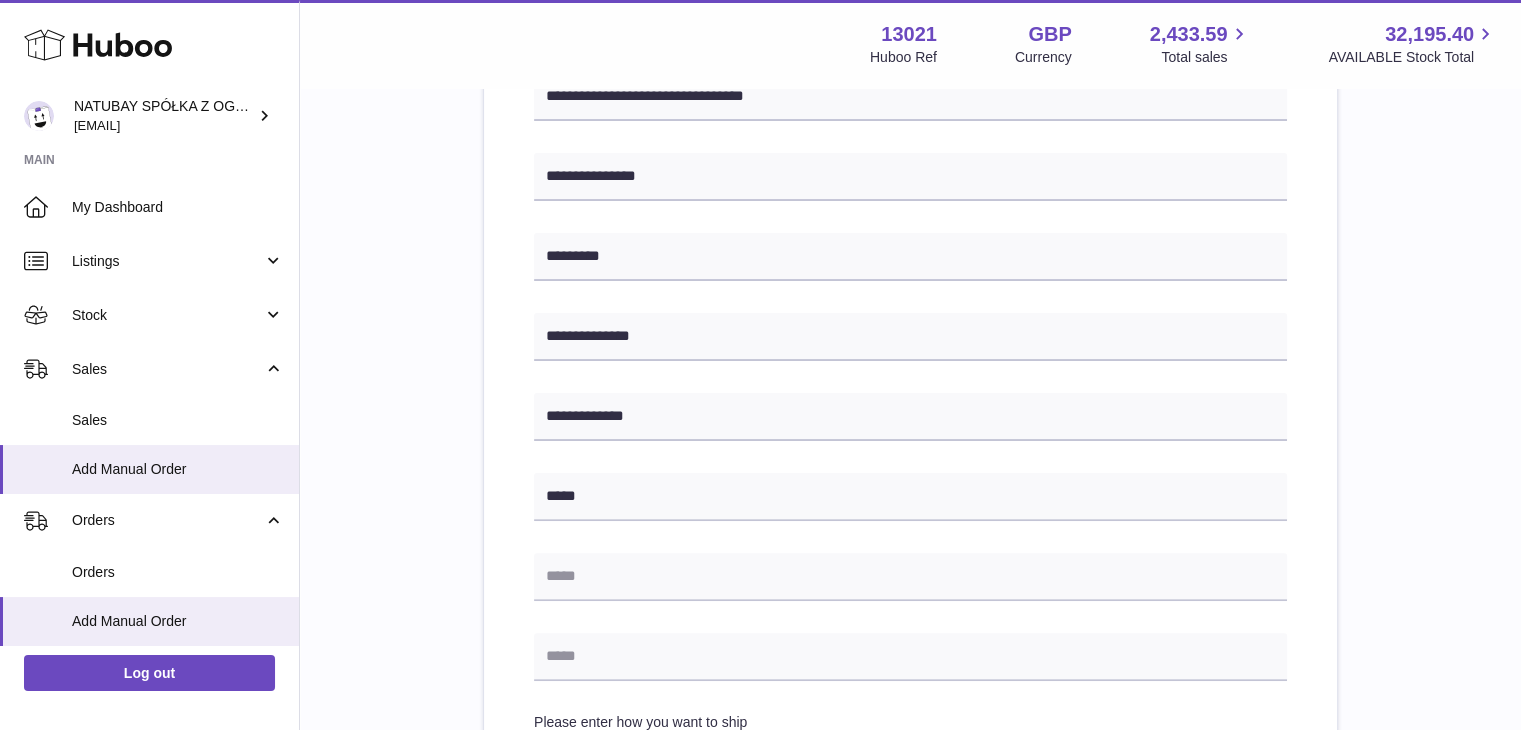 click on "**********" at bounding box center [910, 481] 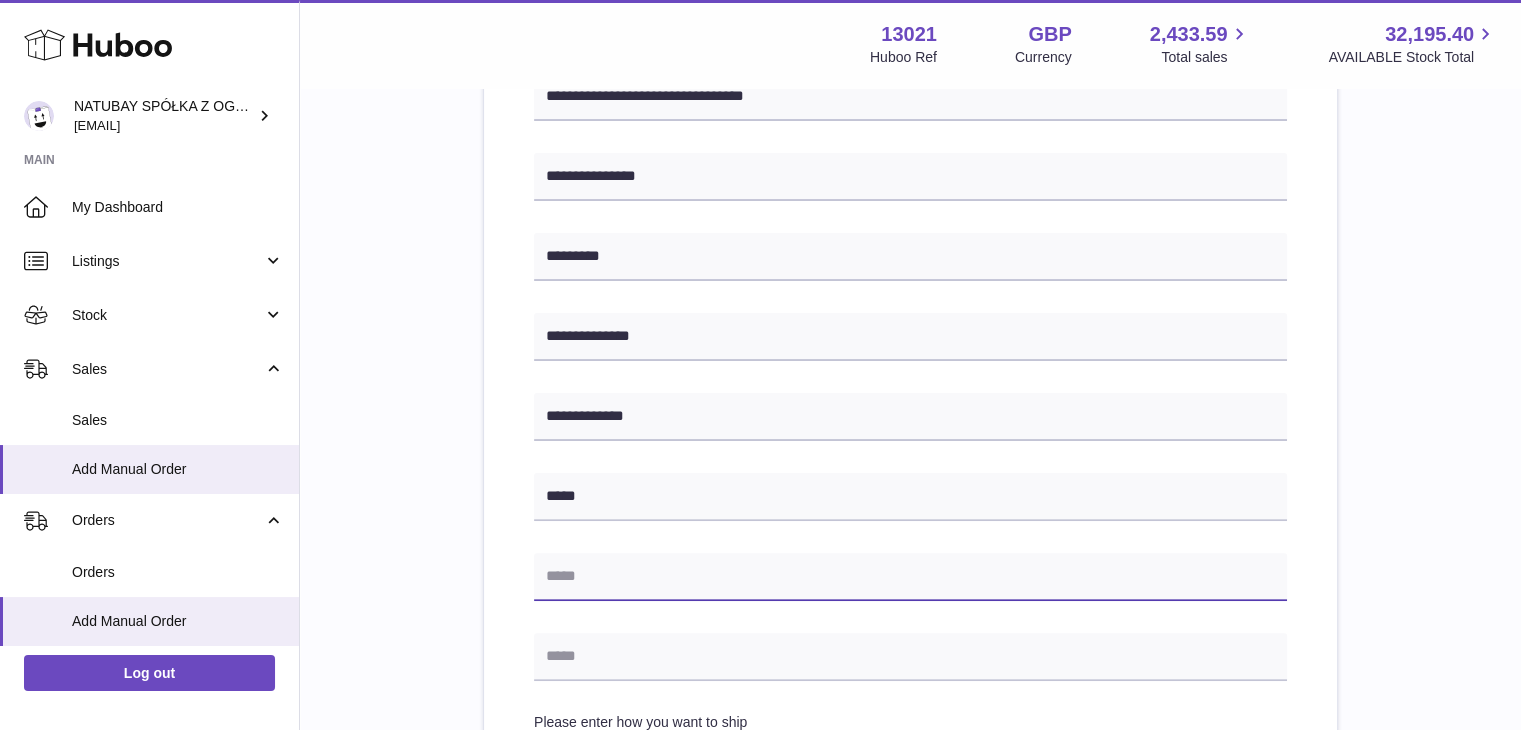 click at bounding box center (910, 577) 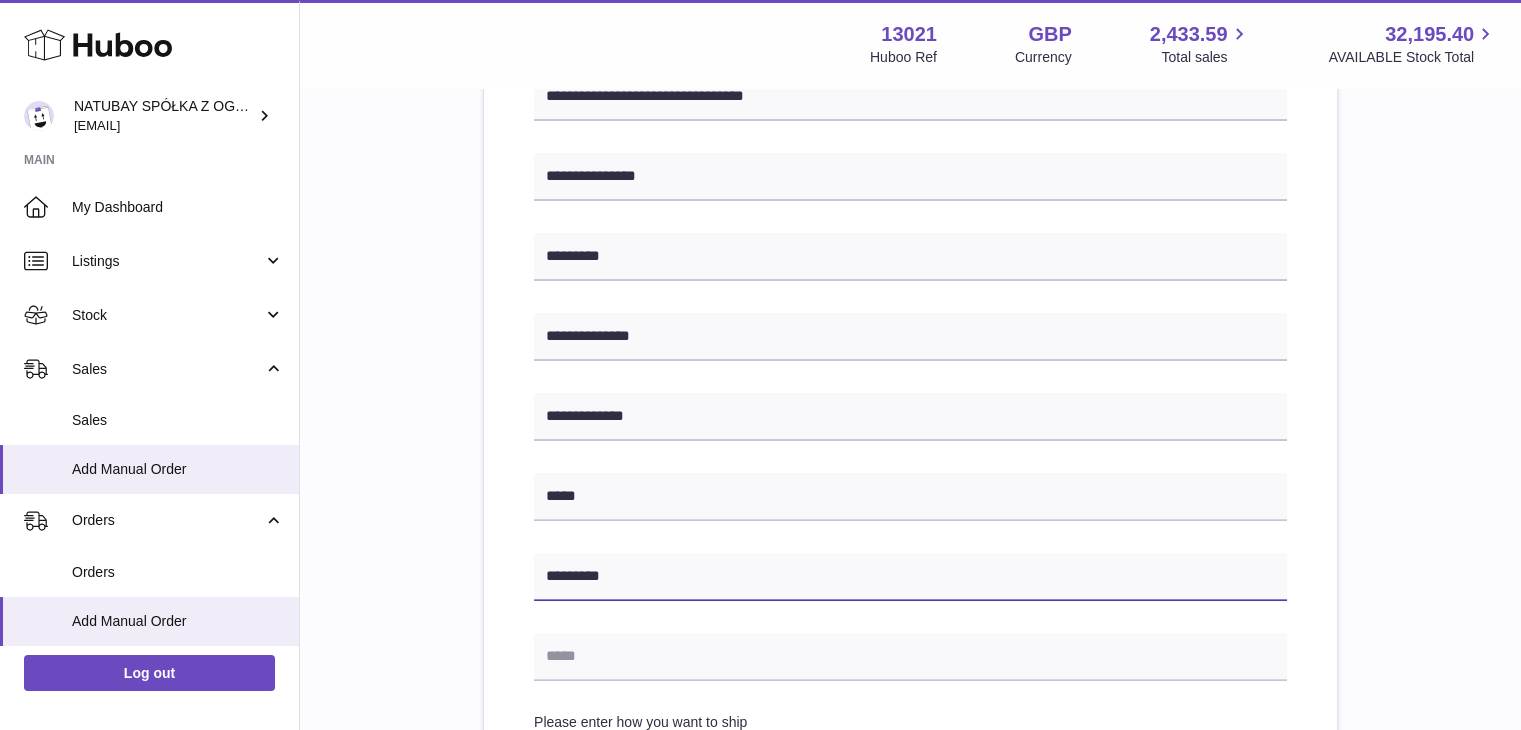 type on "*********" 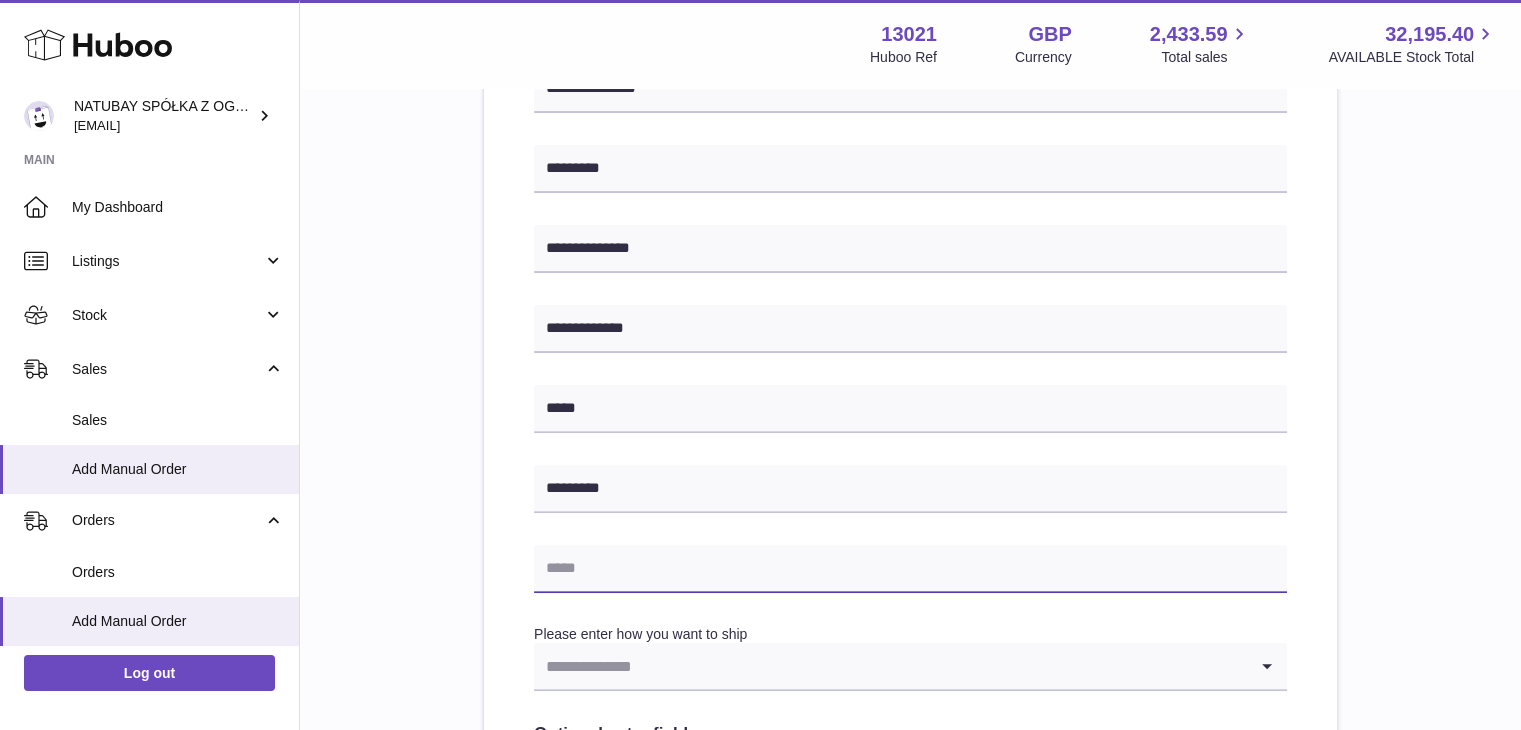 click at bounding box center (910, 569) 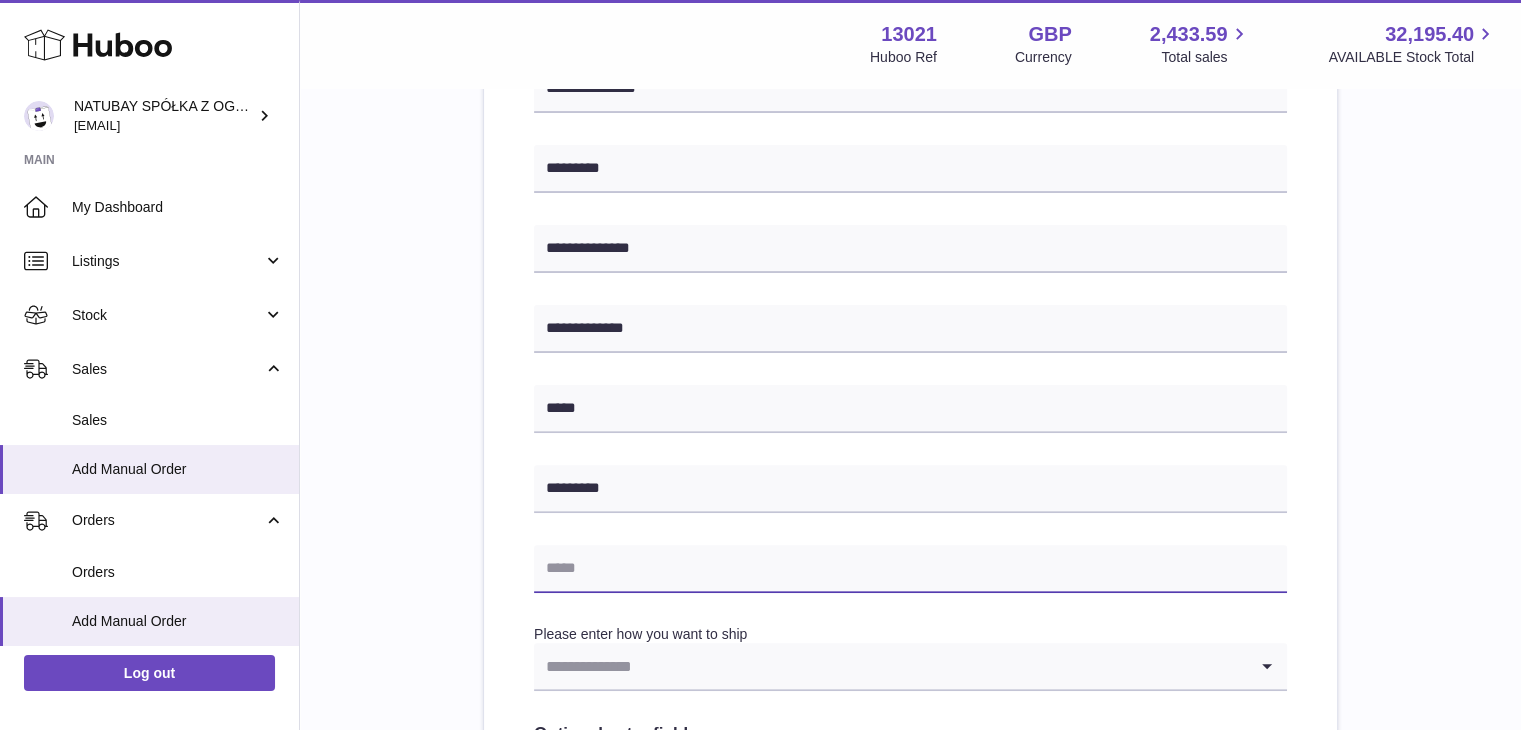paste on "**********" 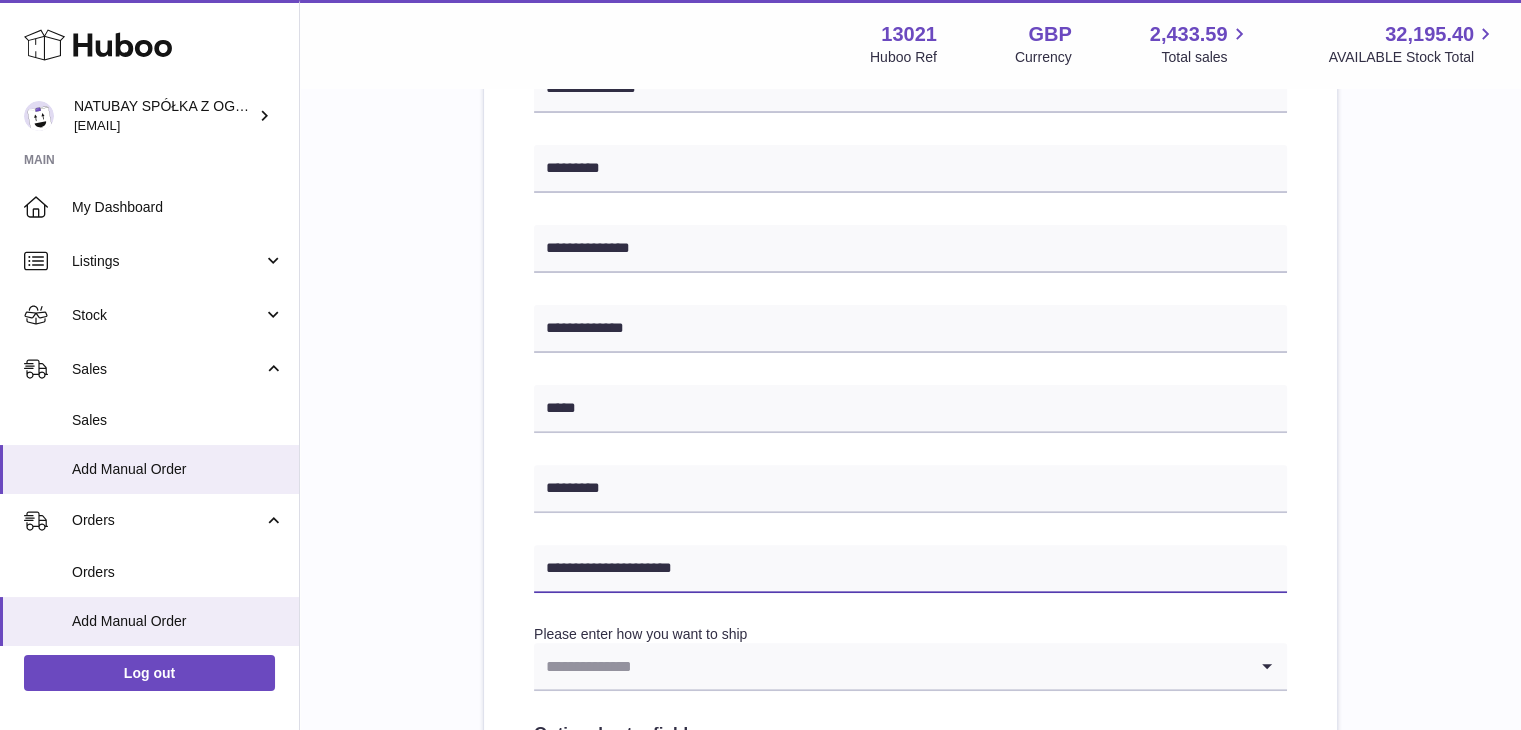 type on "**********" 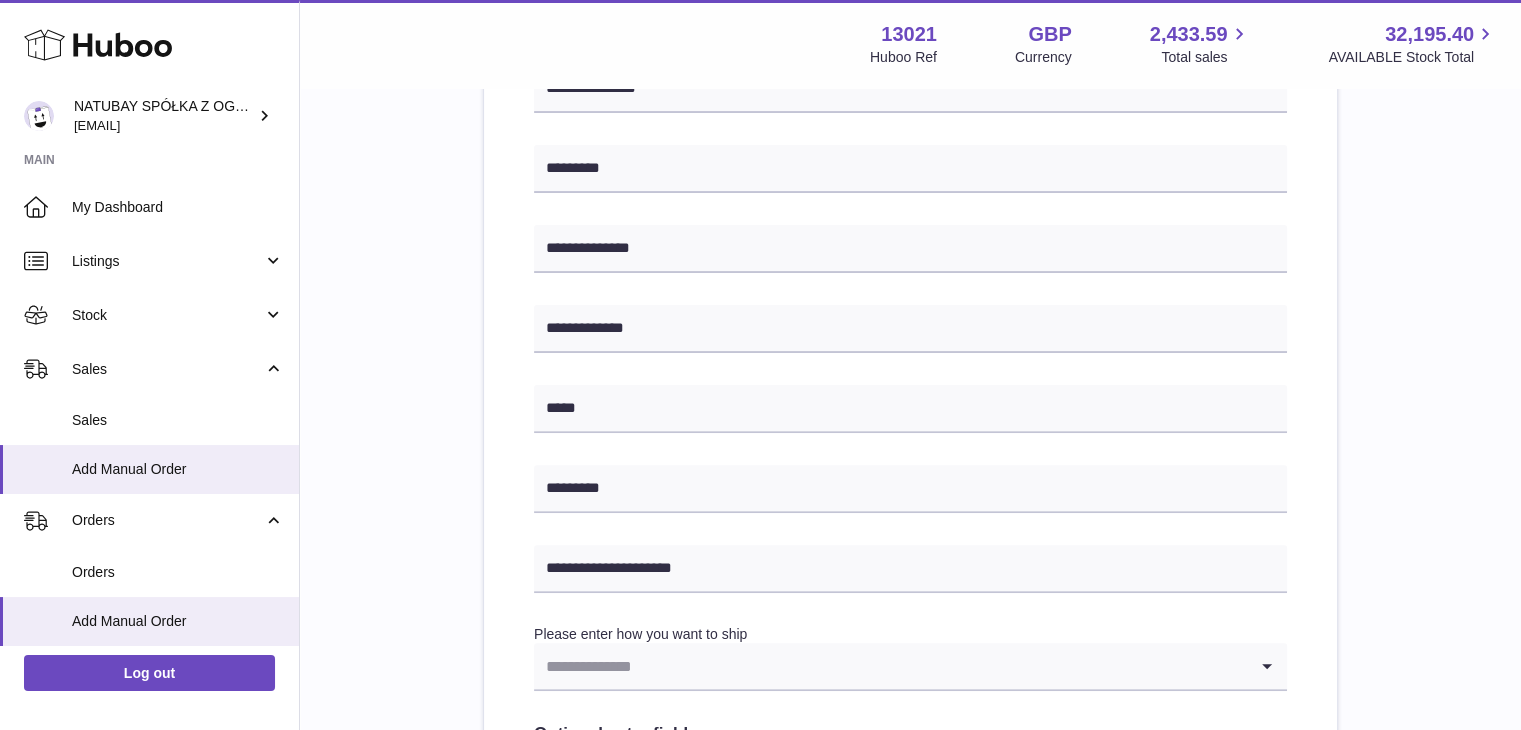 click on "**********" at bounding box center (910, 393) 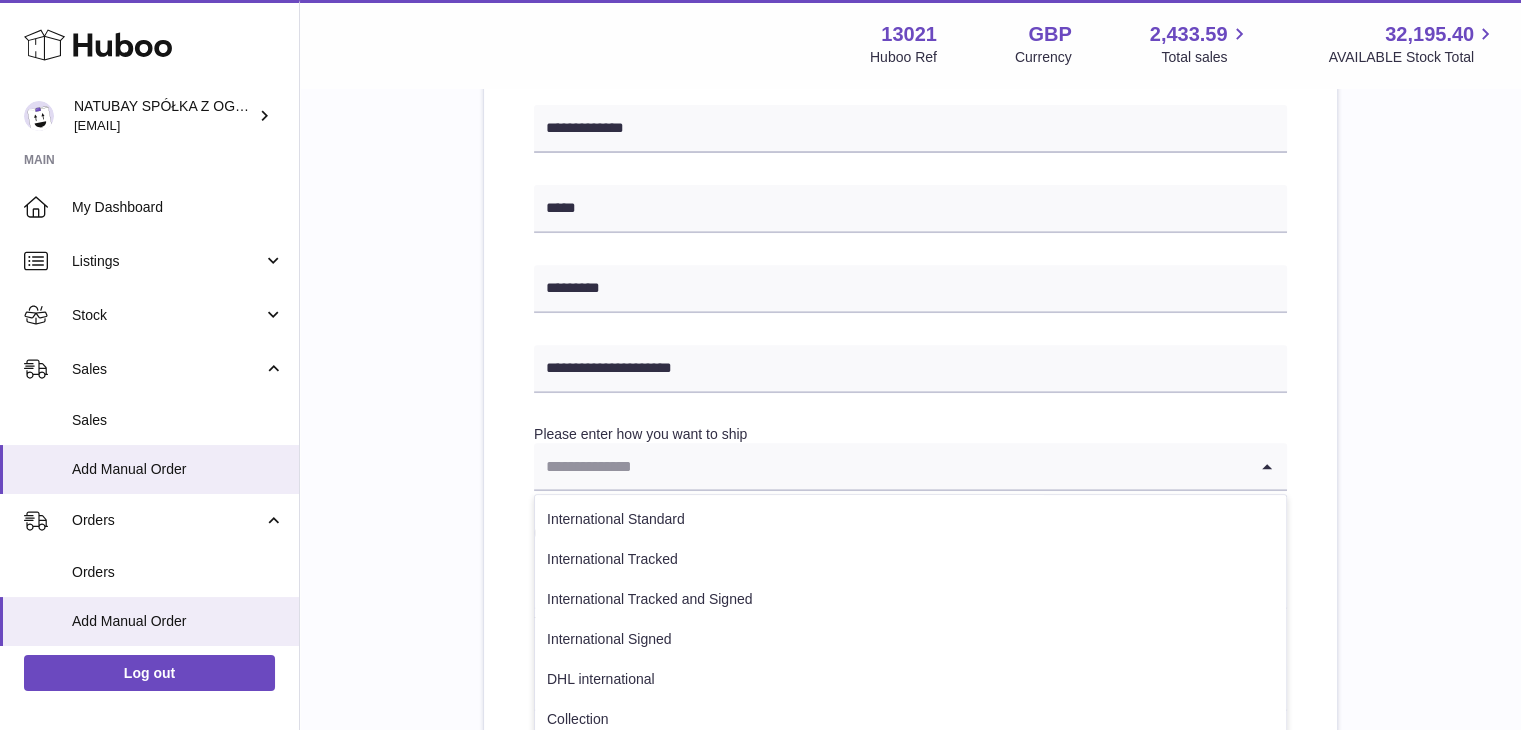 click at bounding box center [890, 466] 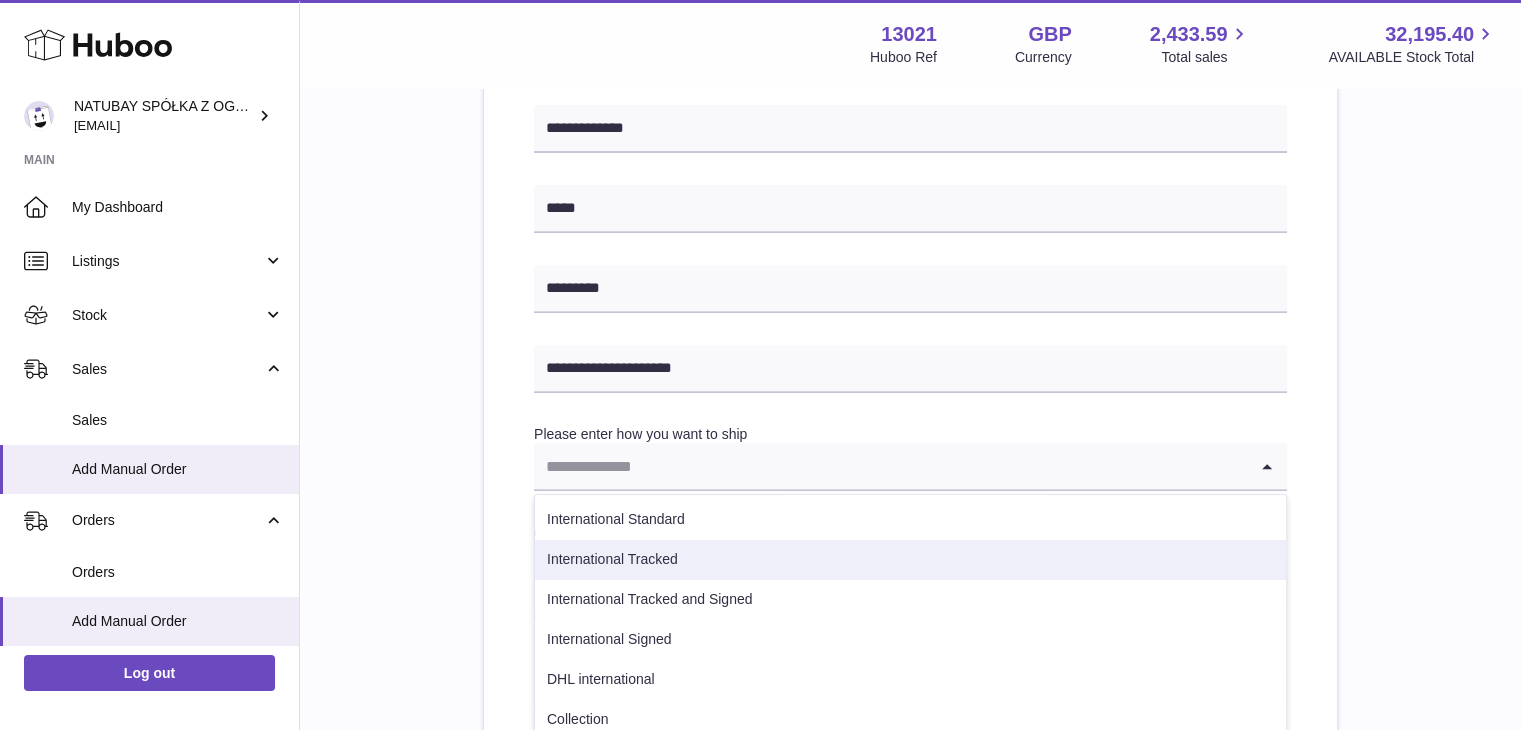 click on "International Tracked" at bounding box center (910, 560) 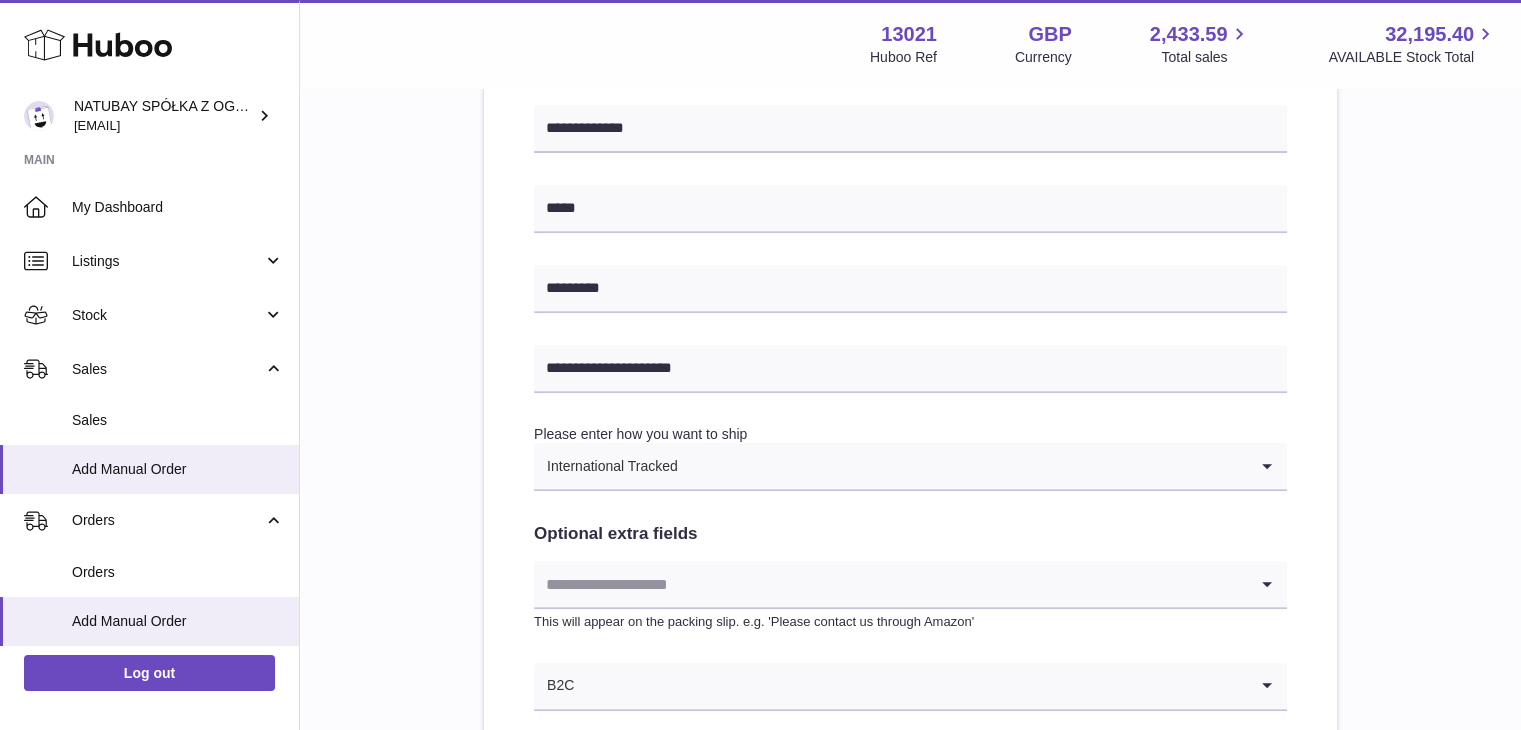 click on "**********" at bounding box center (910, 164) 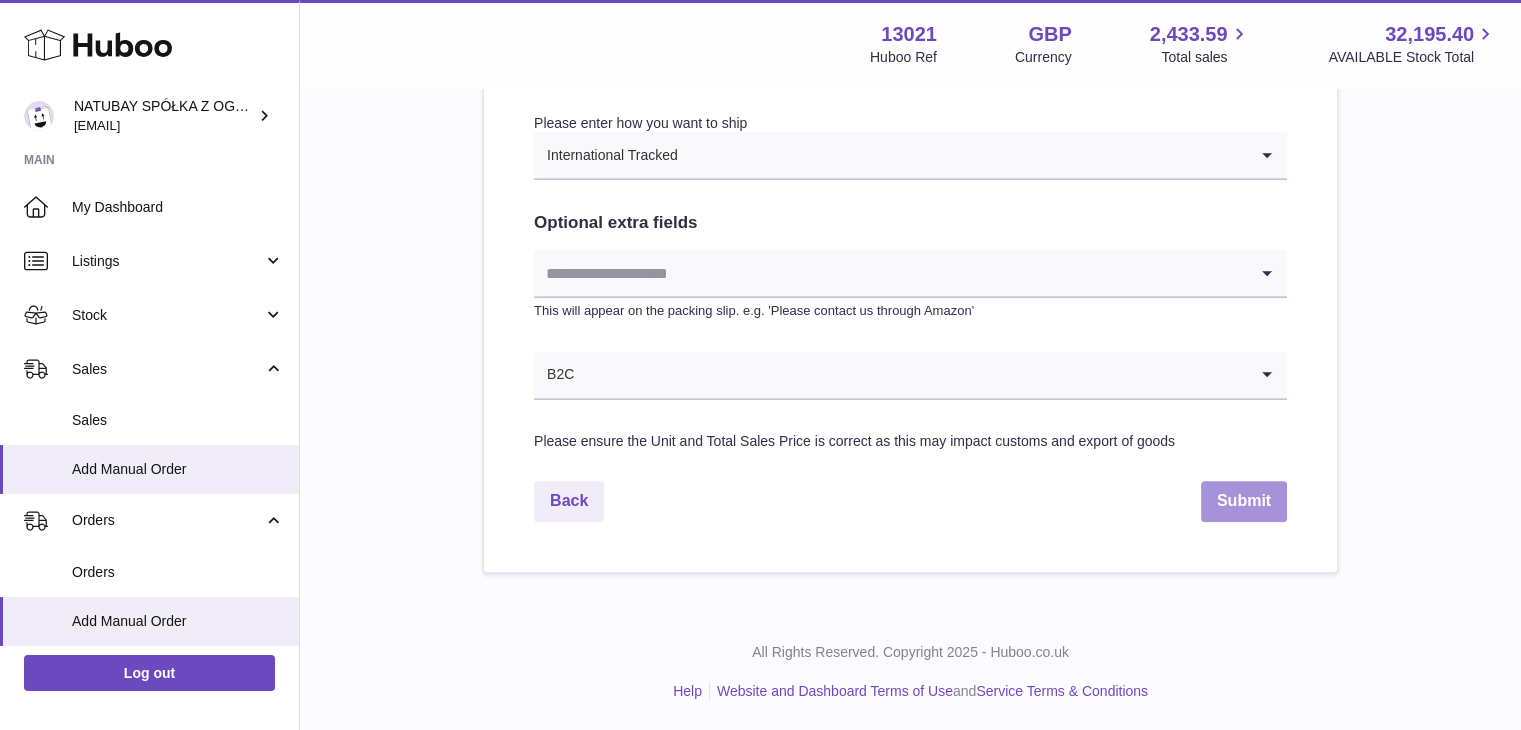 click on "Submit" at bounding box center (1244, 501) 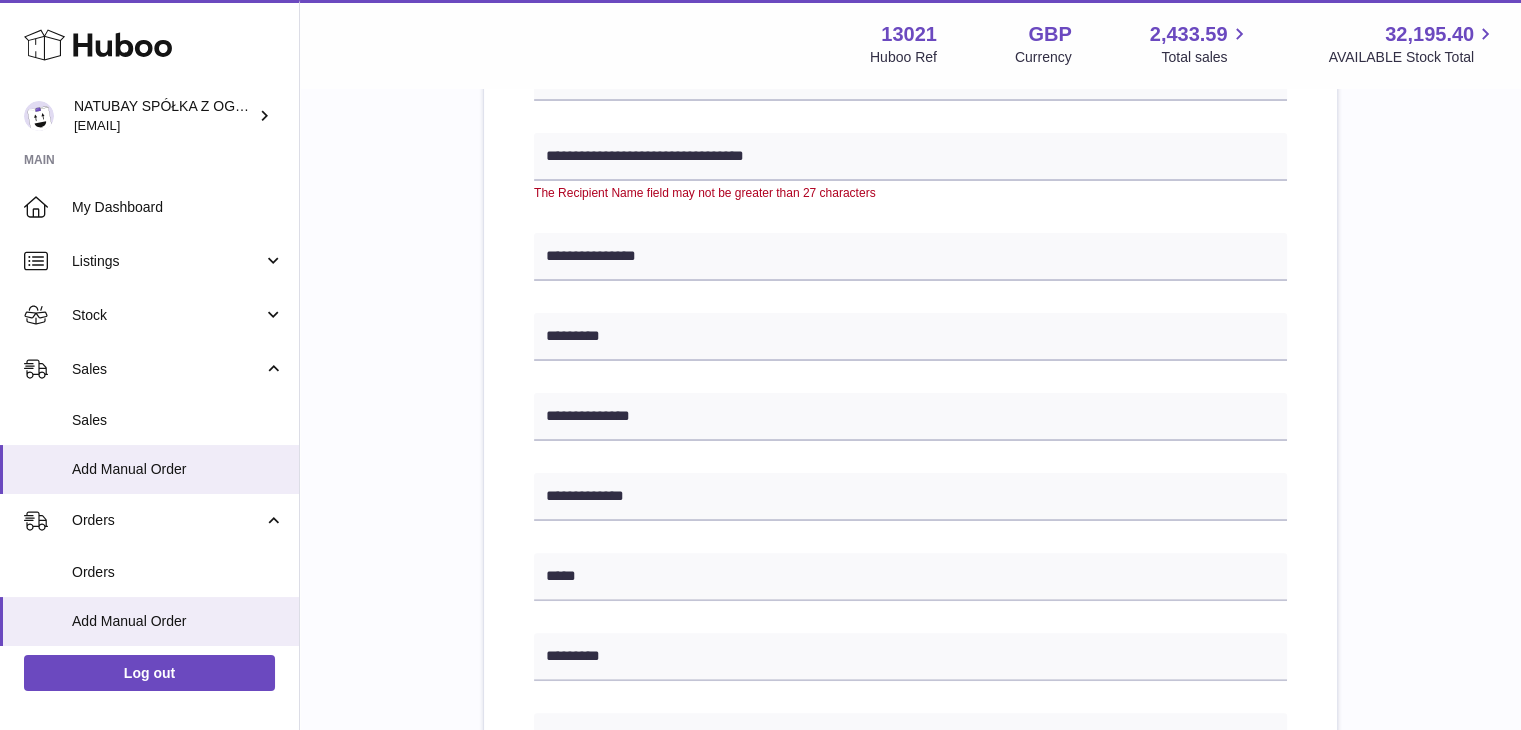 scroll, scrollTop: 83, scrollLeft: 0, axis: vertical 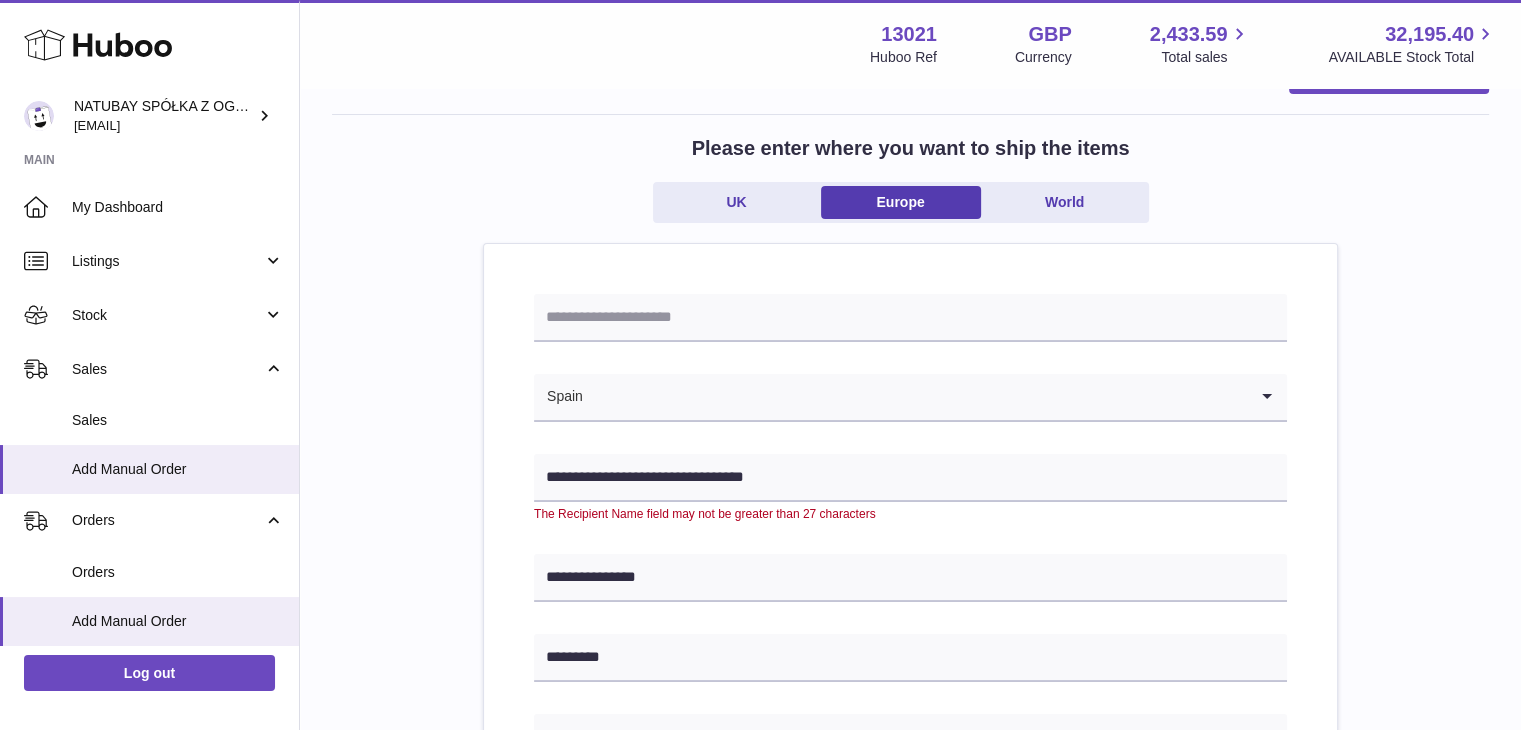 click on "**********" at bounding box center (910, 872) 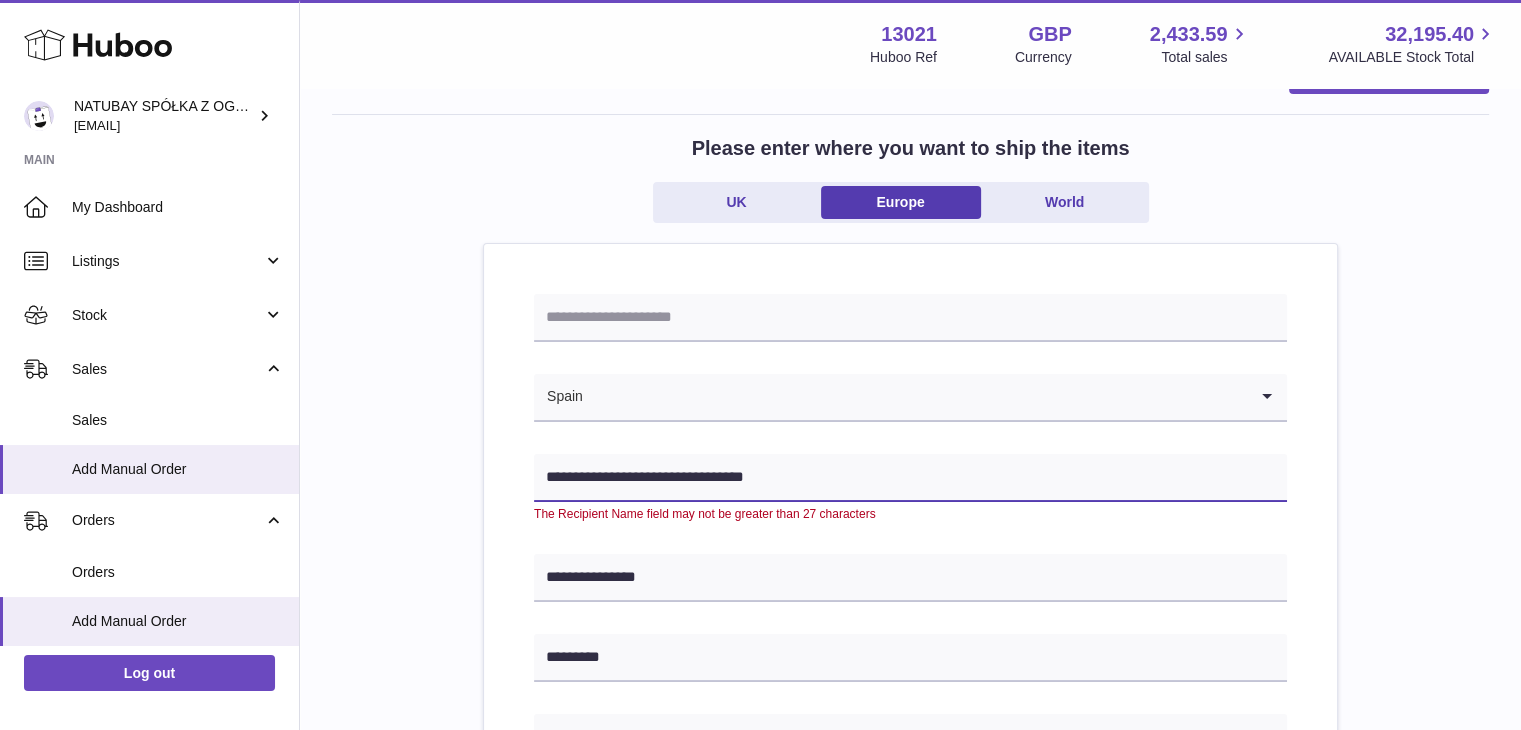 click on "**********" at bounding box center (910, 478) 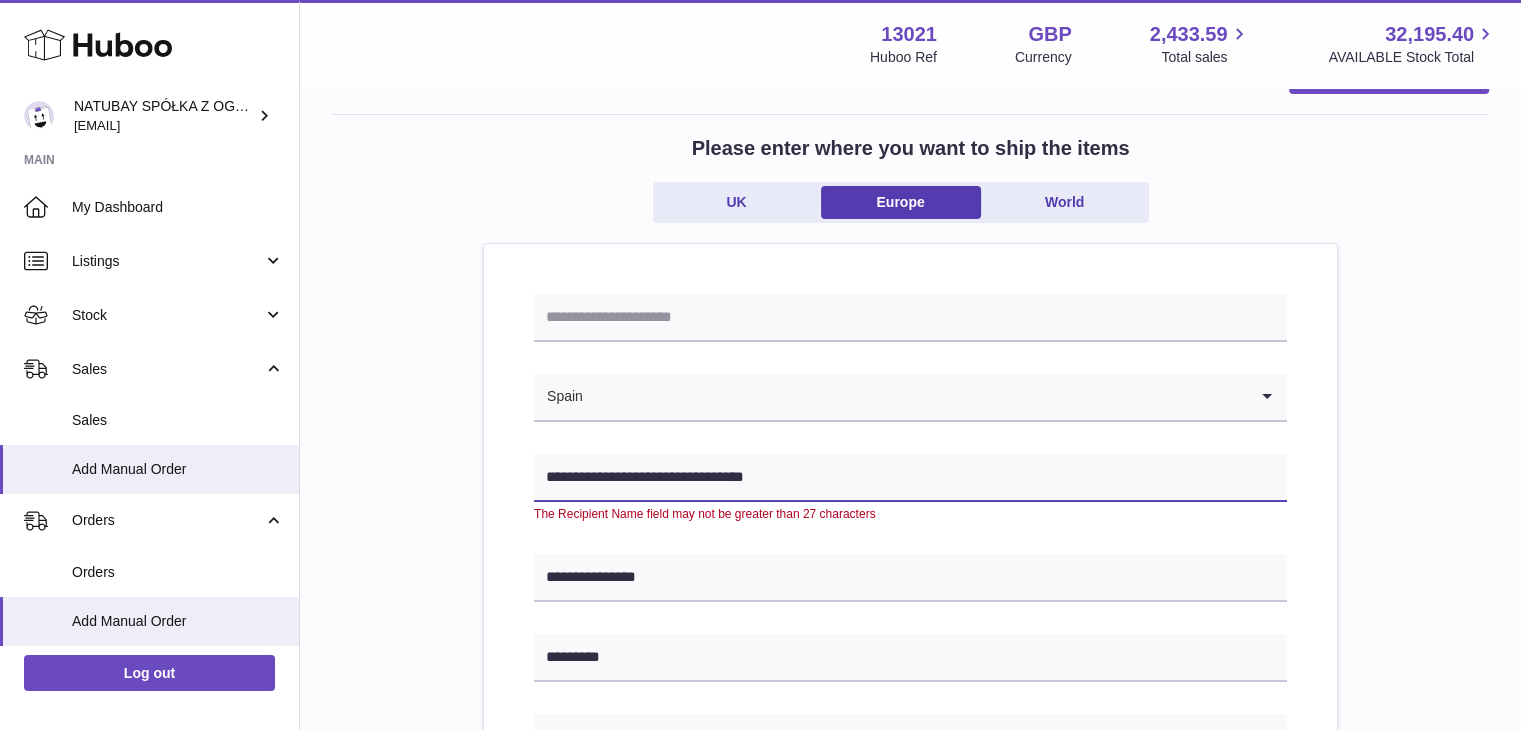 click on "**********" at bounding box center (910, 478) 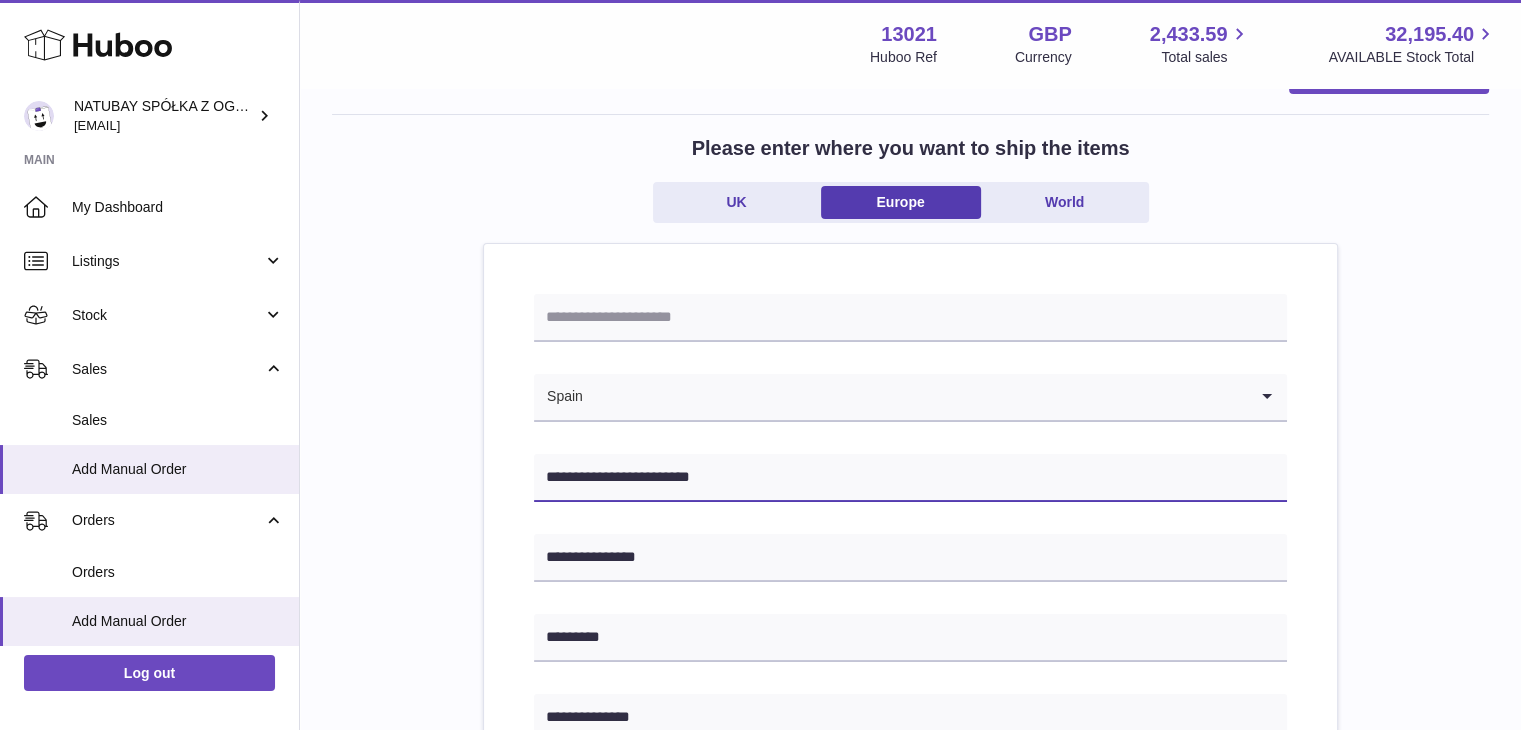type on "**********" 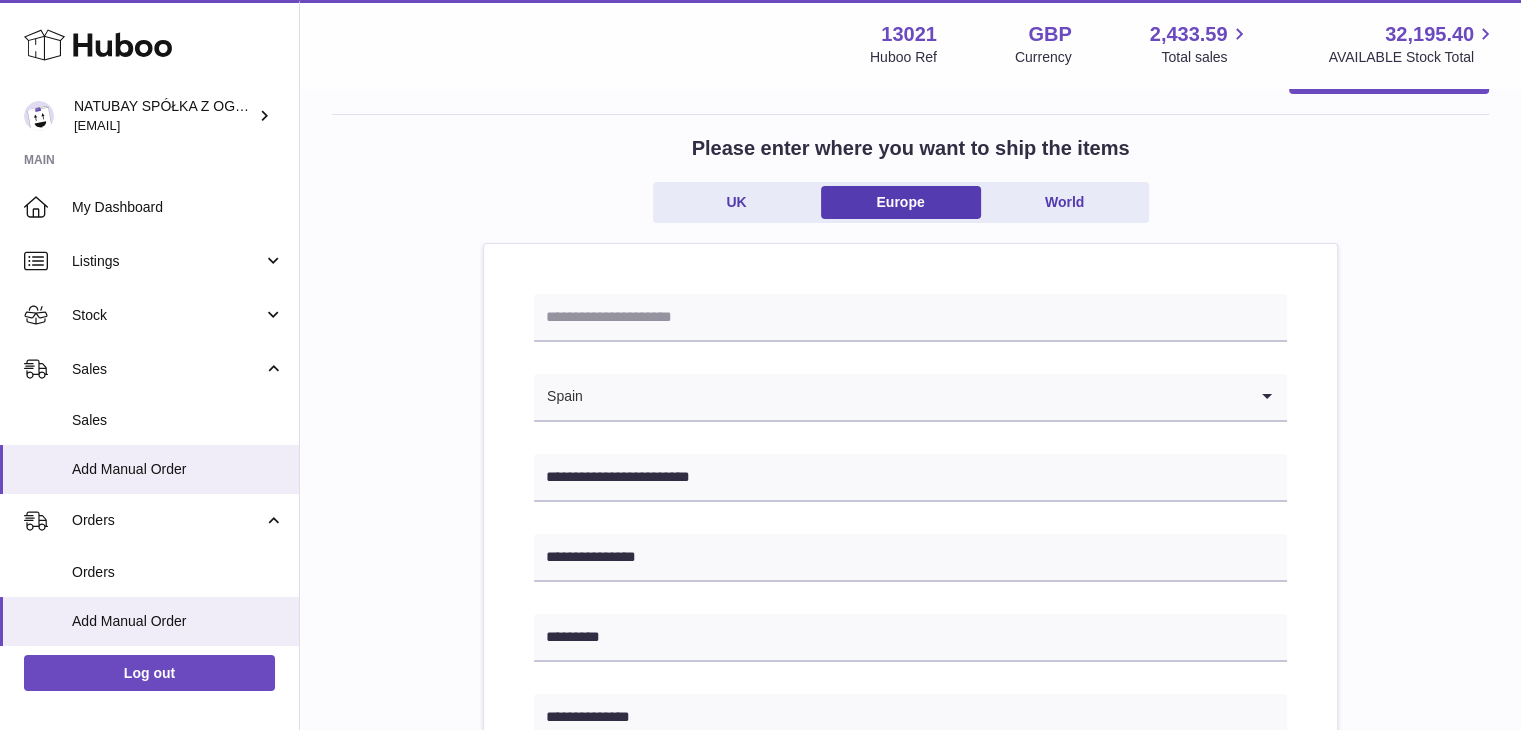 click on "**********" at bounding box center (910, 862) 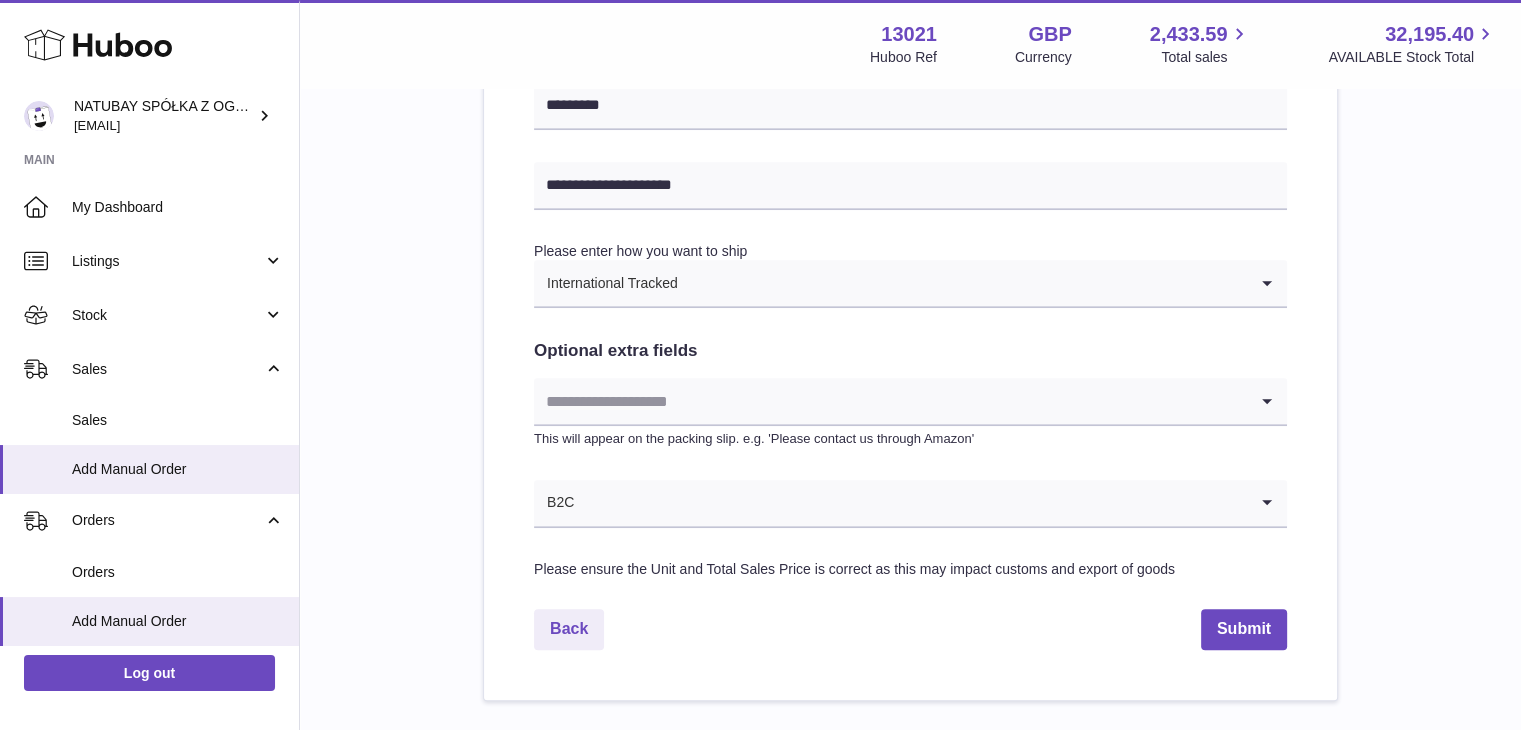 scroll, scrollTop: 1063, scrollLeft: 0, axis: vertical 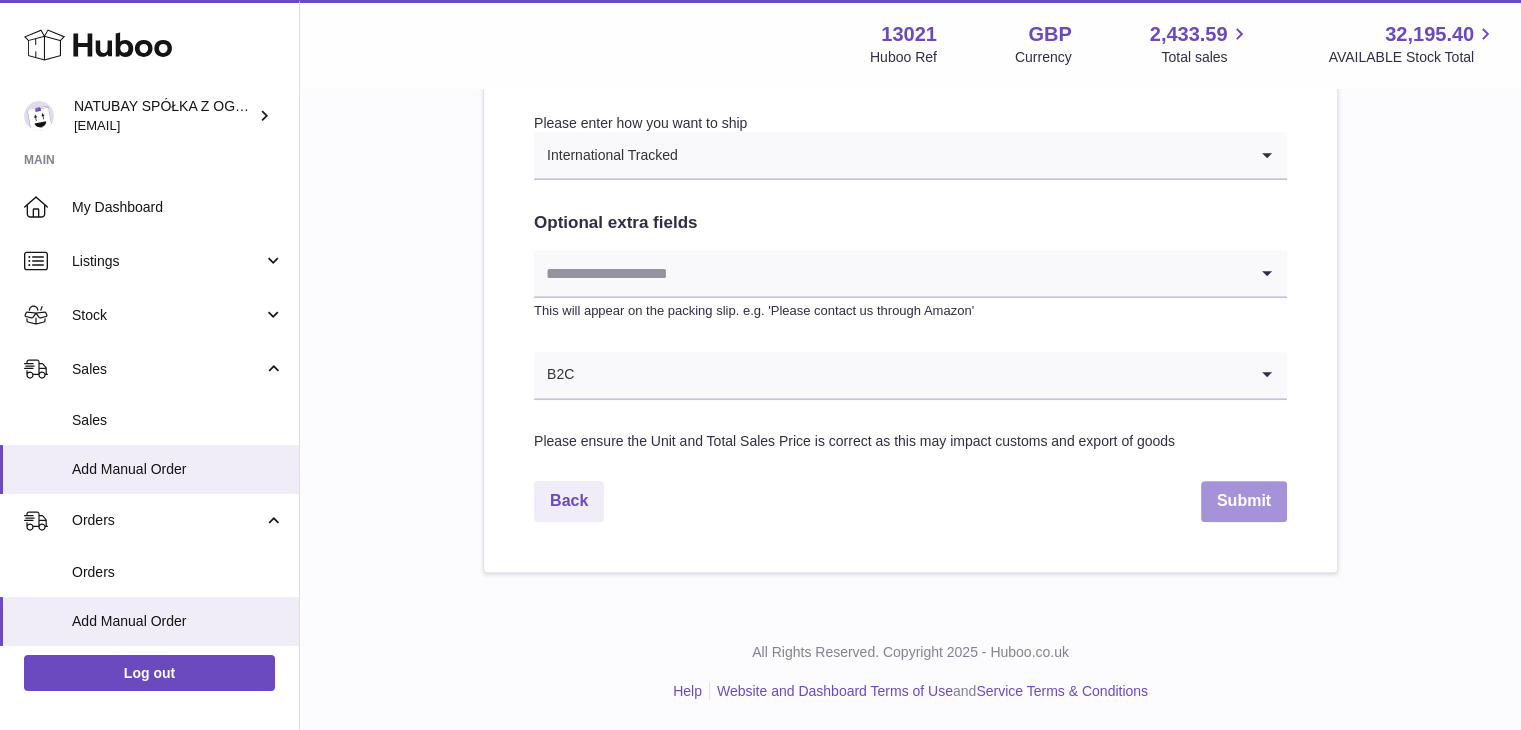 click on "Submit" at bounding box center (1244, 501) 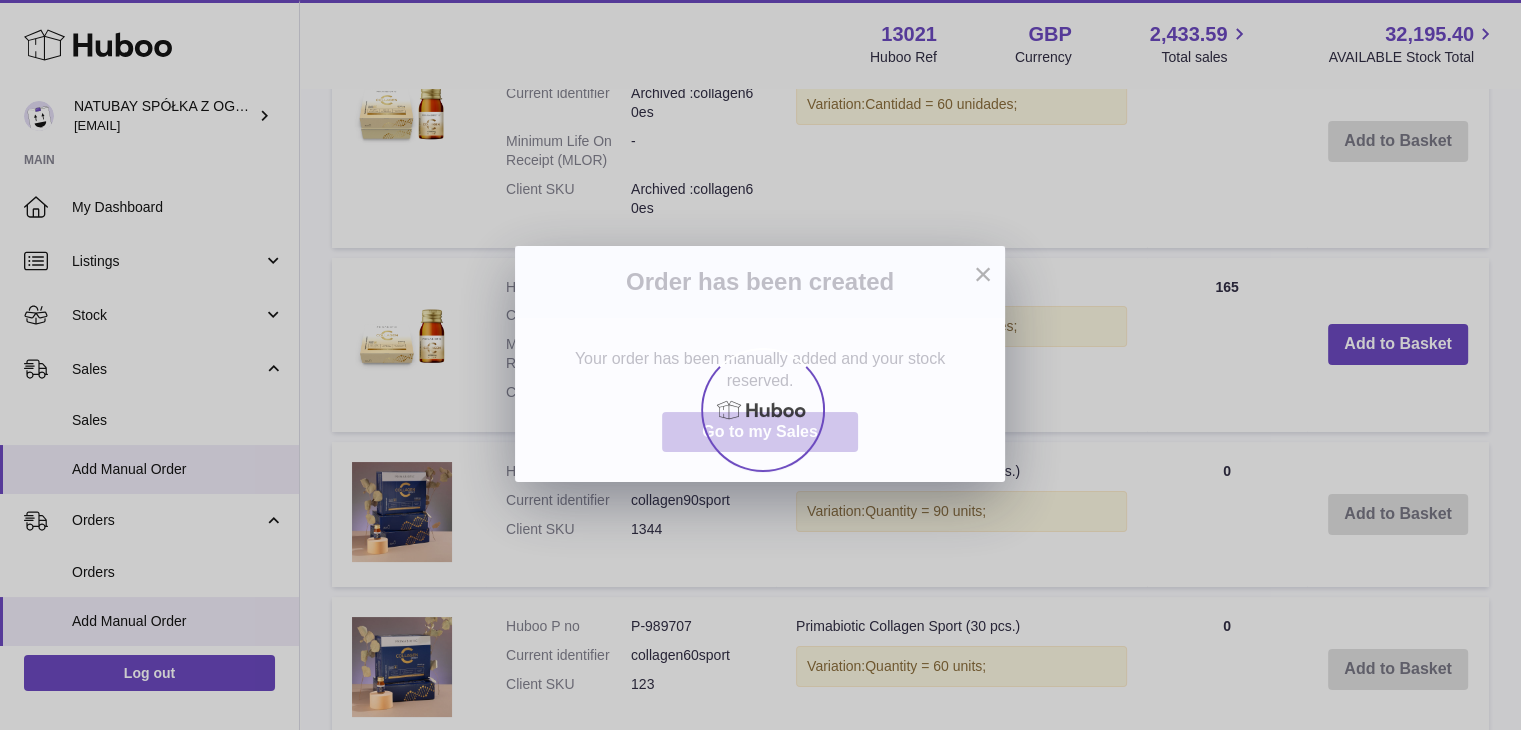 scroll, scrollTop: 0, scrollLeft: 0, axis: both 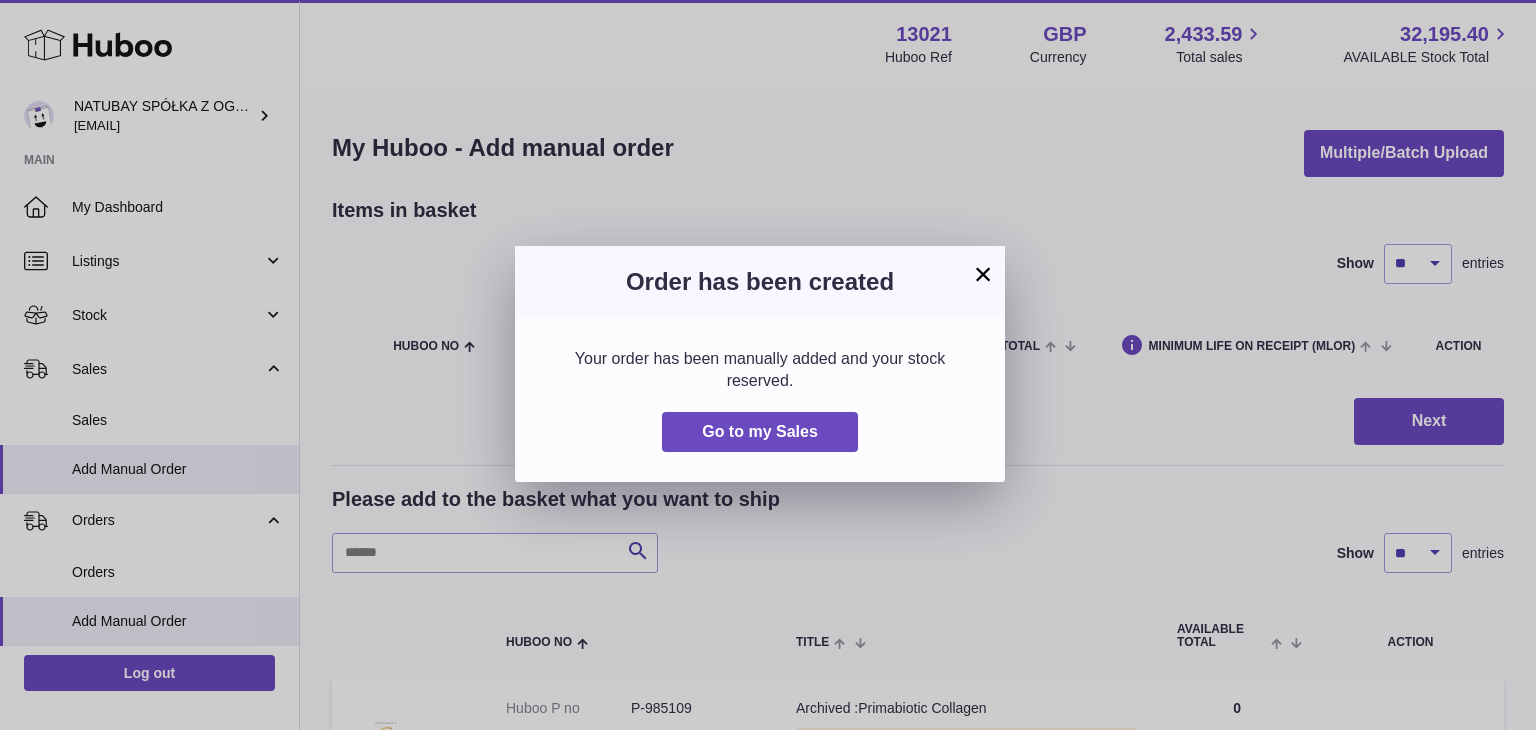drag, startPoint x: 991, startPoint y: 271, endPoint x: 1004, endPoint y: 259, distance: 17.691807 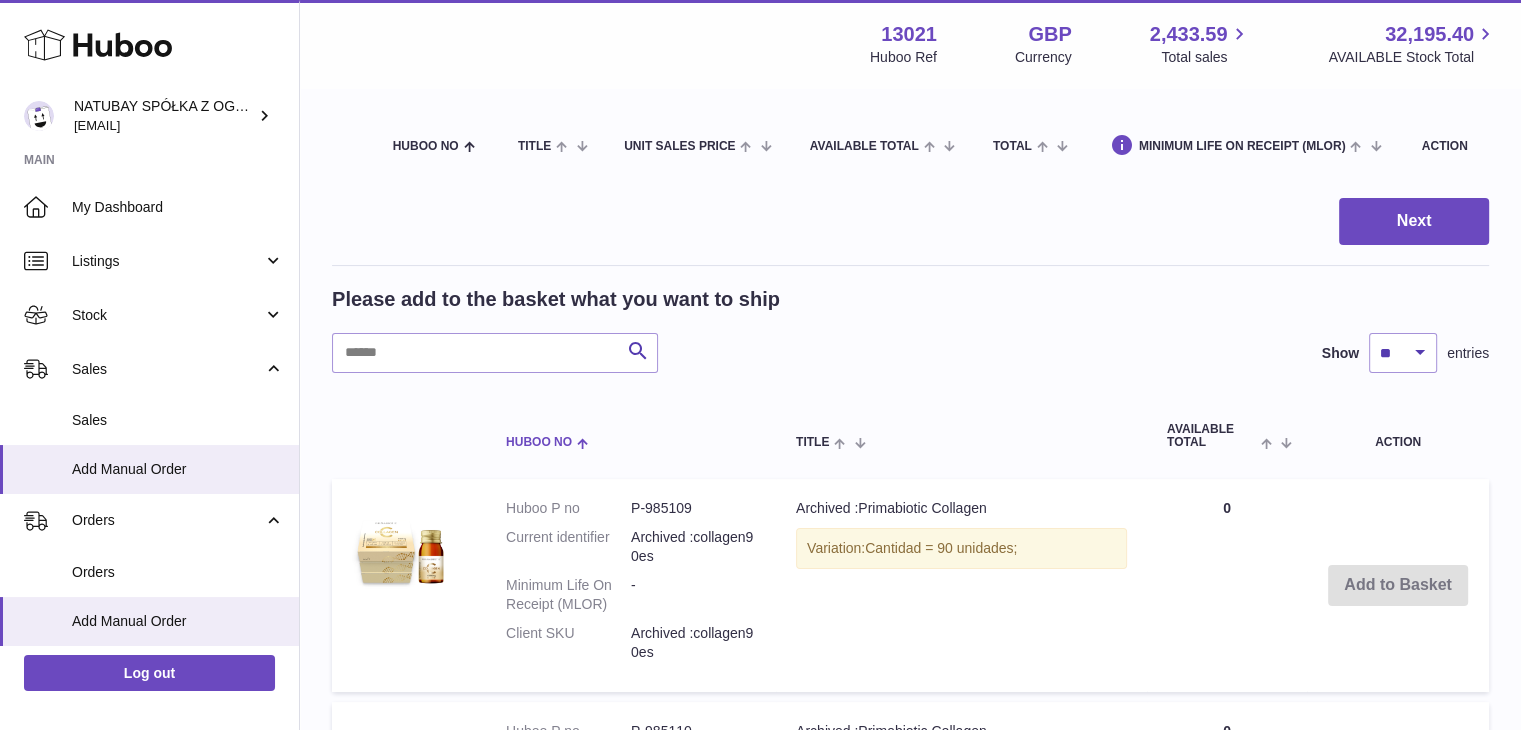 scroll, scrollTop: 300, scrollLeft: 0, axis: vertical 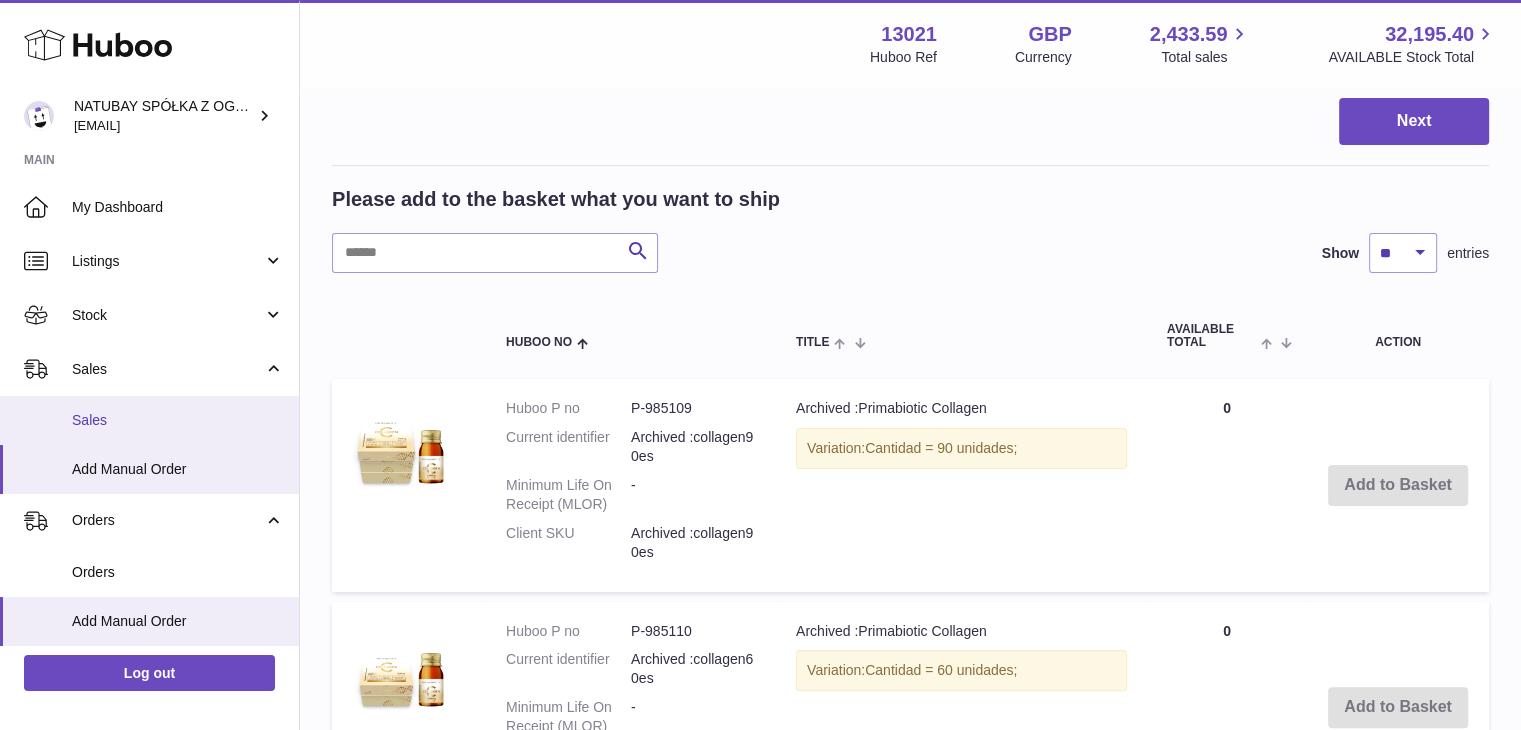 click on "Sales" at bounding box center [149, 420] 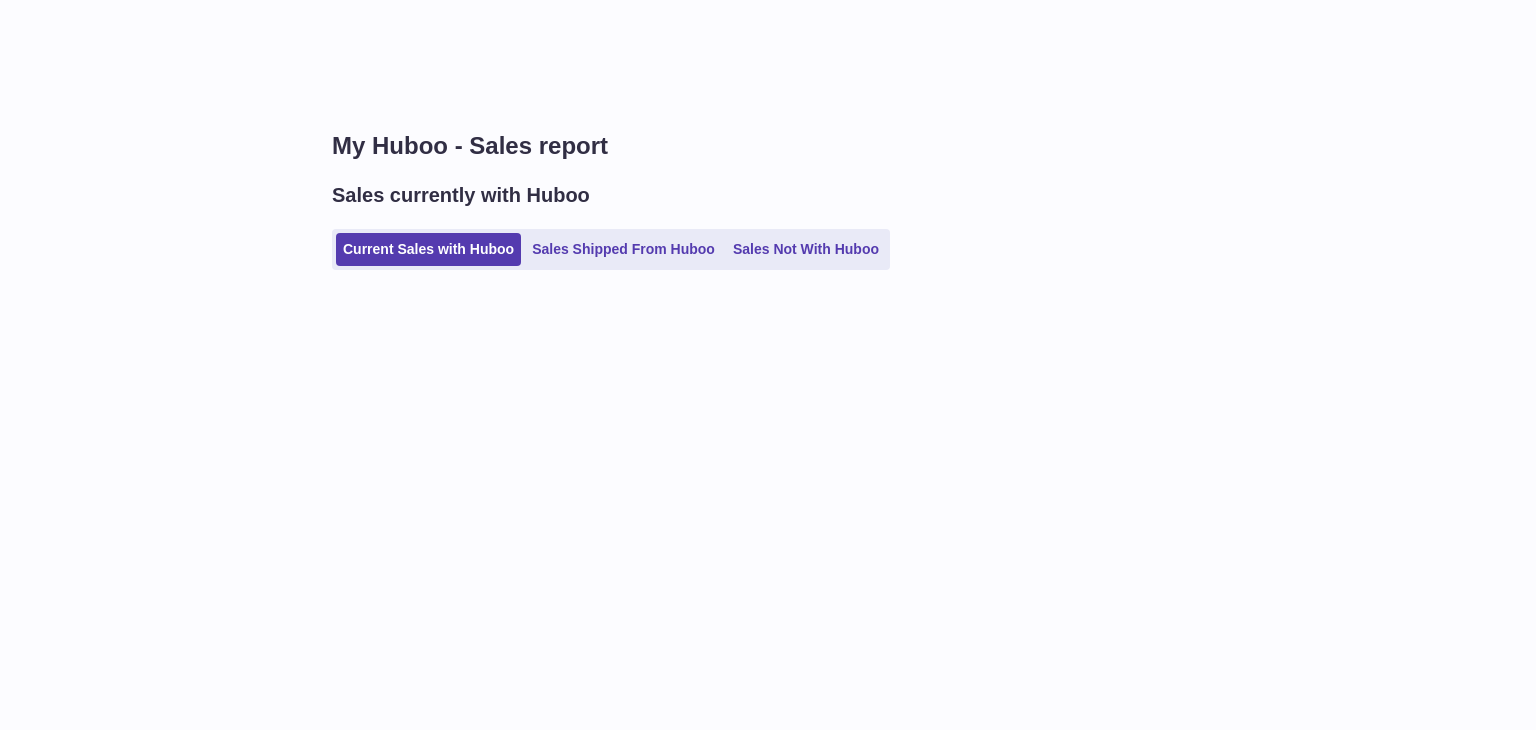 scroll, scrollTop: 0, scrollLeft: 0, axis: both 